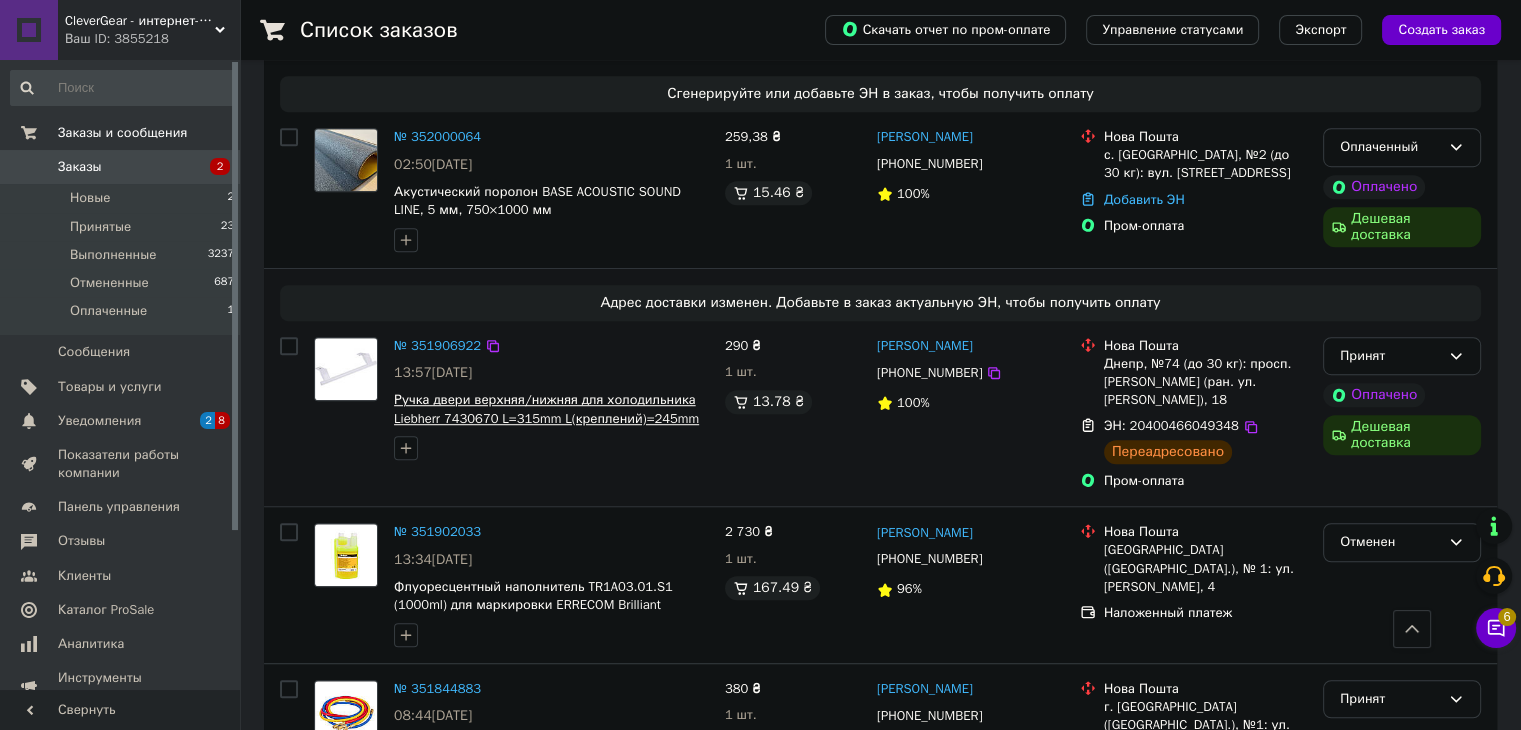 scroll, scrollTop: 1200, scrollLeft: 0, axis: vertical 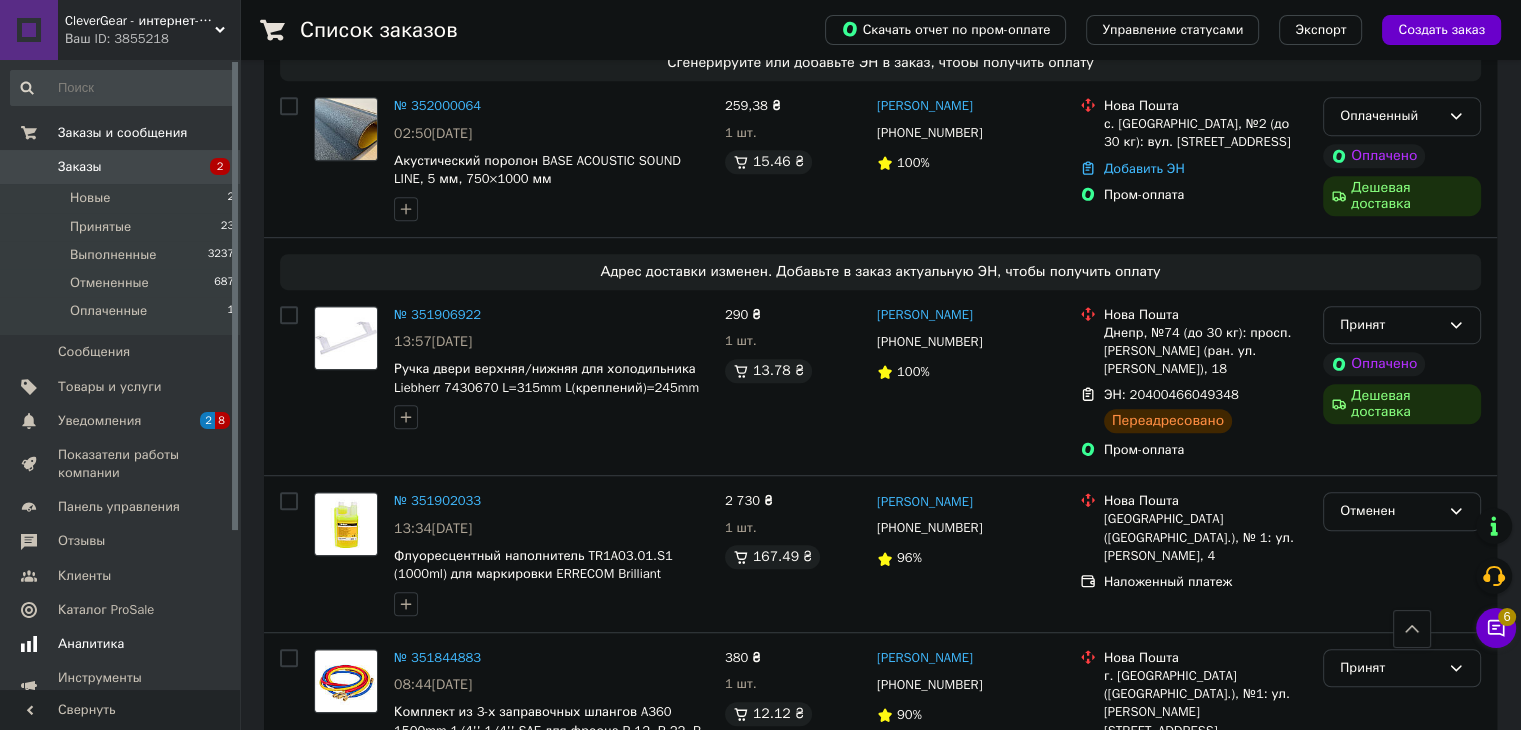 click on "Уведомления" at bounding box center (121, 421) 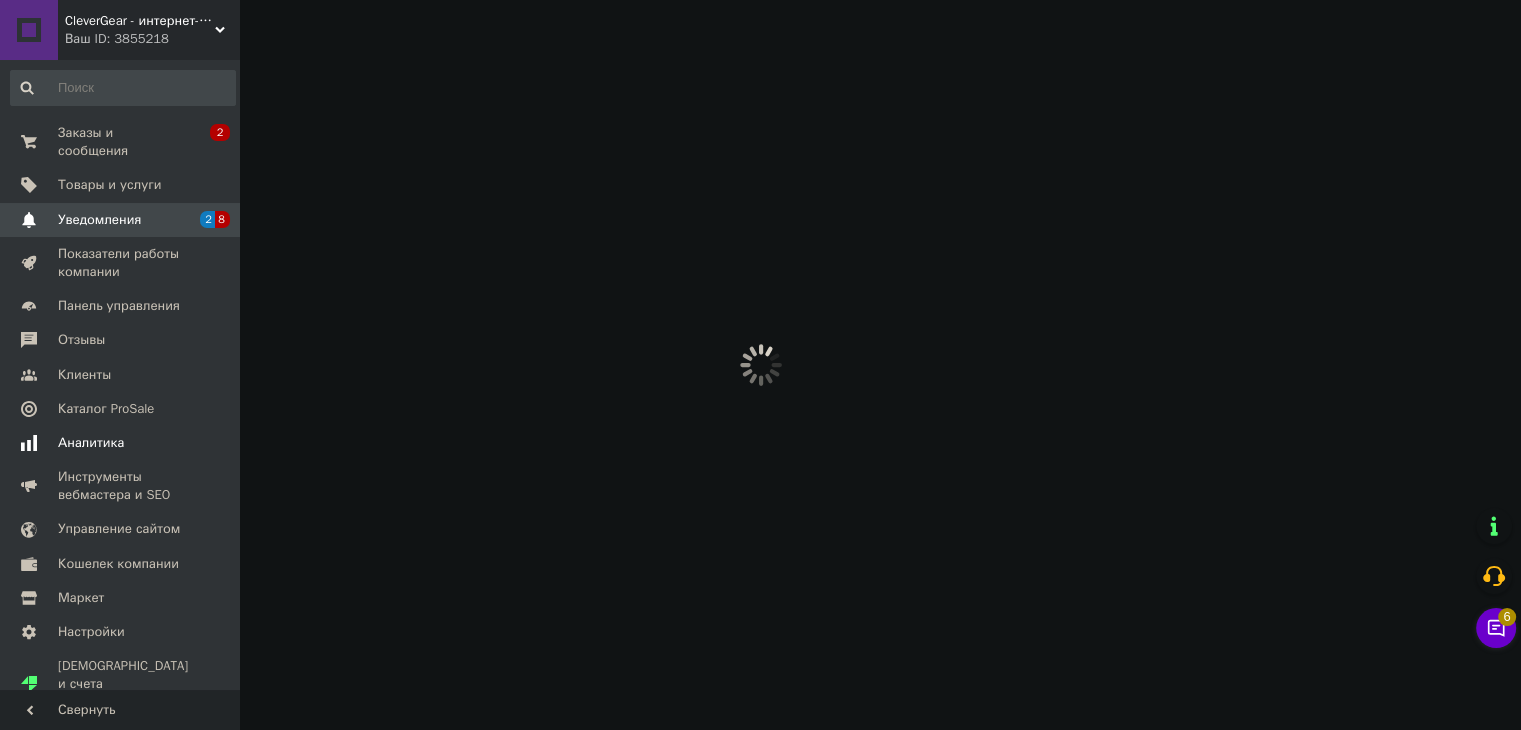 scroll, scrollTop: 0, scrollLeft: 0, axis: both 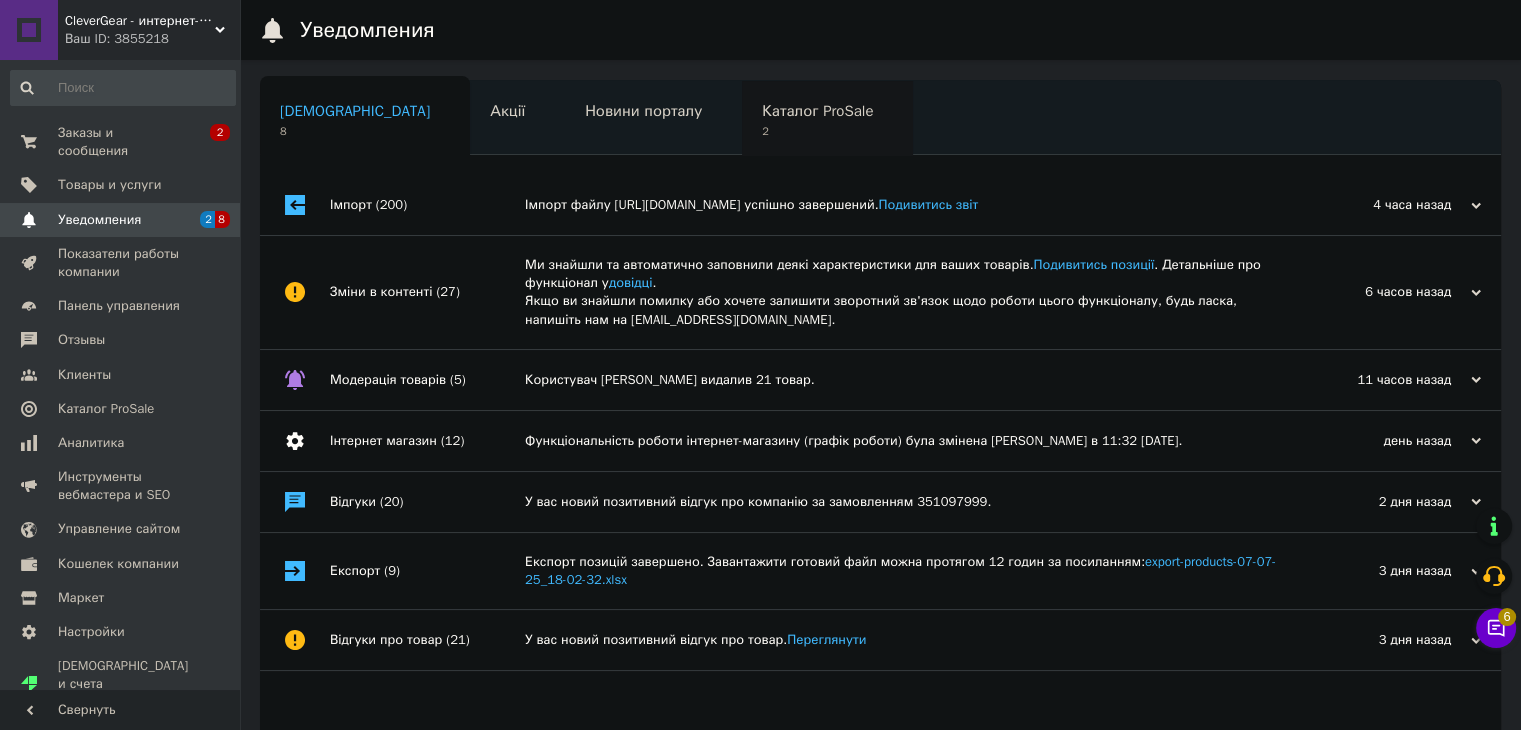 click on "2" at bounding box center [817, 131] 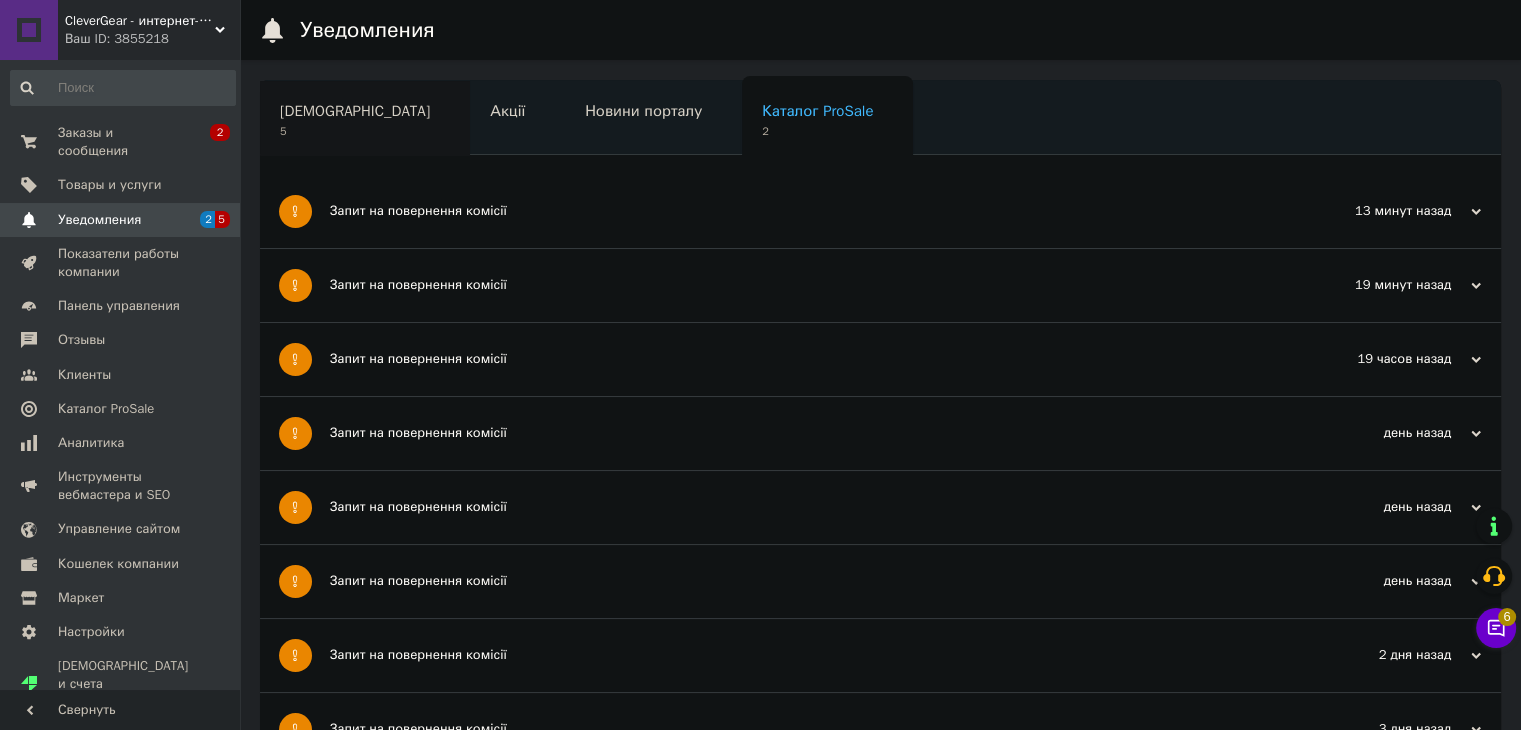 click on "5" at bounding box center [355, 131] 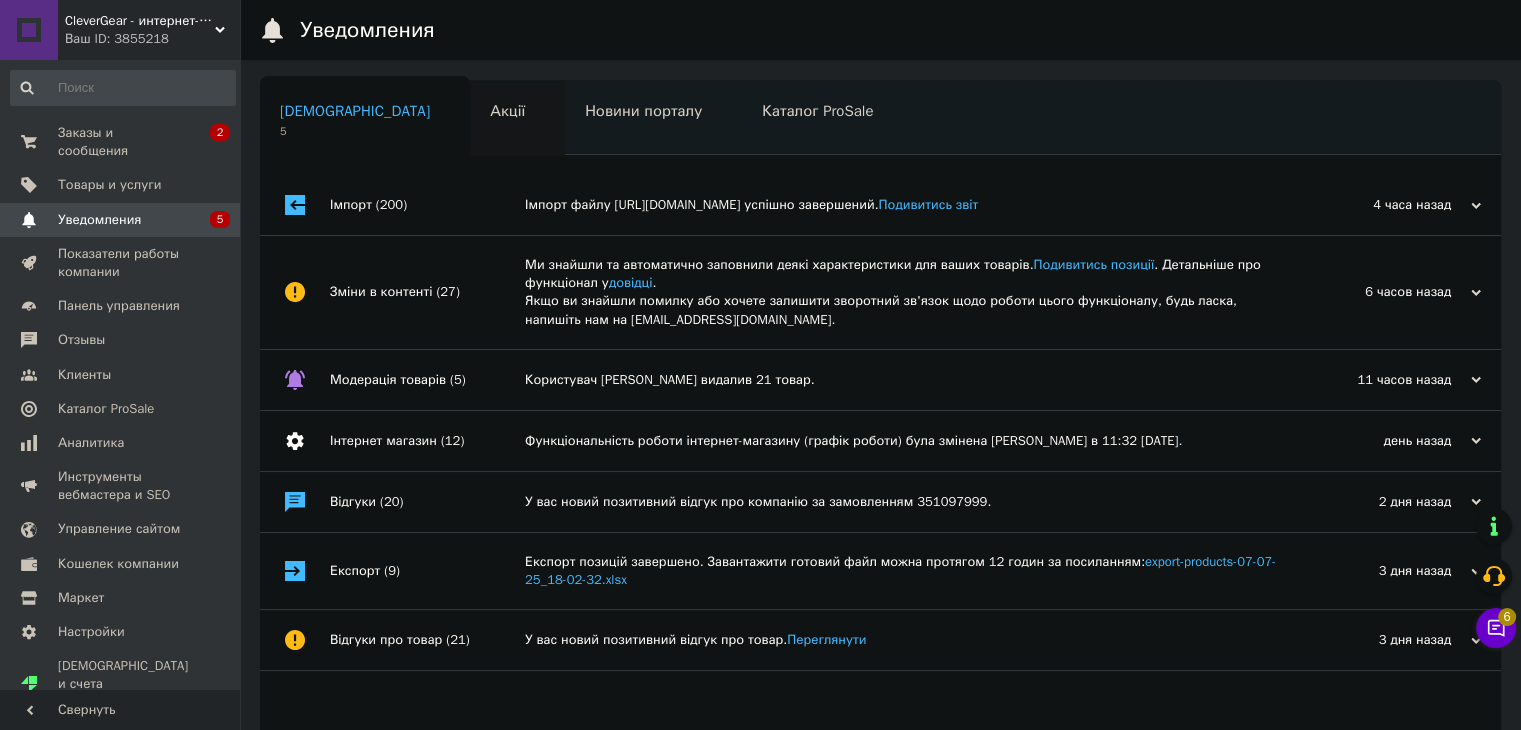 click on "Акції" at bounding box center (507, 111) 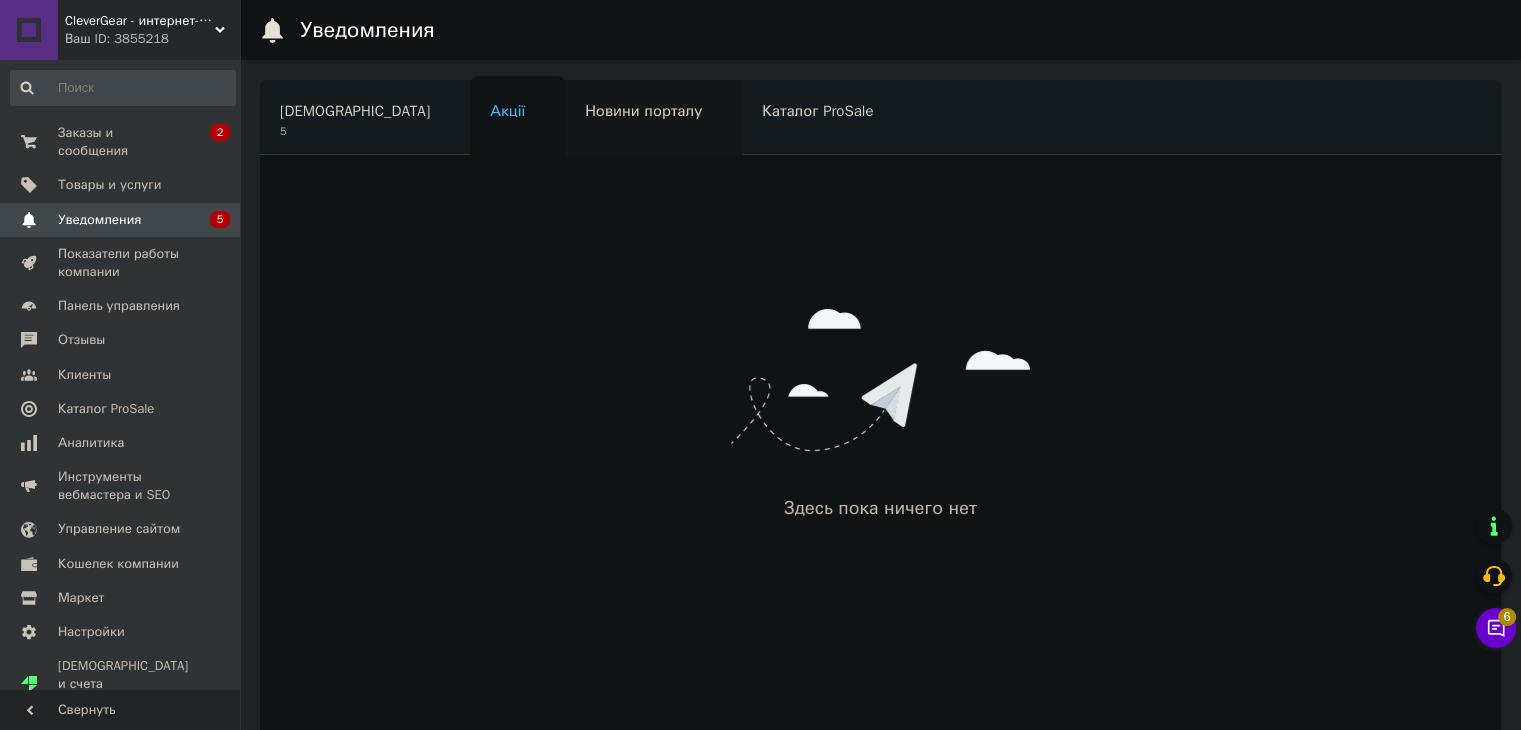 click on "Новини порталу" at bounding box center (643, 111) 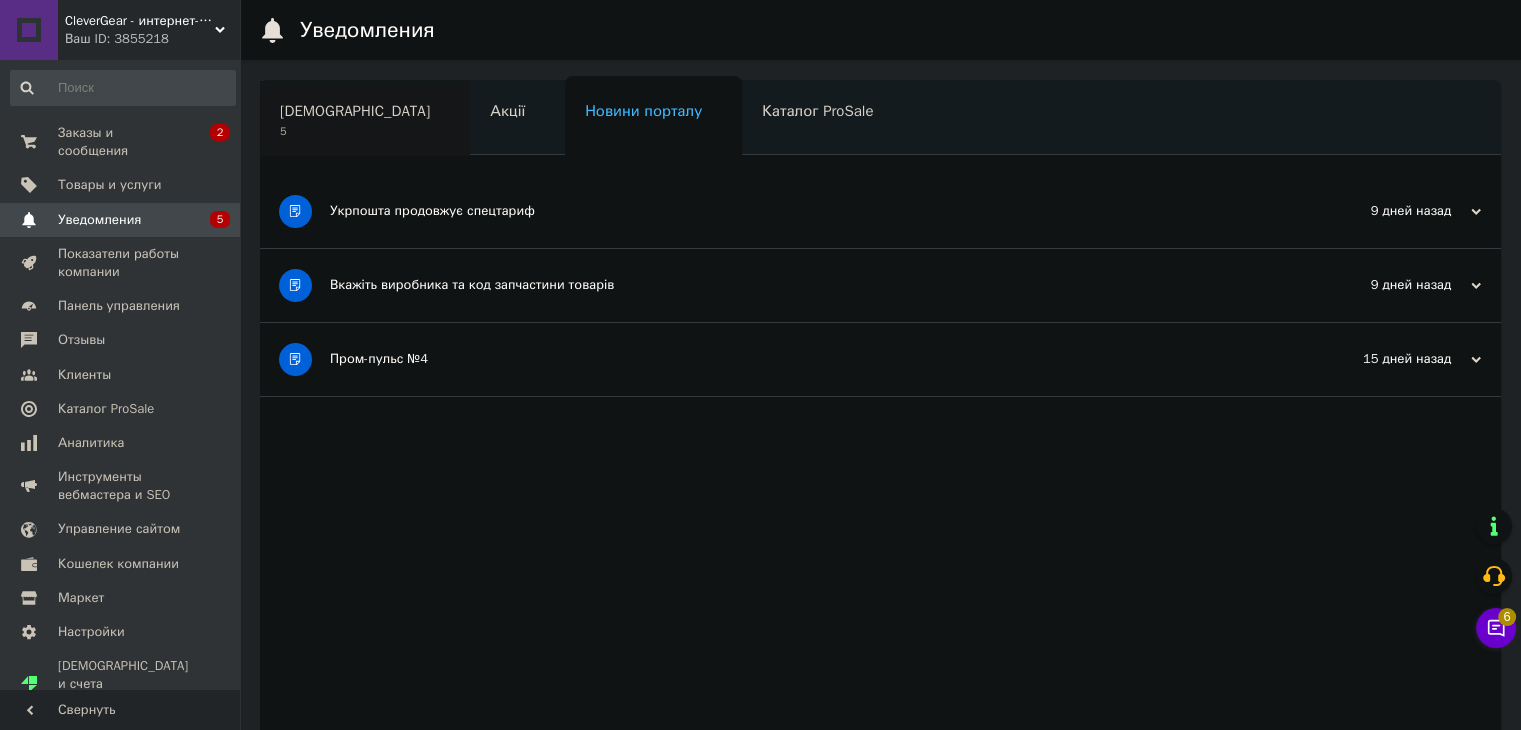 click on "Сповіщення" at bounding box center (355, 111) 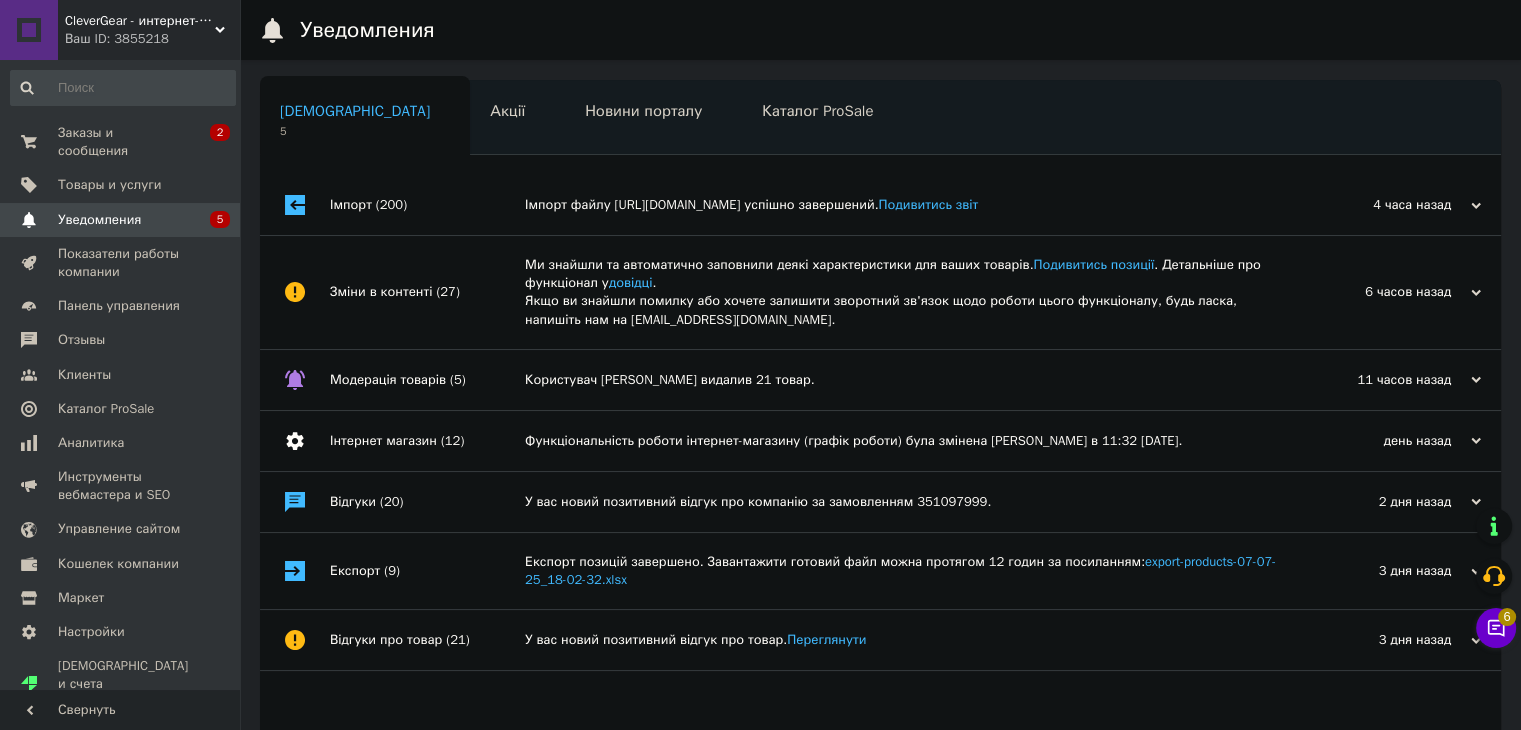 click on "Імпорт   (200)" at bounding box center [427, 205] 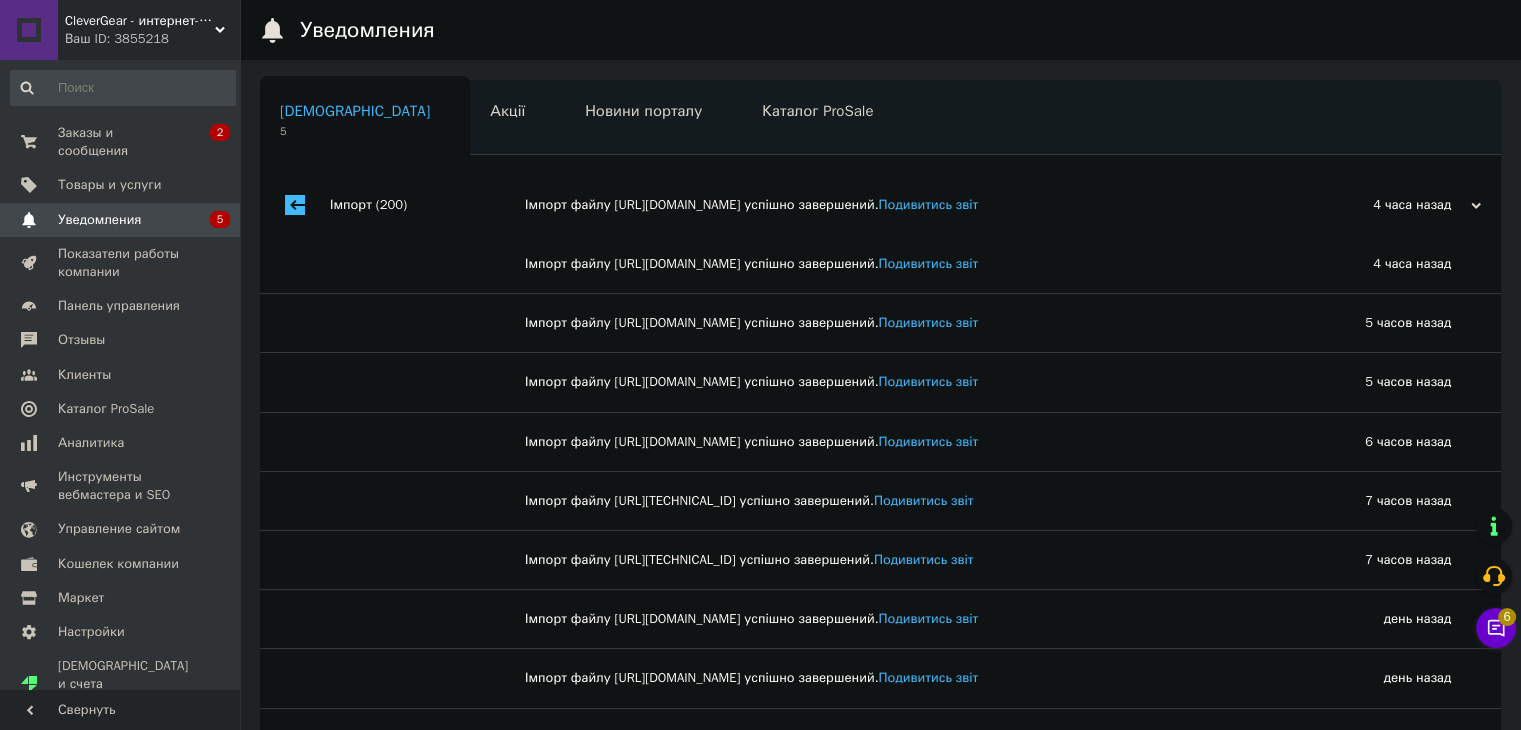 click on "Імпорт   (200)" at bounding box center [427, 205] 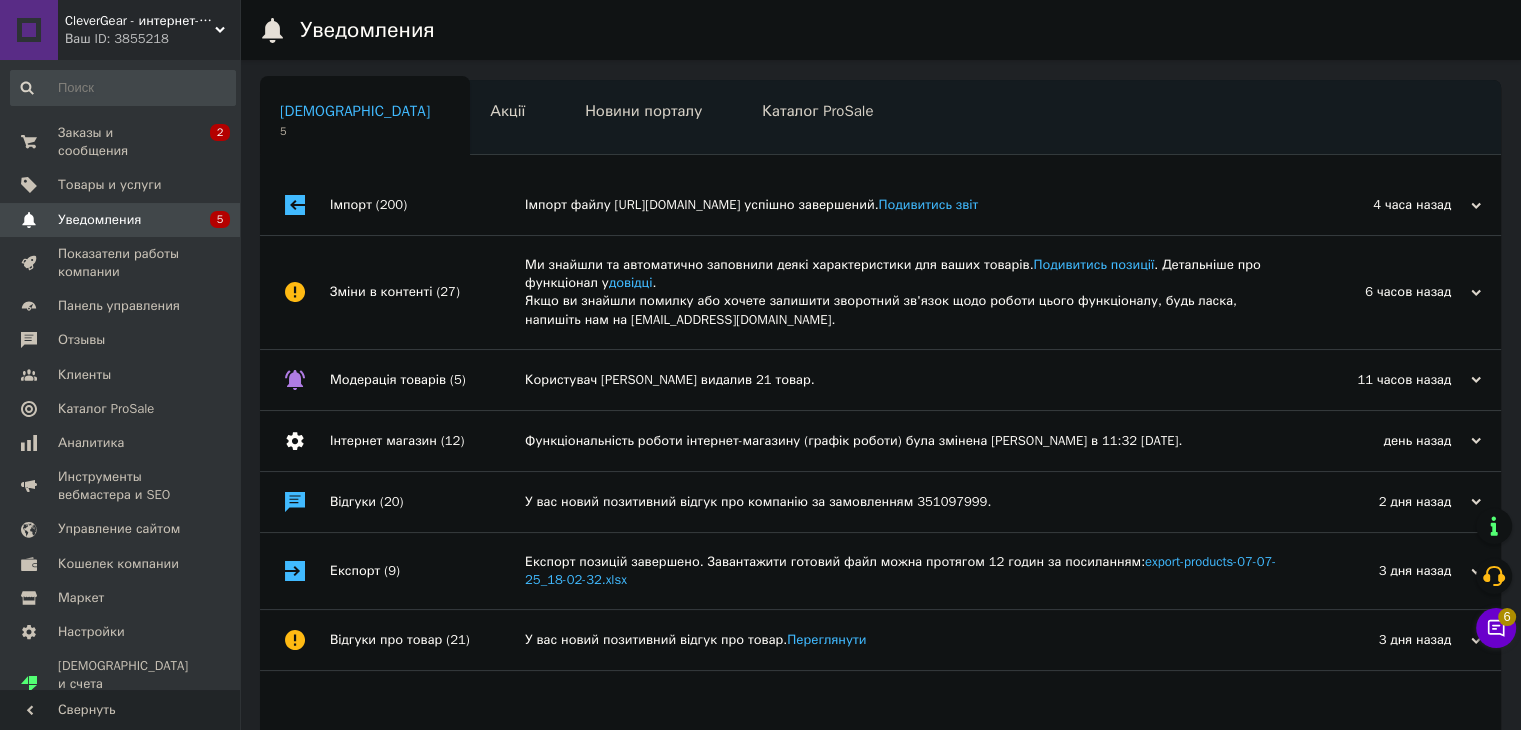 click on "Зміни в контенті   (27)" at bounding box center [427, 292] 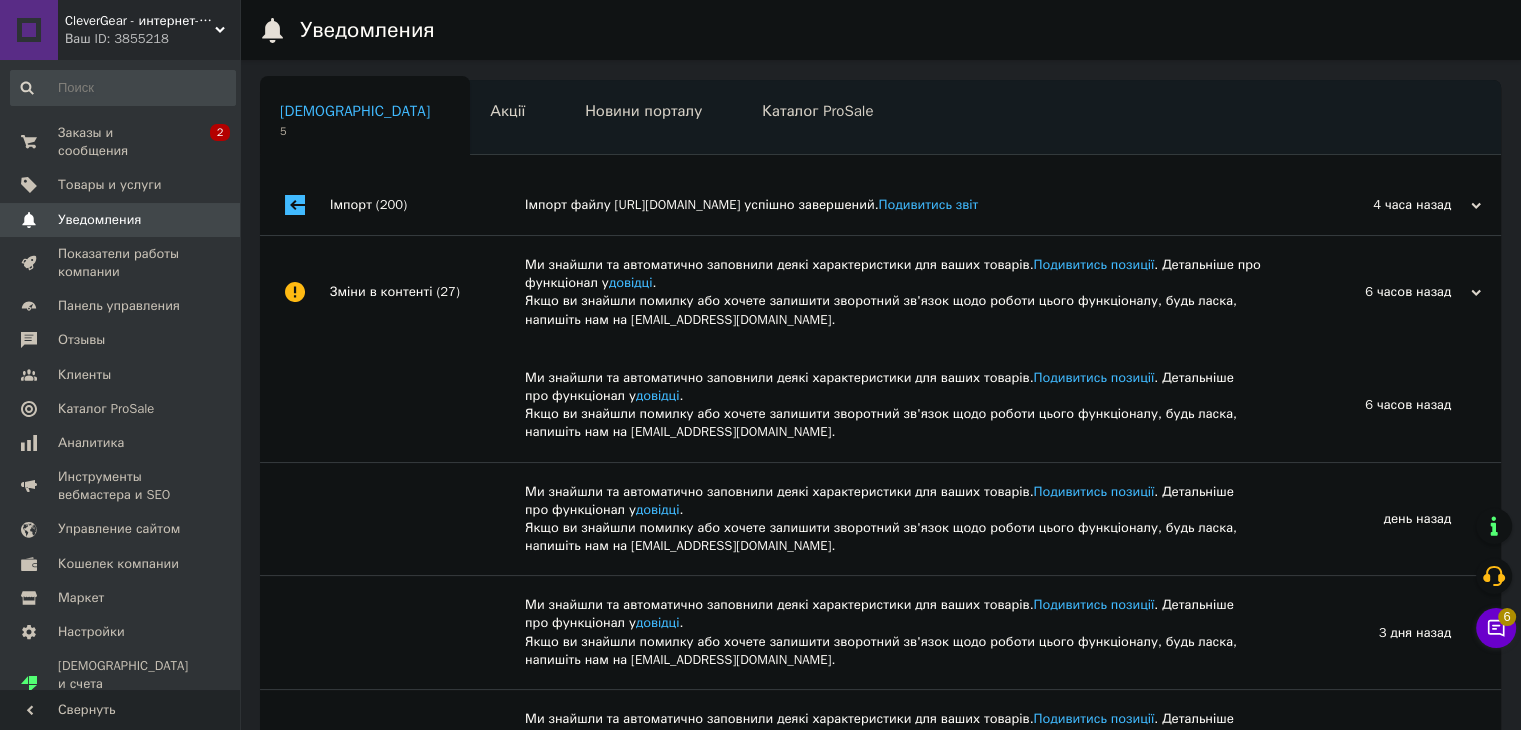 click on "Зміни в контенті   (27)" at bounding box center (427, 292) 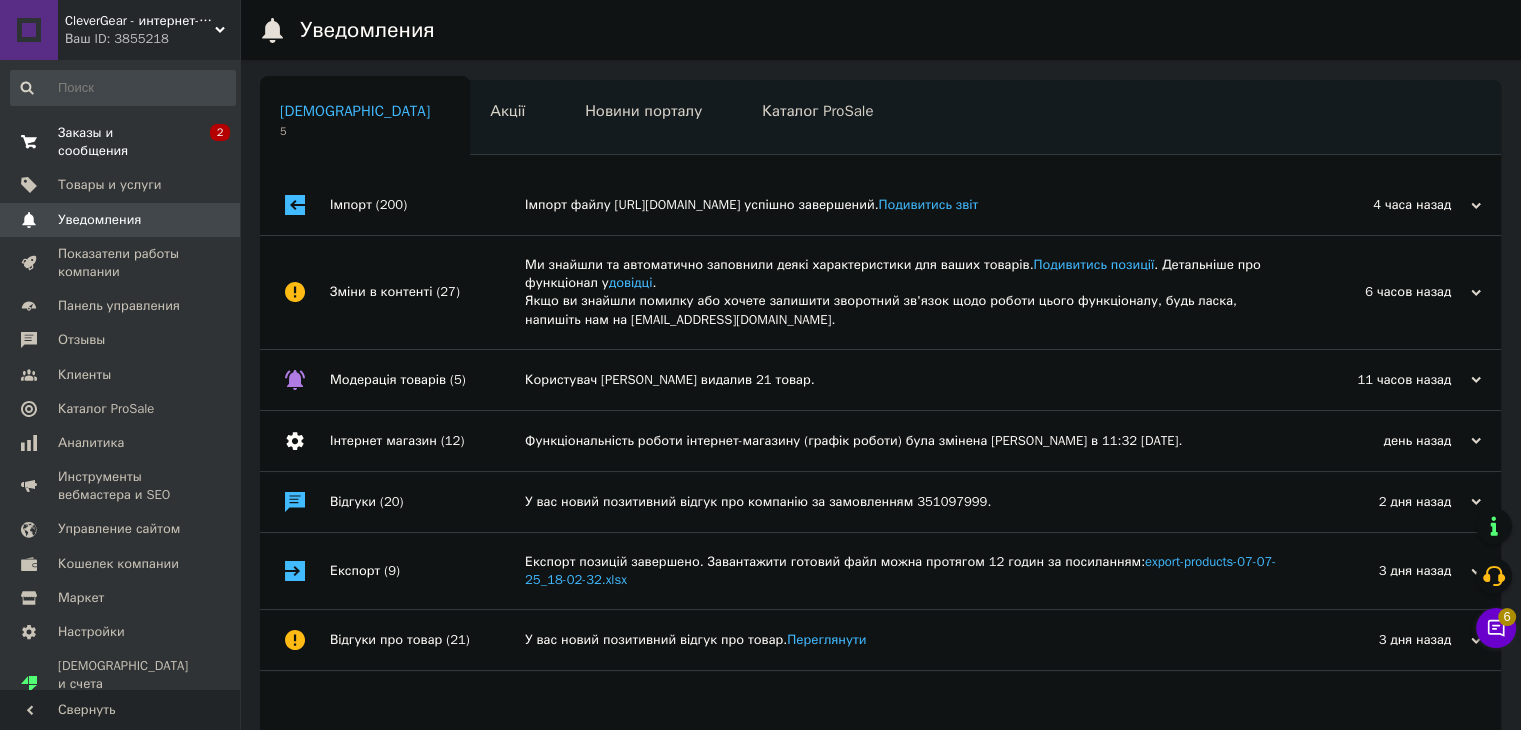 click on "Заказы и сообщения" at bounding box center [121, 142] 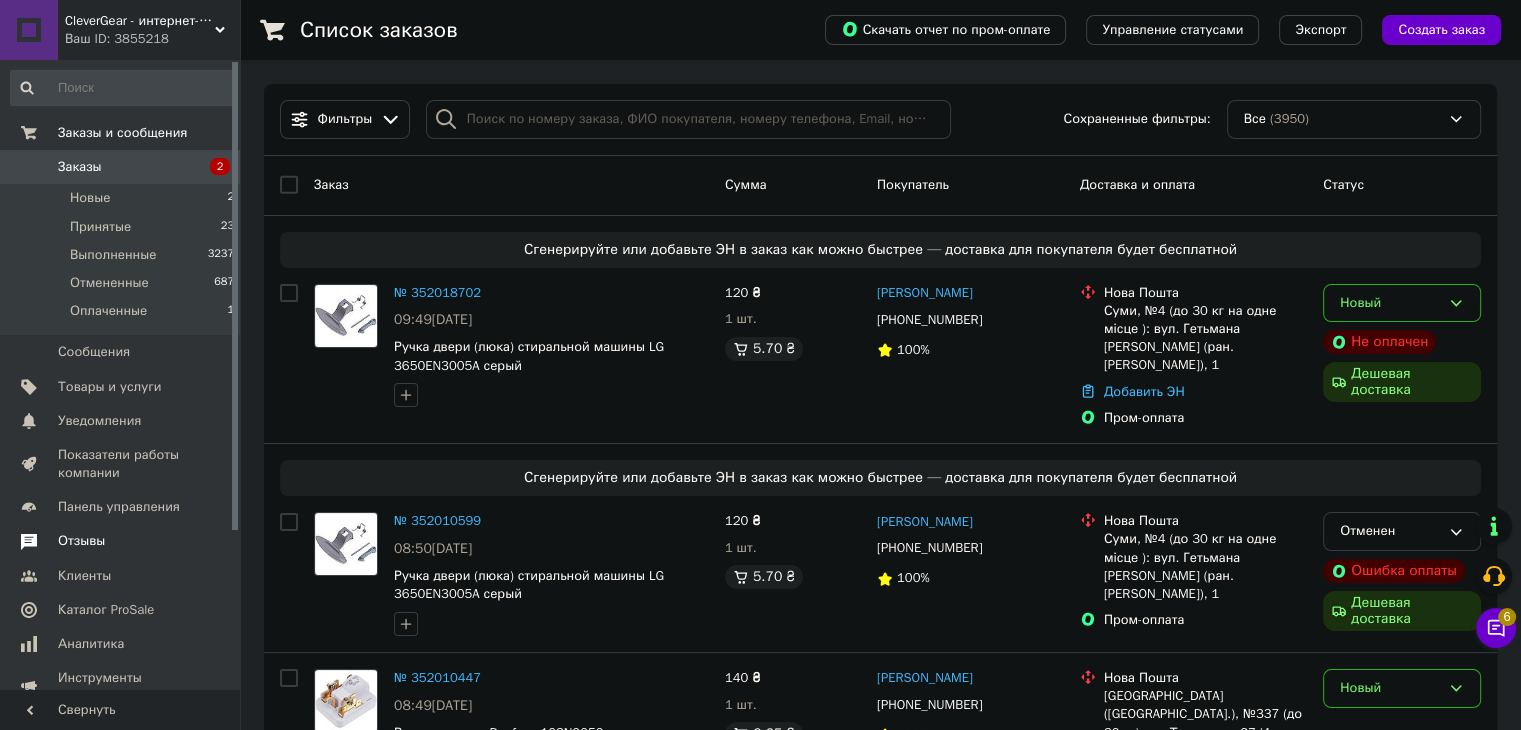 click on "Отзывы" at bounding box center (123, 541) 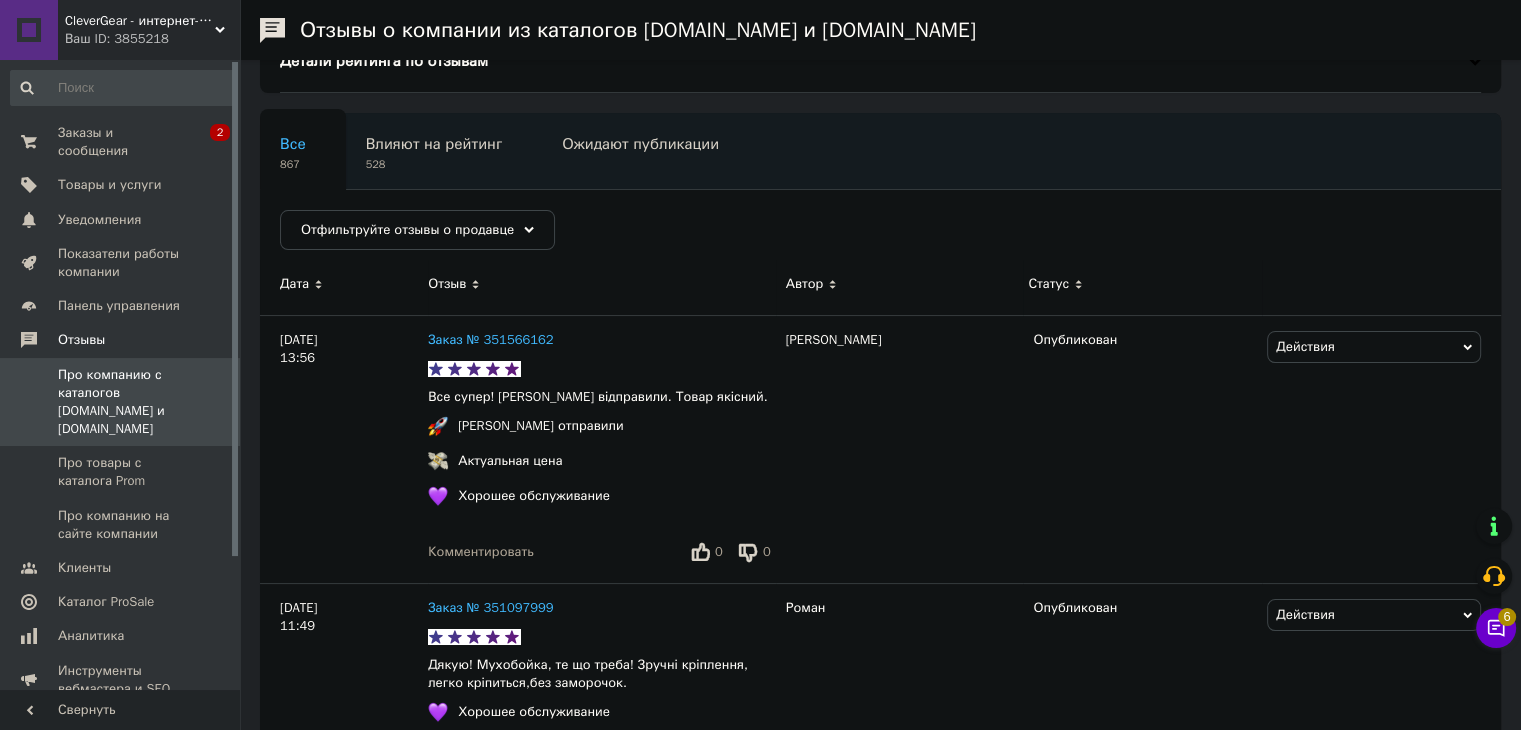 scroll, scrollTop: 0, scrollLeft: 0, axis: both 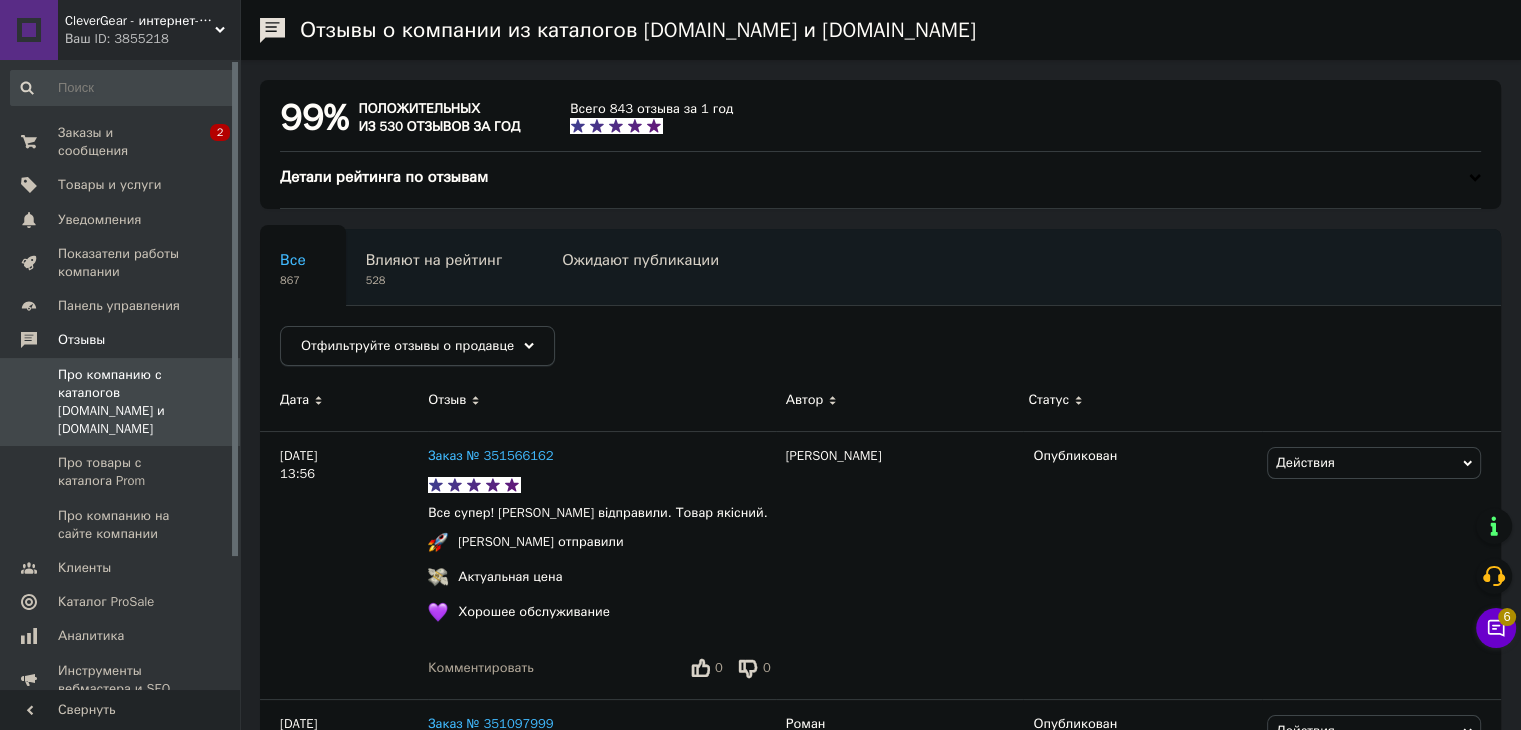click on "Отфильтруйте отзывы о продавце" at bounding box center [417, 346] 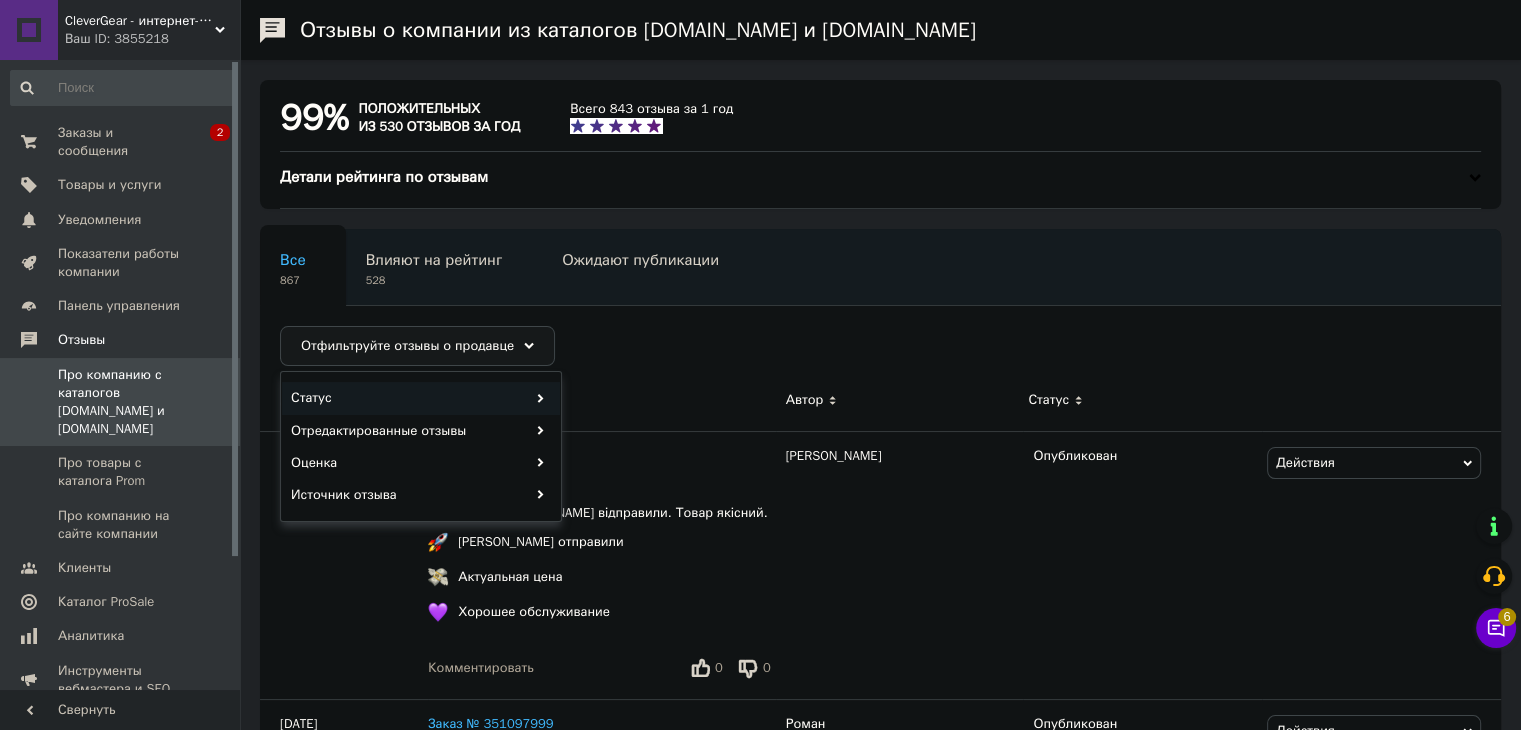 click on "Статус" at bounding box center (421, 398) 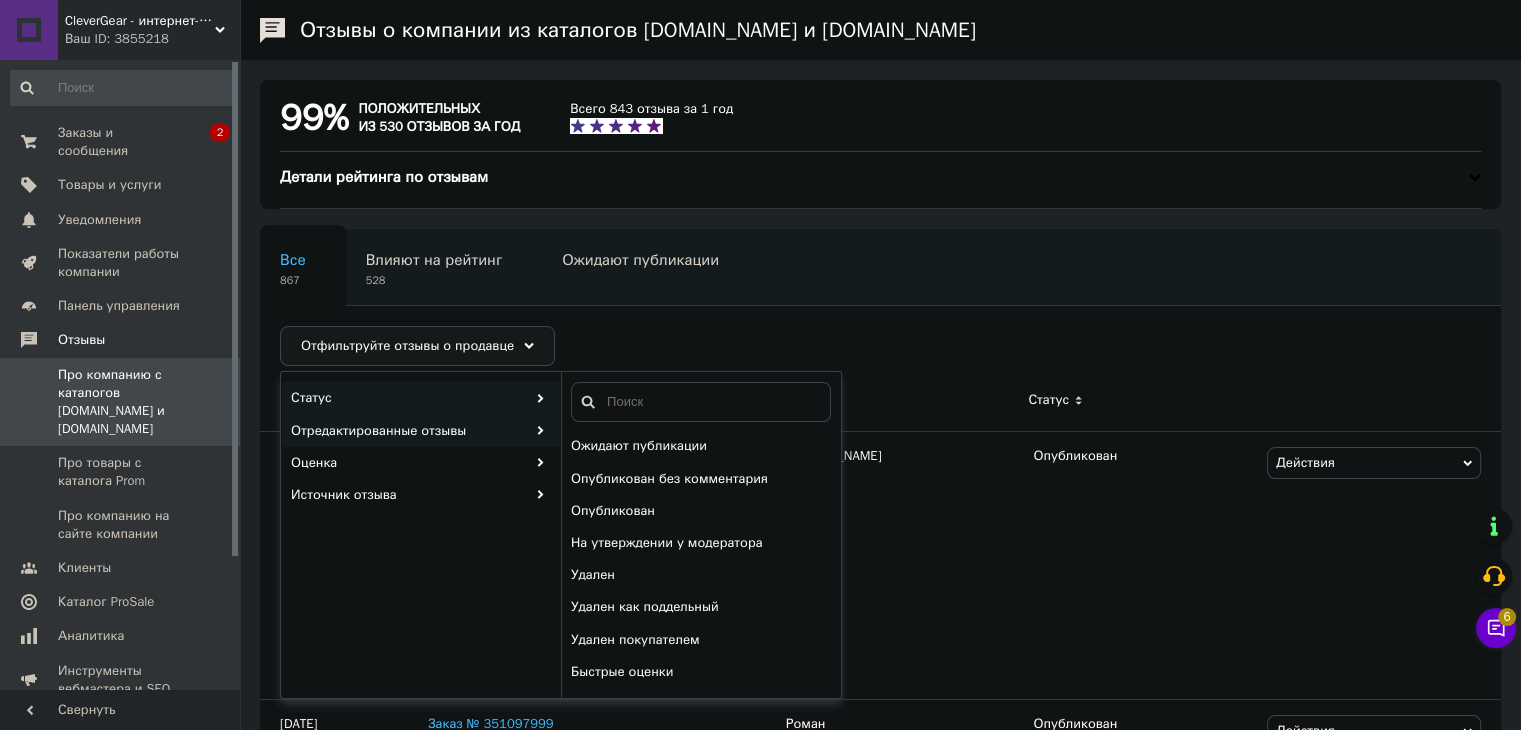 click on "Отредактированные отзывы" at bounding box center (421, 431) 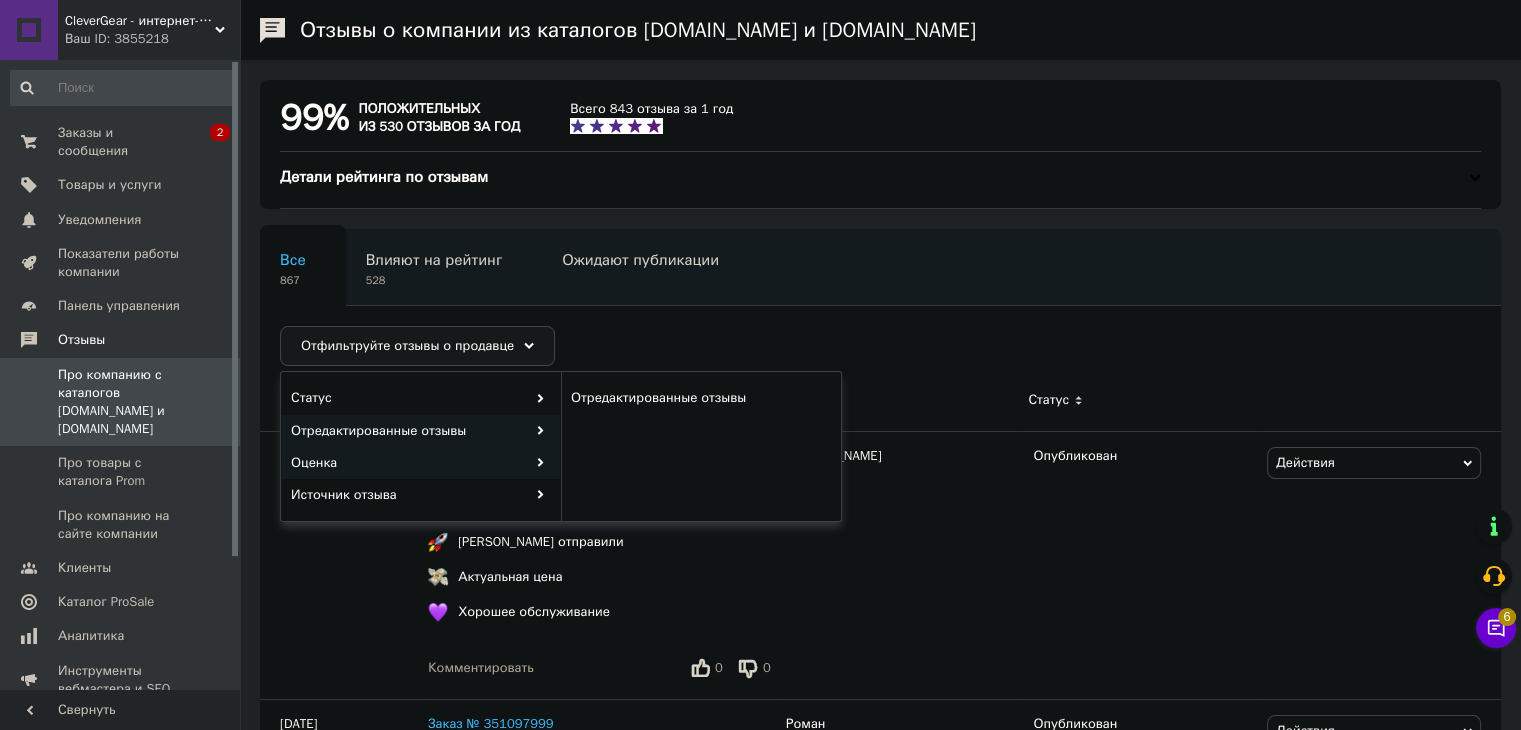 click on "Оценка" at bounding box center (421, 463) 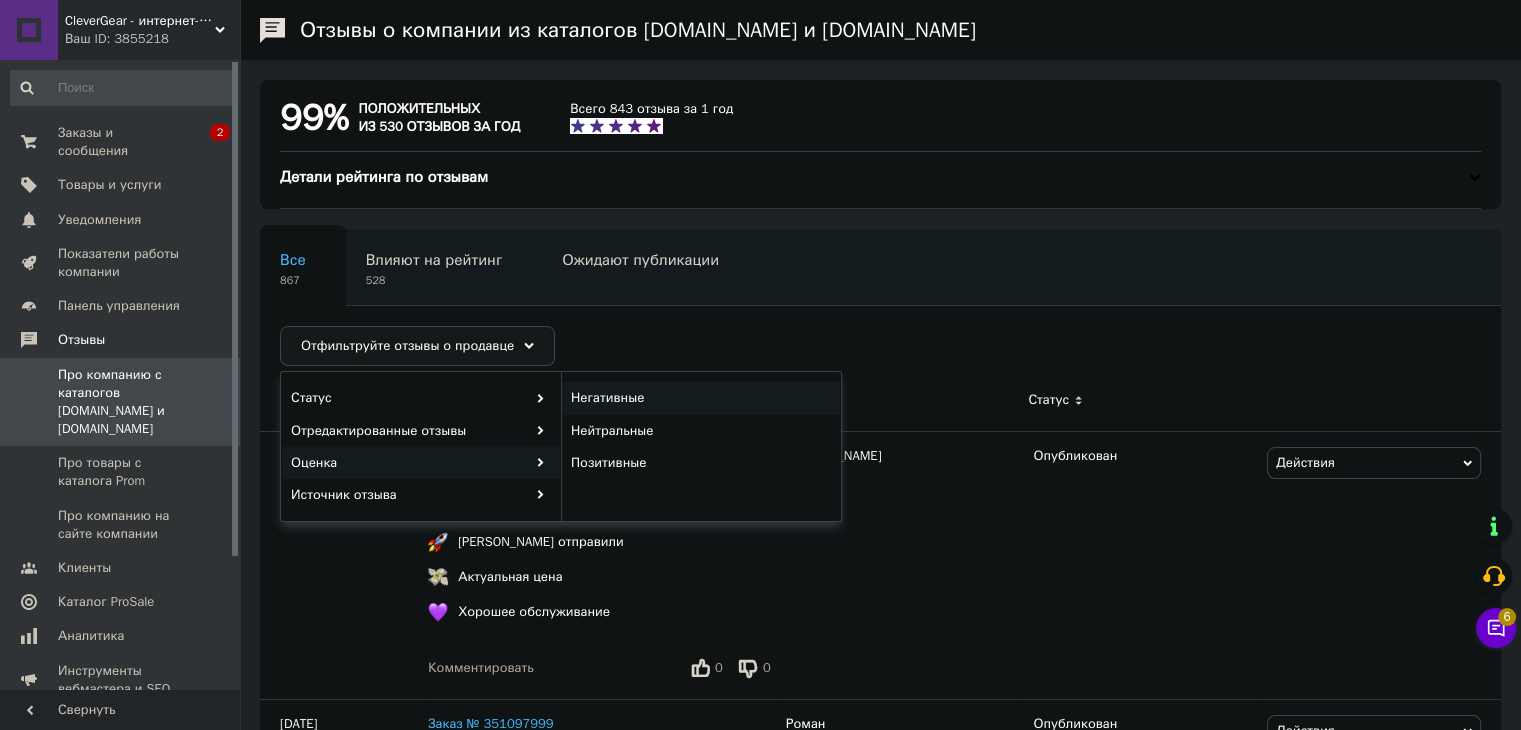 click on "Негативные" at bounding box center (698, 398) 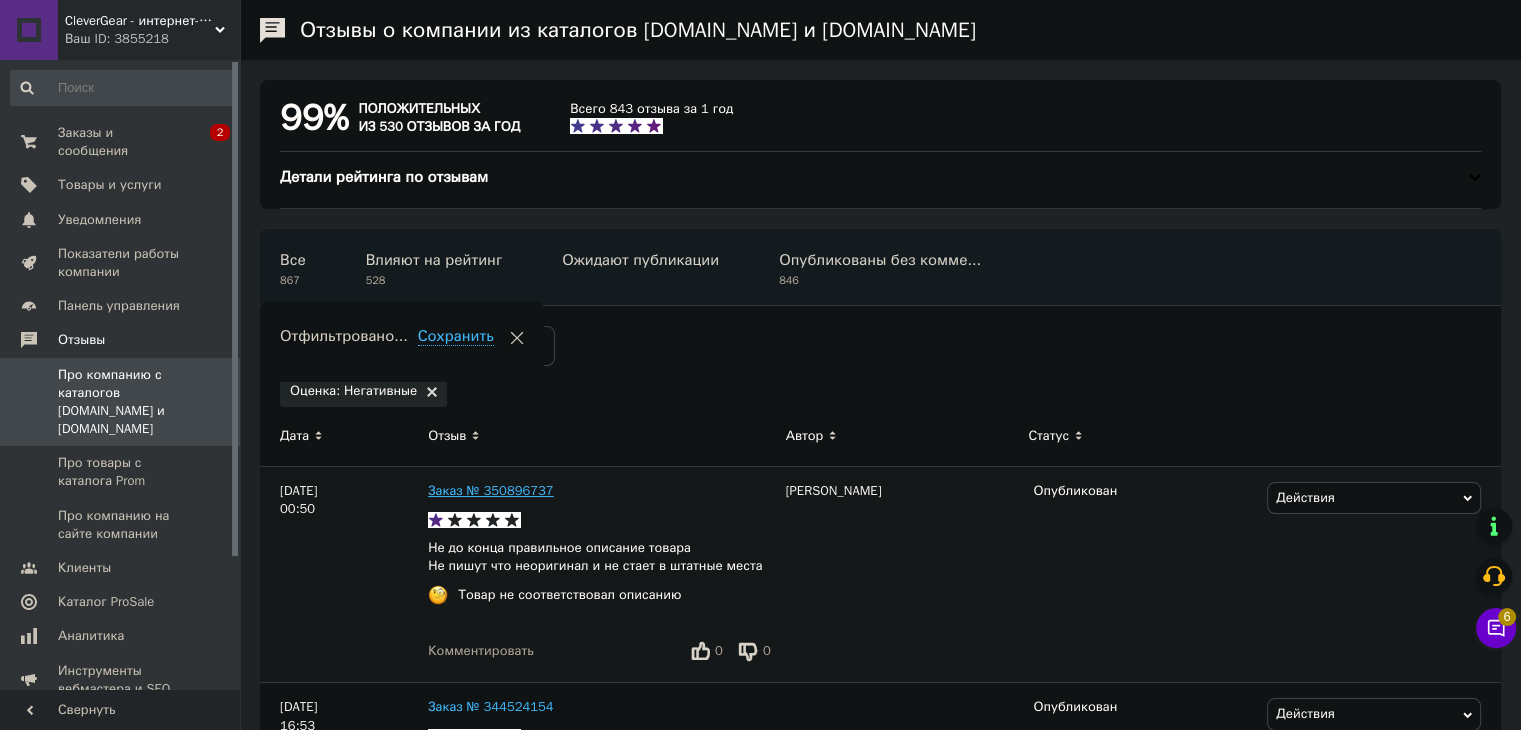 click on "Заказ № 350896737" at bounding box center (491, 490) 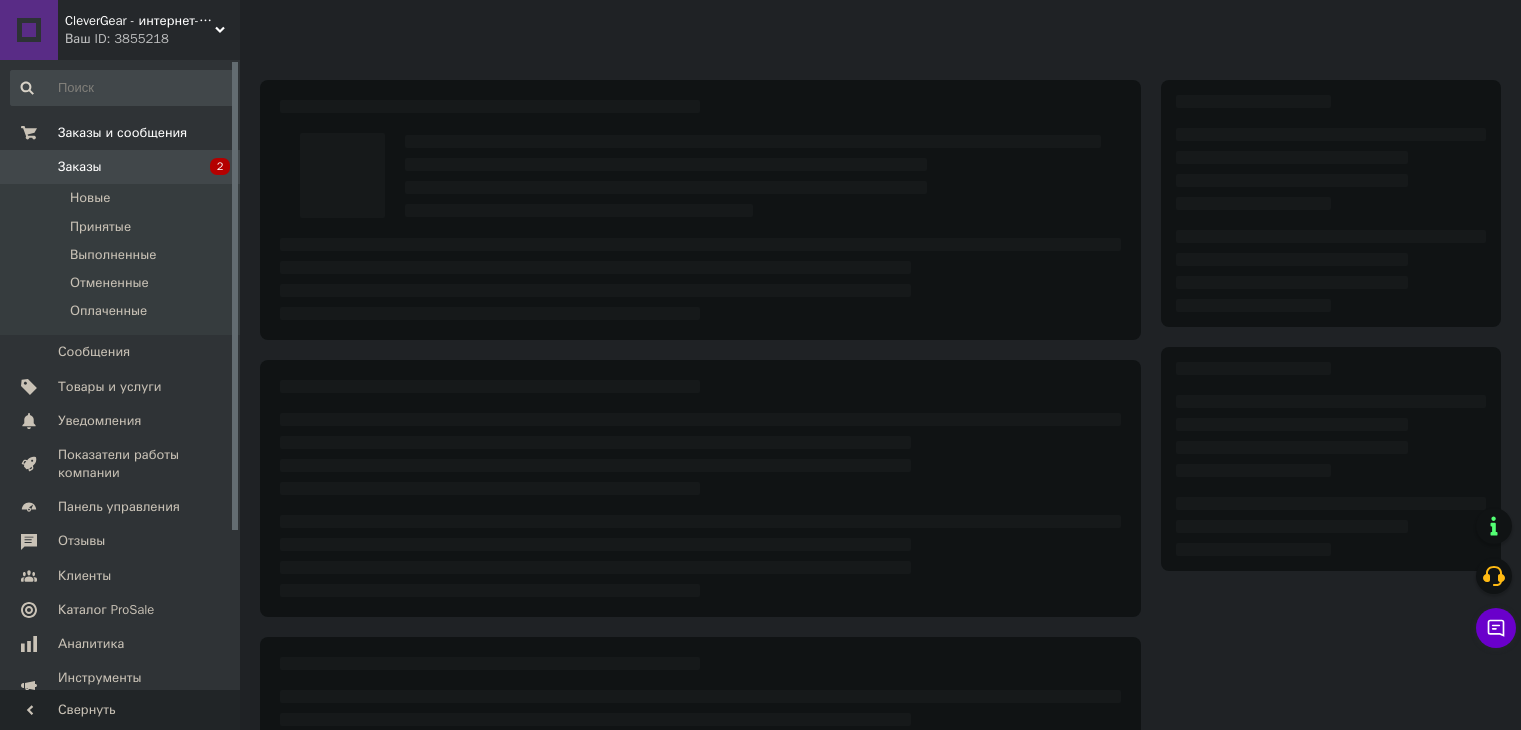scroll, scrollTop: 0, scrollLeft: 0, axis: both 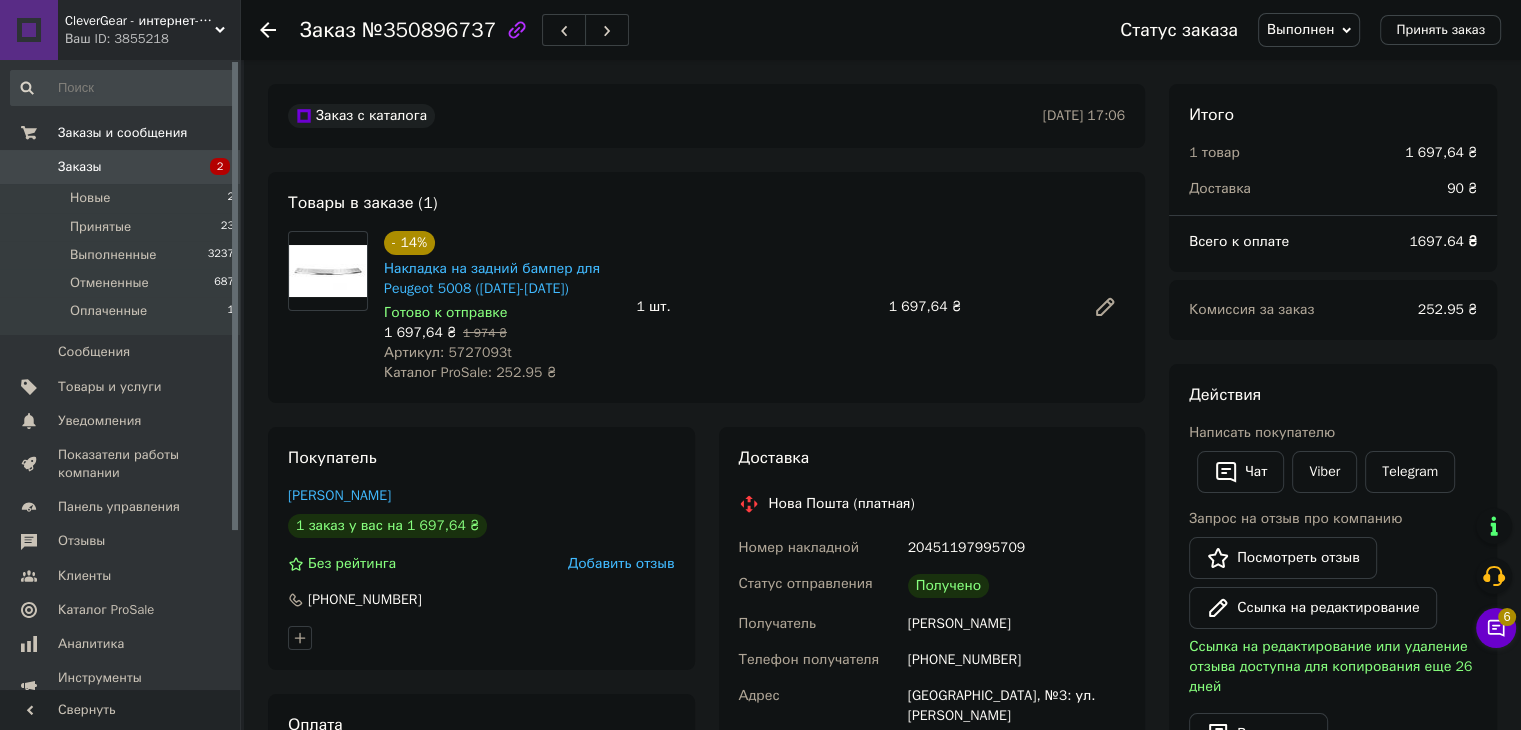 click on "[PHONE_NUMBER]" at bounding box center (1016, 660) 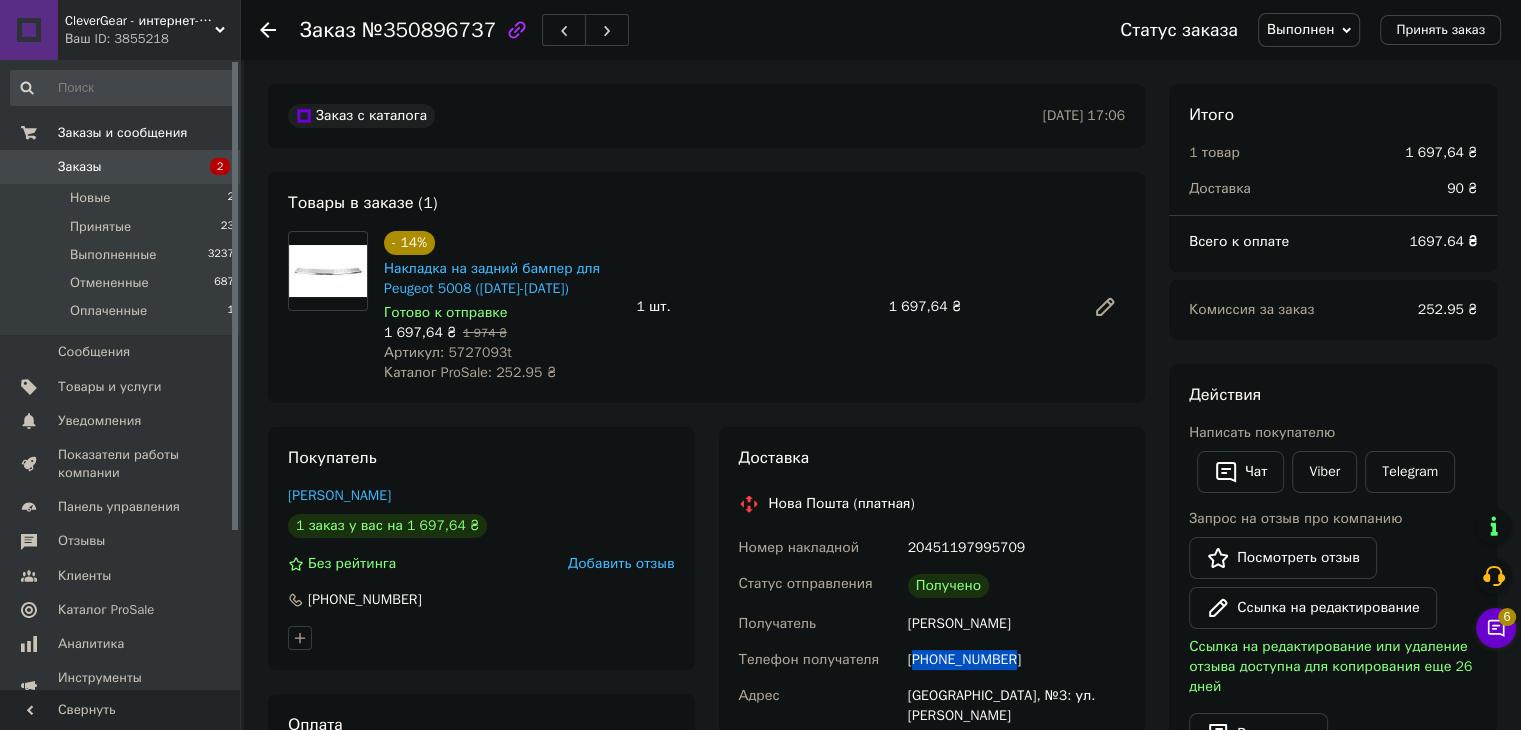 click on "[PHONE_NUMBER]" at bounding box center (1016, 660) 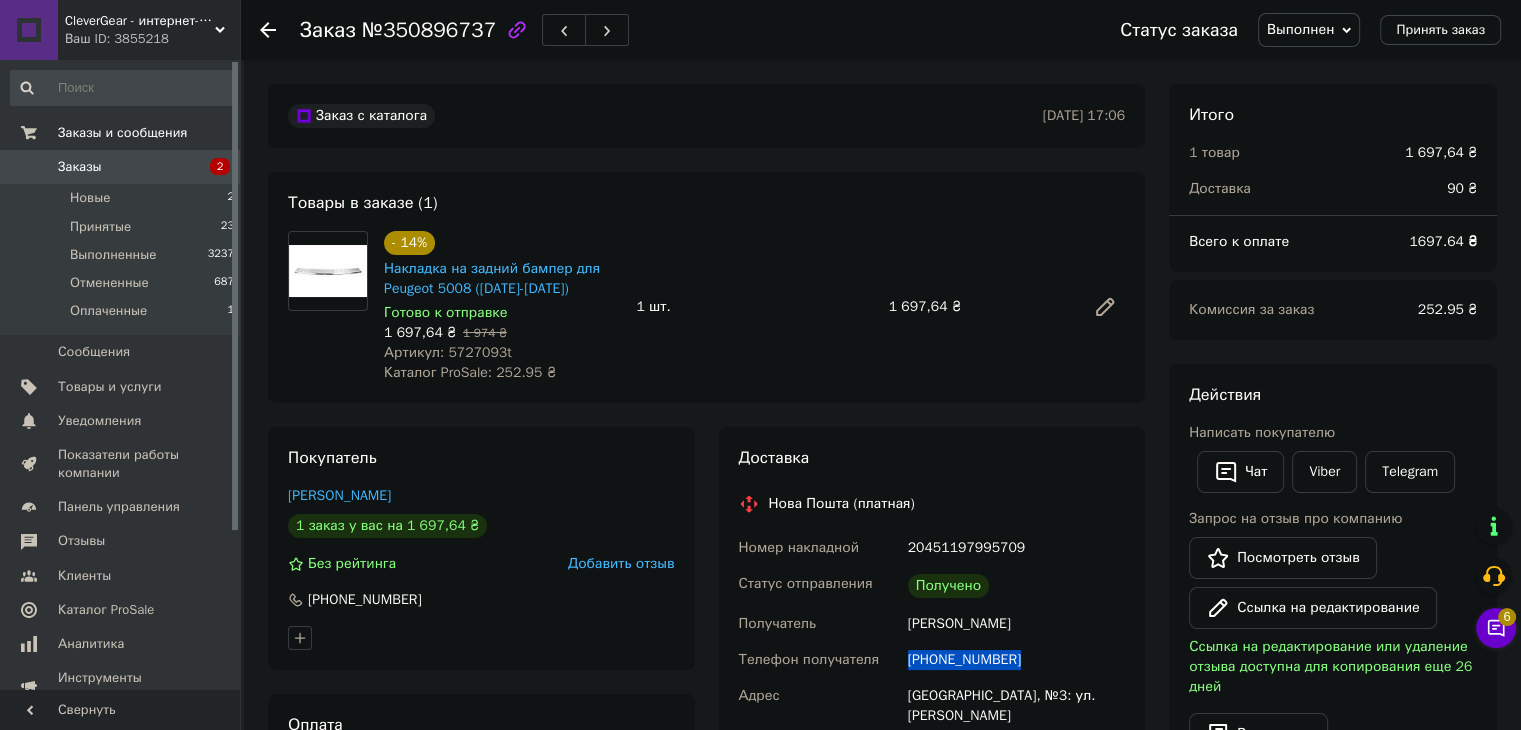 click on "[PHONE_NUMBER]" at bounding box center (1016, 660) 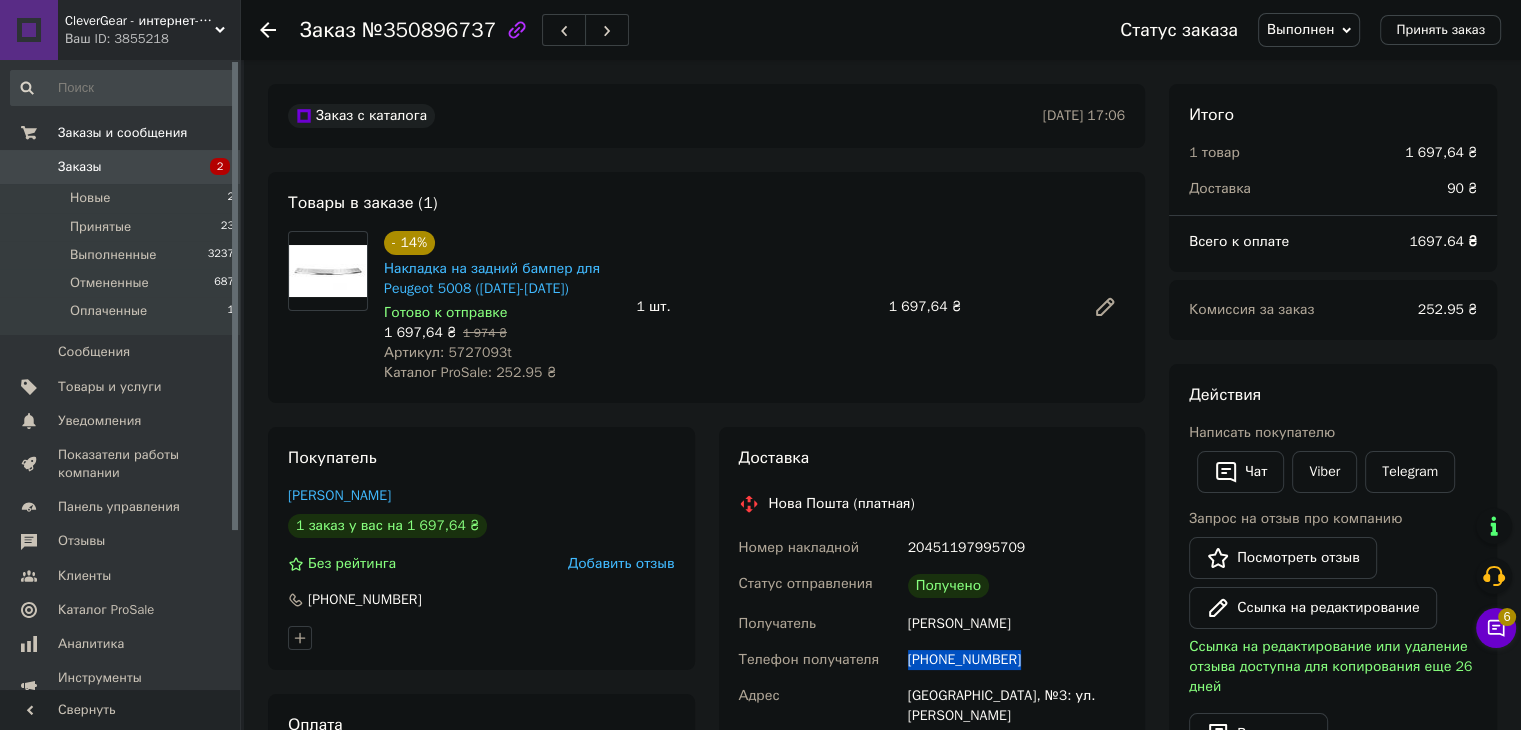 copy on "[PHONE_NUMBER]" 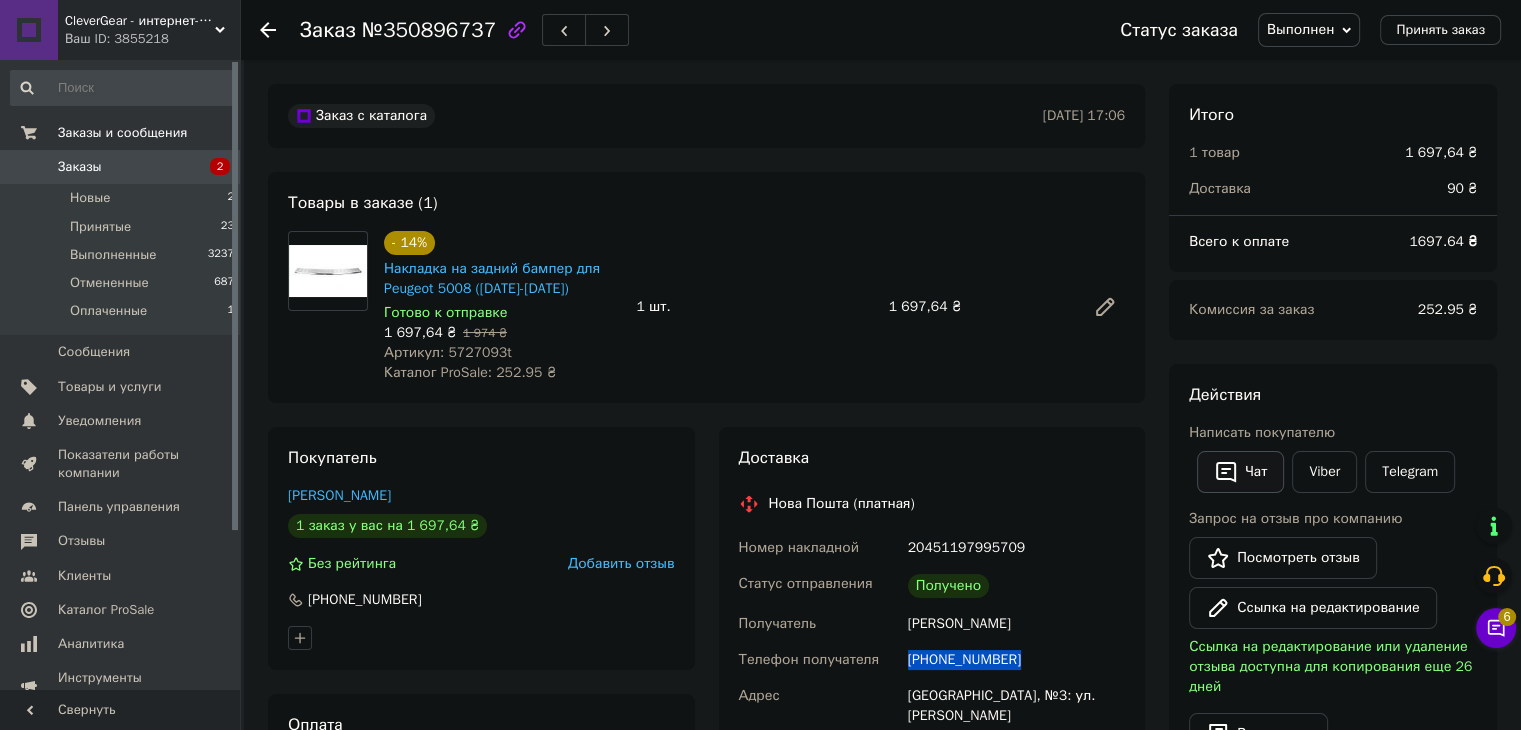 click on "Чат" at bounding box center (1240, 472) 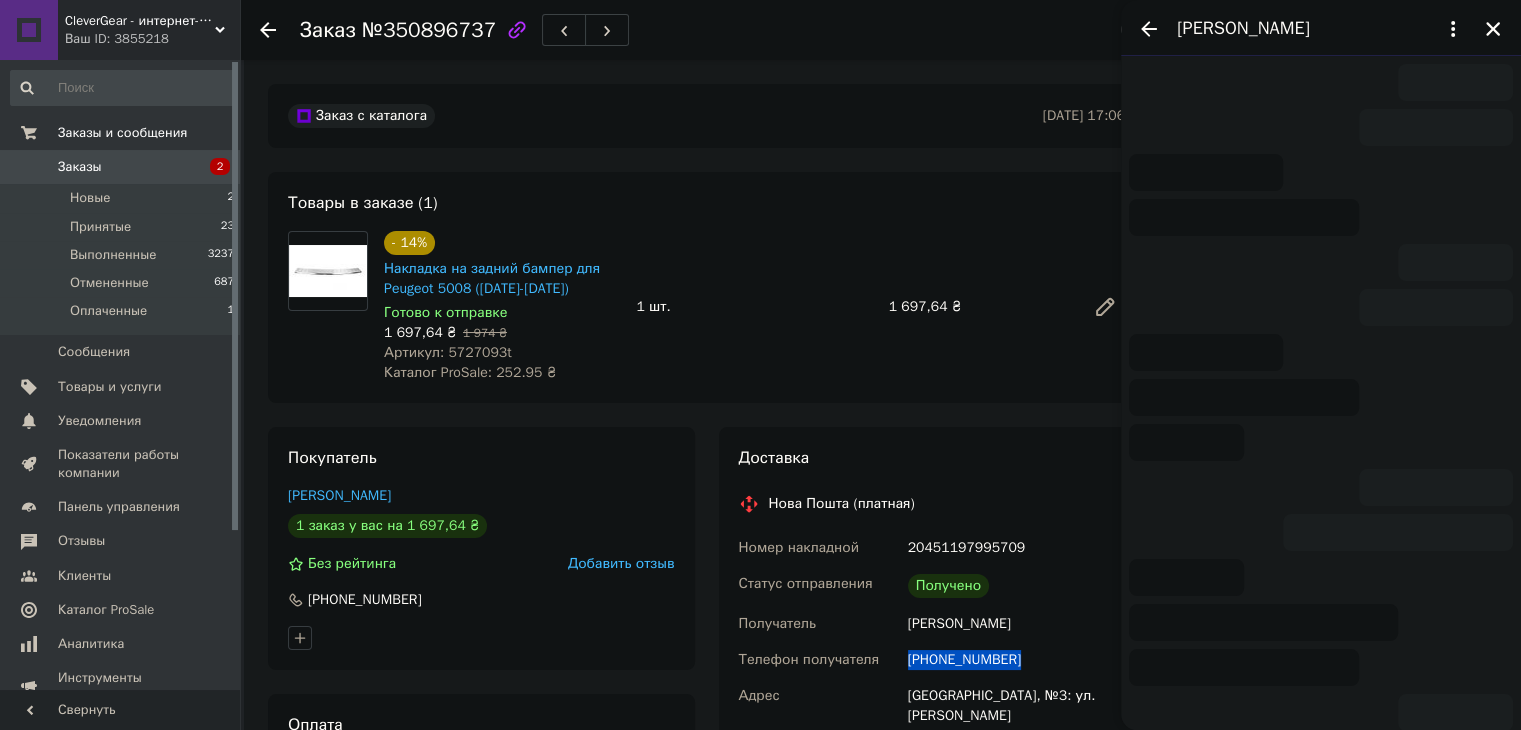 scroll, scrollTop: 1624, scrollLeft: 0, axis: vertical 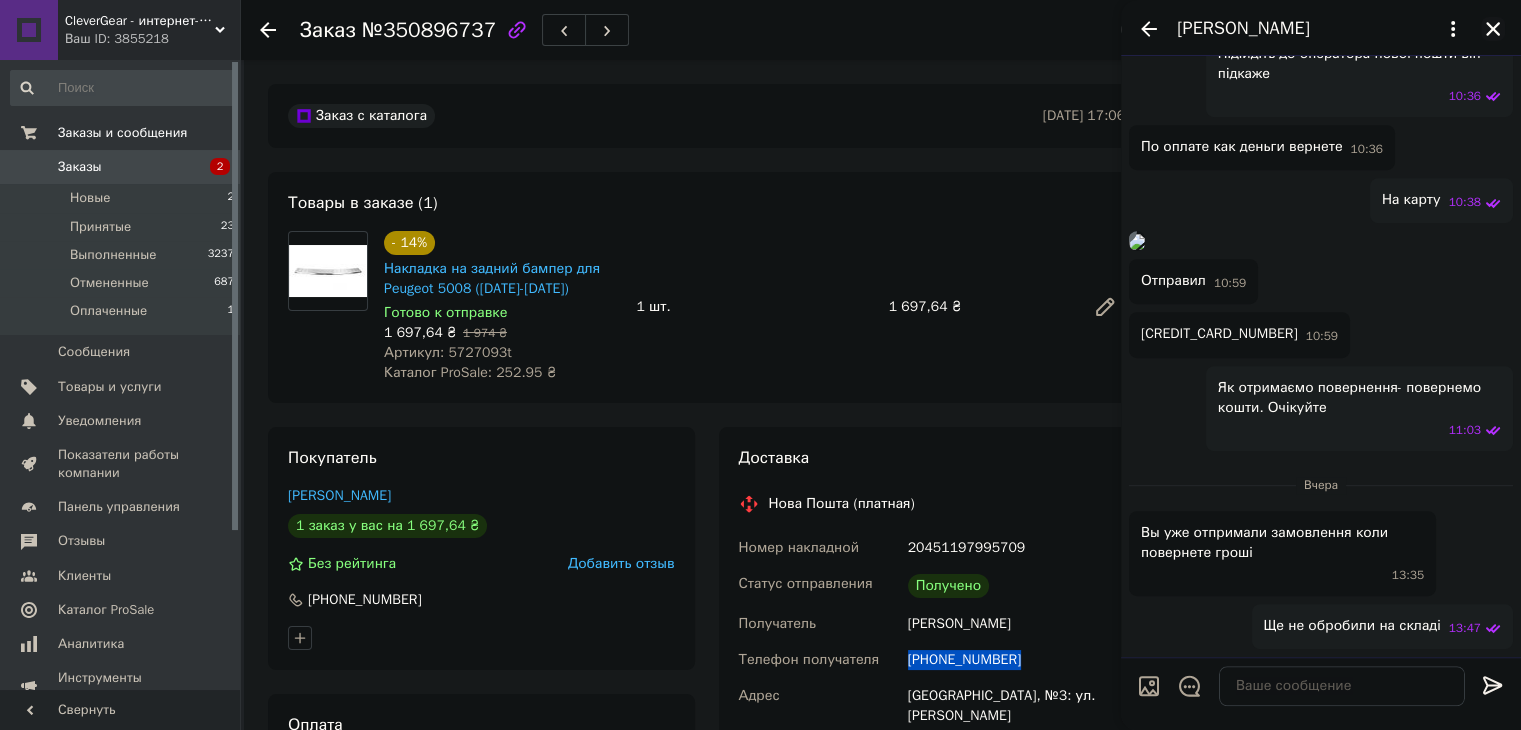 click 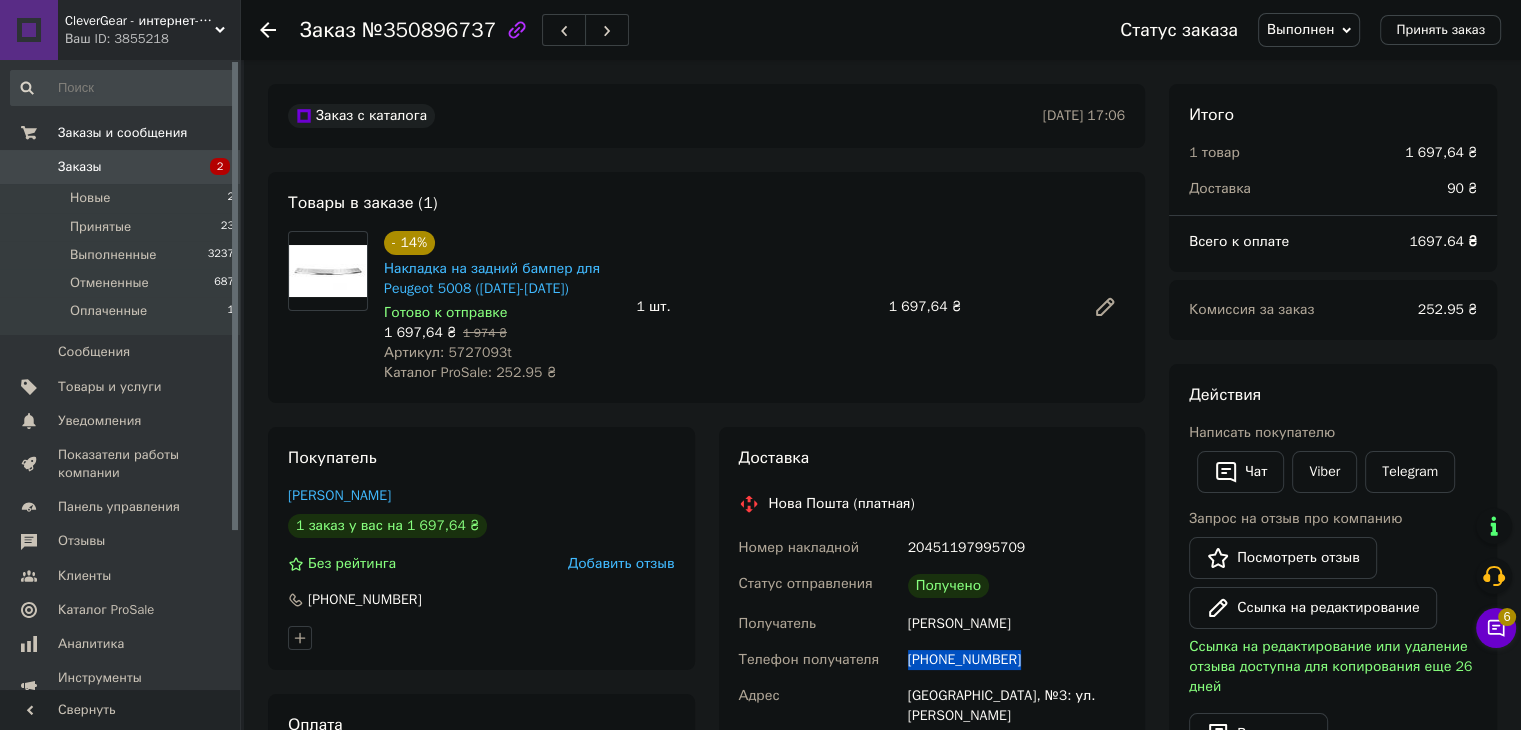 click on "Заказы" at bounding box center [121, 167] 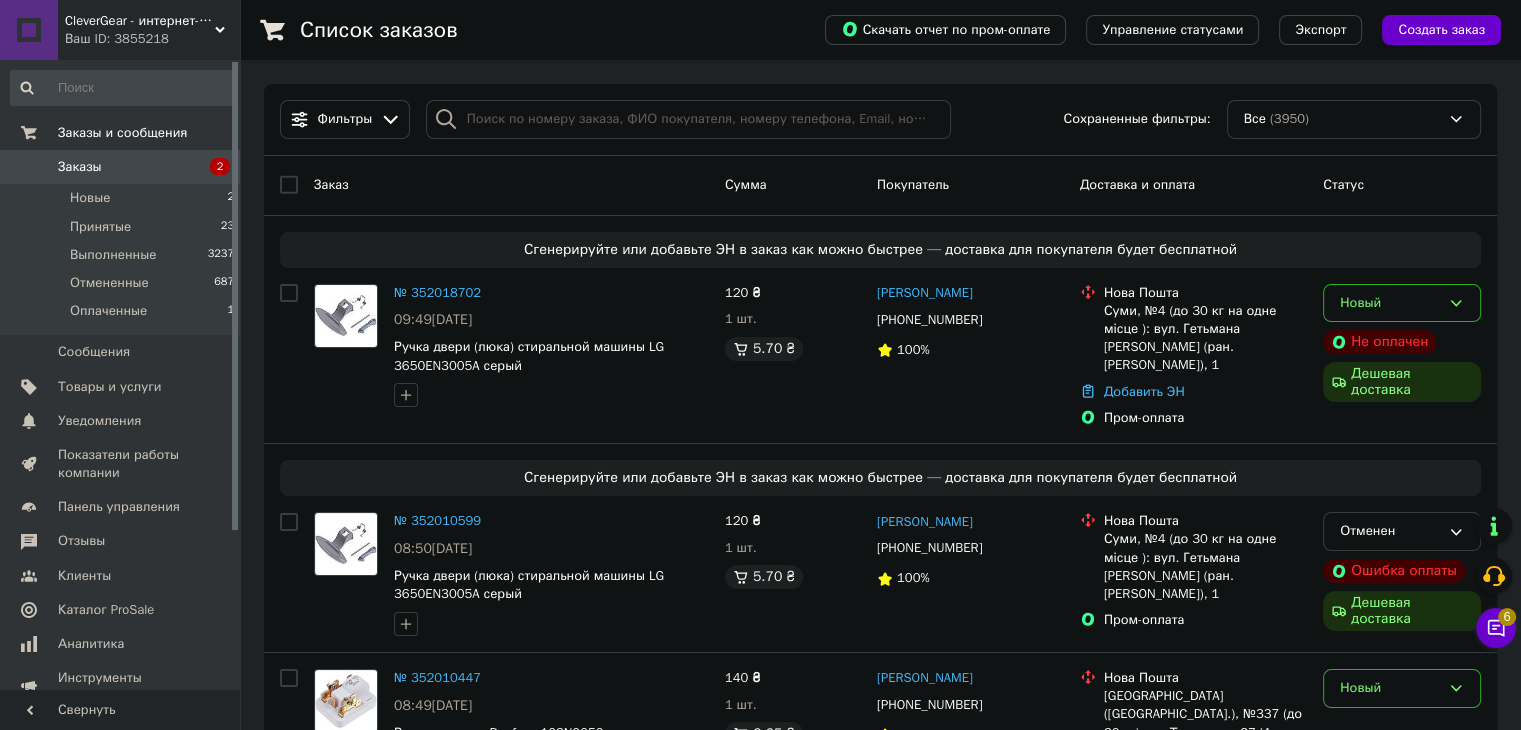 click 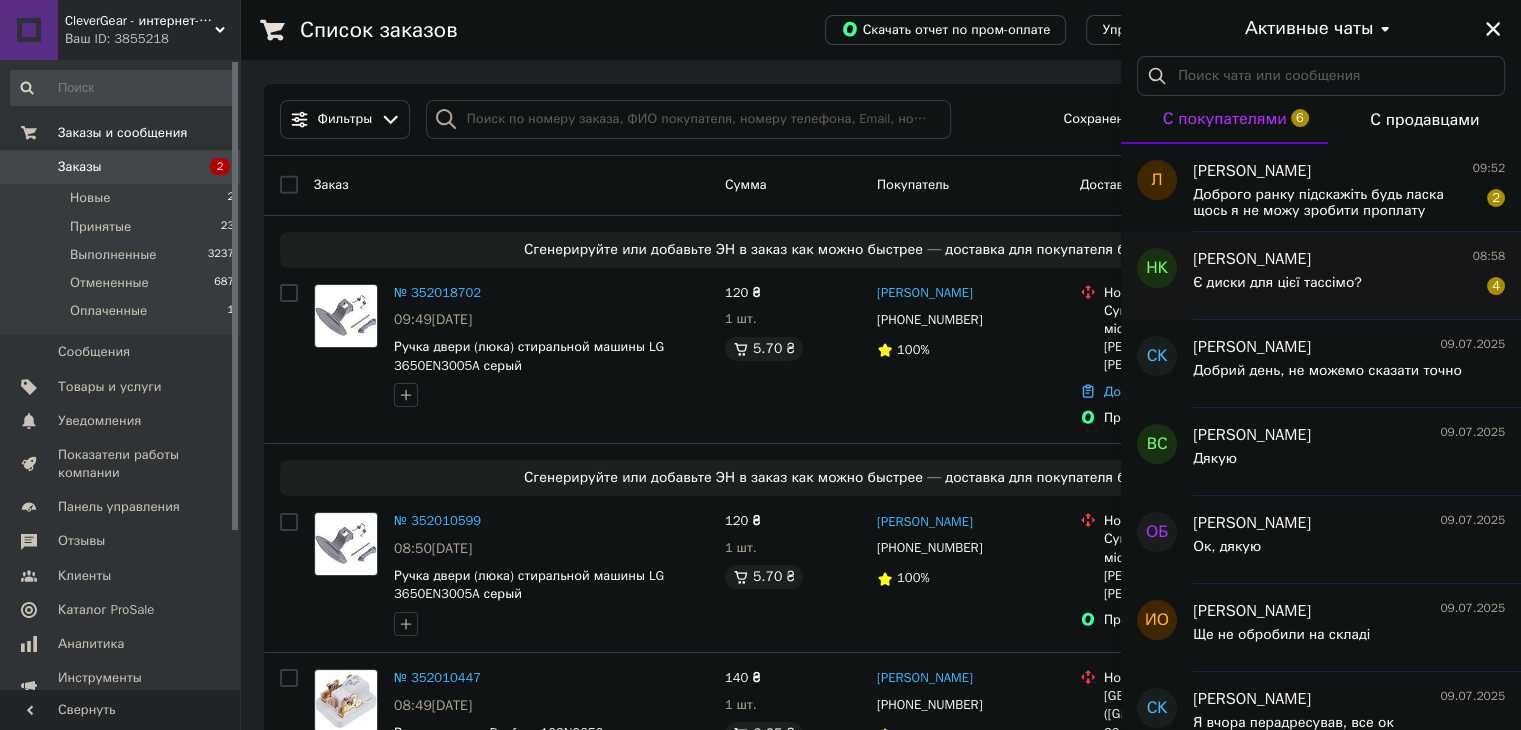 click on "Є диски для цієї тассімо? 4" at bounding box center (1349, 287) 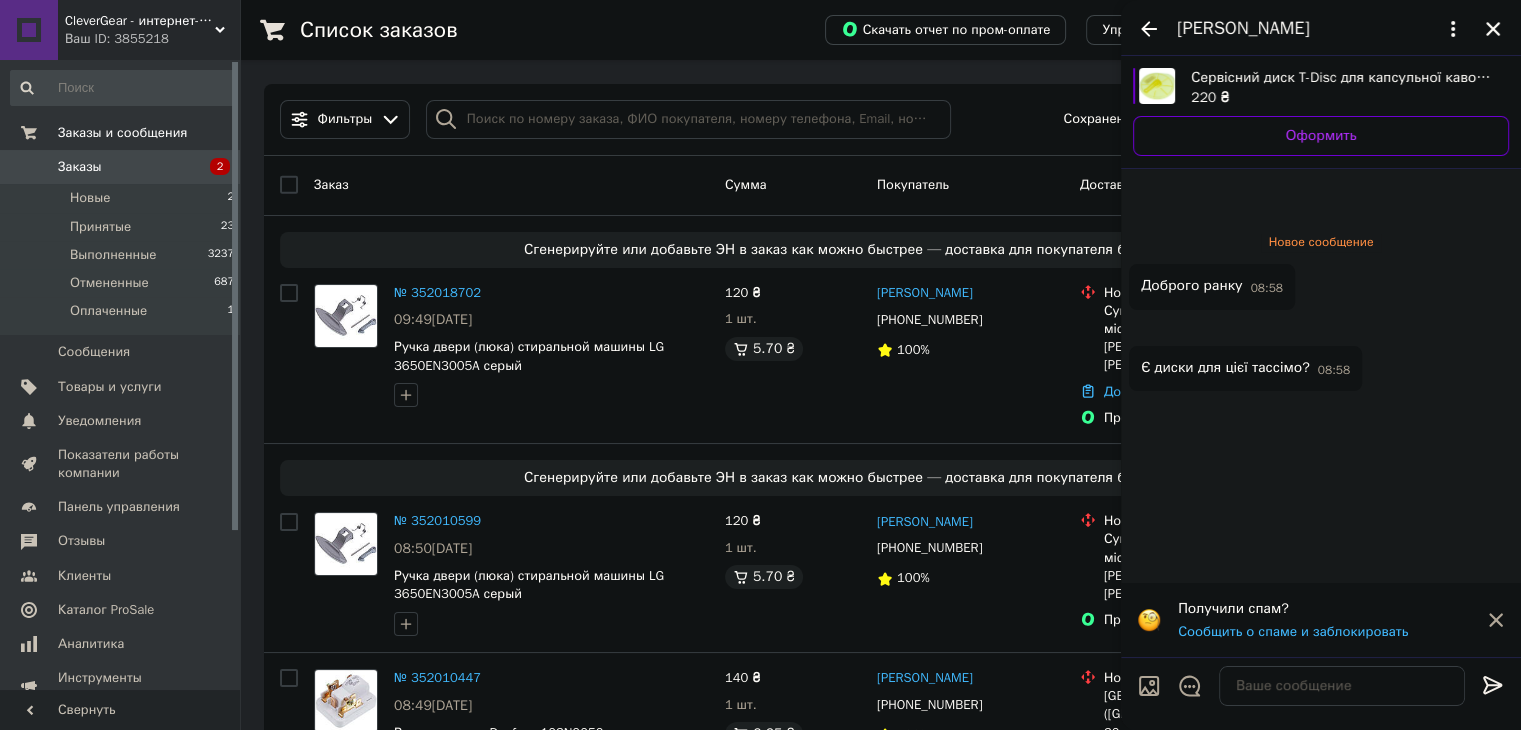 scroll, scrollTop: 96, scrollLeft: 0, axis: vertical 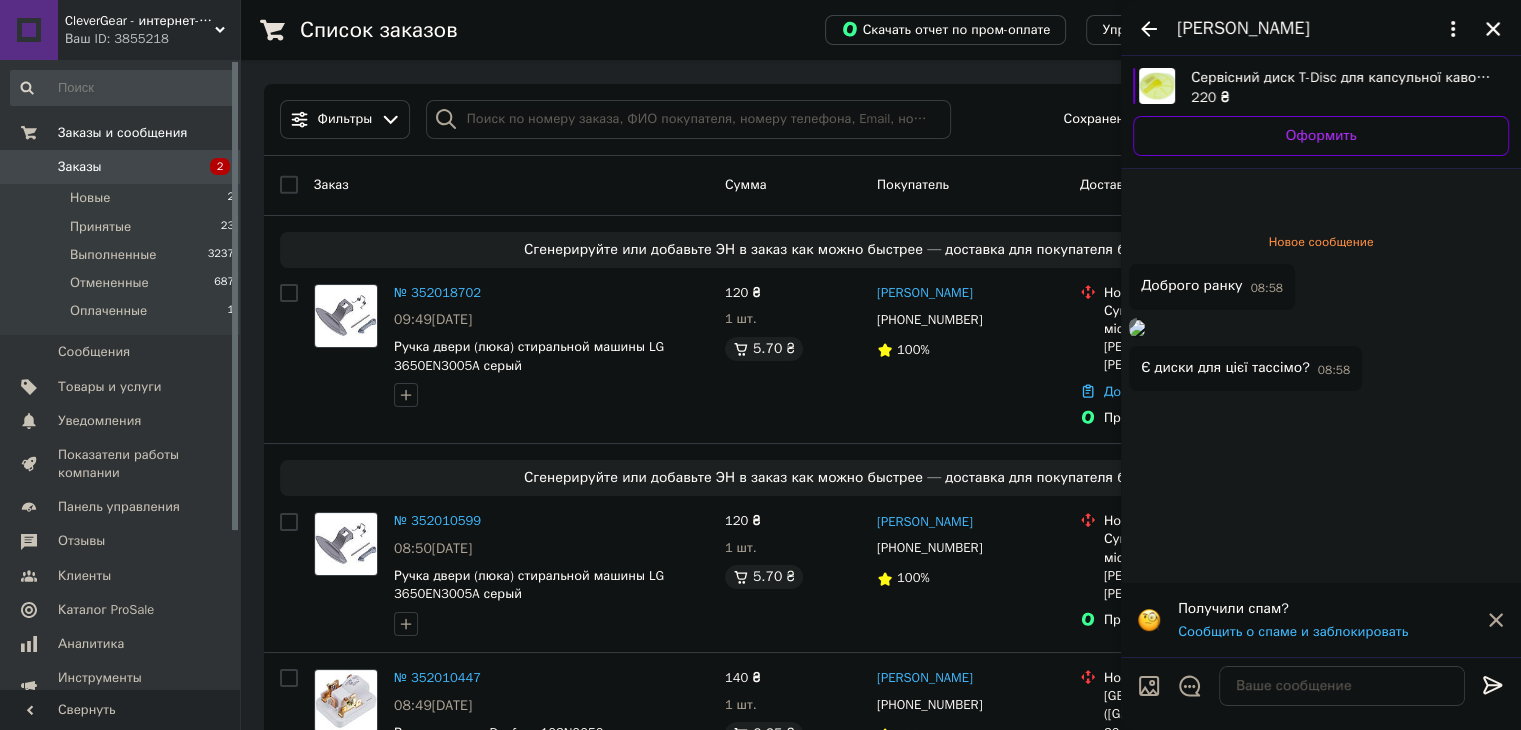 click at bounding box center [1137, 328] 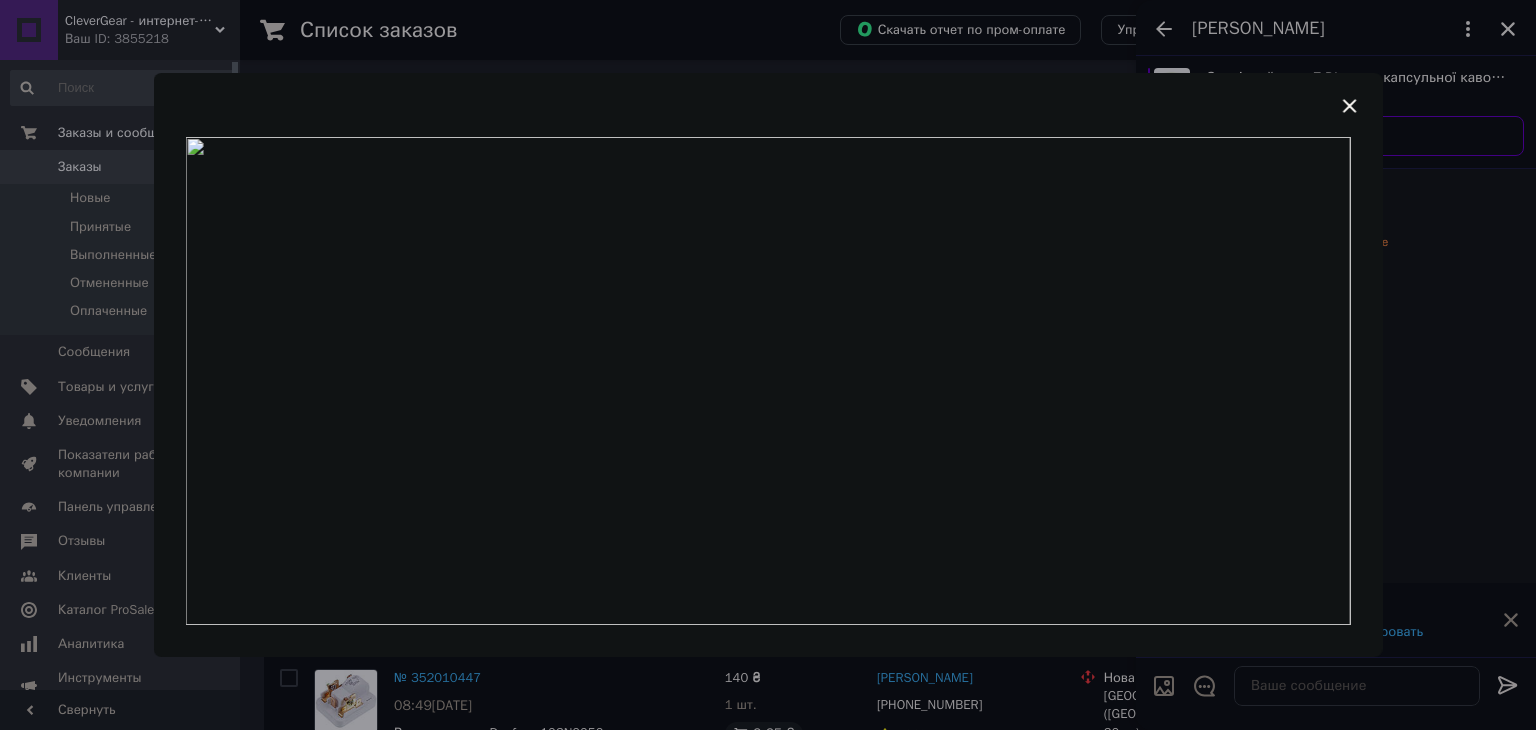 click at bounding box center (768, 365) 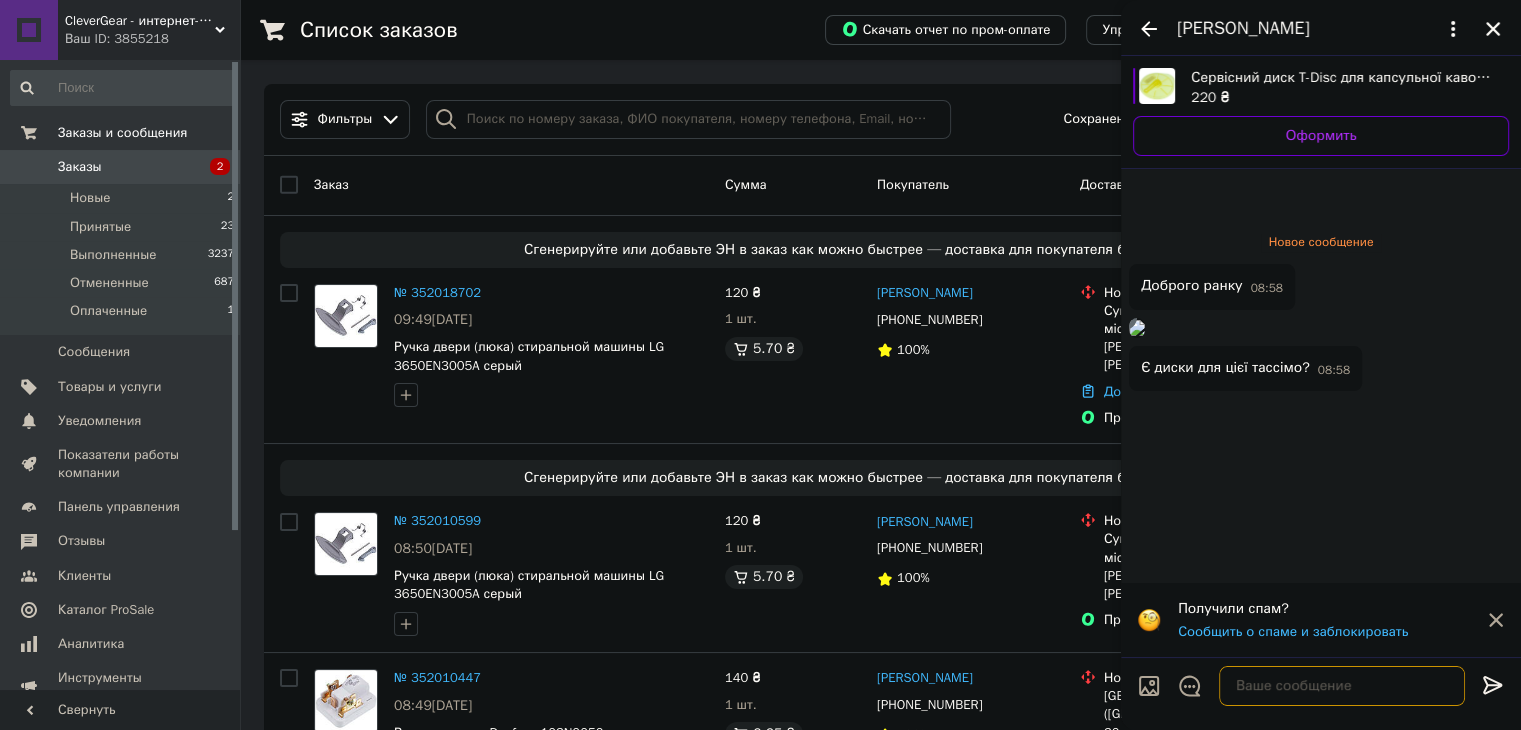 click at bounding box center (1342, 686) 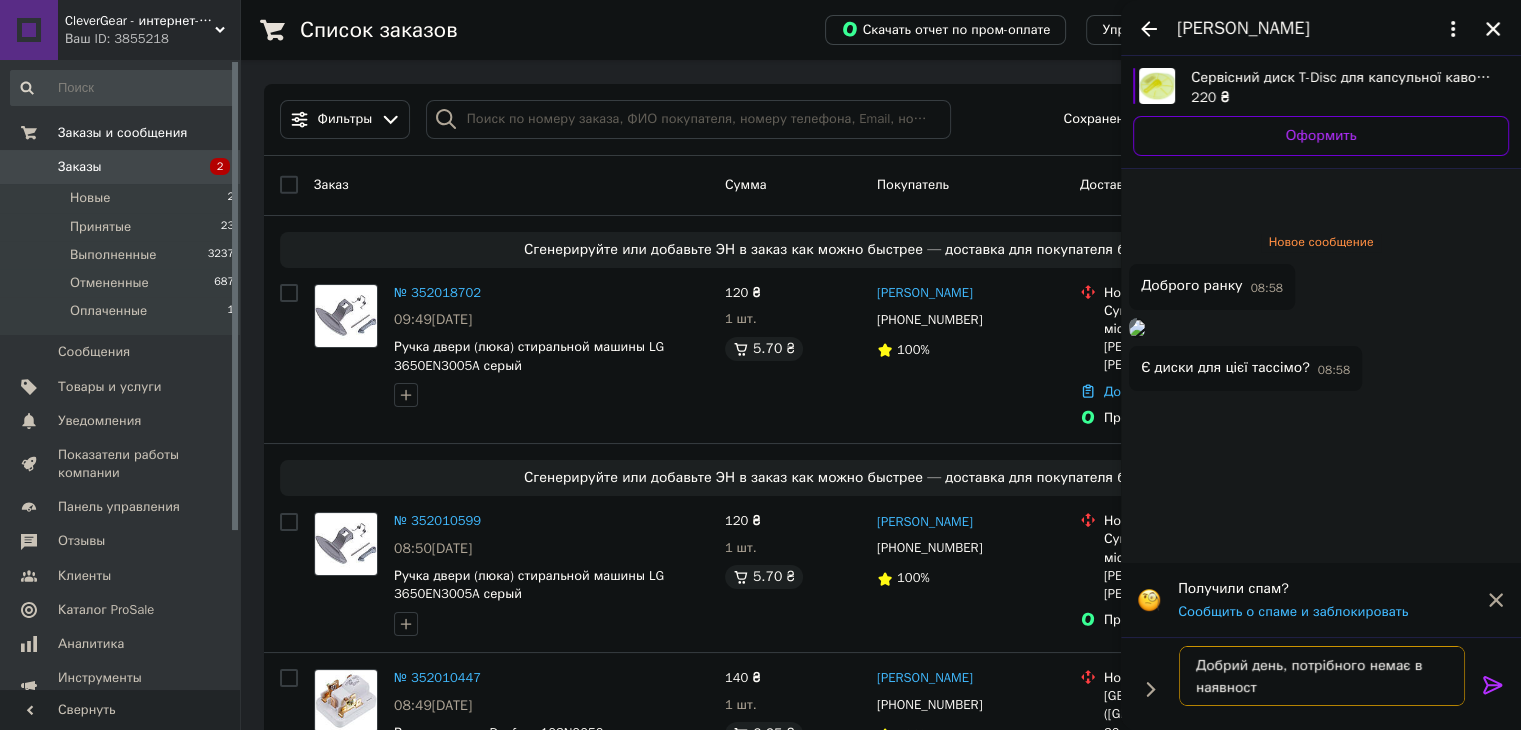 type on "Добрий день, потрібного немає в наявності" 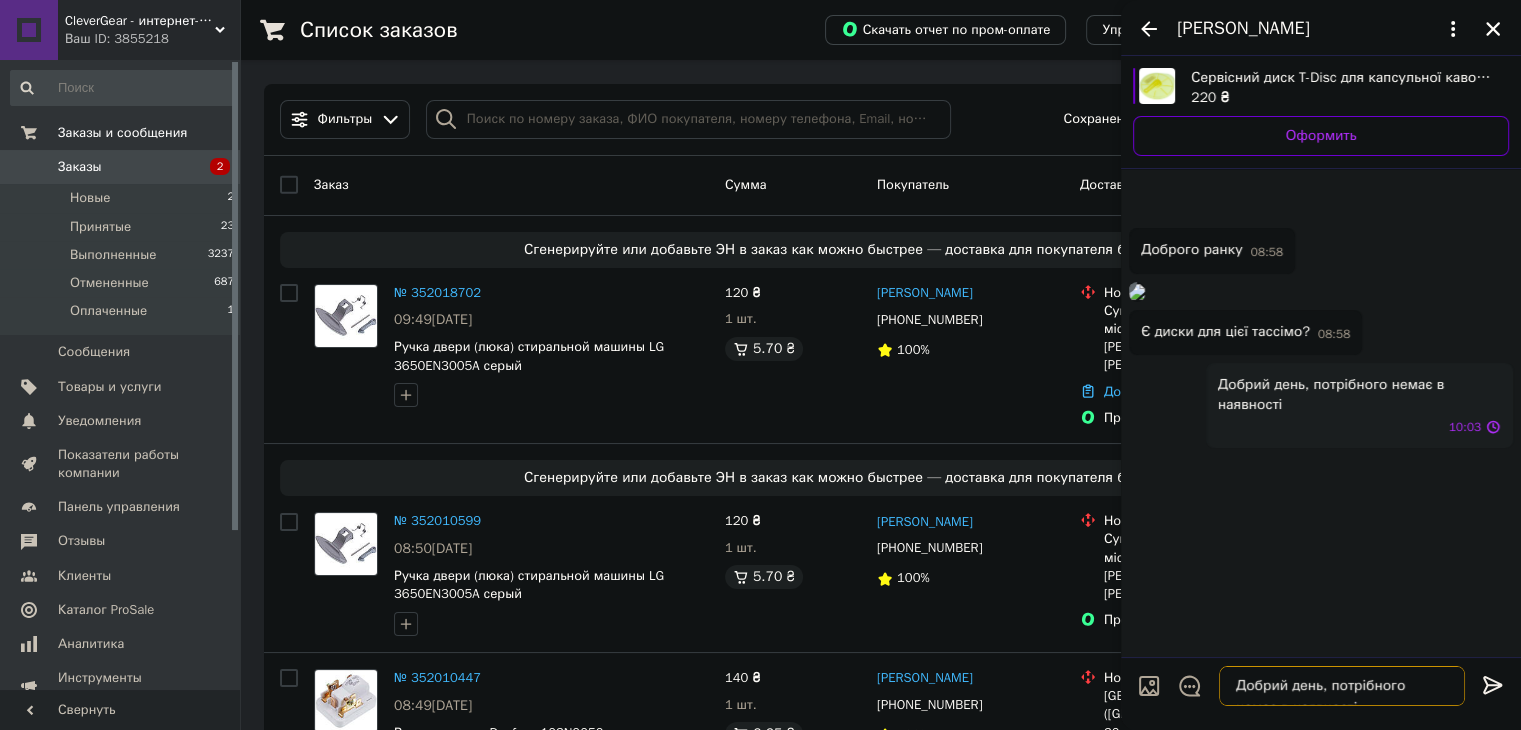 type 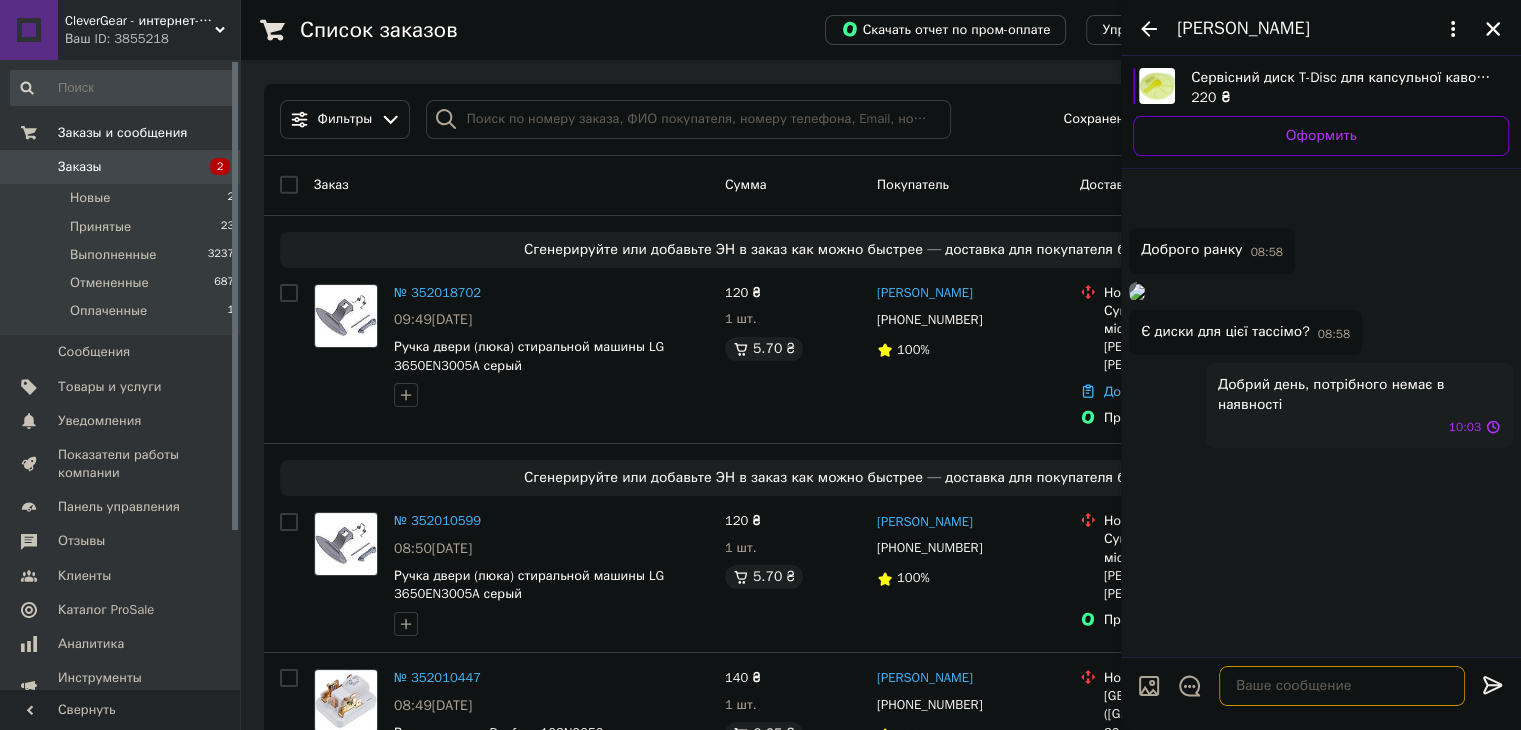 scroll, scrollTop: 59, scrollLeft: 0, axis: vertical 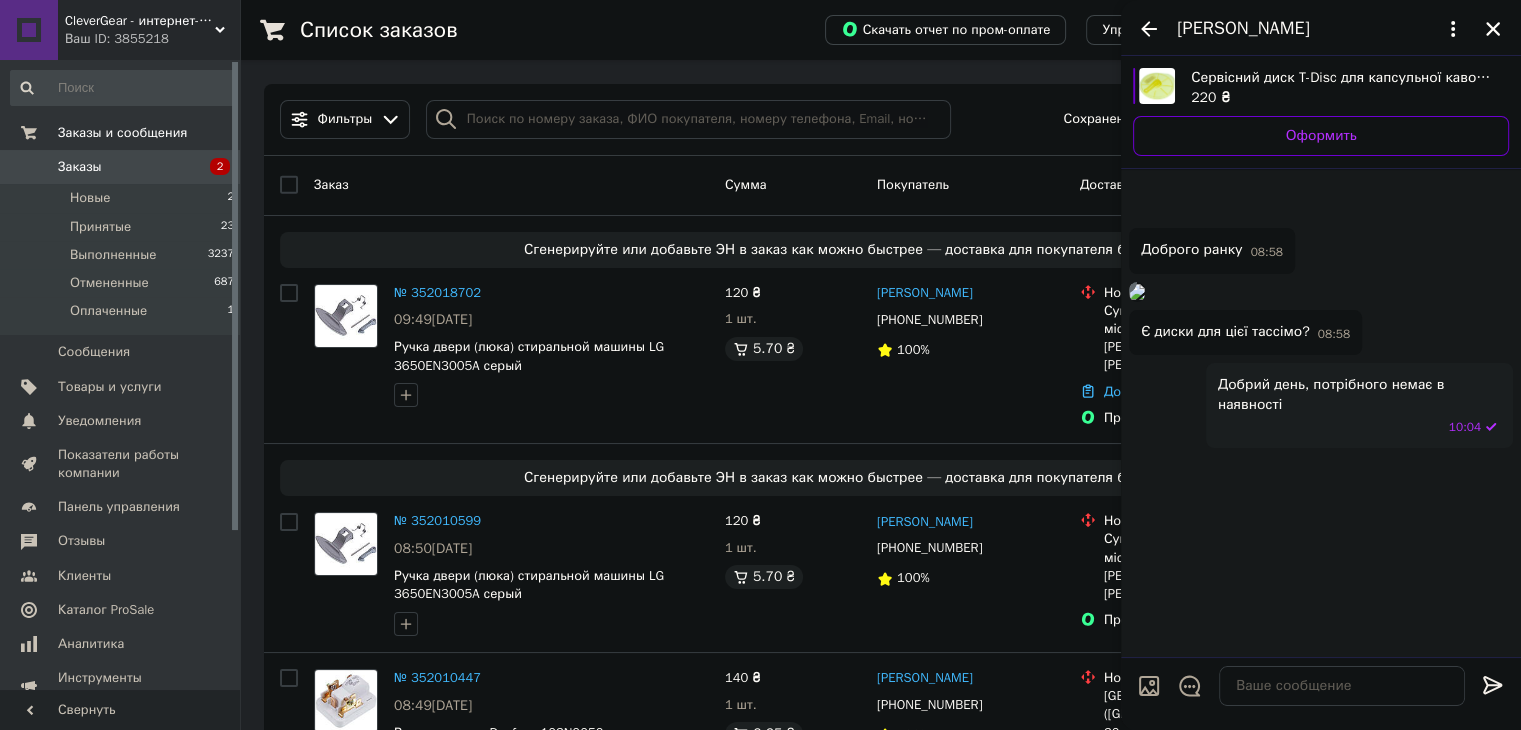 click on "Надія Колотинська" at bounding box center (1321, 28) 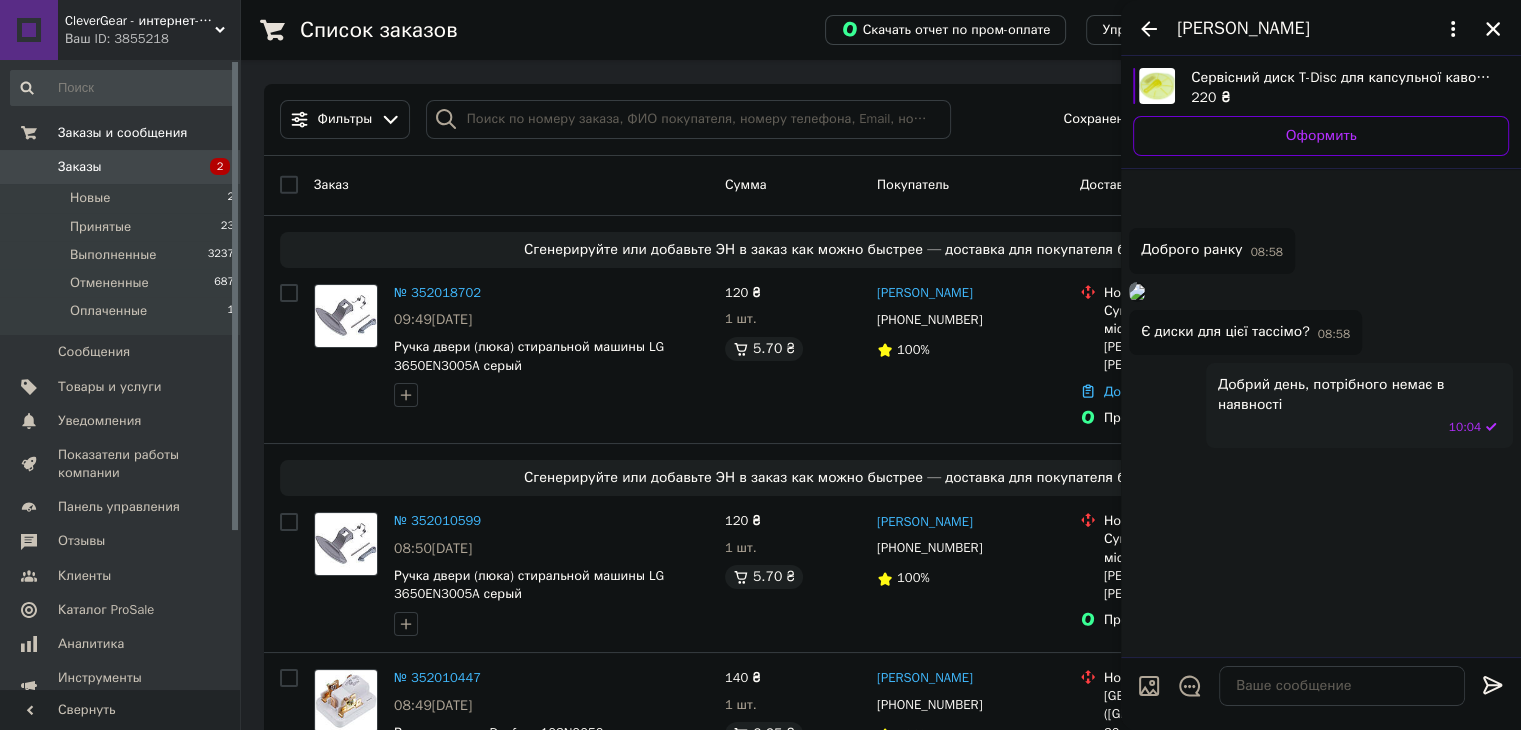 click 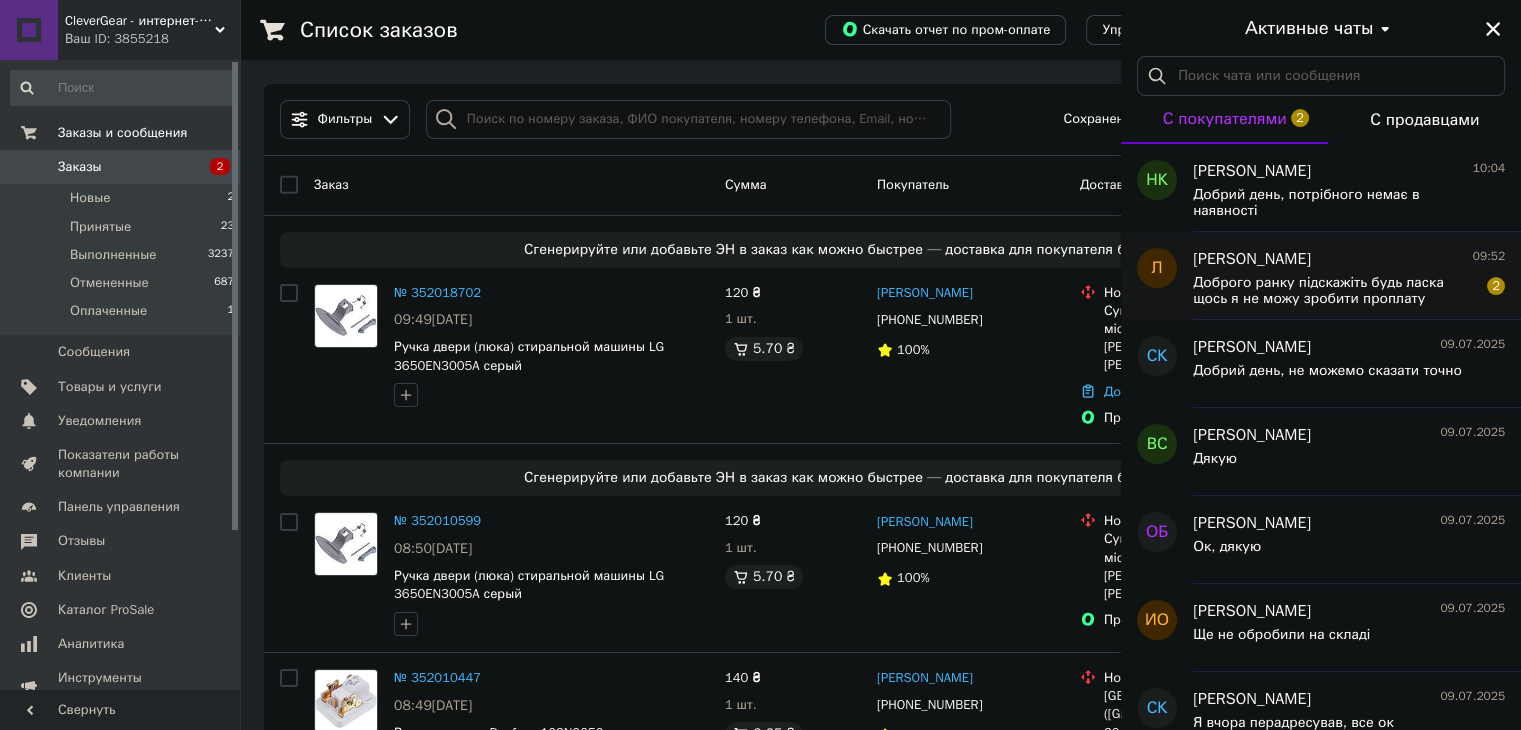 click on "Доброго ранку підскажіть будь ласка щось я не можу зробити проплату 2" at bounding box center [1349, 289] 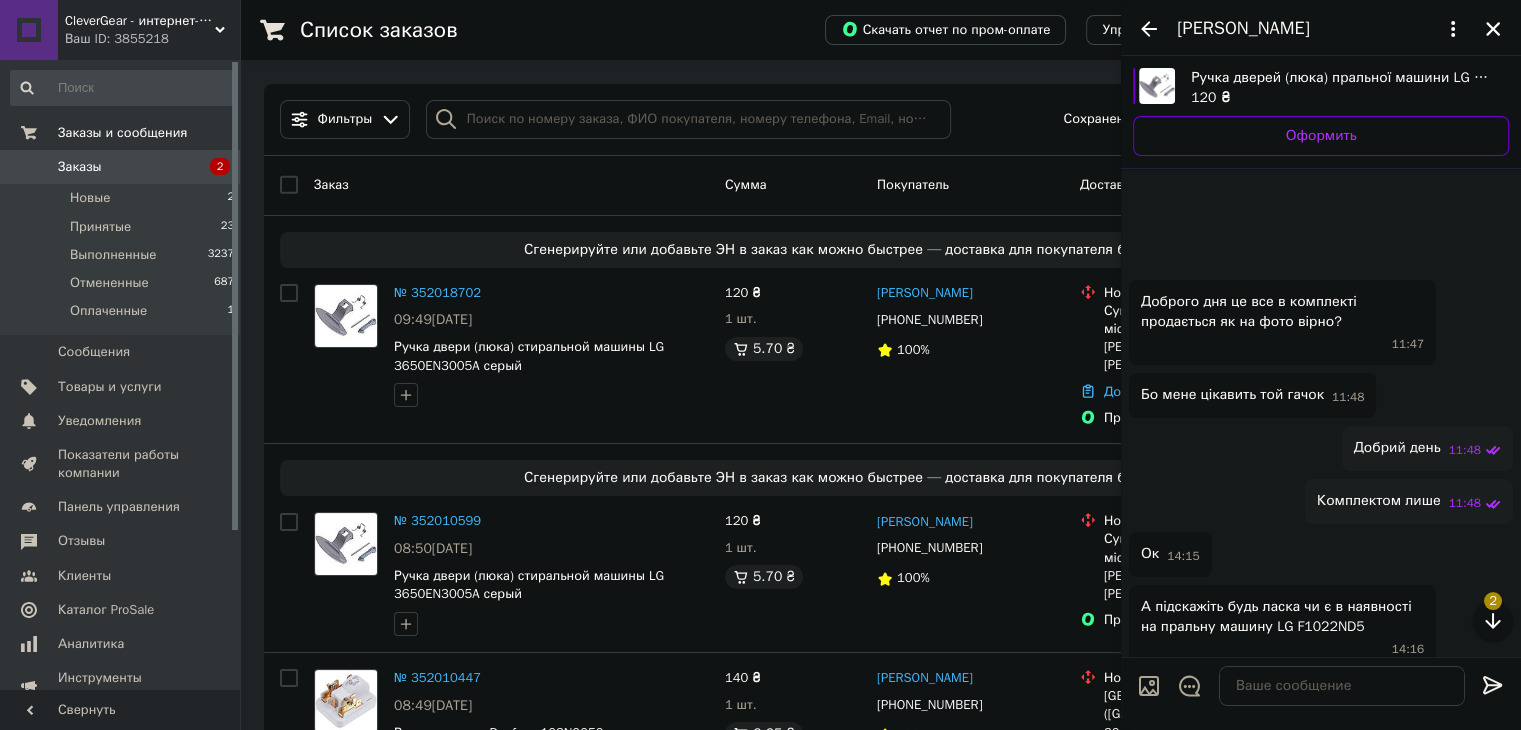 scroll, scrollTop: 399, scrollLeft: 0, axis: vertical 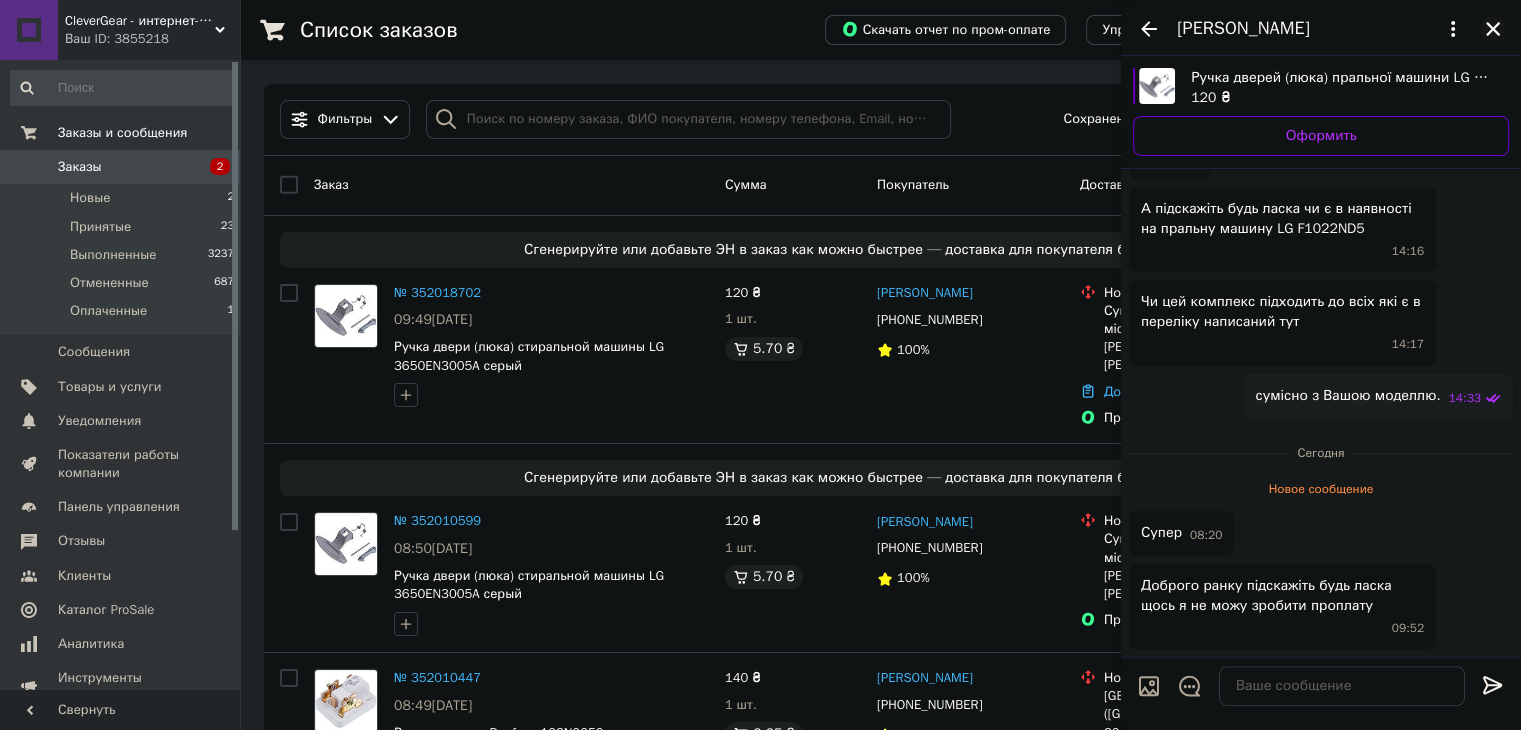 click 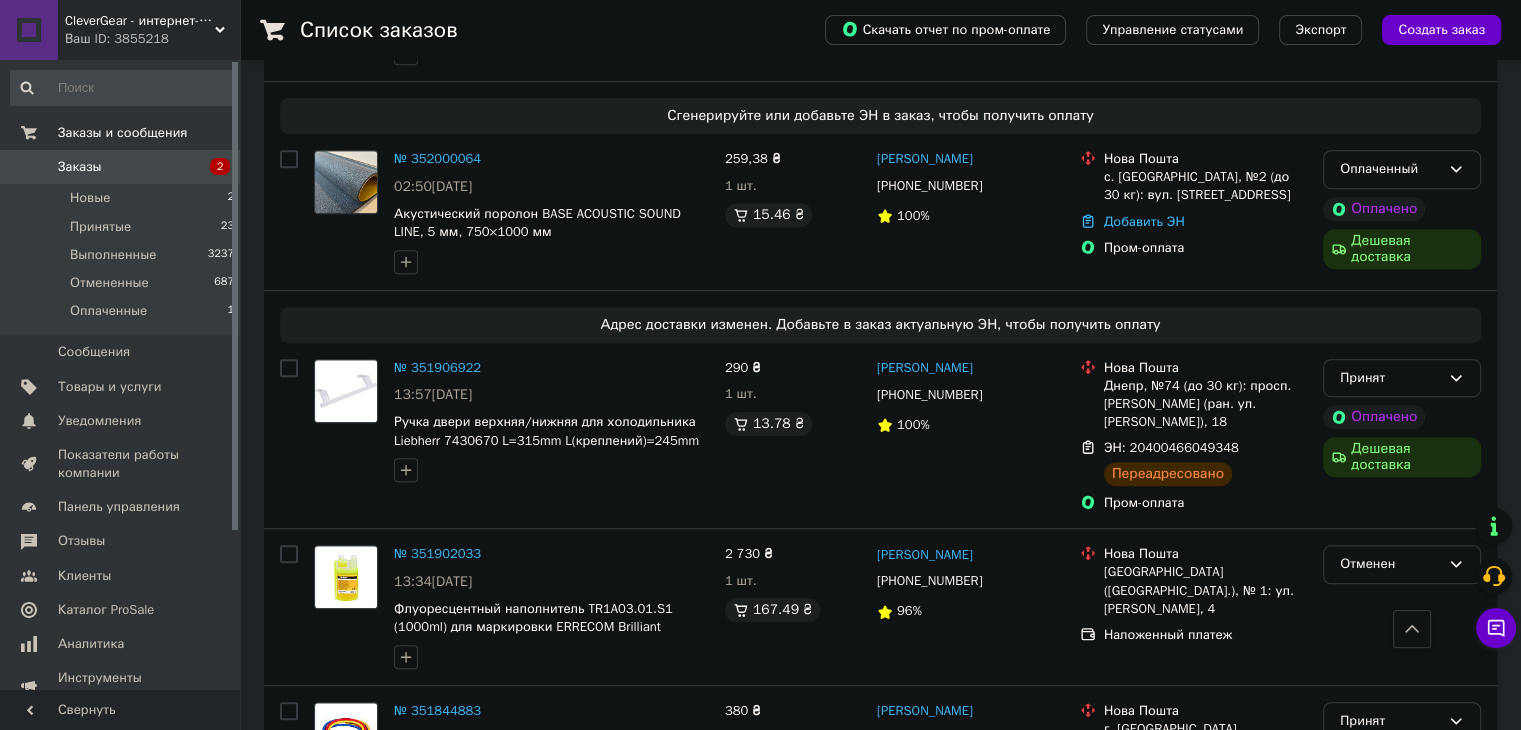 scroll, scrollTop: 1100, scrollLeft: 0, axis: vertical 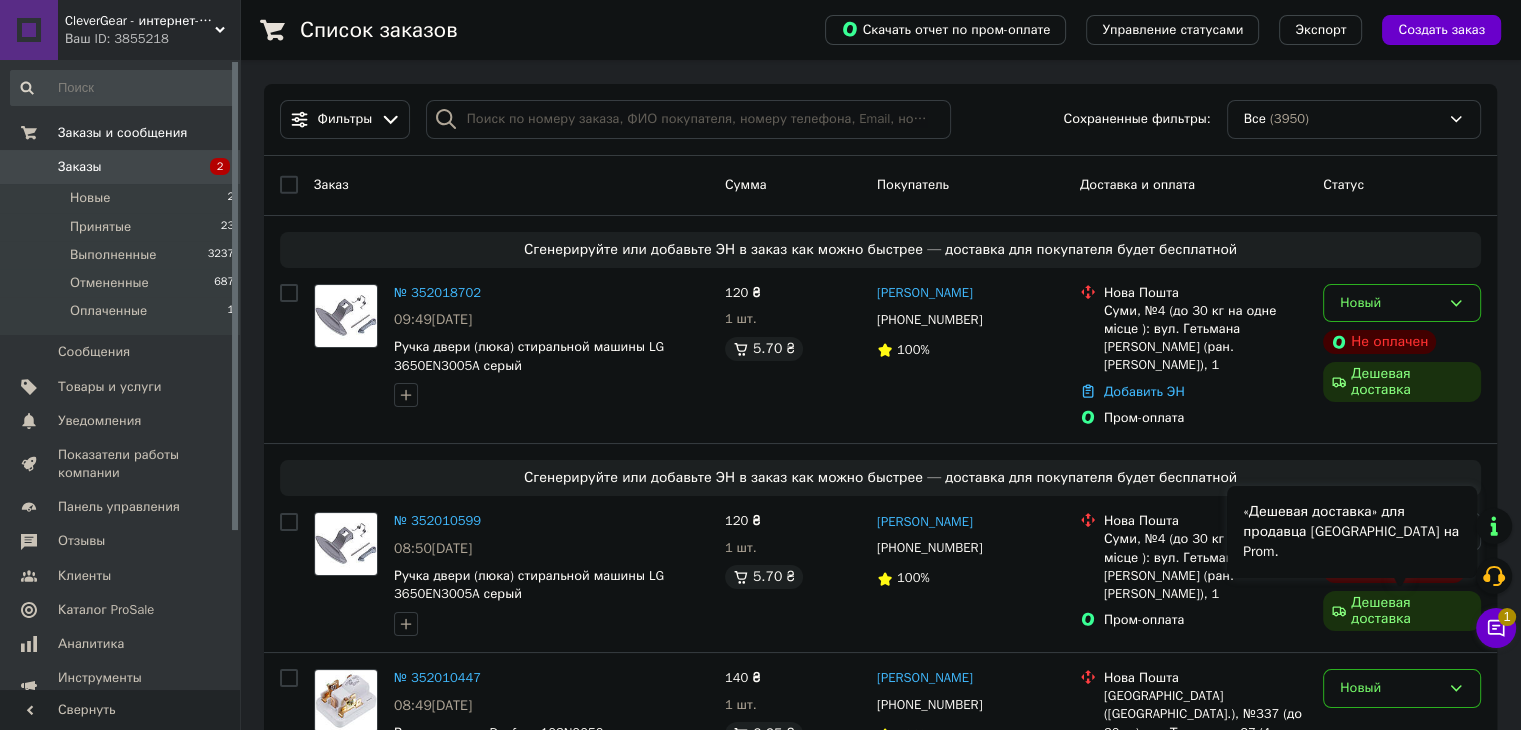 click 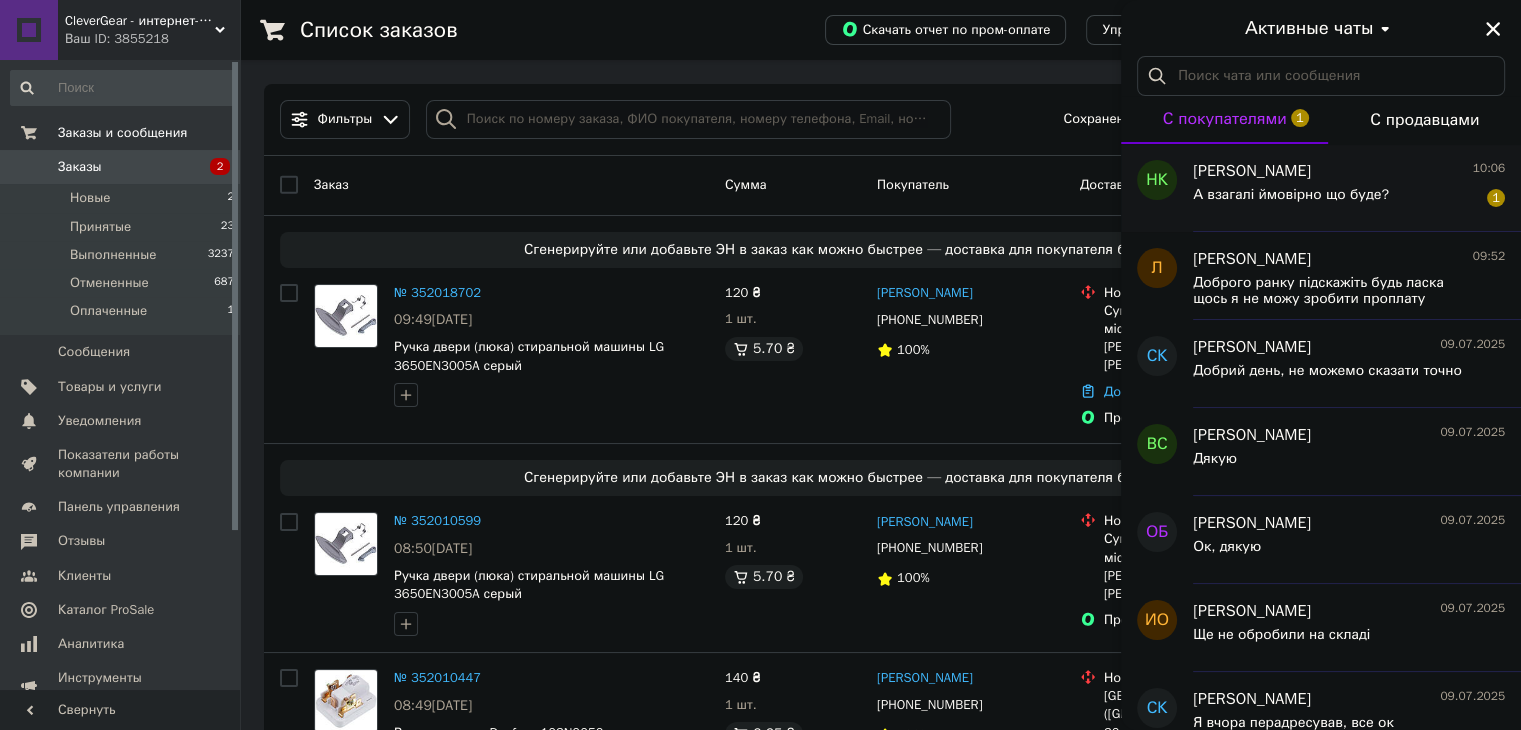 click on "А взагалі ймовірно що буде?" at bounding box center (1291, 195) 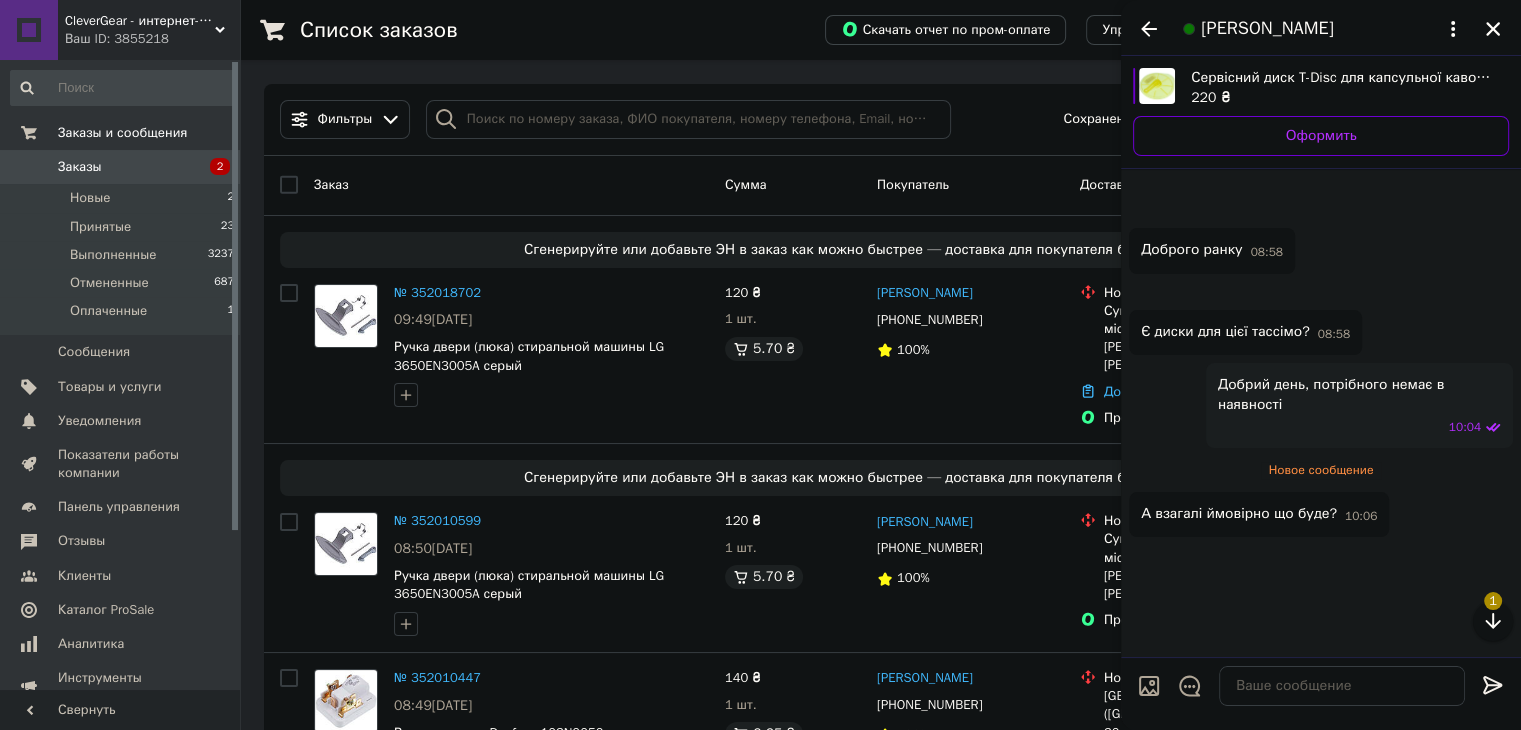 scroll, scrollTop: 148, scrollLeft: 0, axis: vertical 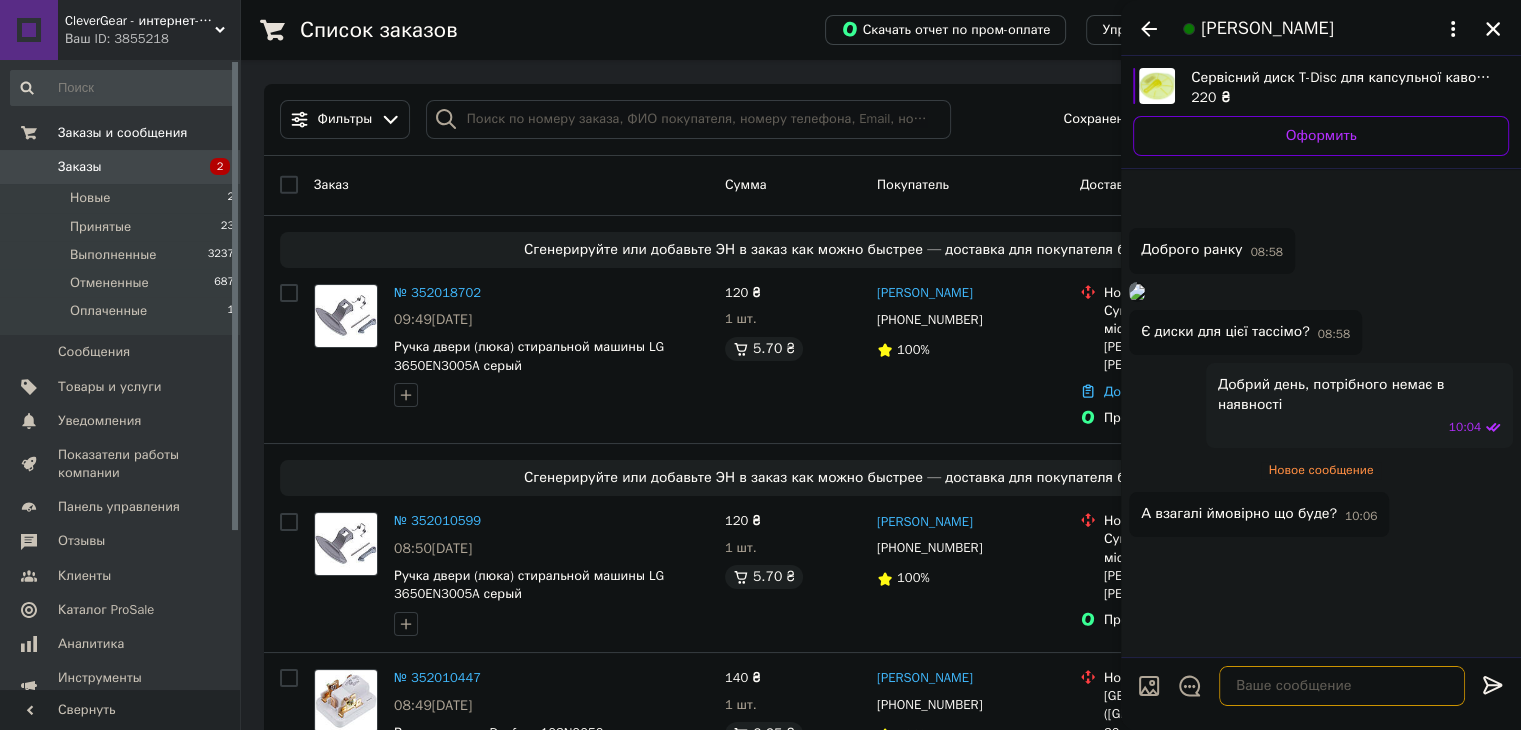 click at bounding box center [1342, 686] 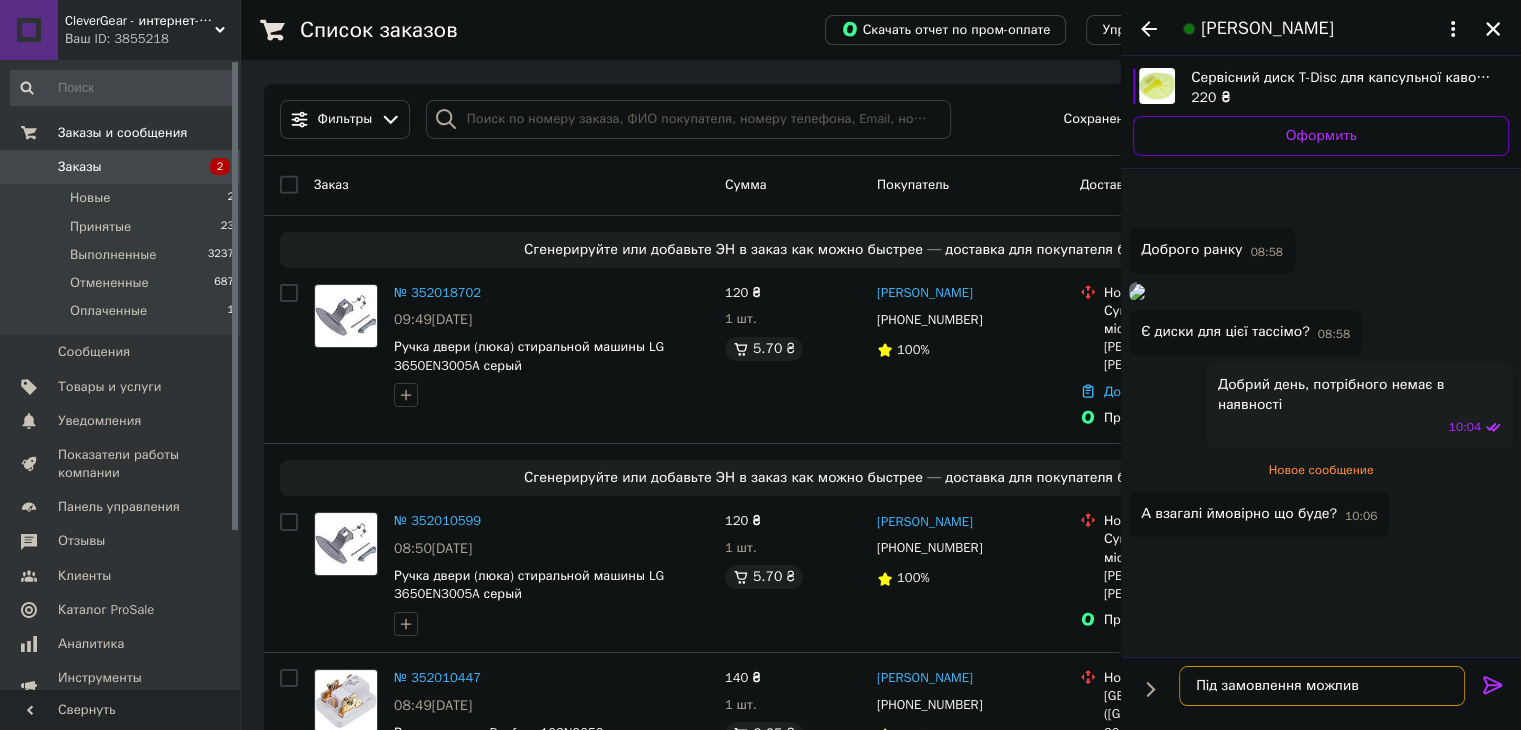 type on "Під замовлення можливо" 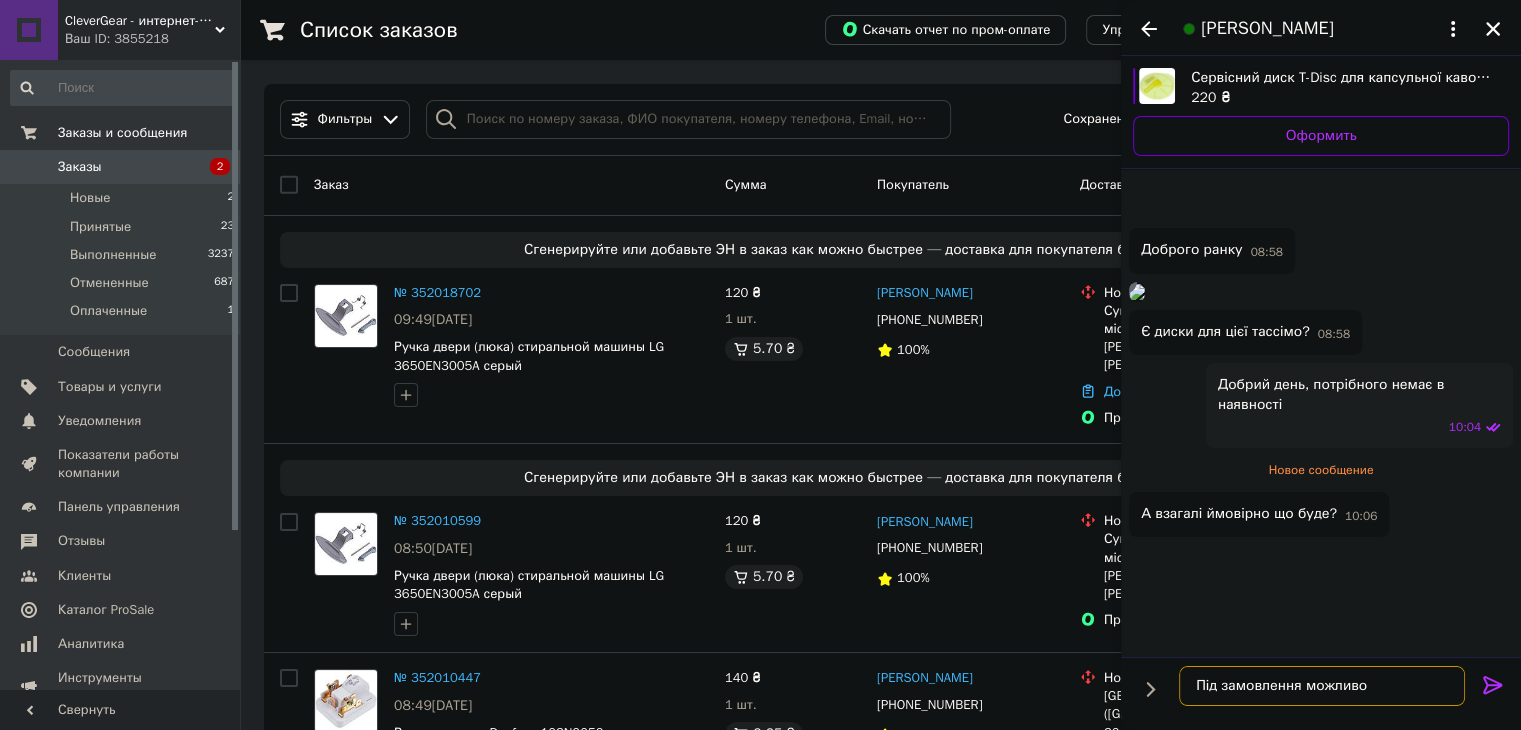type 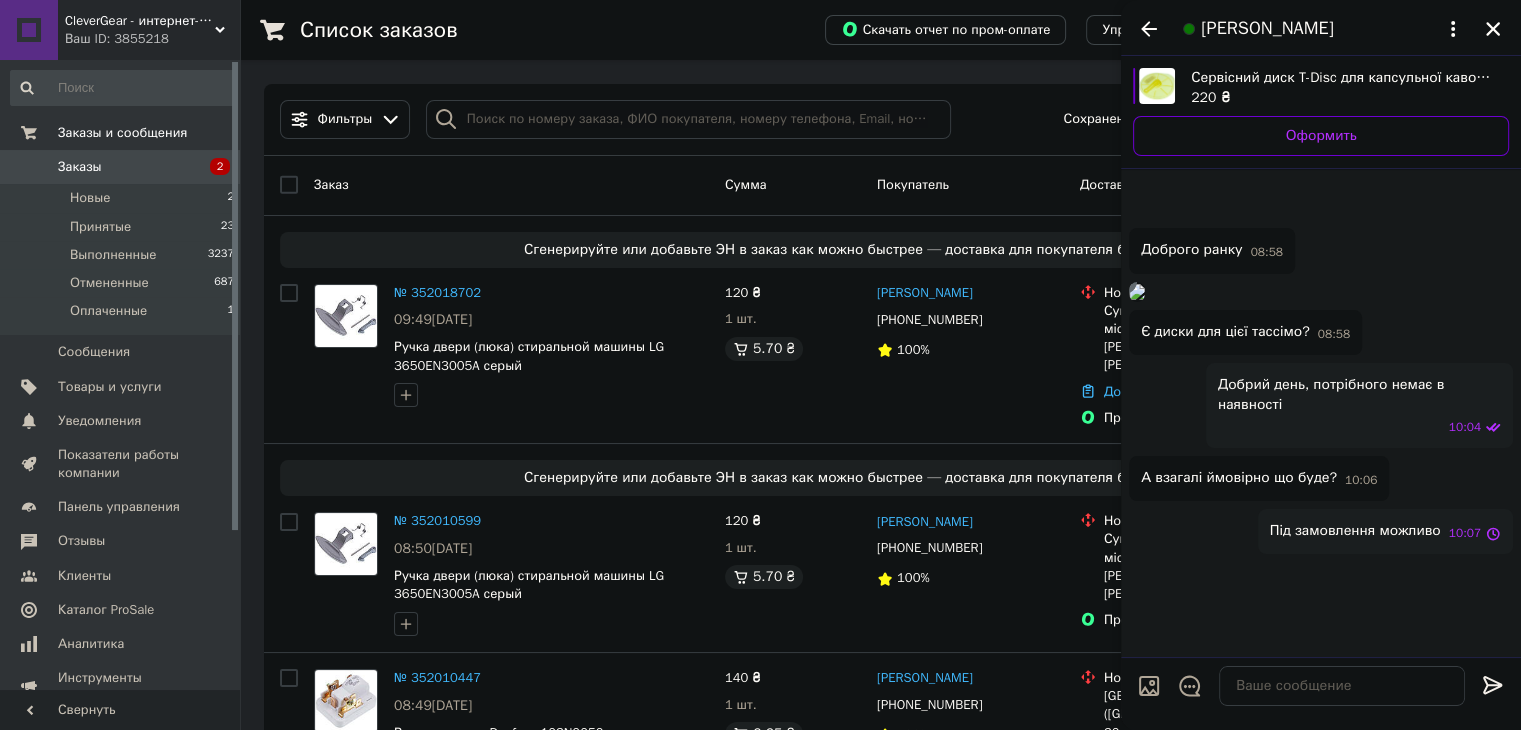 click on "Надія Колотинська" at bounding box center (1321, 28) 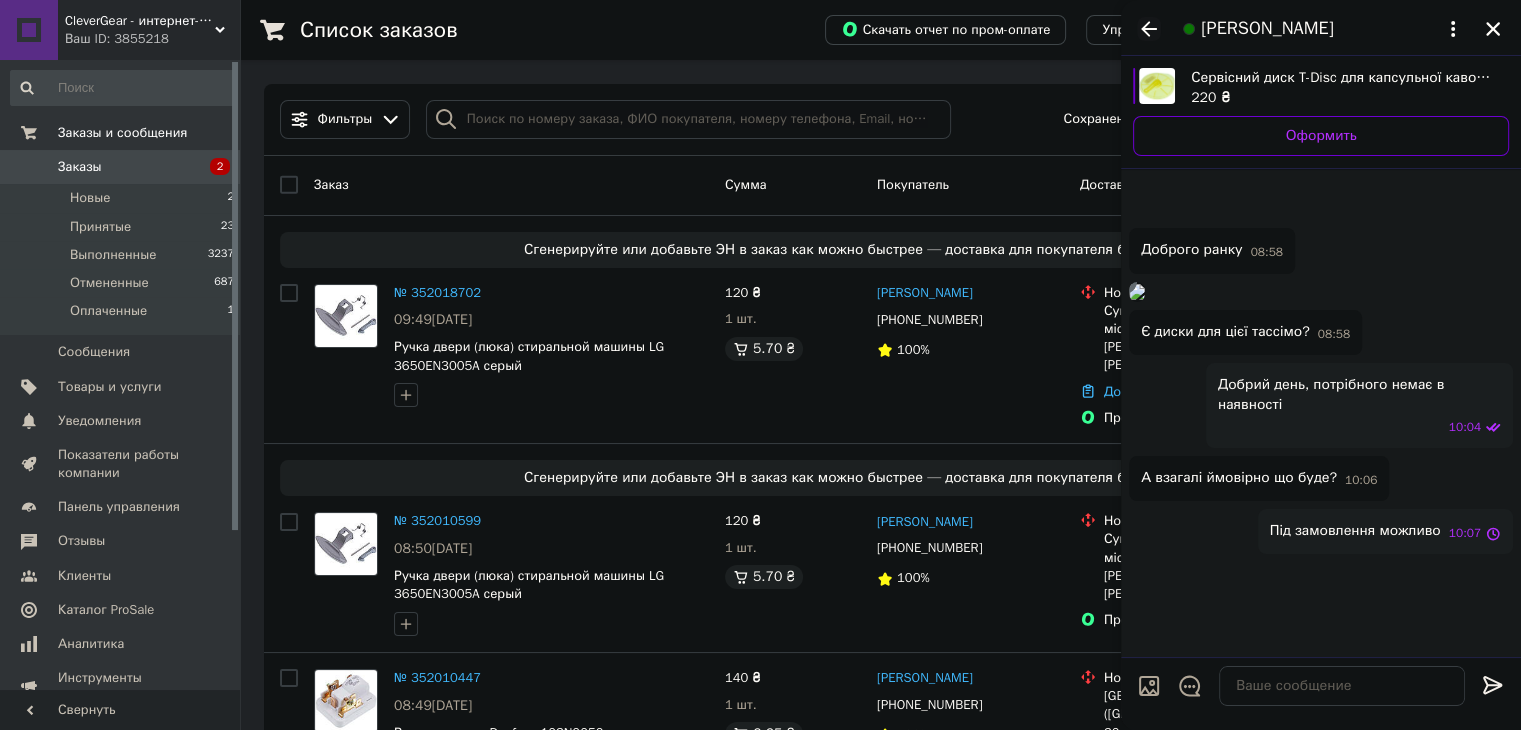click 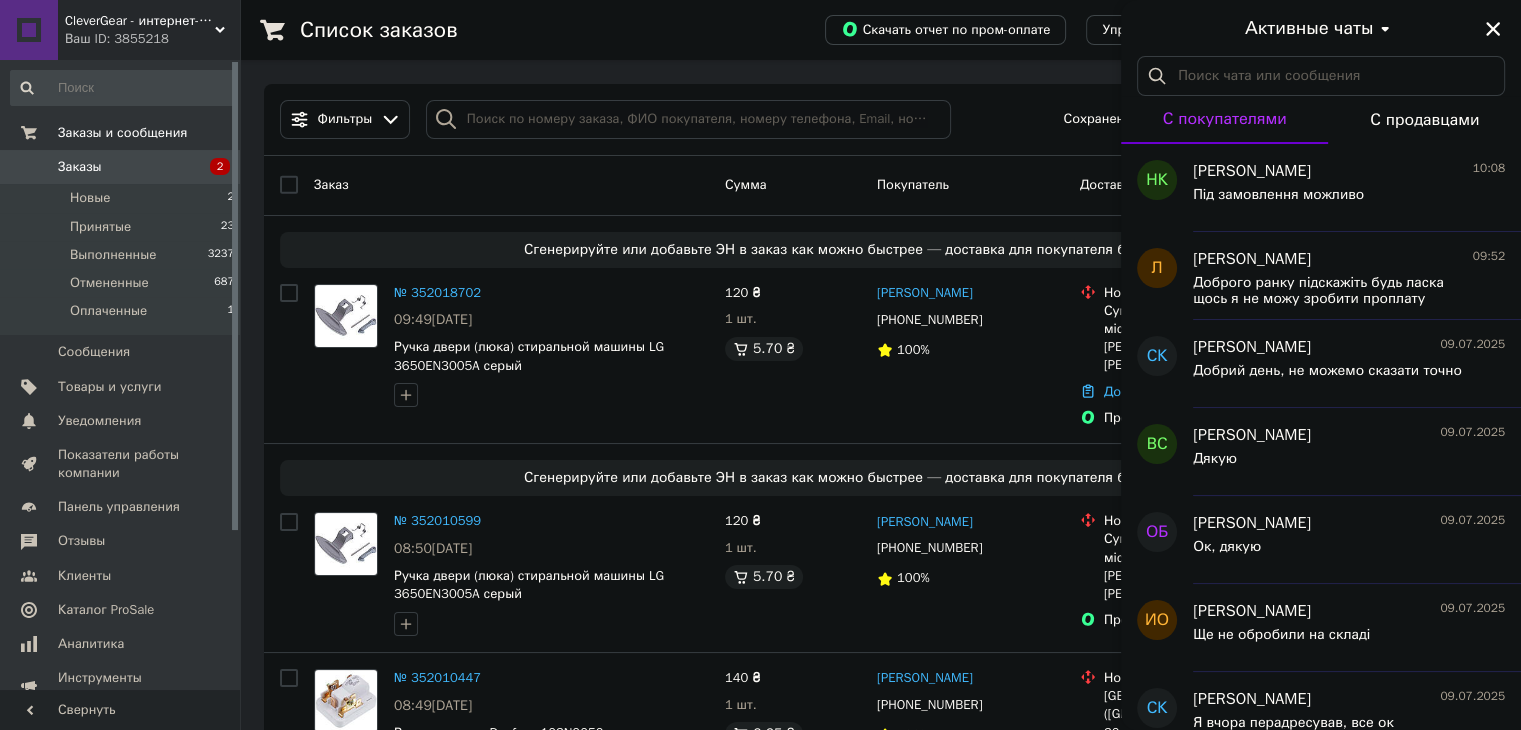 click on "Активные чаты" at bounding box center (1321, 28) 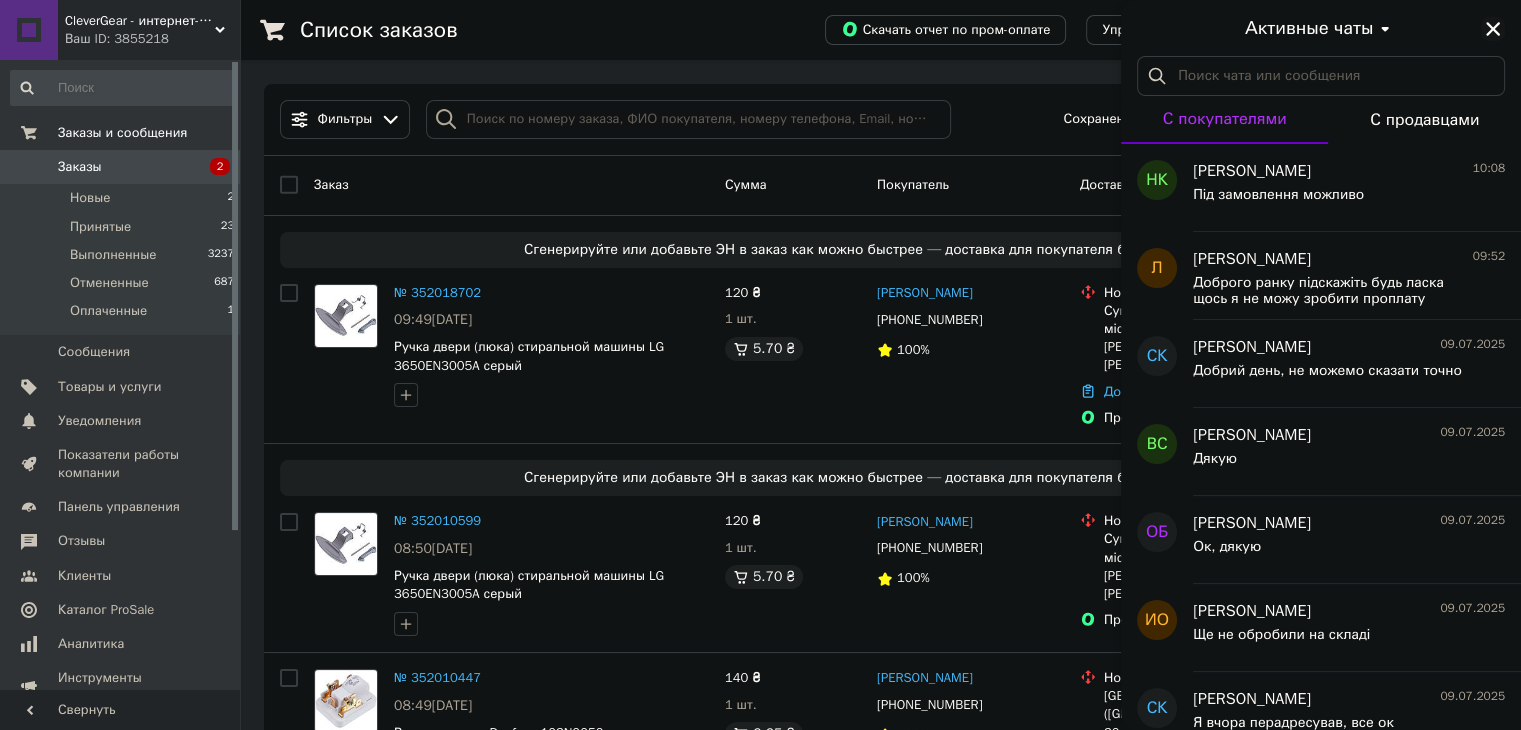click 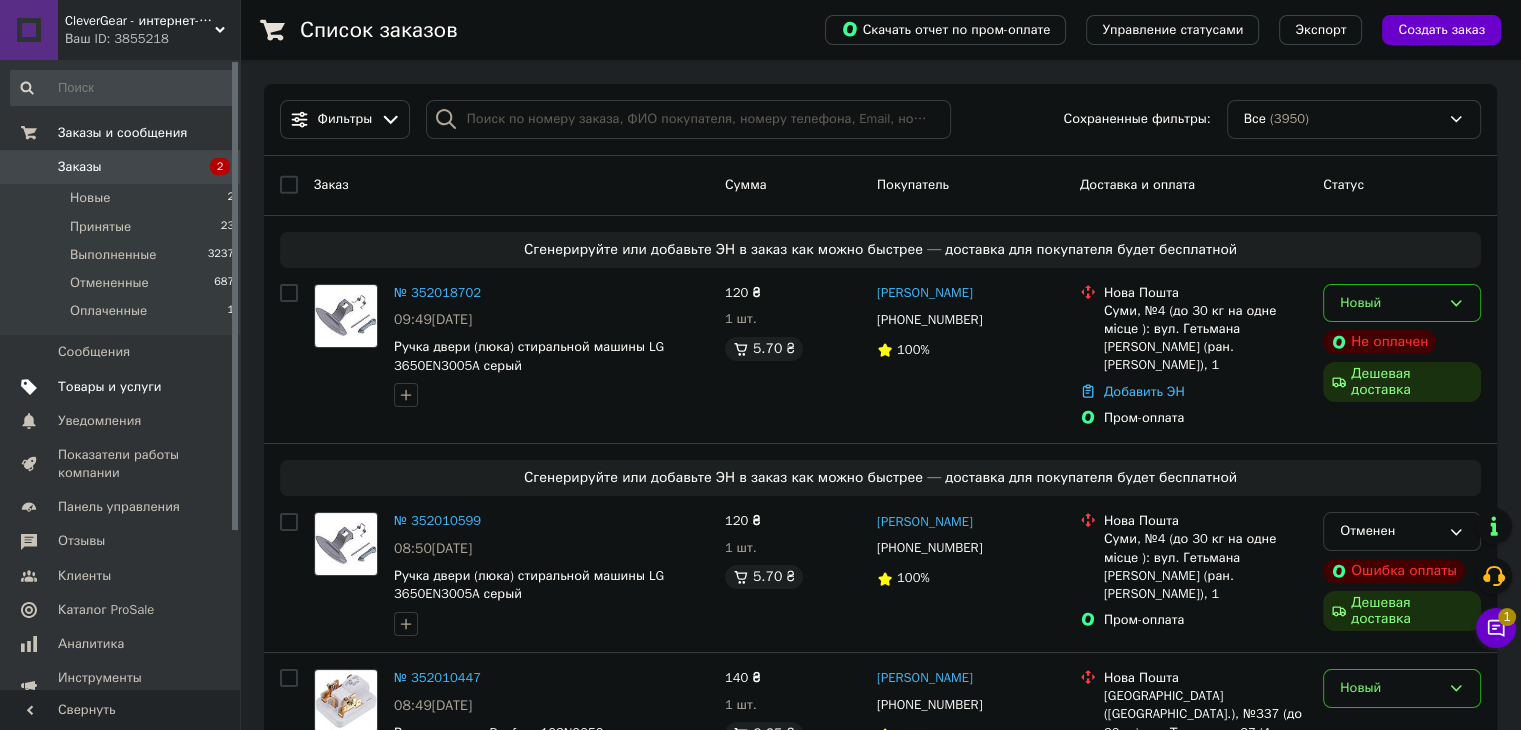 click on "Товары и услуги" at bounding box center [123, 387] 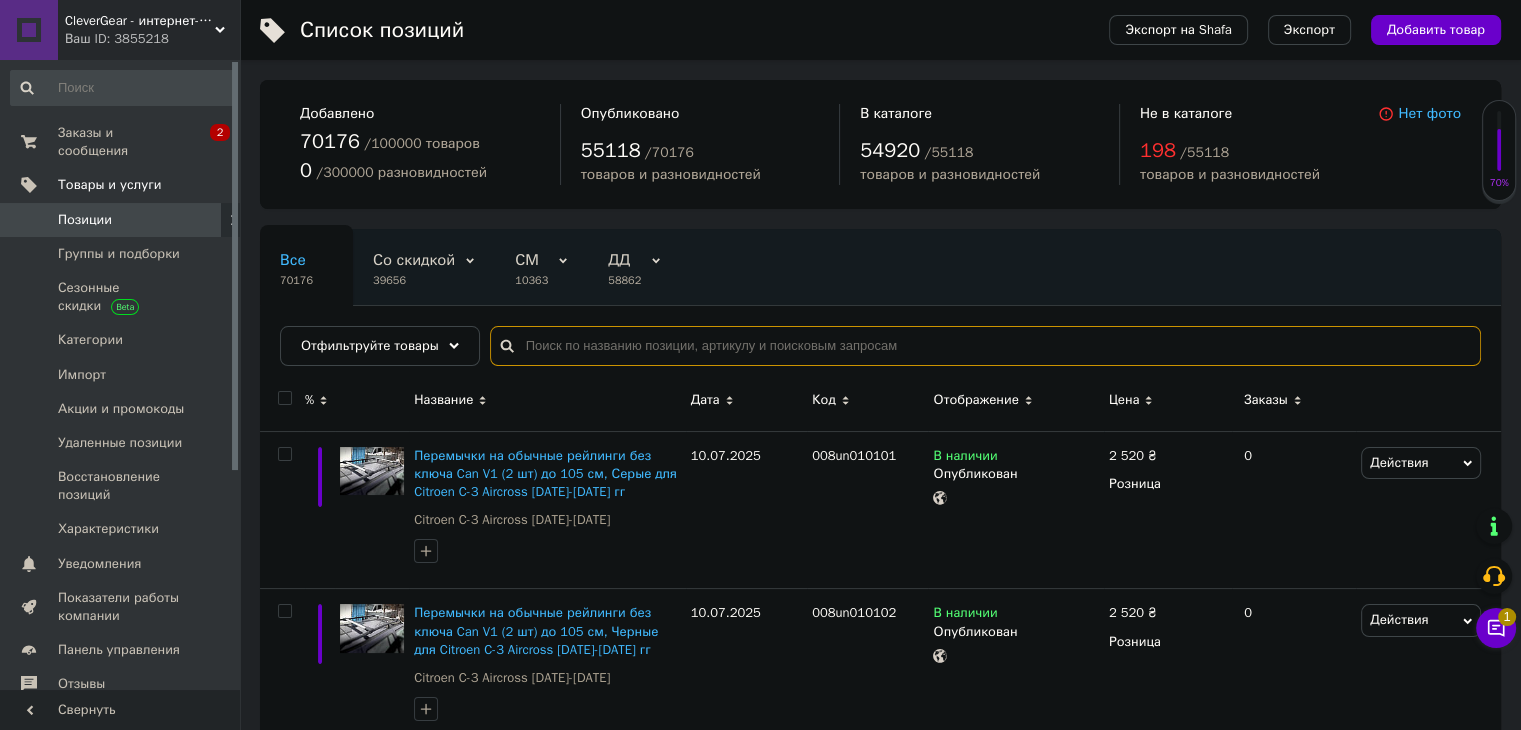 click at bounding box center (985, 346) 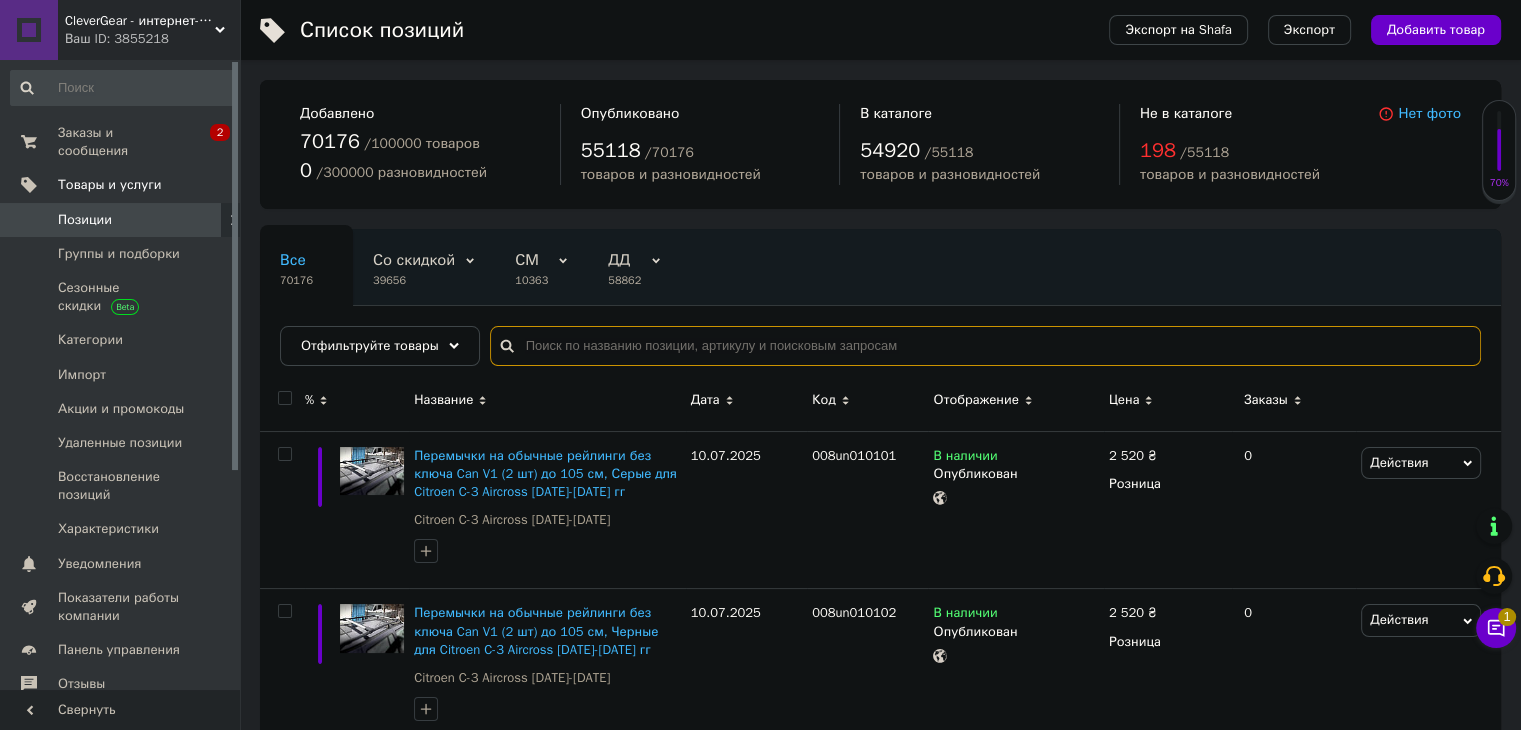 paste on "CS-00139880" 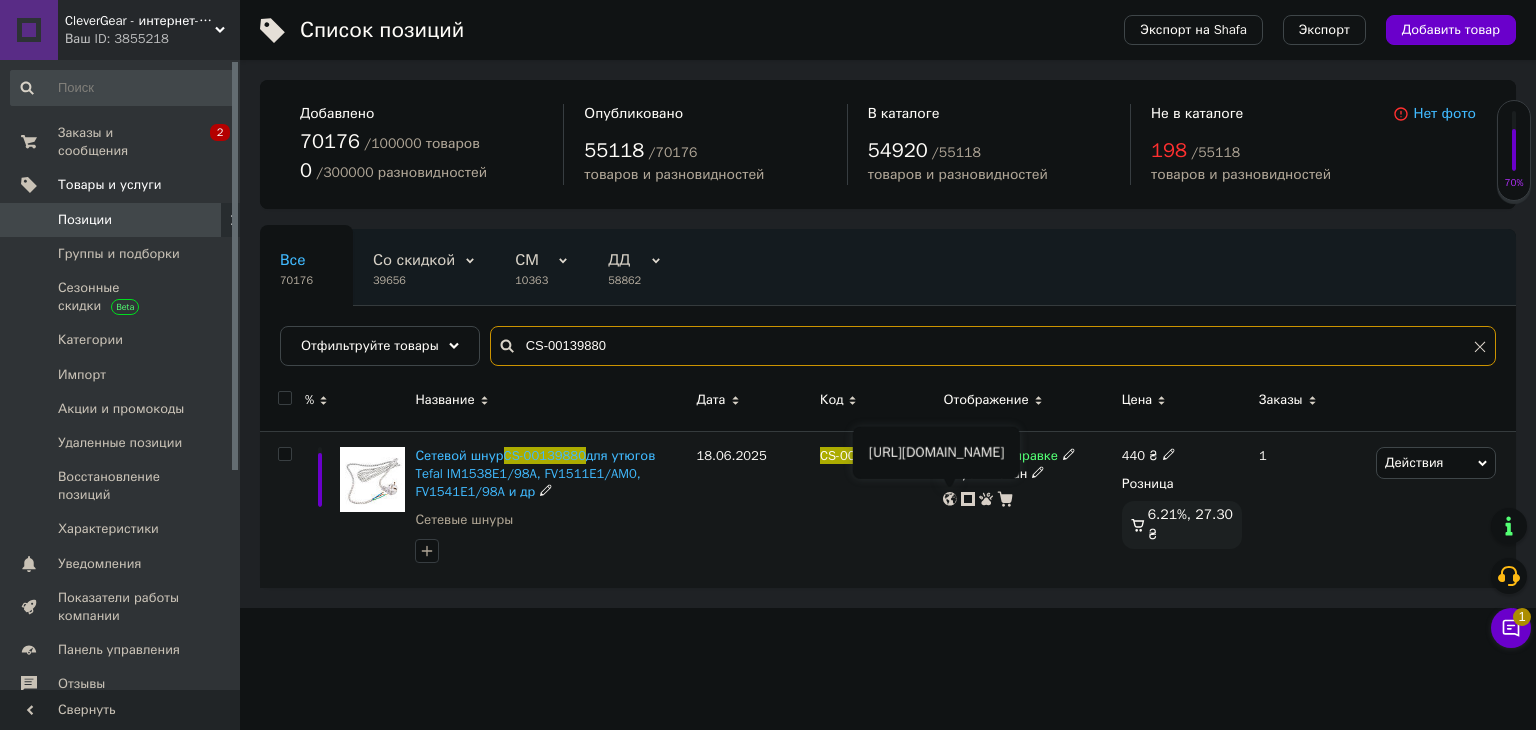 type on "CS-00139880" 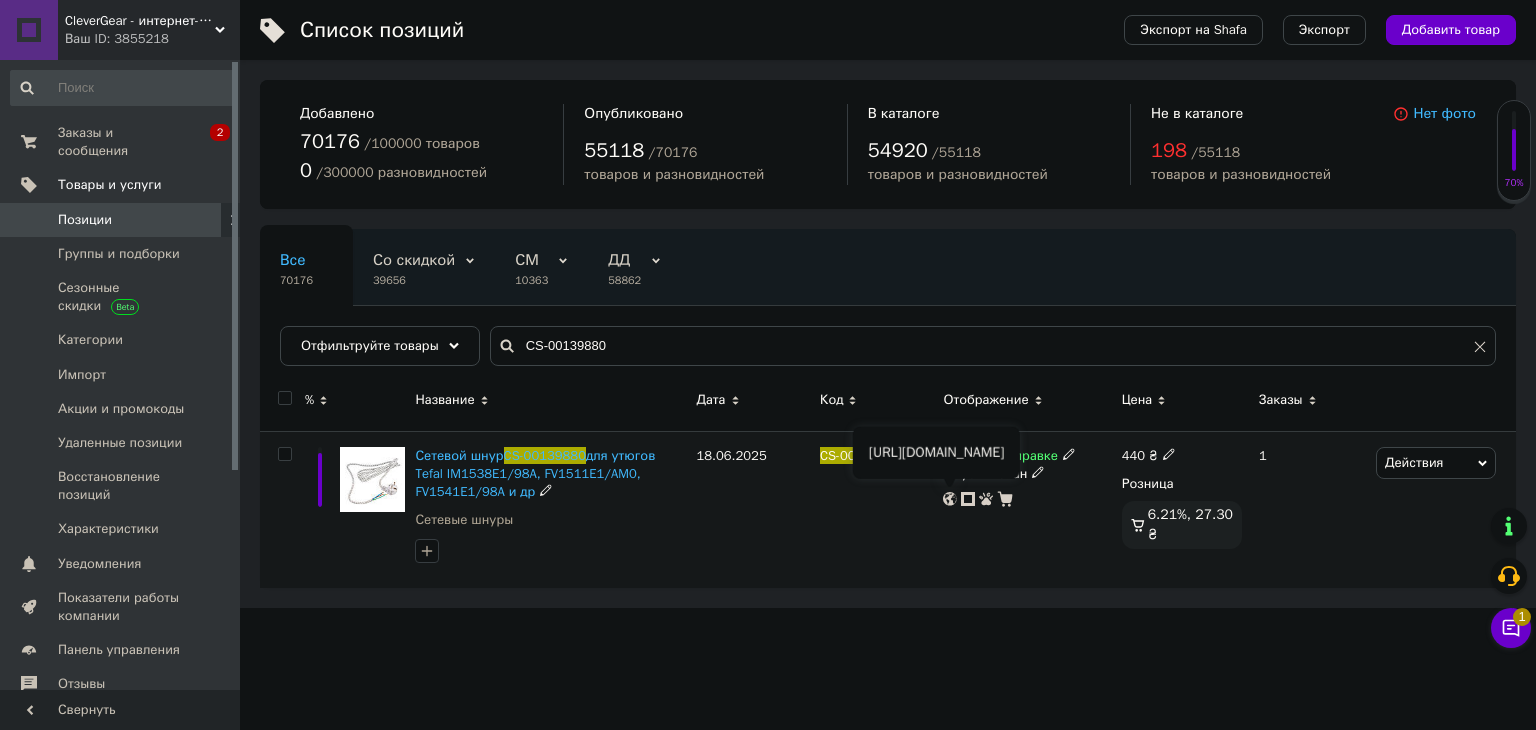 click 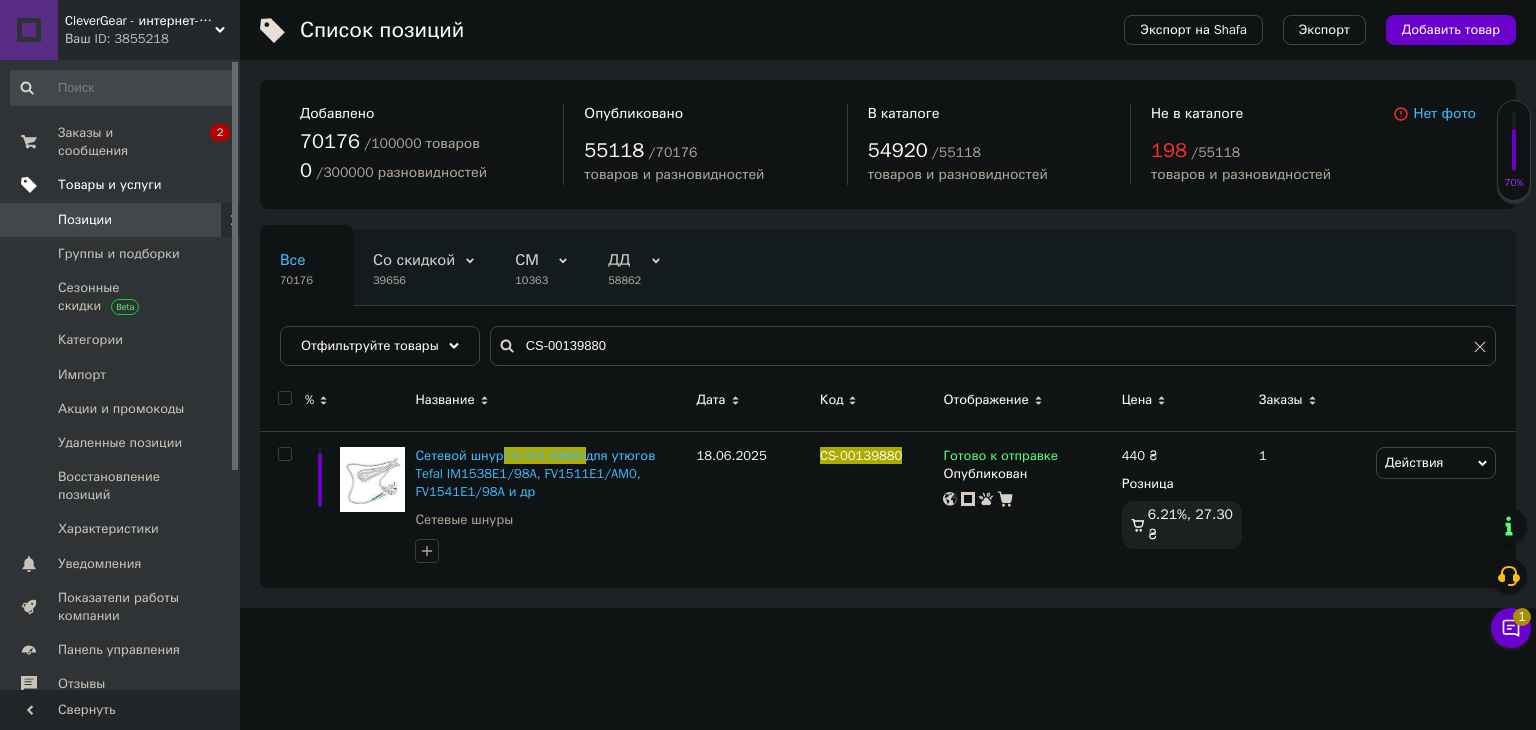 click on "Товары и услуги" at bounding box center [123, 185] 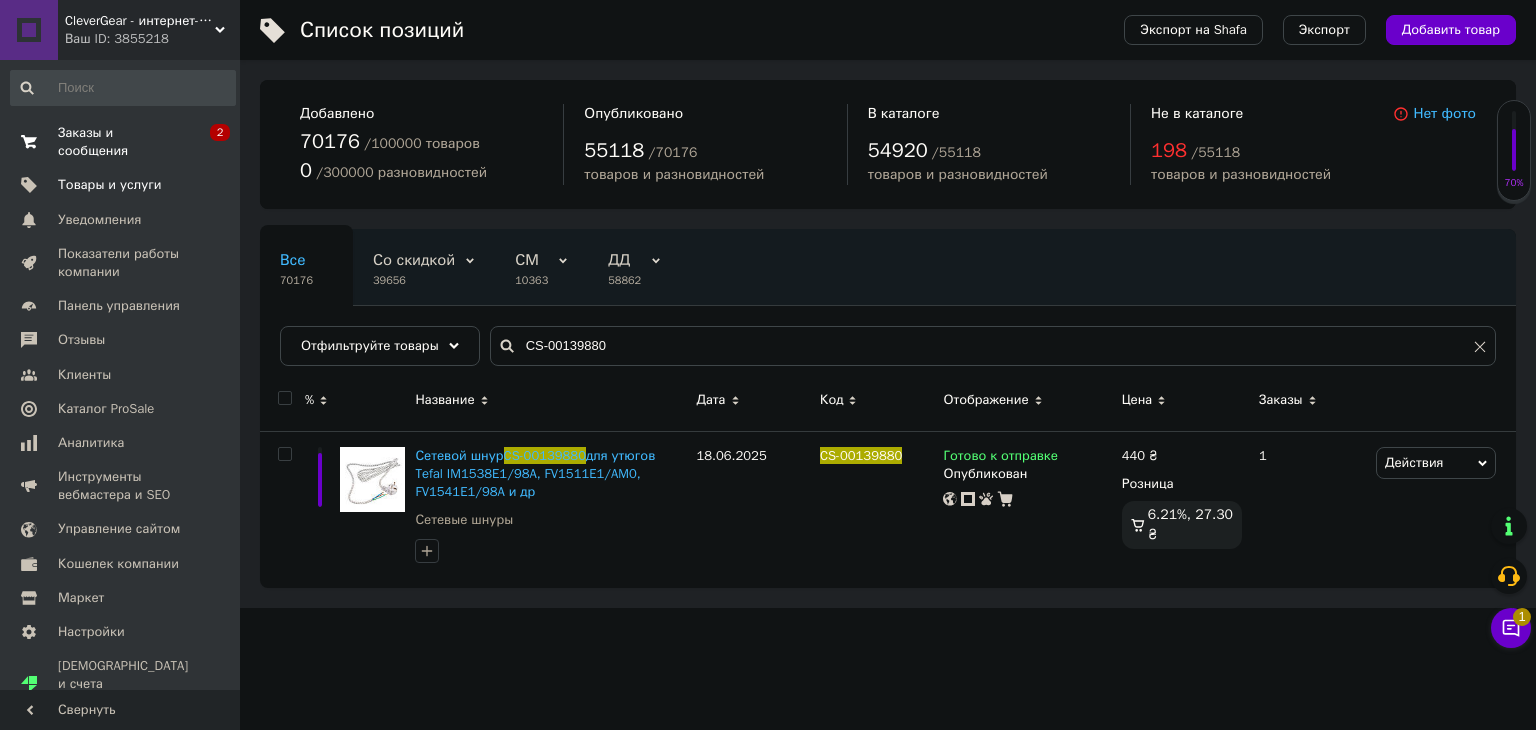 click on "Заказы и сообщения 0 2" at bounding box center [123, 142] 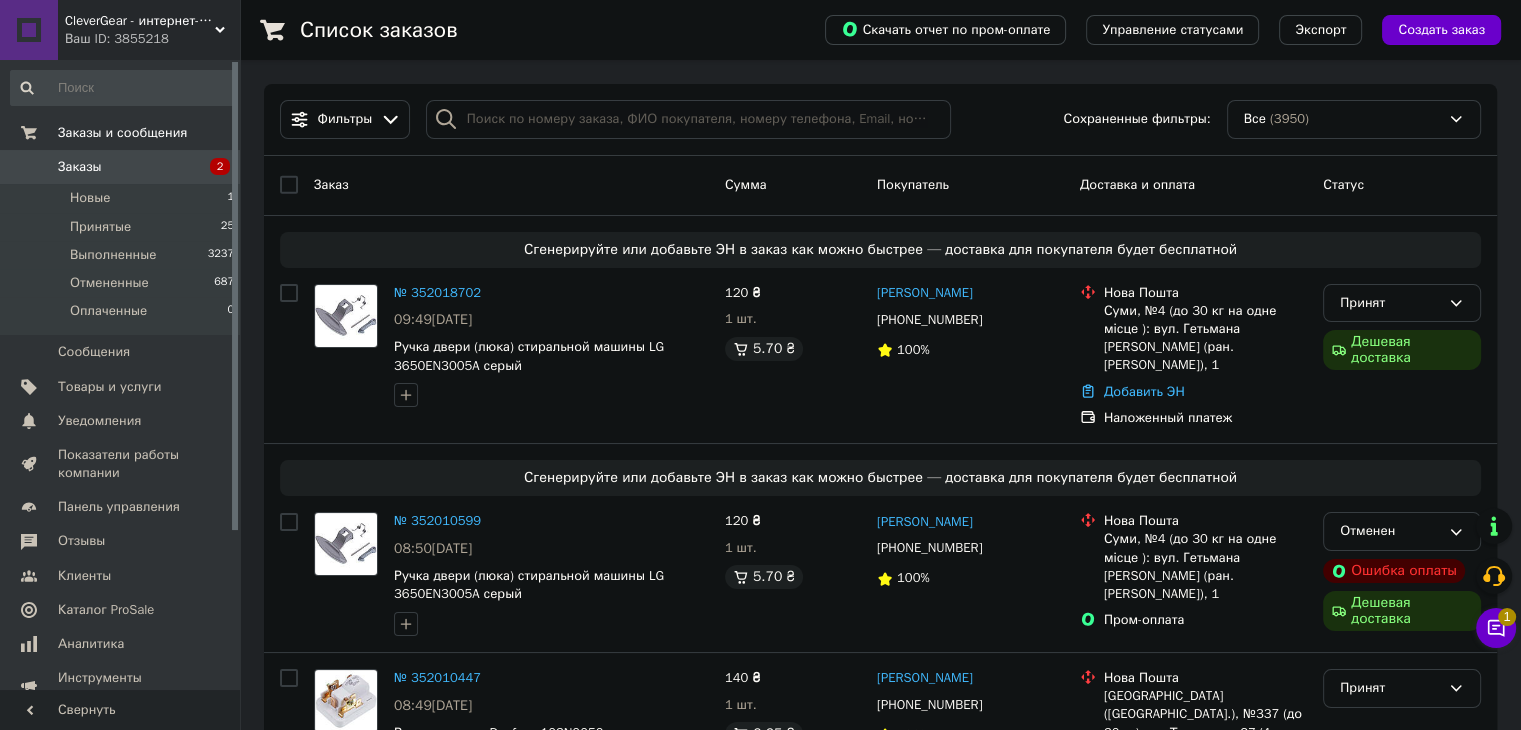 click on "Заказы 2" at bounding box center (123, 167) 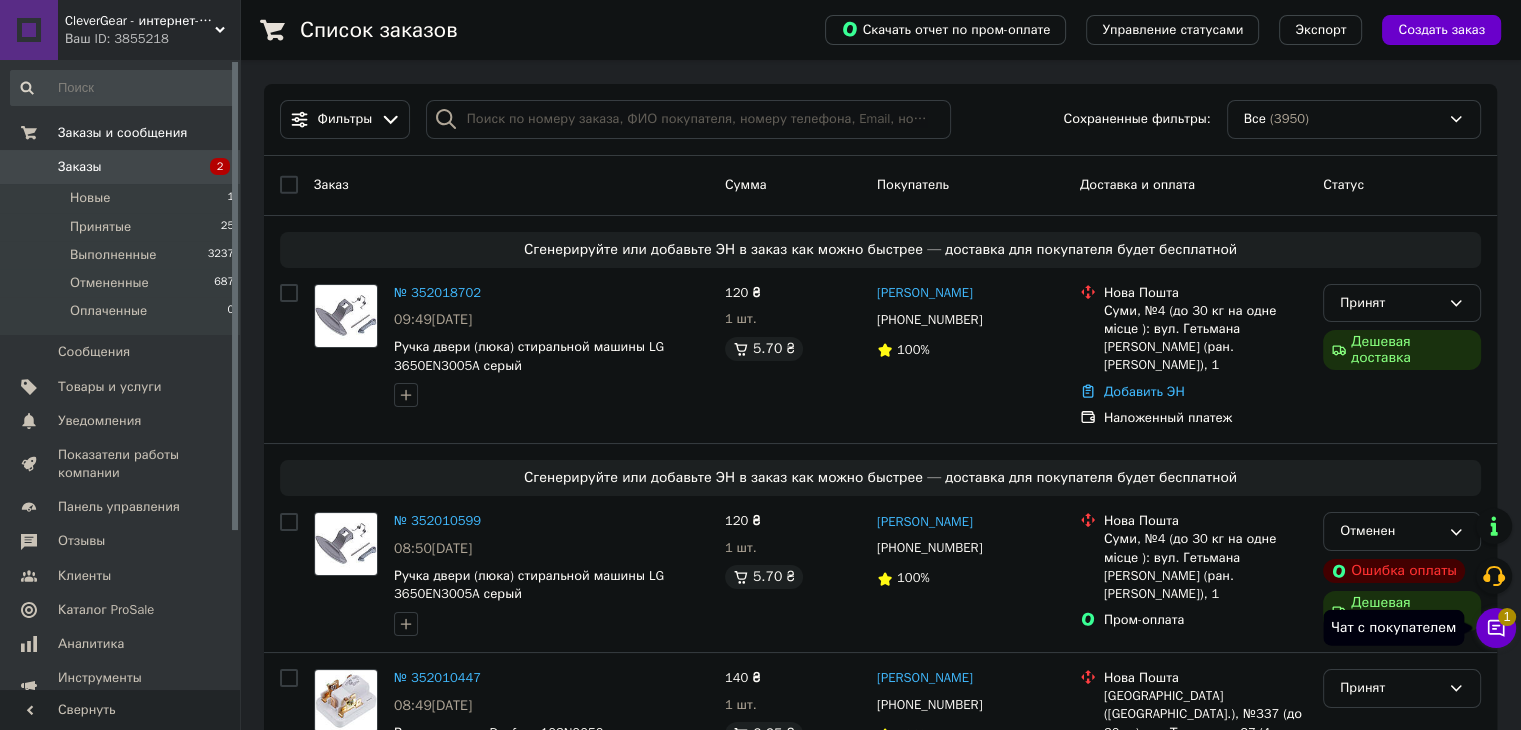 click 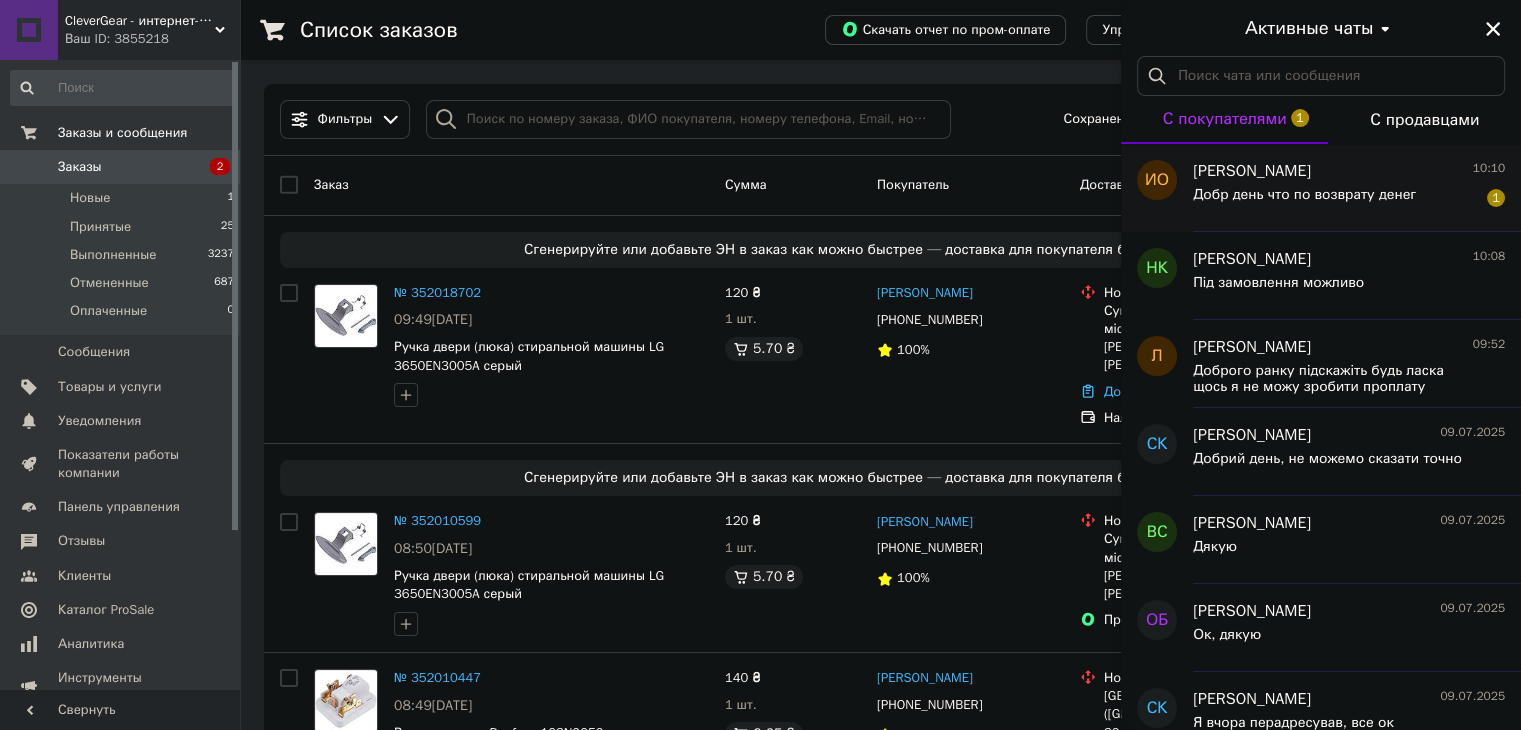 click on "Добр день что по возврату  денег" at bounding box center [1304, 201] 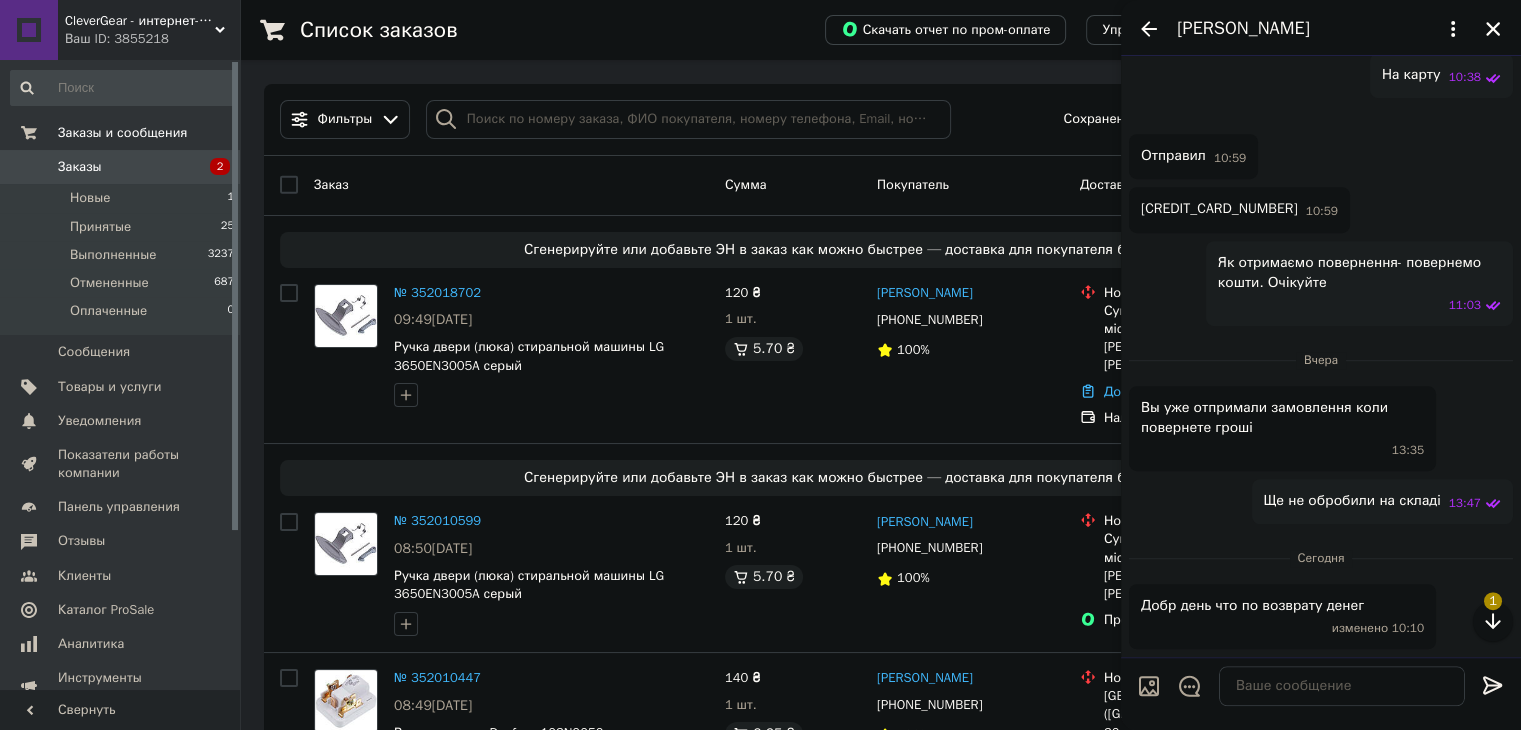 scroll, scrollTop: 1786, scrollLeft: 0, axis: vertical 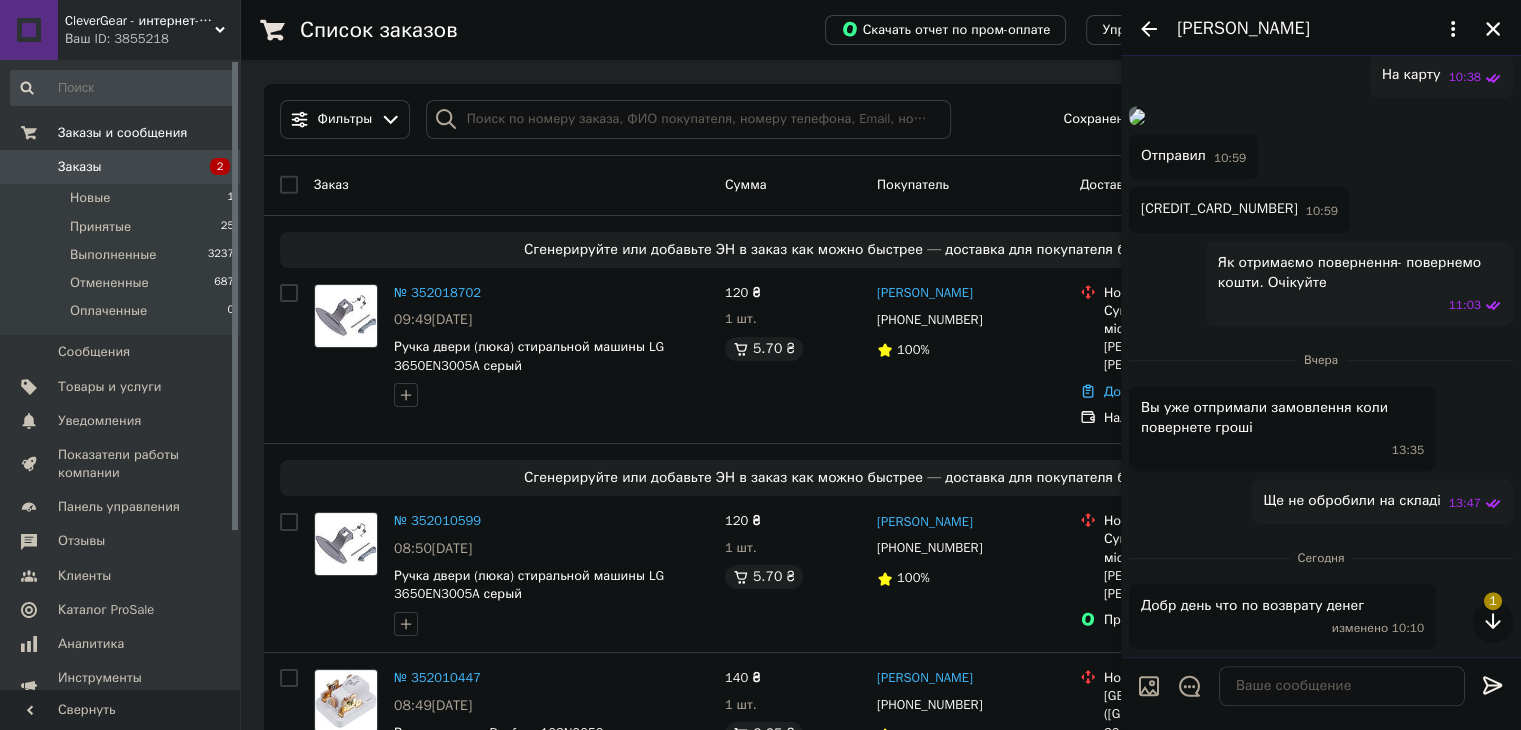 click on "Добр день что по возврату  денег изменено   10:10" at bounding box center (1282, 616) 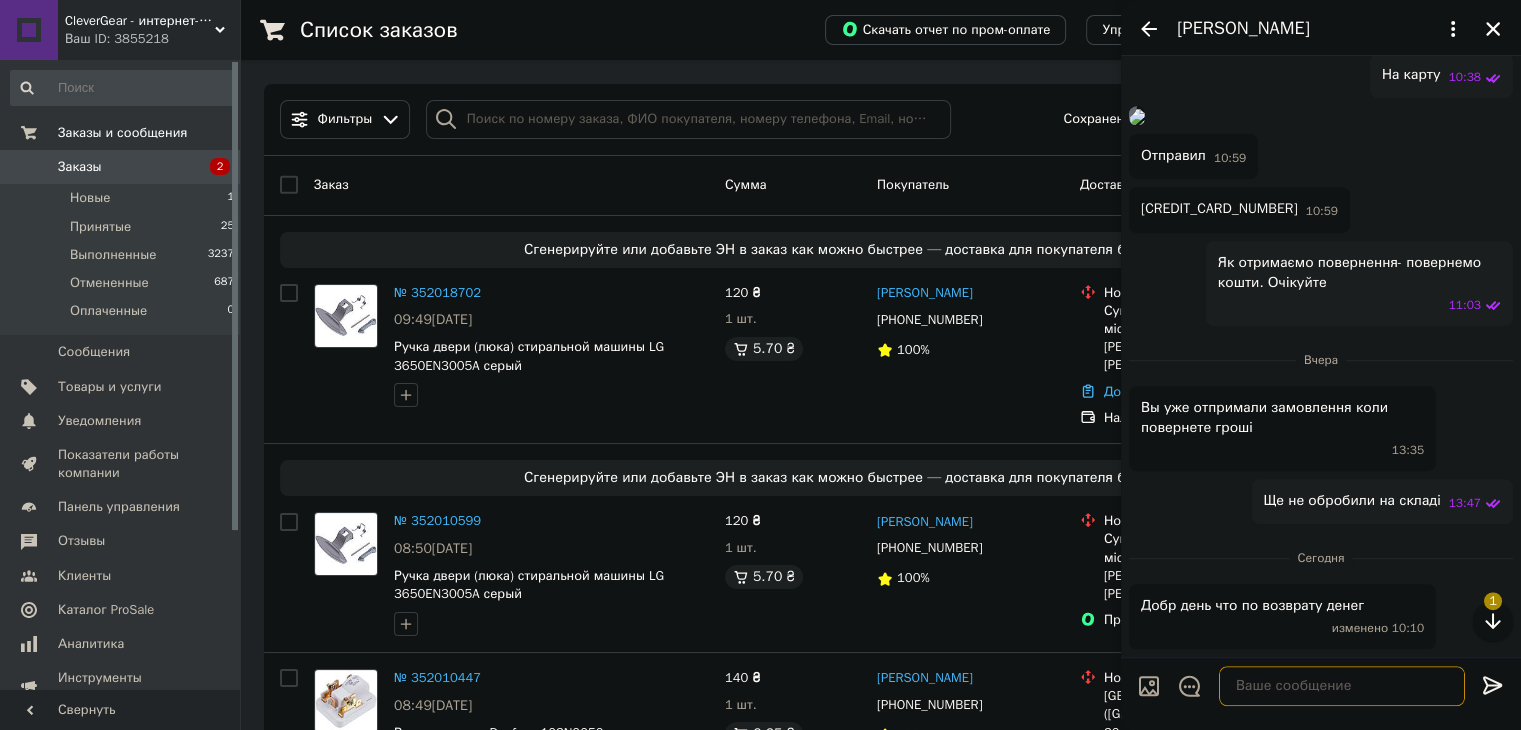click at bounding box center (1342, 686) 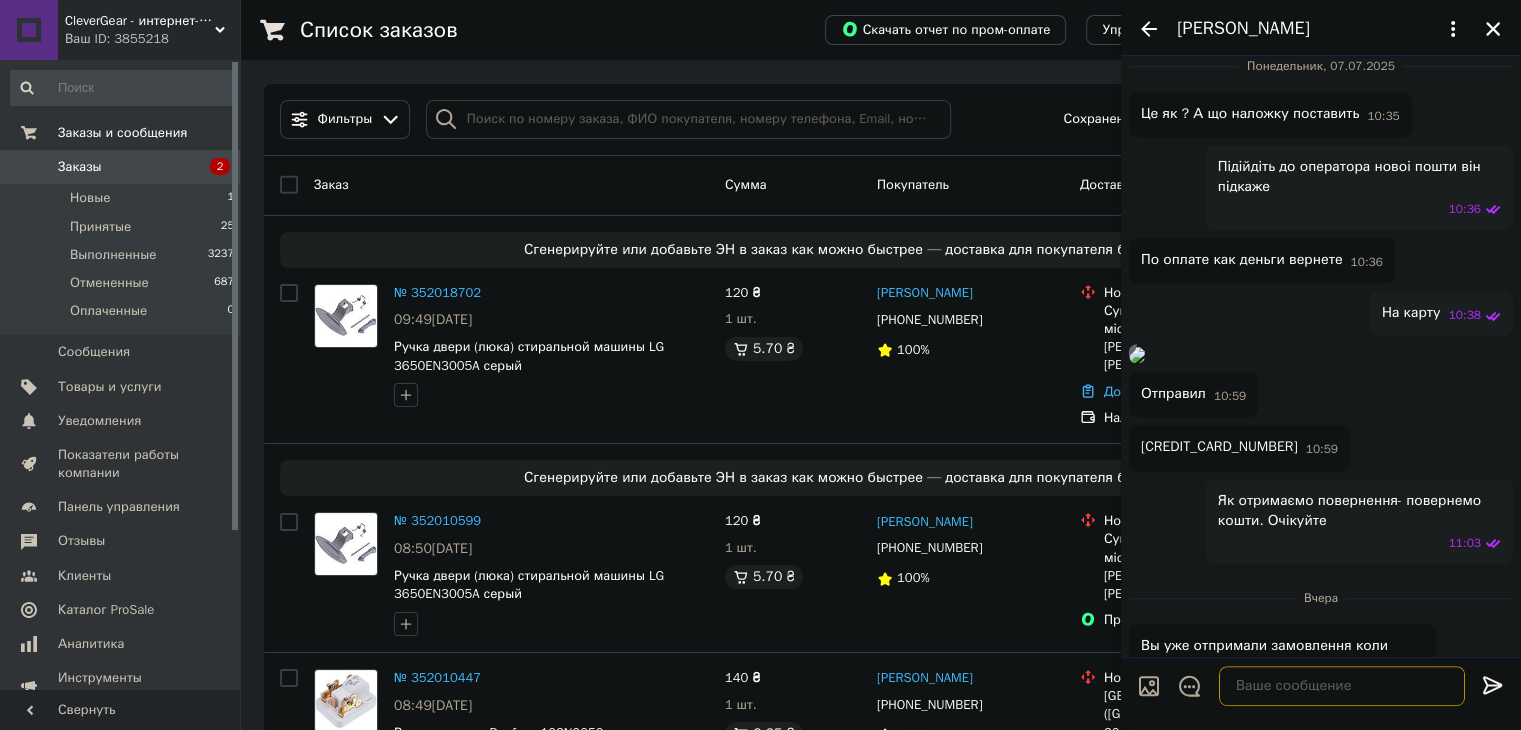 scroll, scrollTop: 1586, scrollLeft: 0, axis: vertical 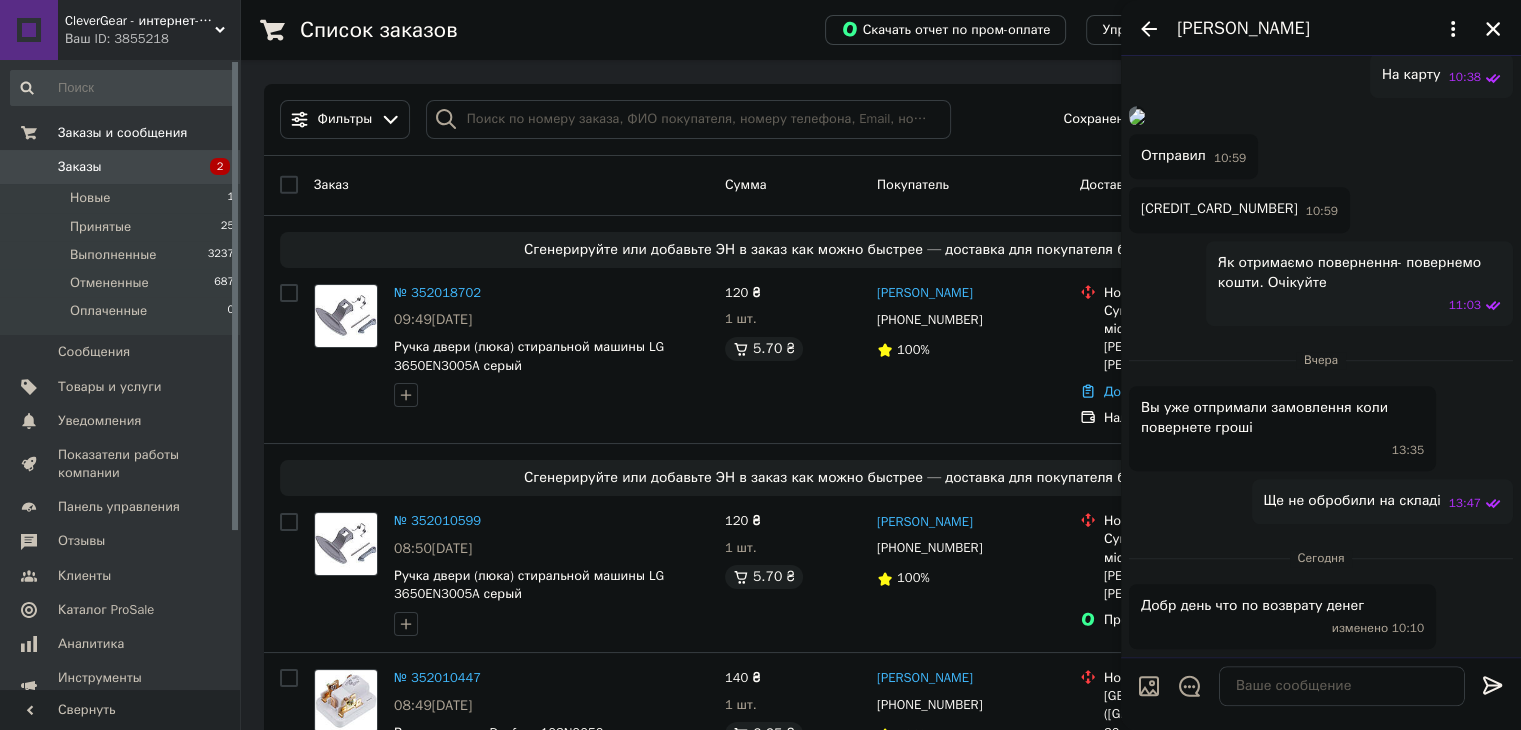 drag, startPoint x: 1212, startPoint y: 401, endPoint x: 1245, endPoint y: 414, distance: 35.468296 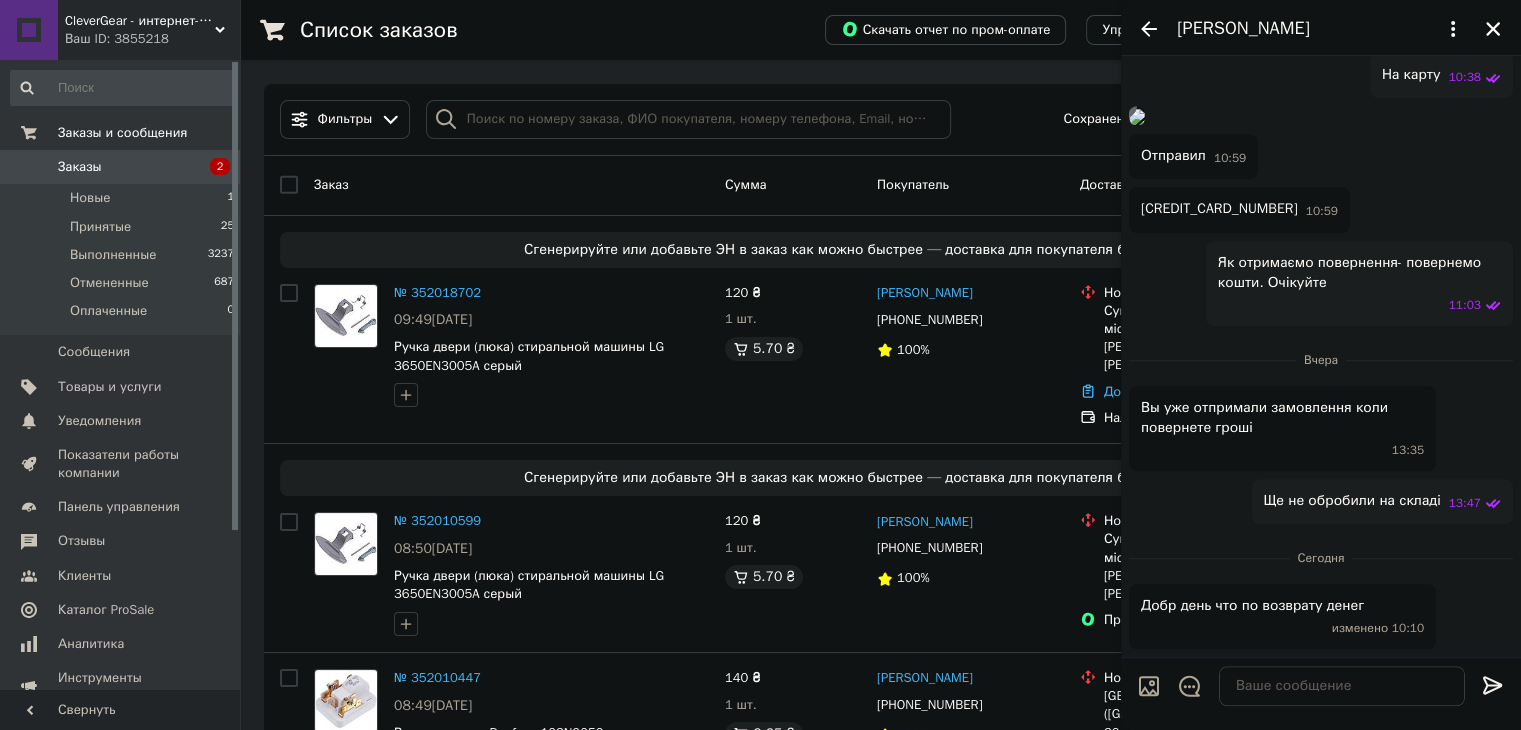 click on "4149629379413180" at bounding box center [1219, 209] 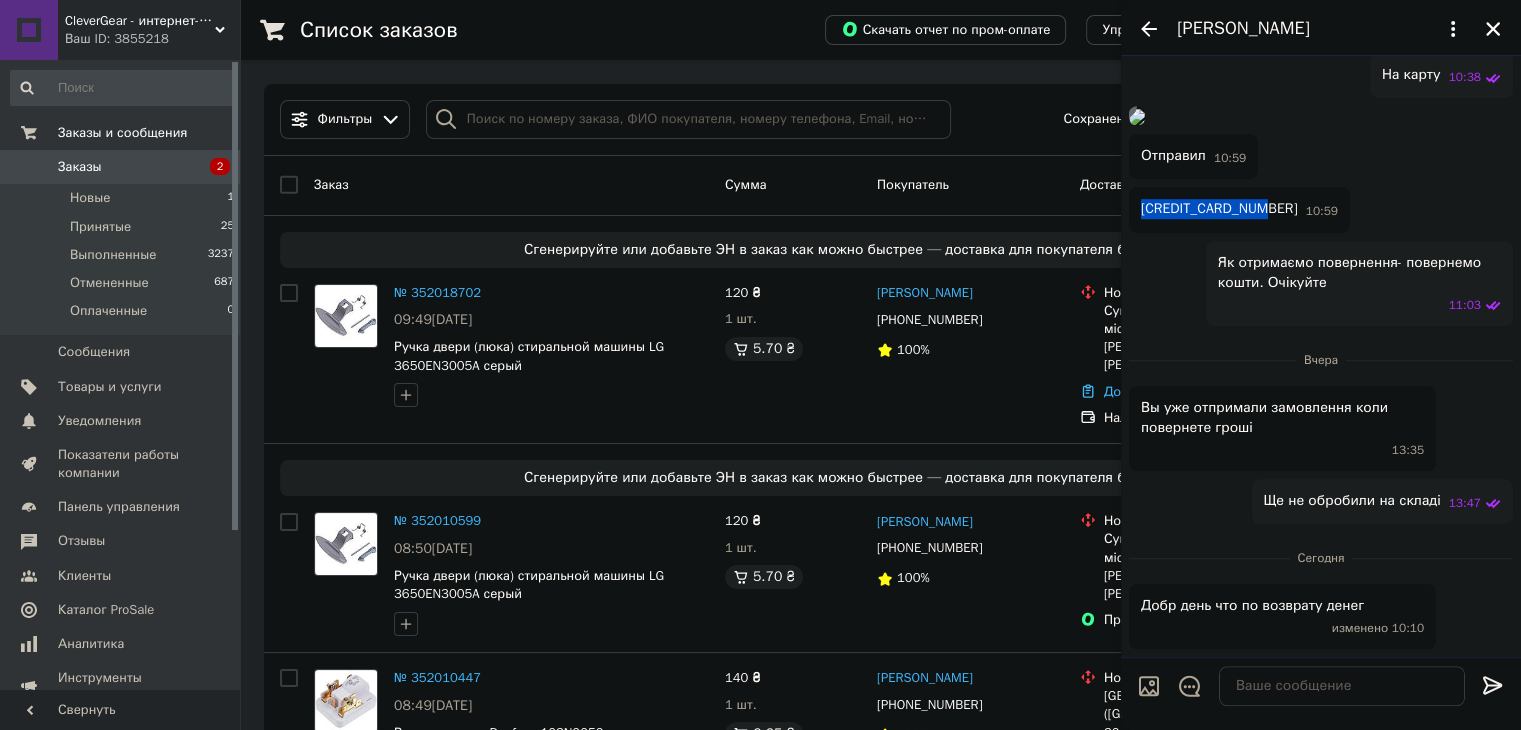 click on "4149629379413180" at bounding box center (1219, 209) 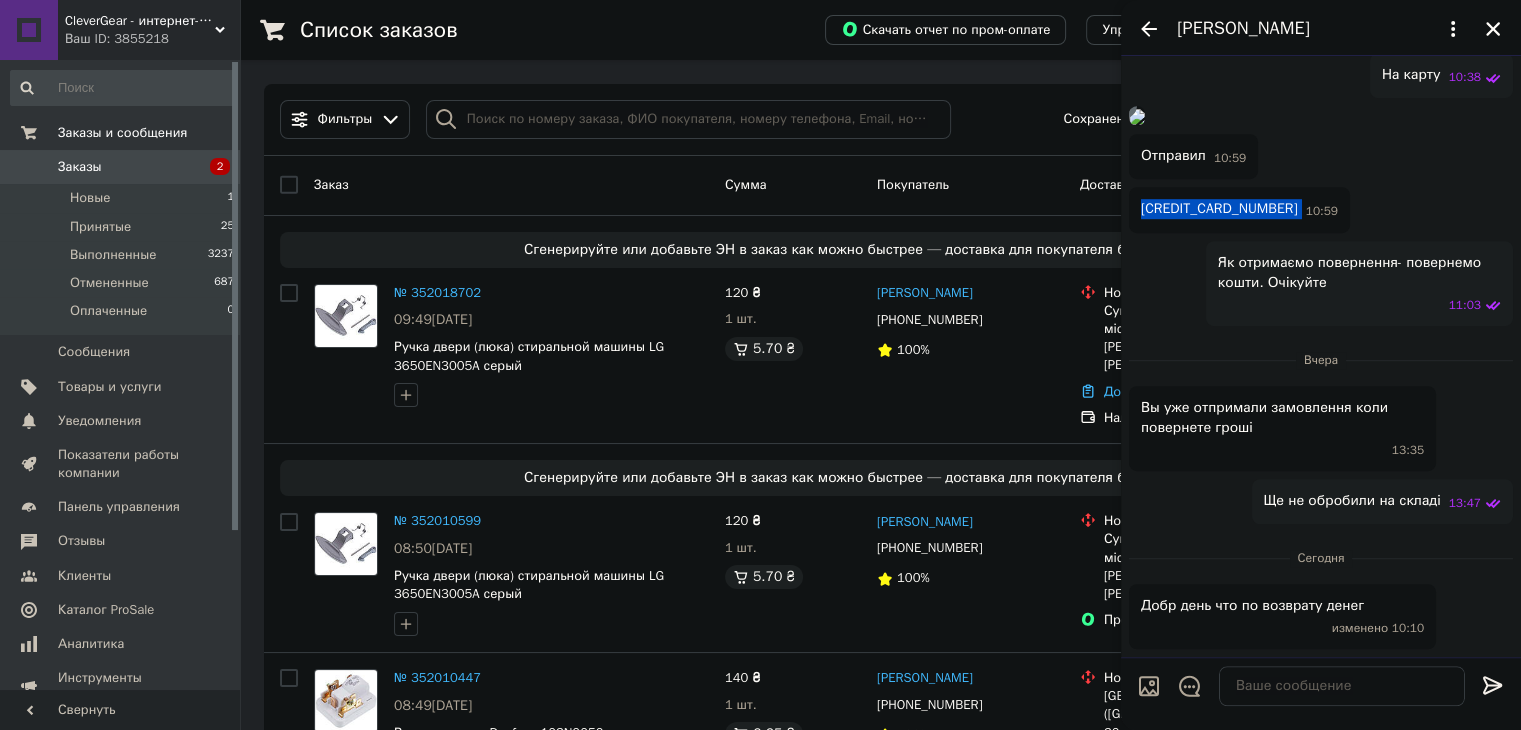 click on "4149629379413180" at bounding box center [1219, 209] 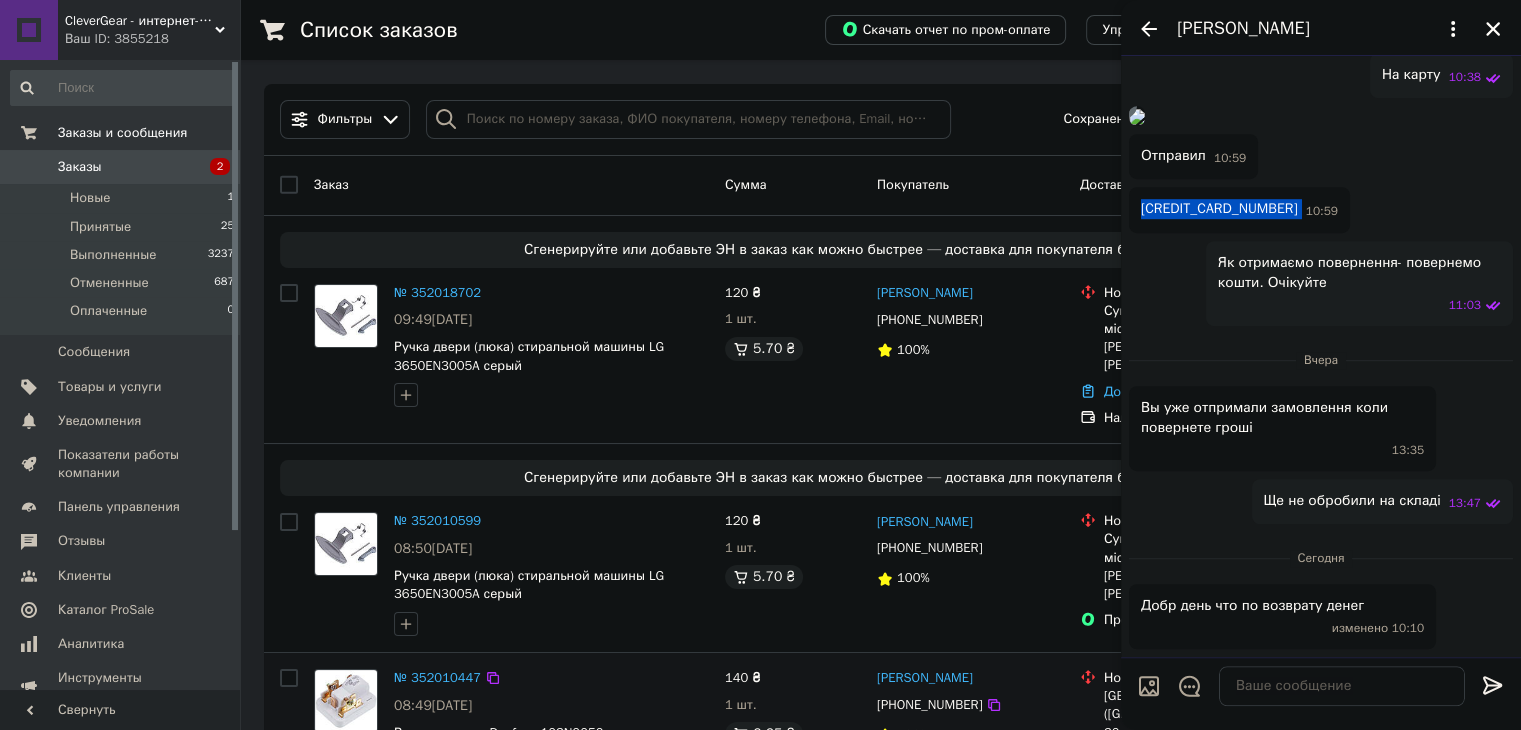 copy on "4149629379413180" 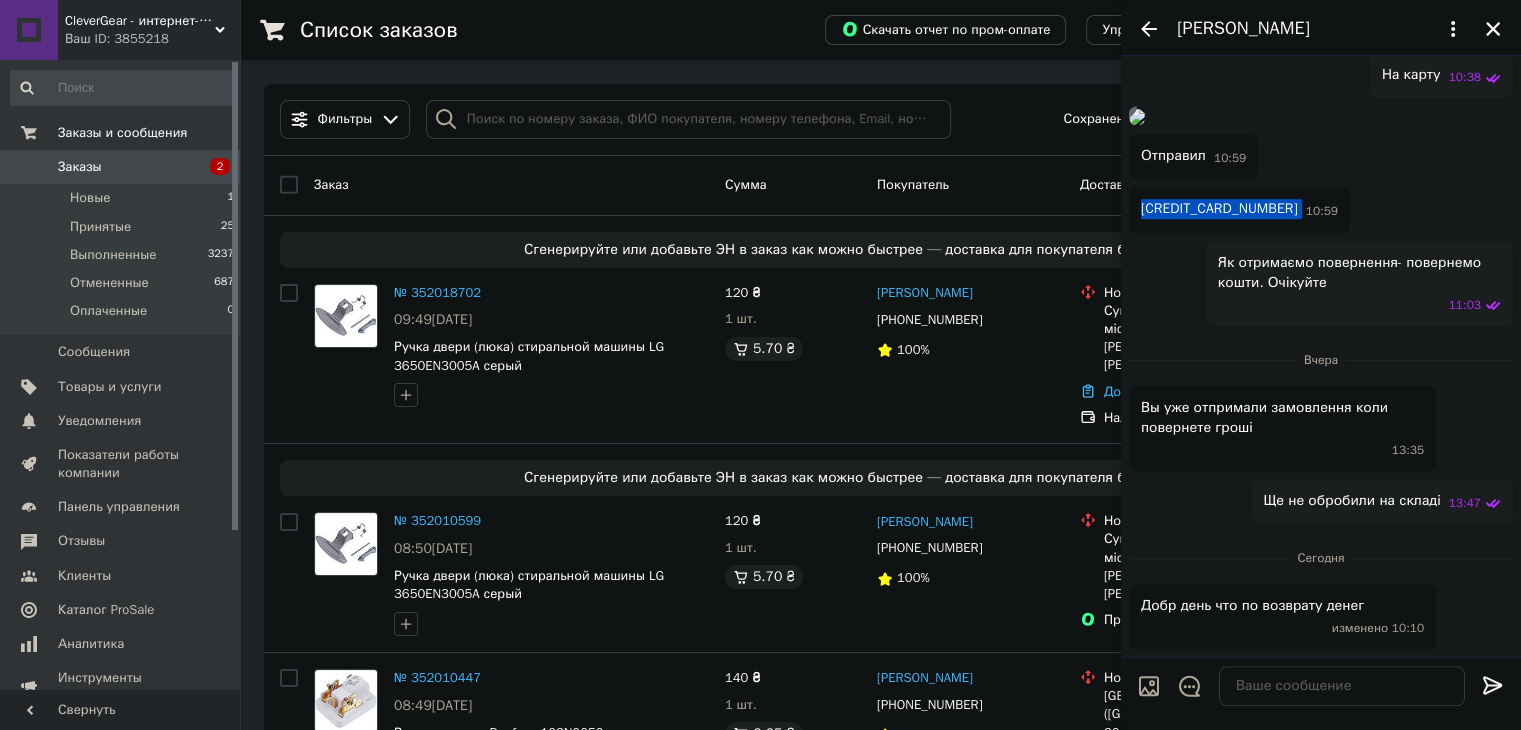 scroll, scrollTop: 1386, scrollLeft: 0, axis: vertical 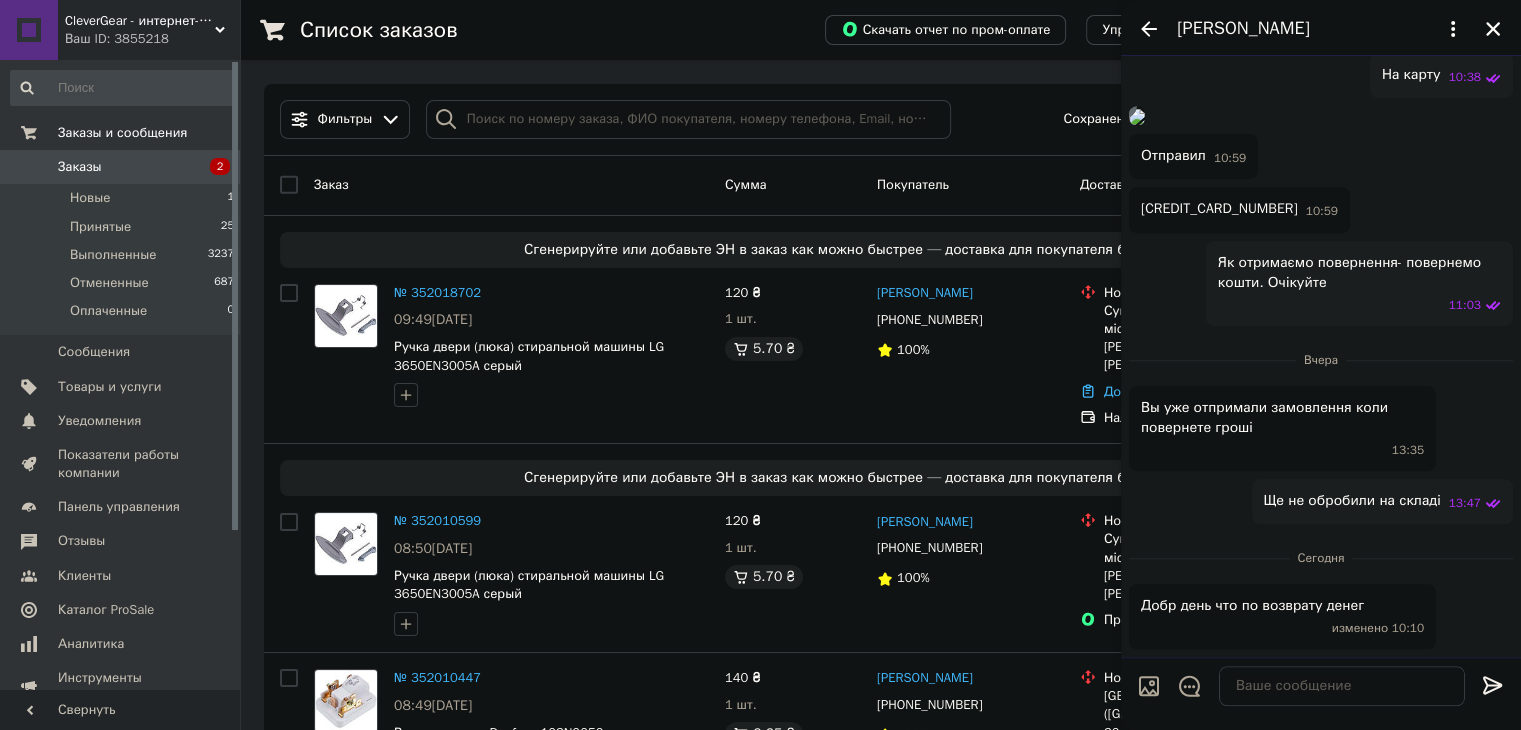 click on "10:59" at bounding box center (1321, 116) 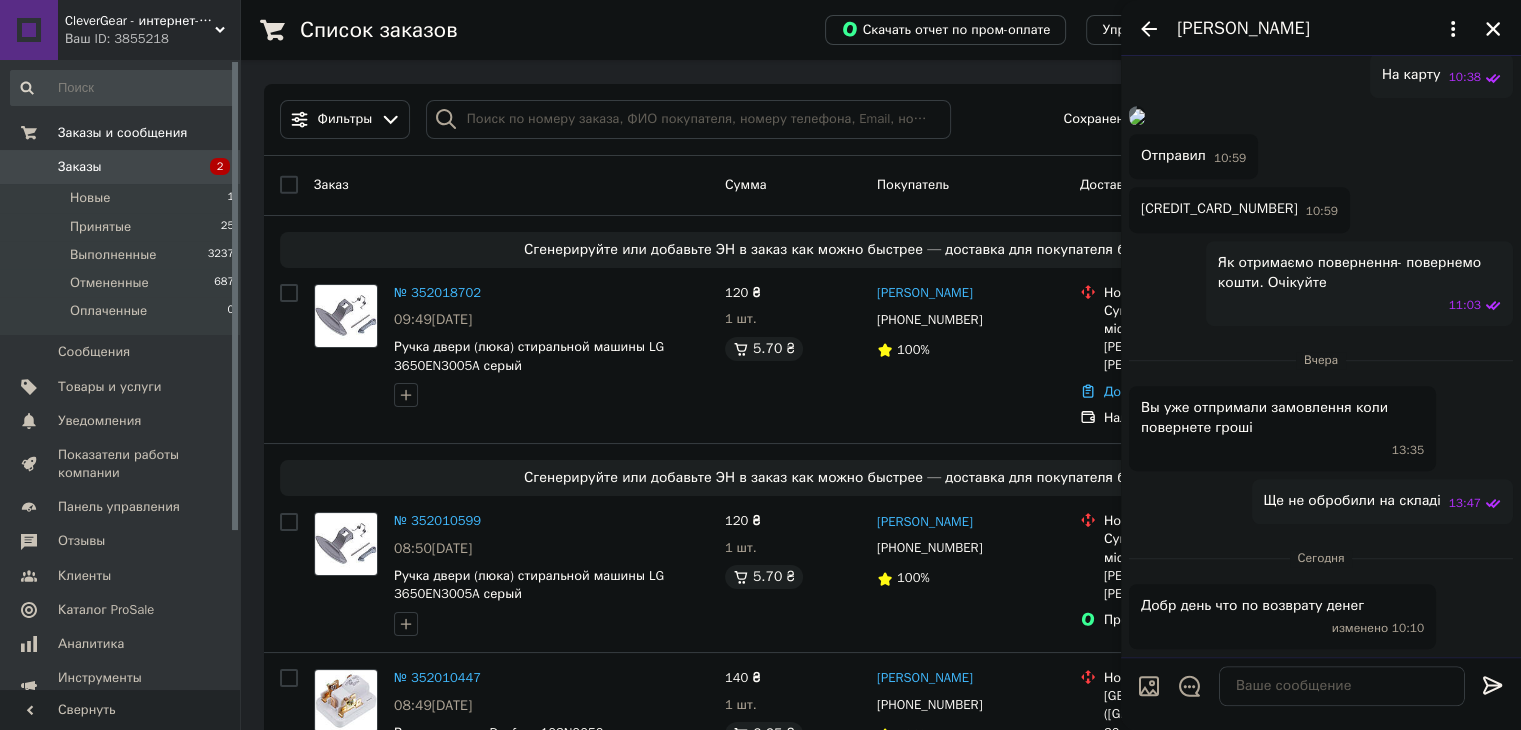 scroll, scrollTop: 1786, scrollLeft: 0, axis: vertical 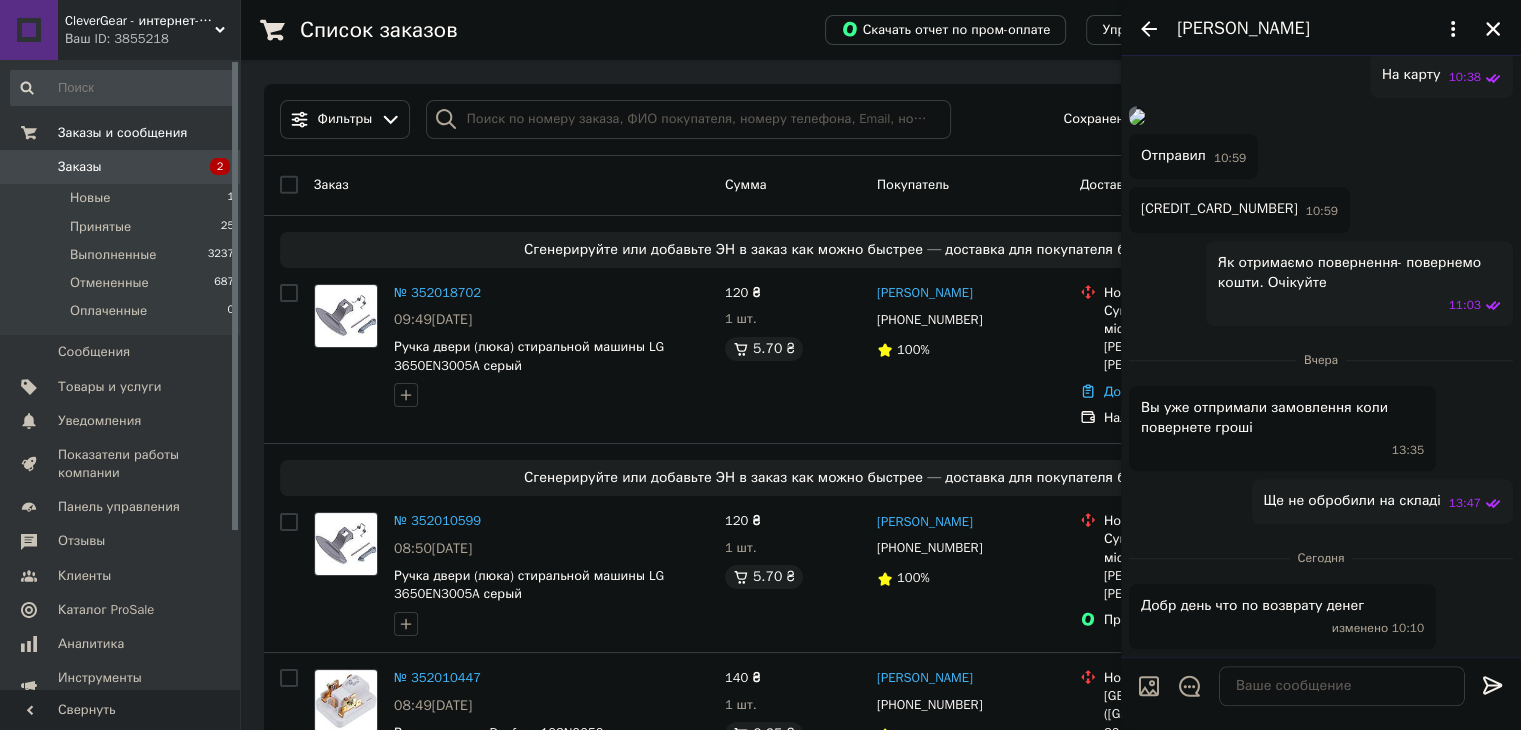 drag, startPoint x: 1296, startPoint y: 707, endPoint x: 1296, endPoint y: 678, distance: 29 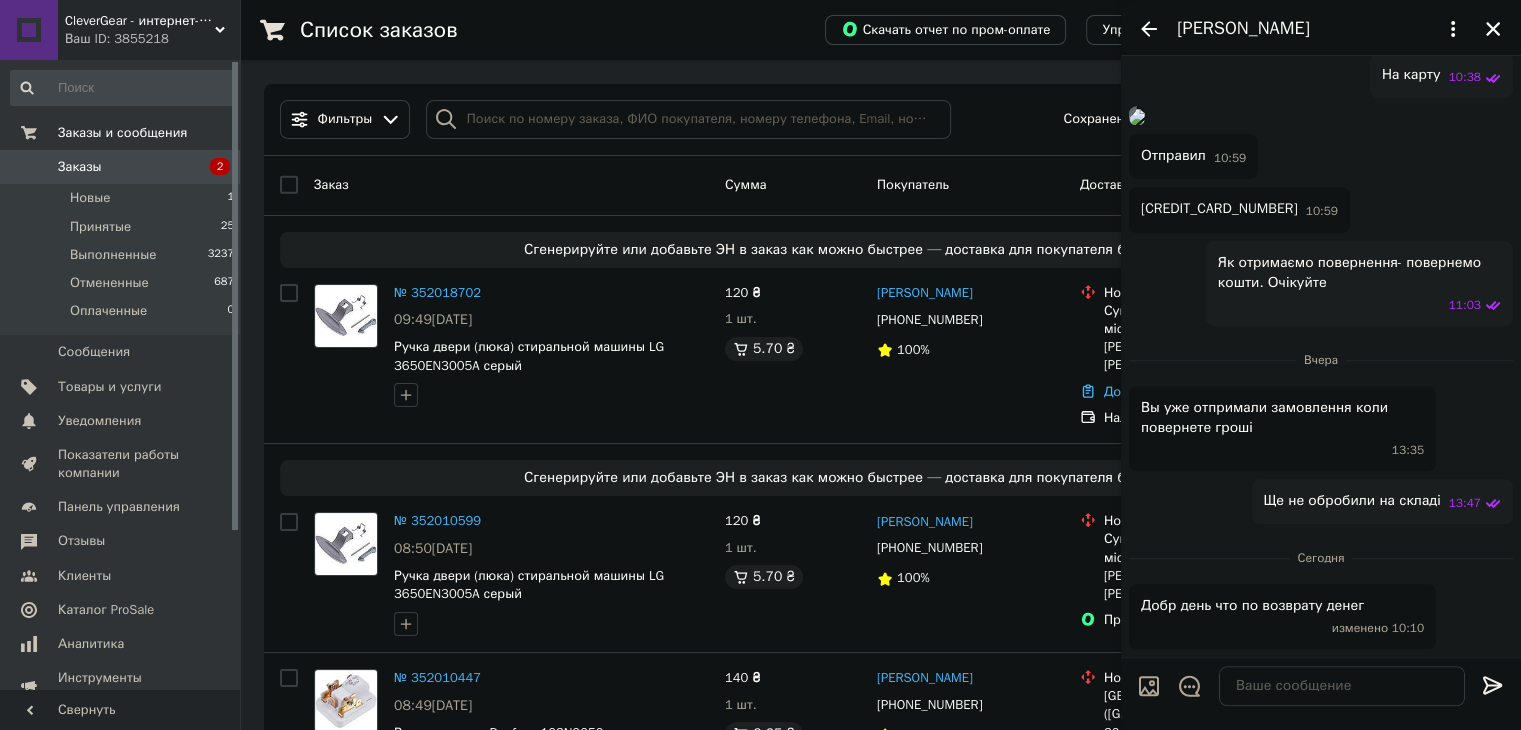 click at bounding box center (1342, 686) 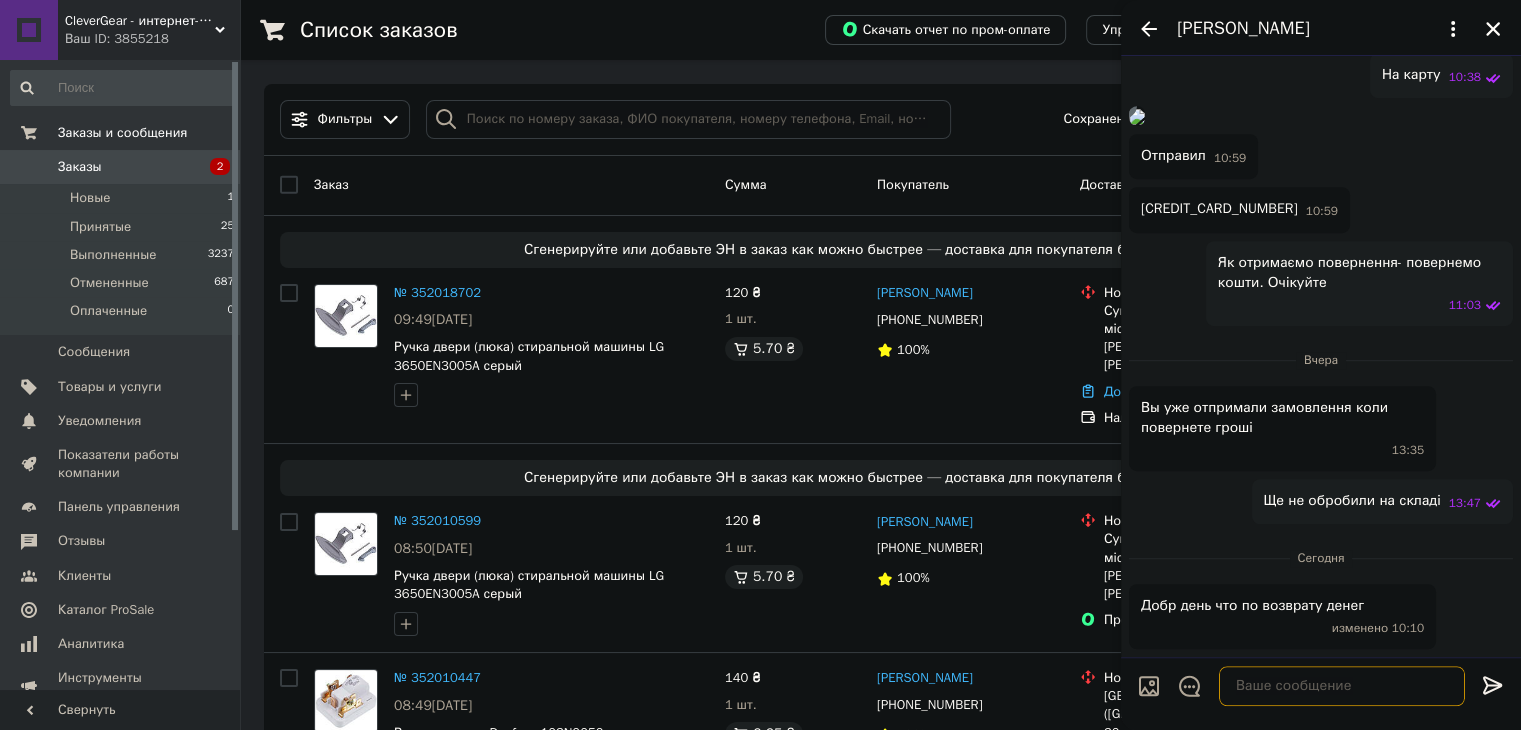 click at bounding box center (1342, 686) 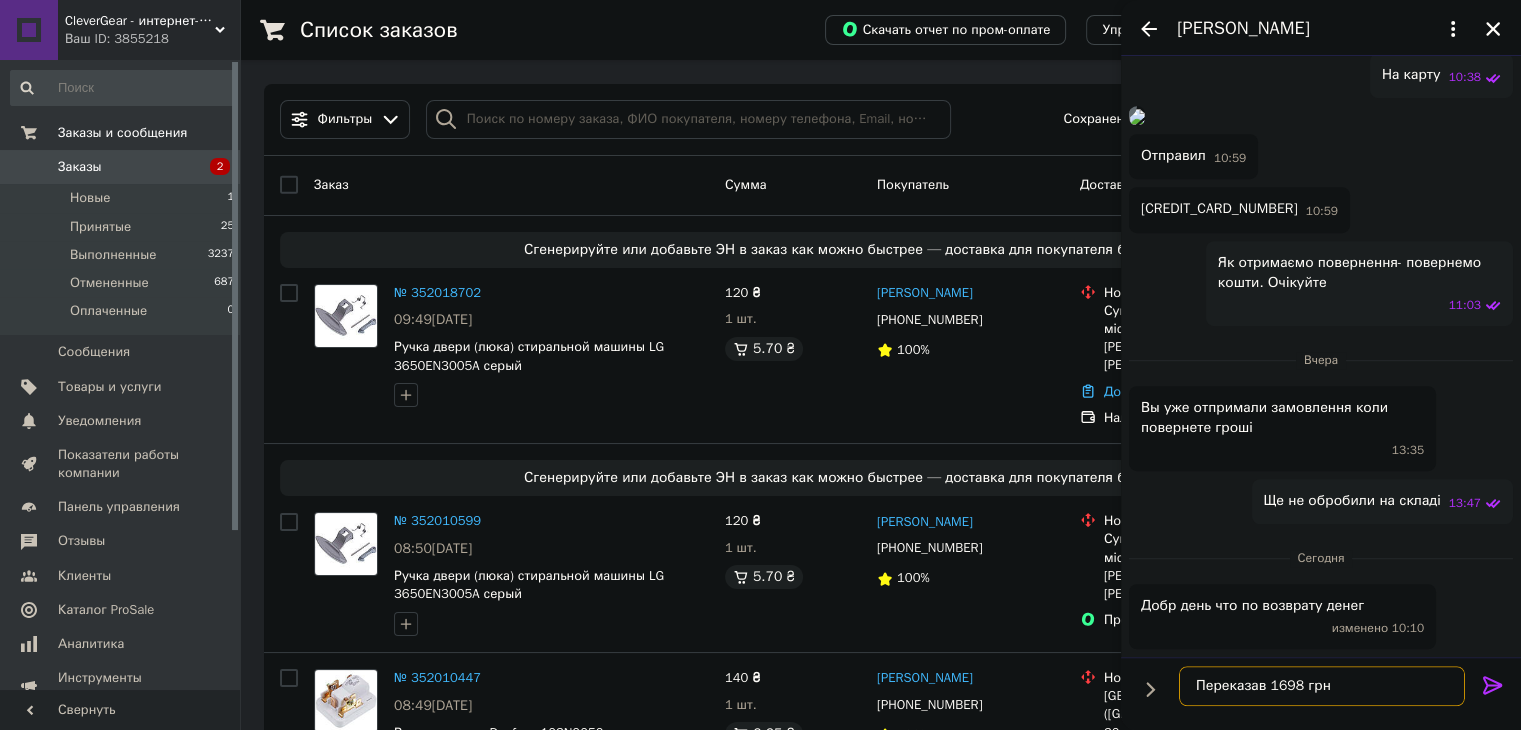 scroll, scrollTop: 1586, scrollLeft: 0, axis: vertical 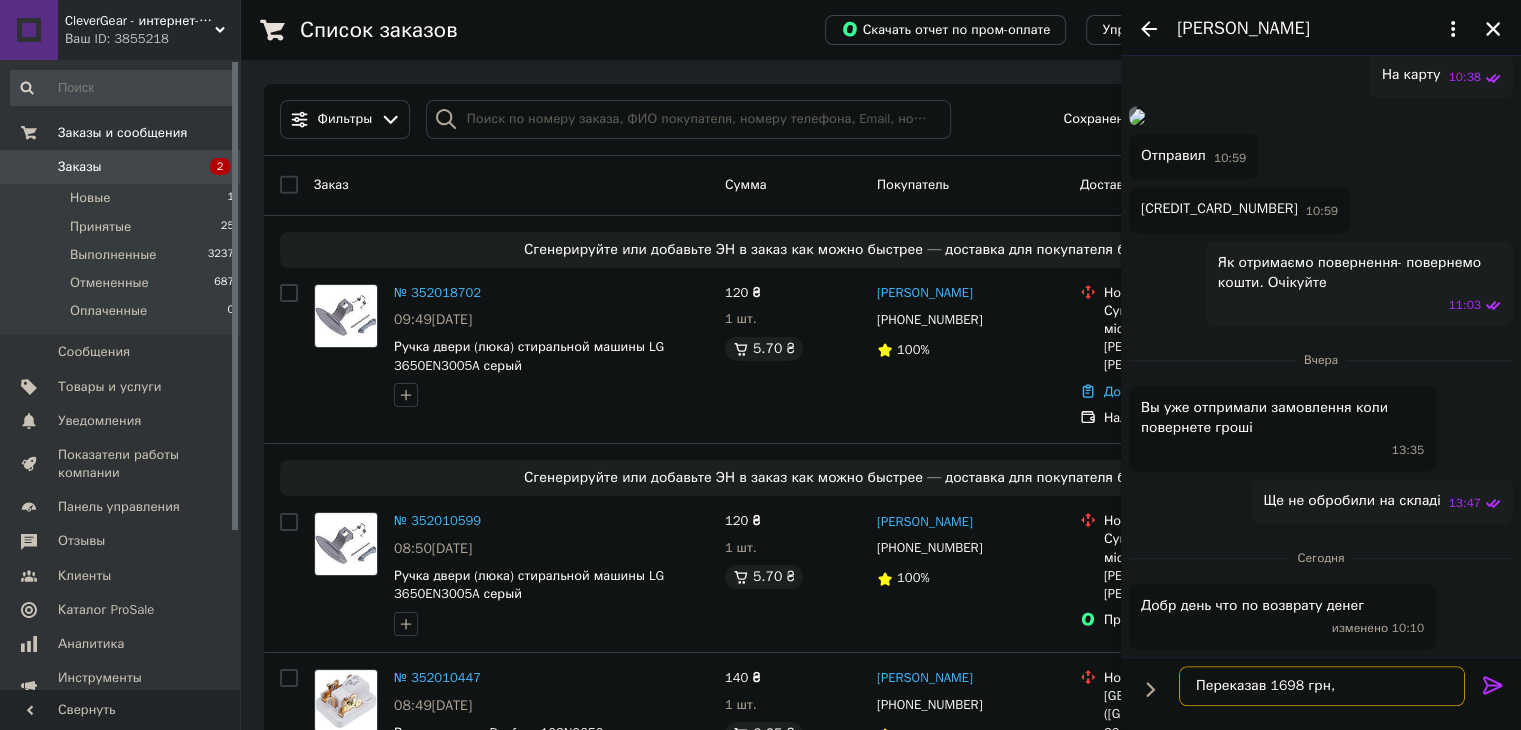 type on "Переказав 1698 грн" 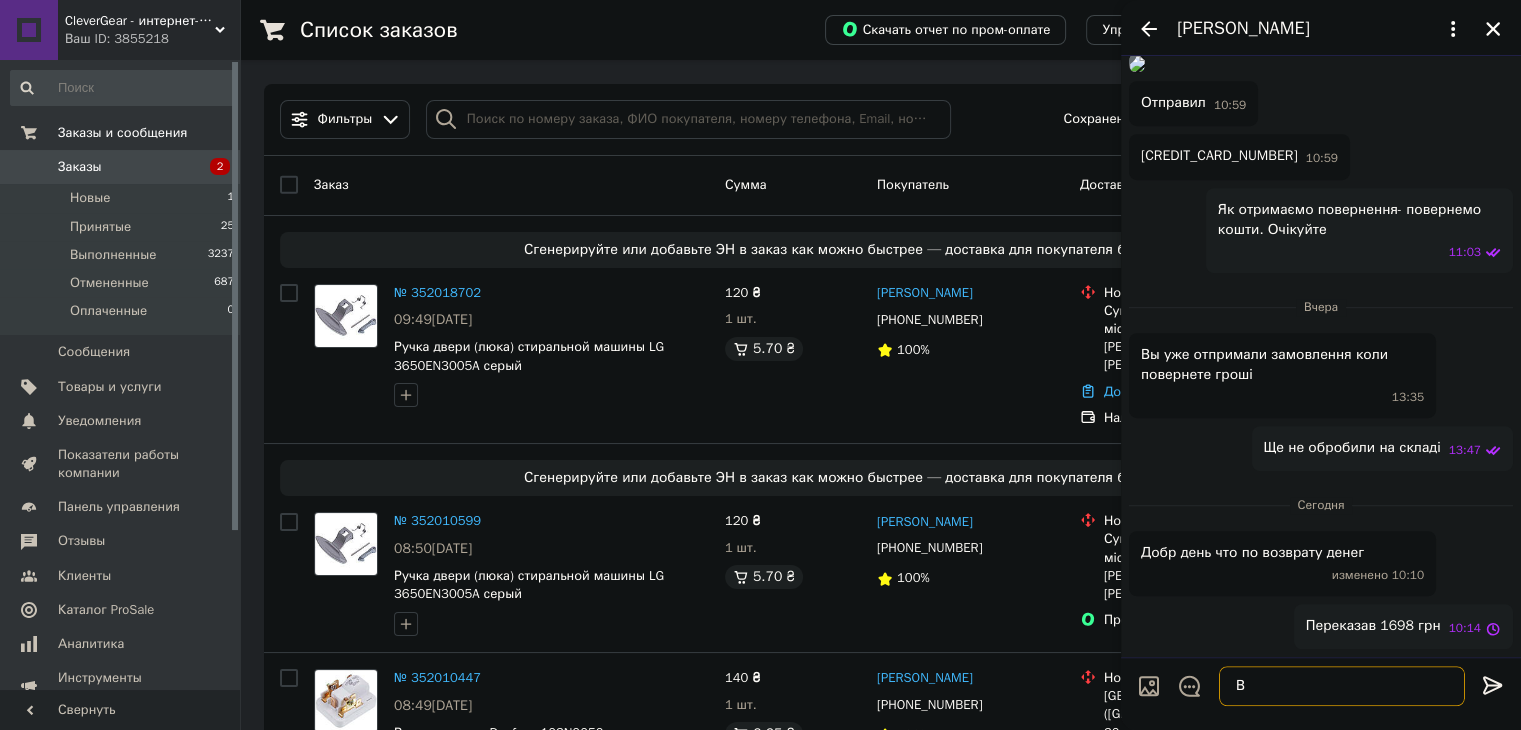 scroll, scrollTop: 1803, scrollLeft: 0, axis: vertical 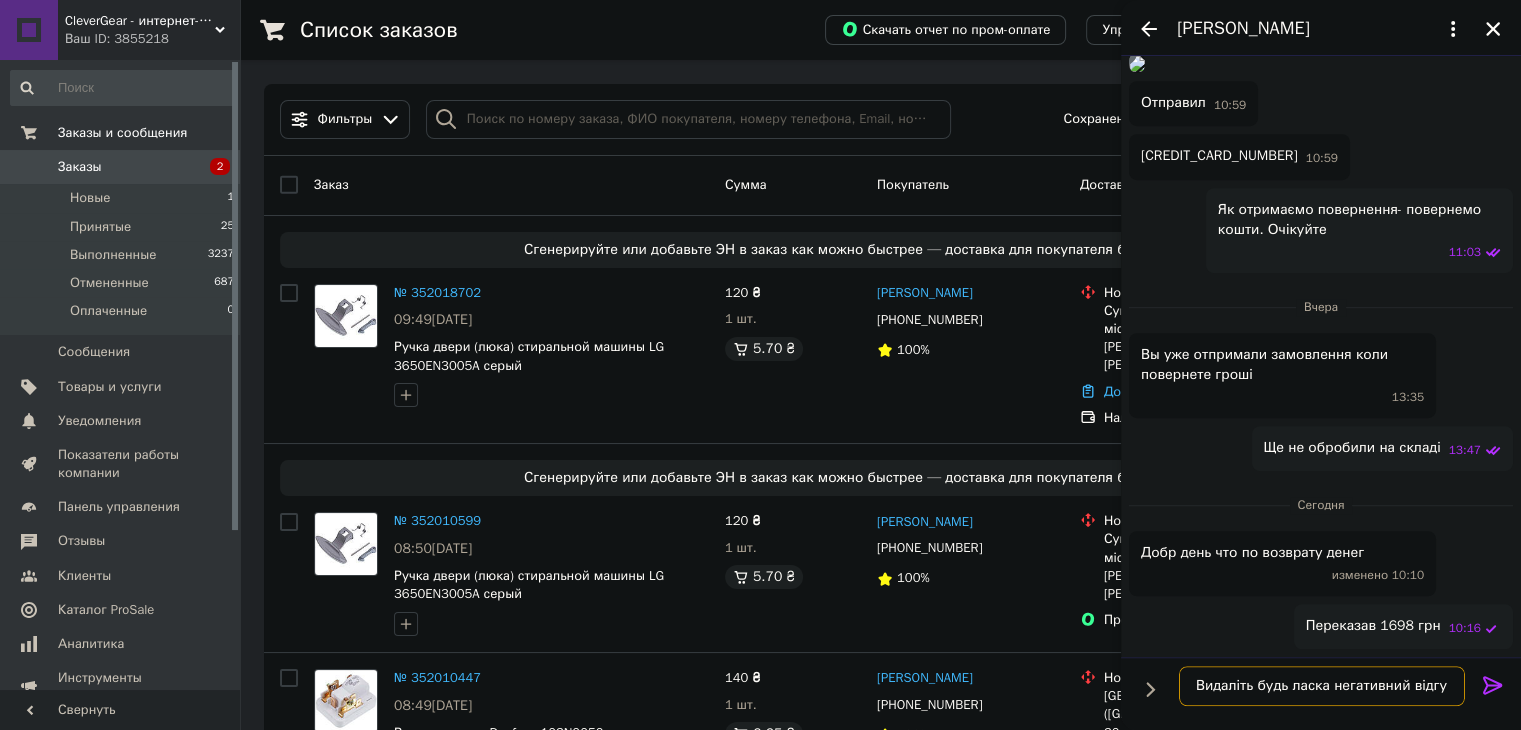 type on "Видаліть будь ласка негативний відгук" 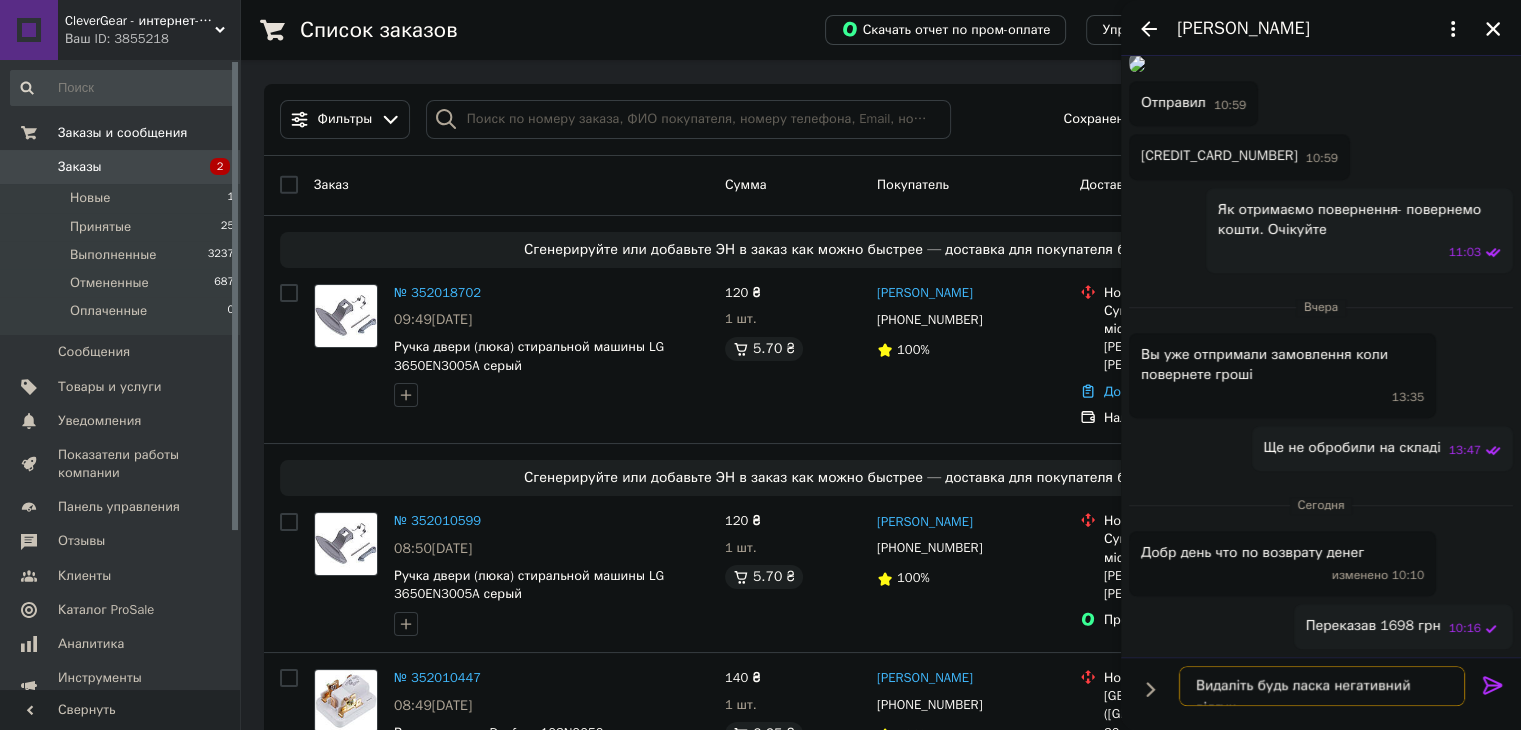 type 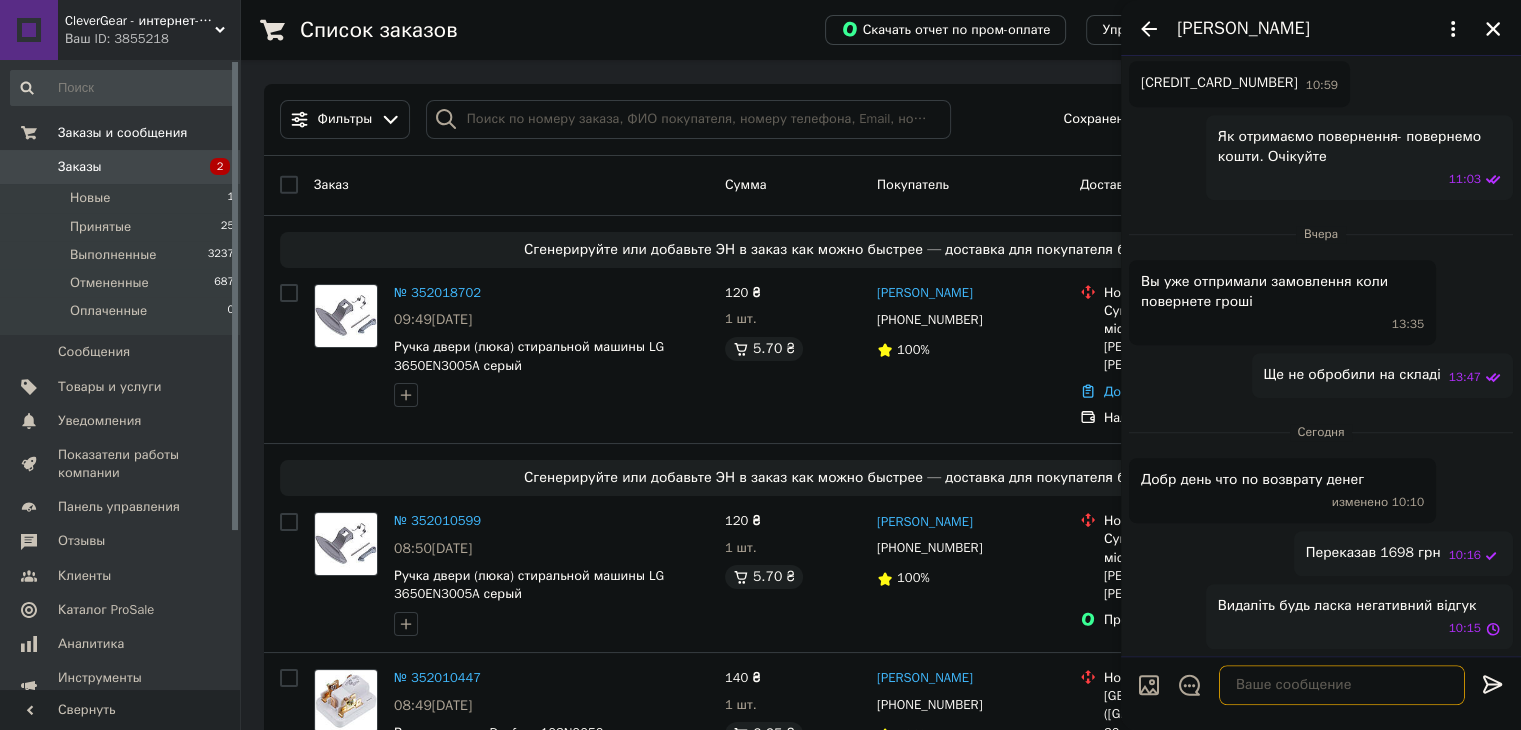 scroll, scrollTop: 1876, scrollLeft: 0, axis: vertical 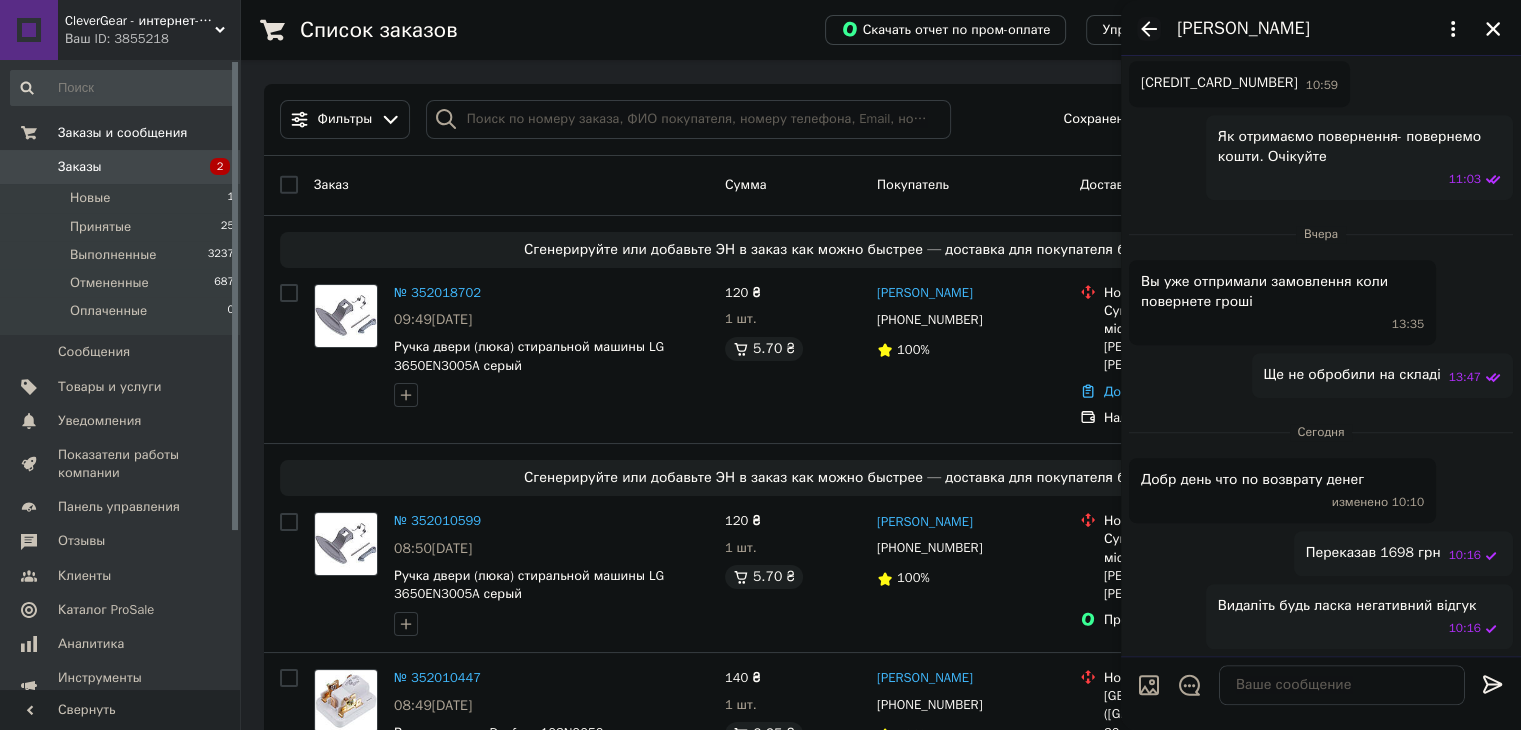 click 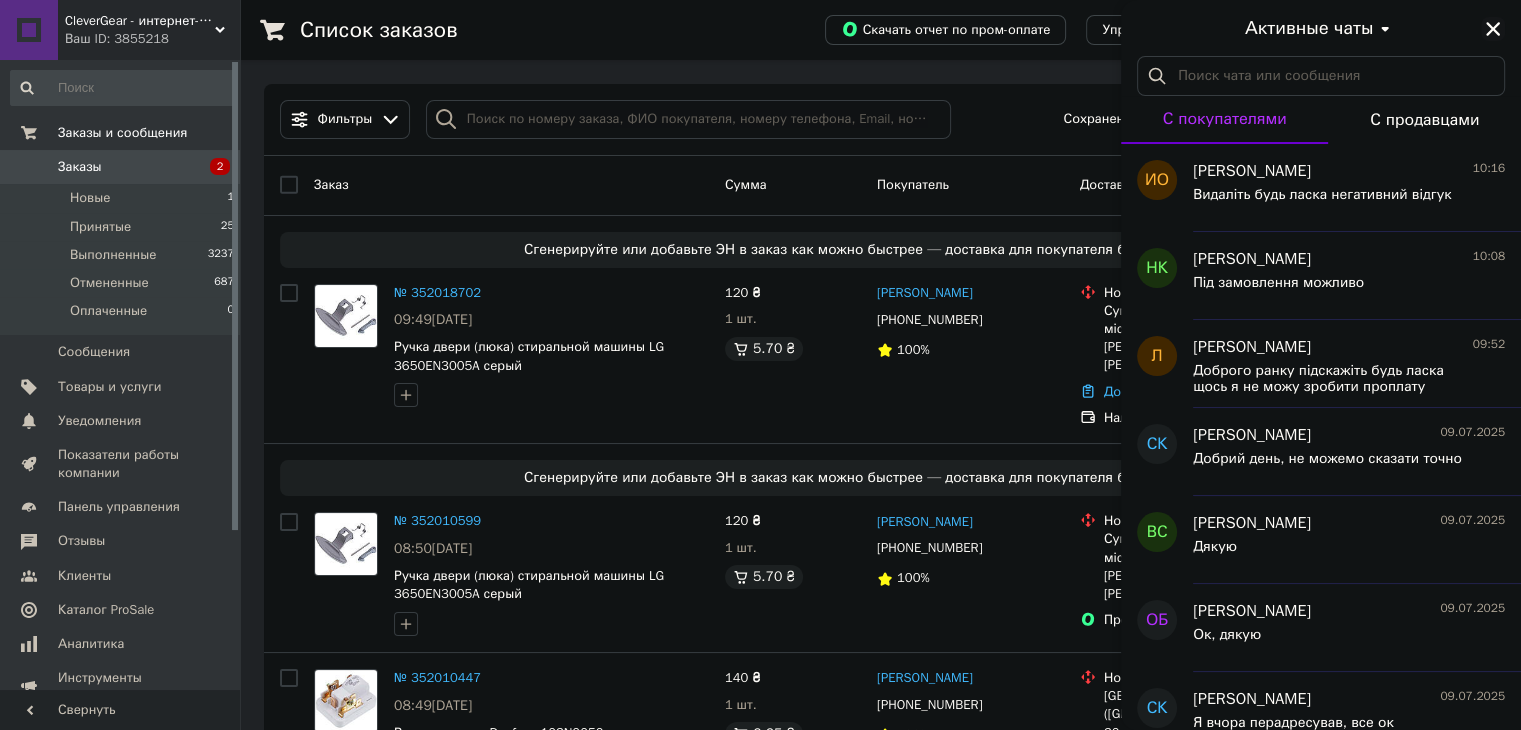 click 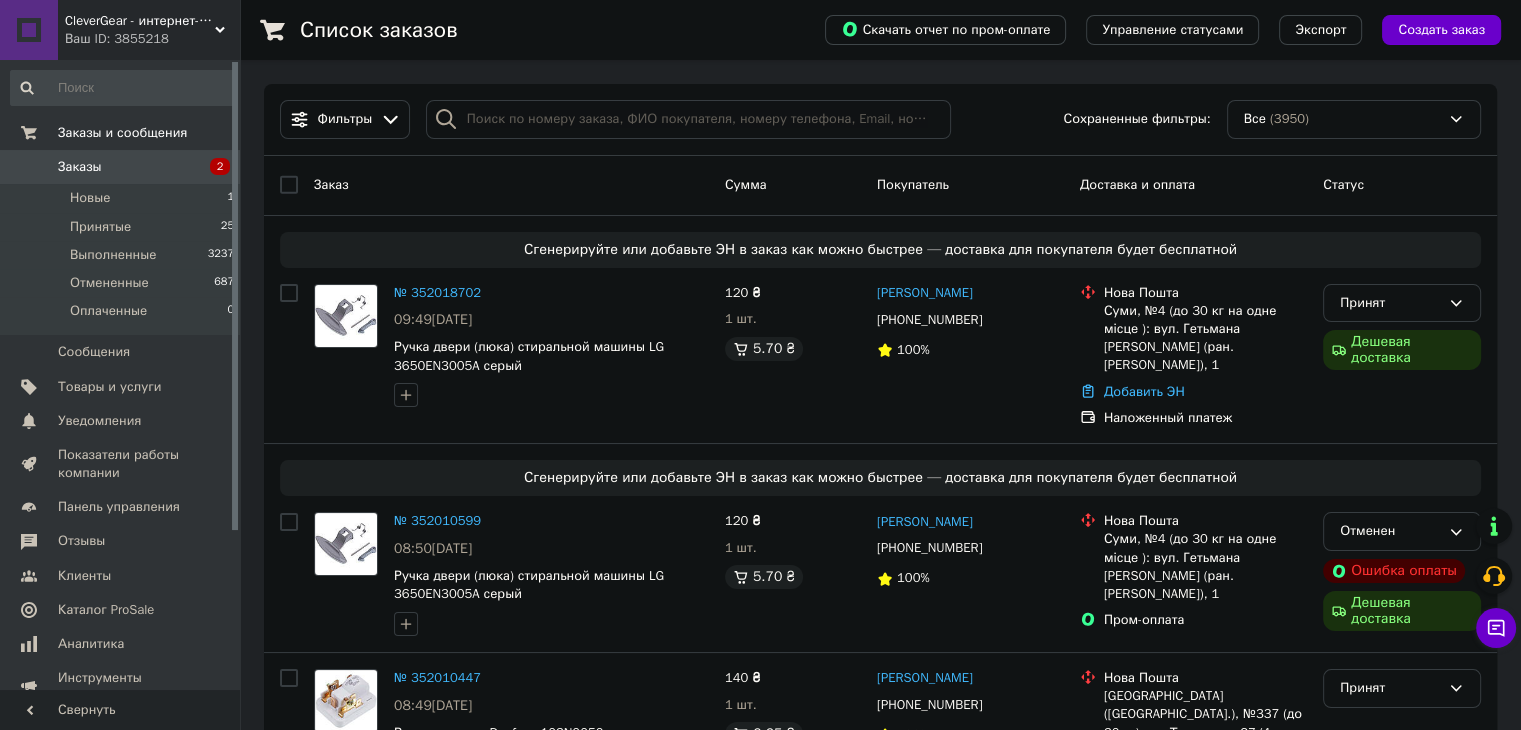 click on "Заказы 2" at bounding box center (123, 167) 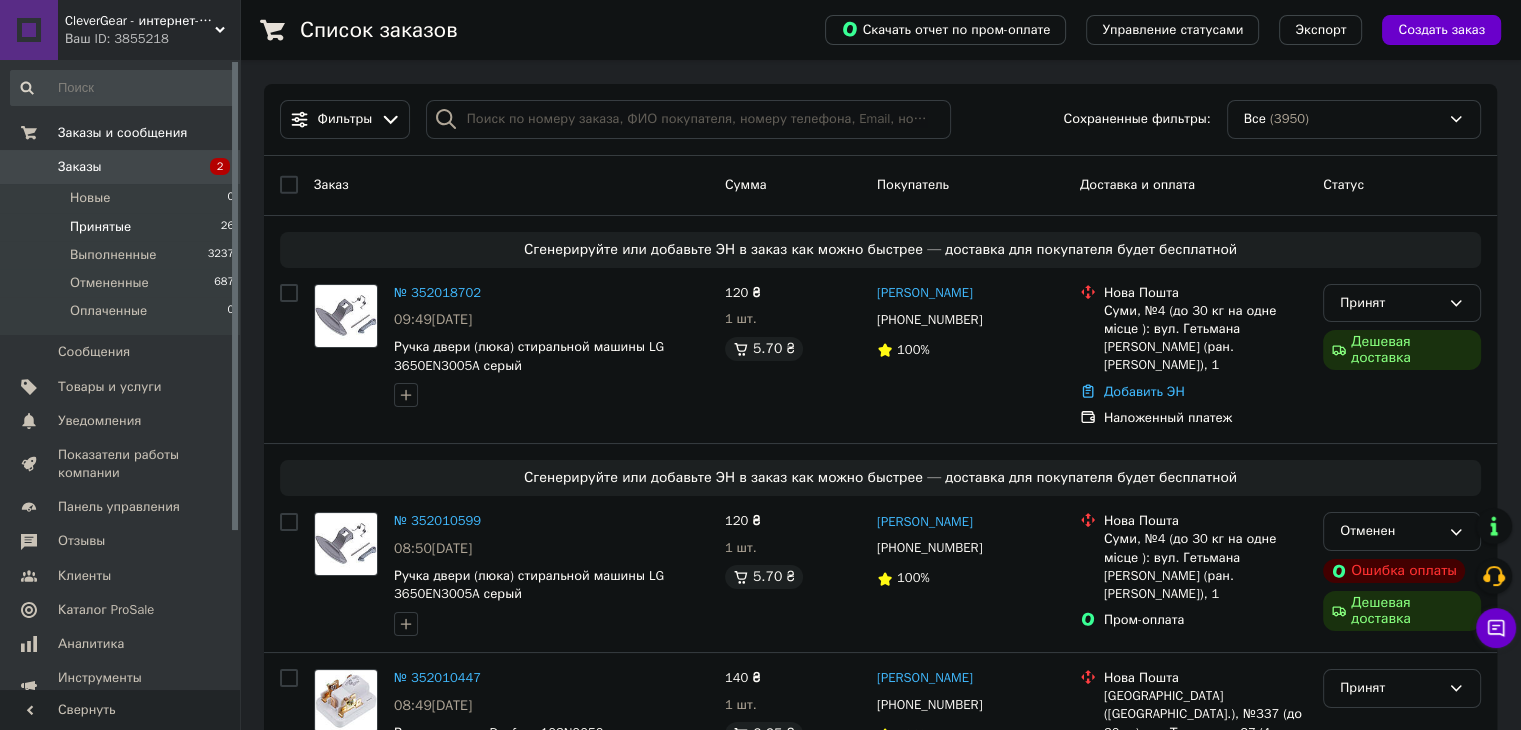 click on "Принятые 26" at bounding box center (123, 227) 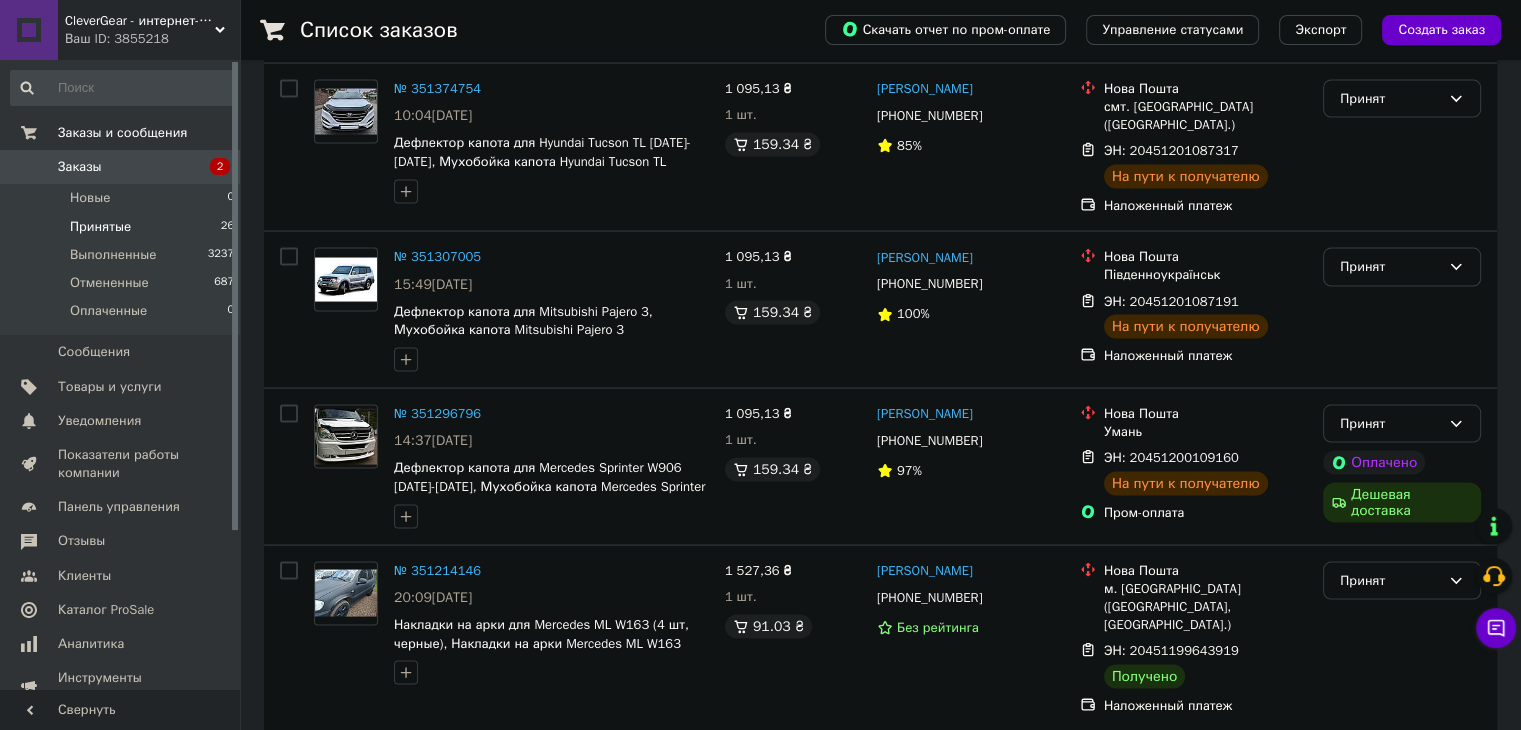 scroll, scrollTop: 4174, scrollLeft: 0, axis: vertical 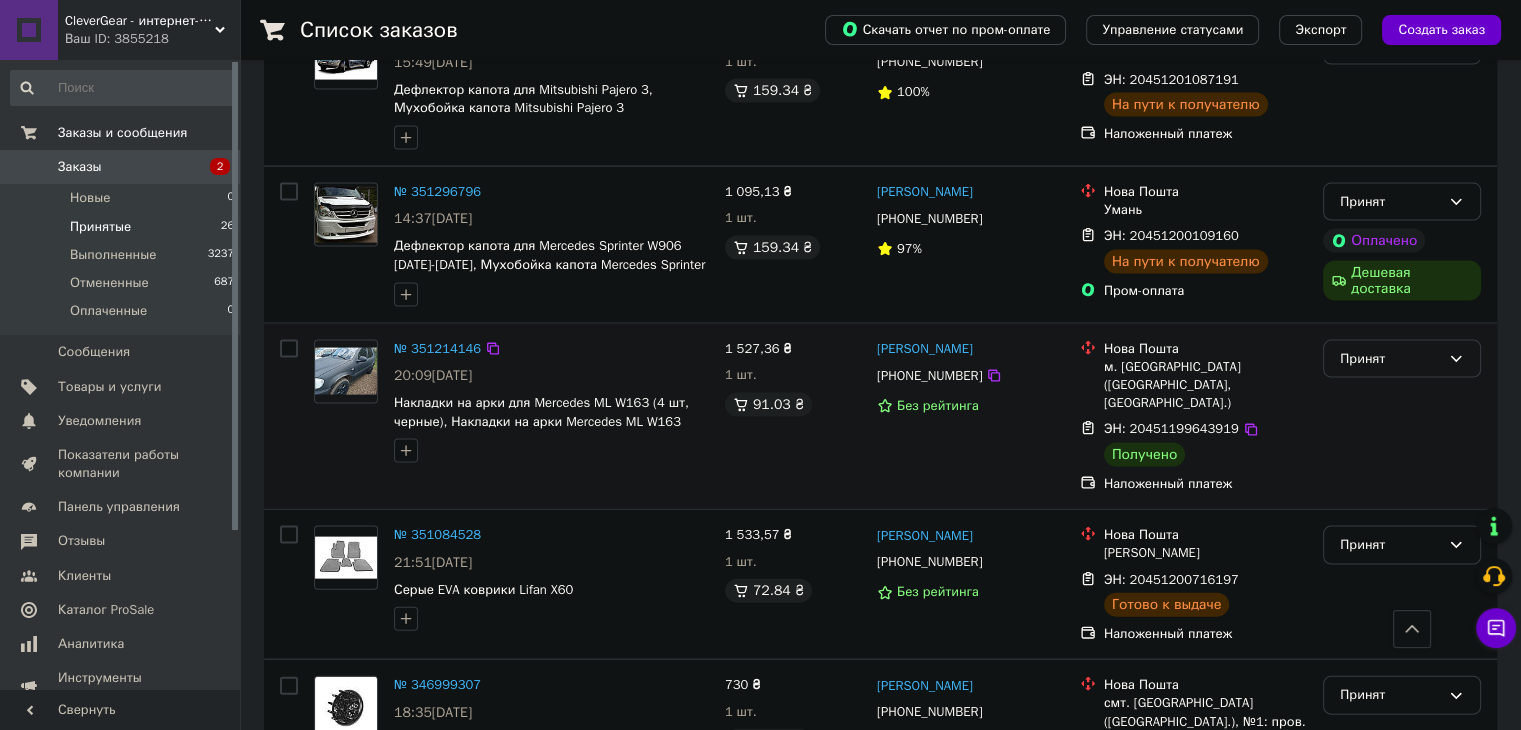 click on "Принят" at bounding box center (1390, 359) 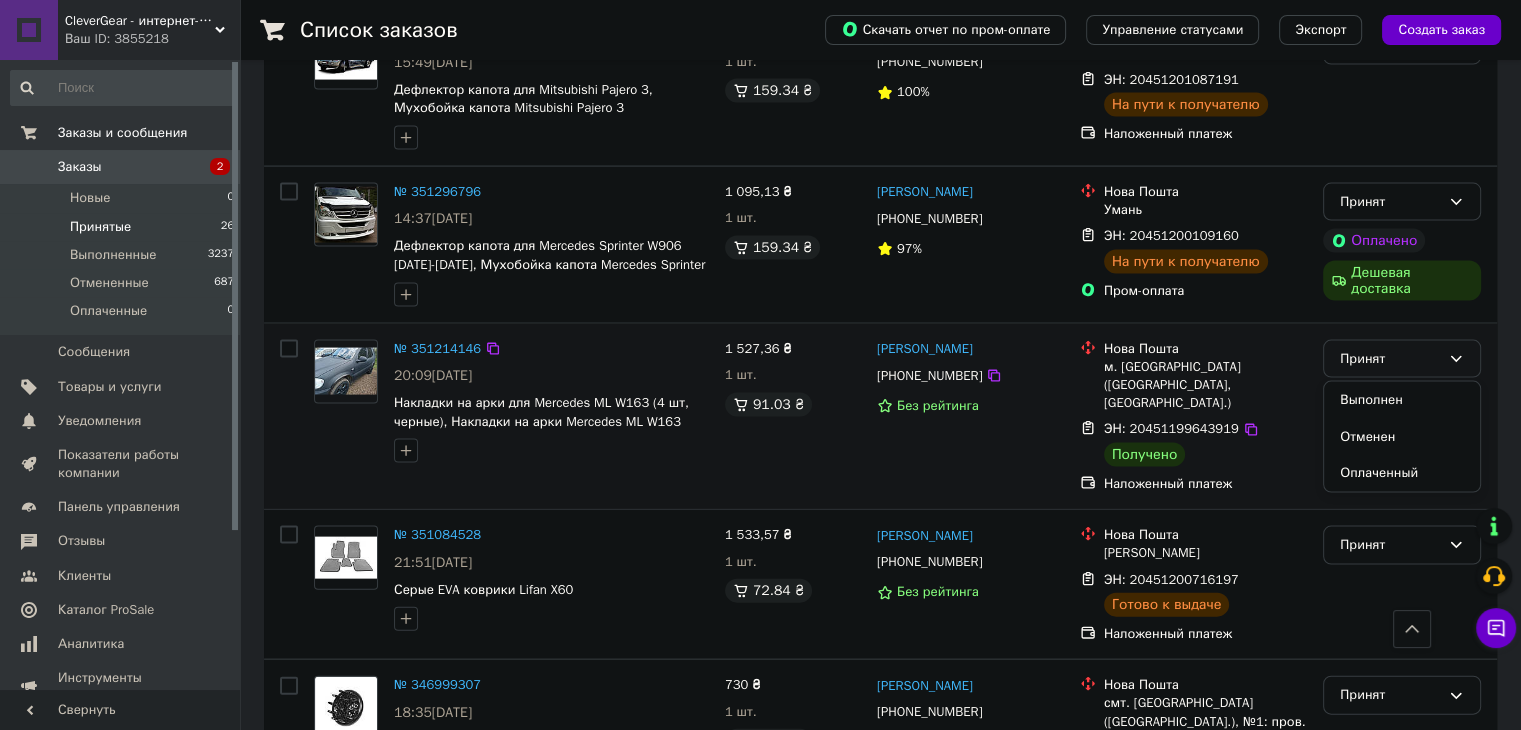 click on "Выполнен" at bounding box center [1402, 400] 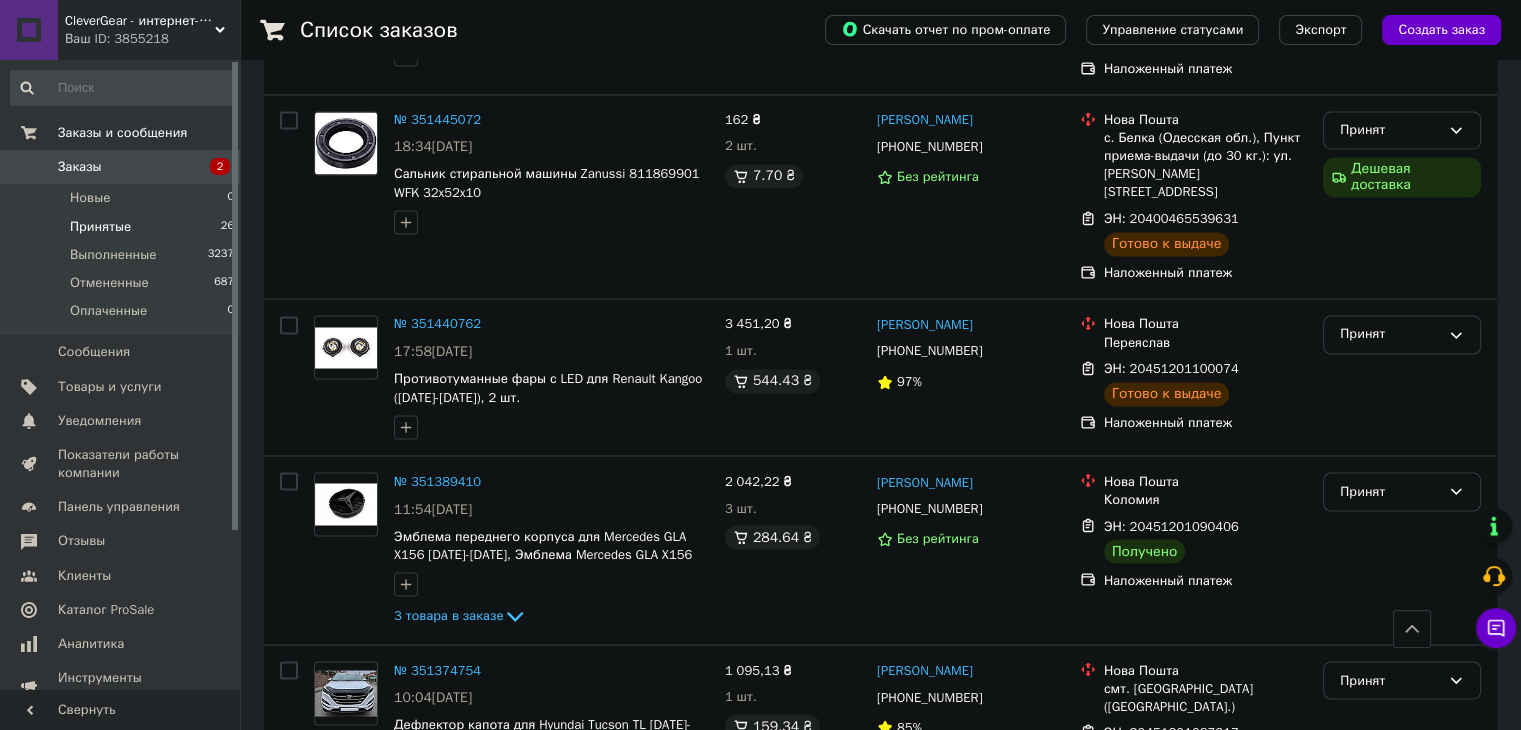 scroll, scrollTop: 3274, scrollLeft: 0, axis: vertical 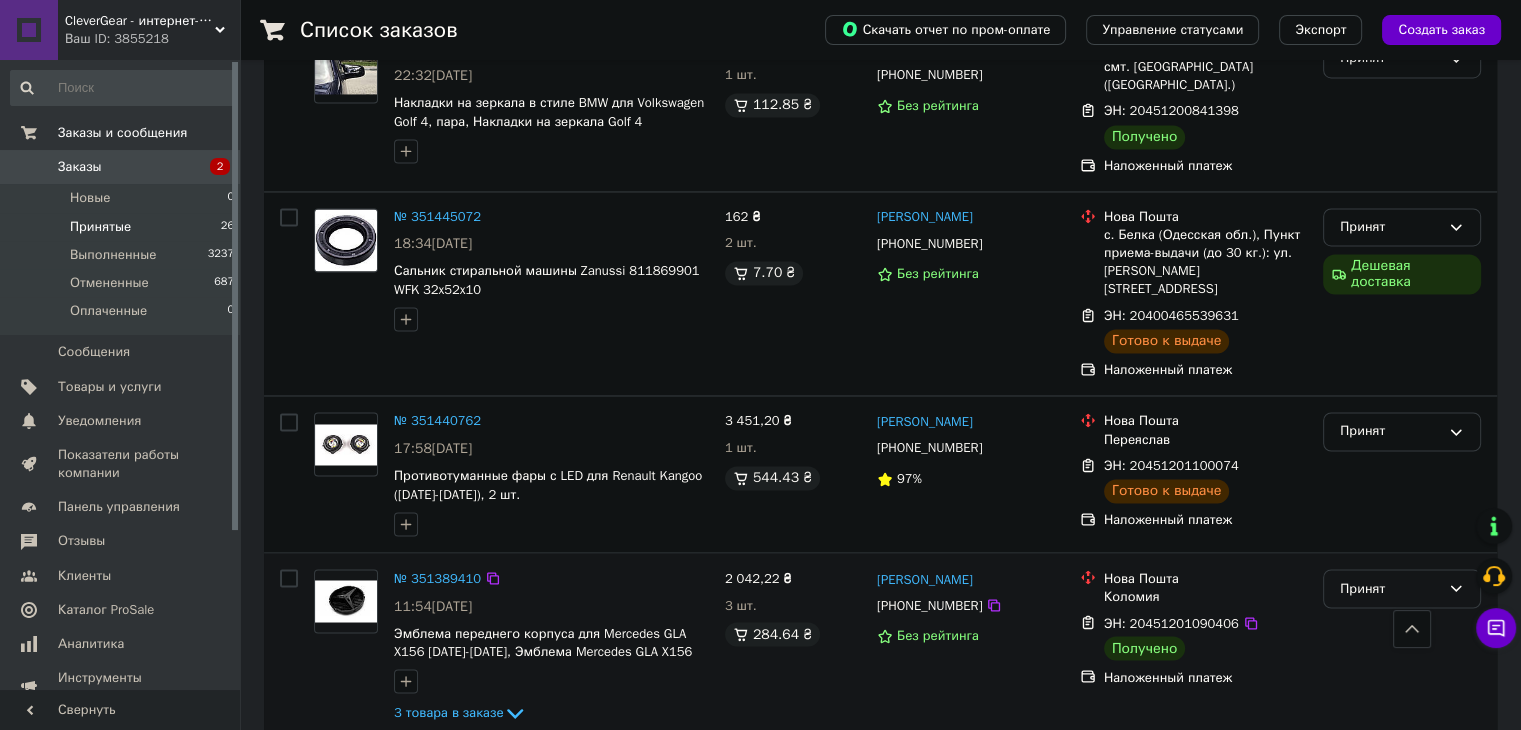 click on "Принят" at bounding box center (1390, 588) 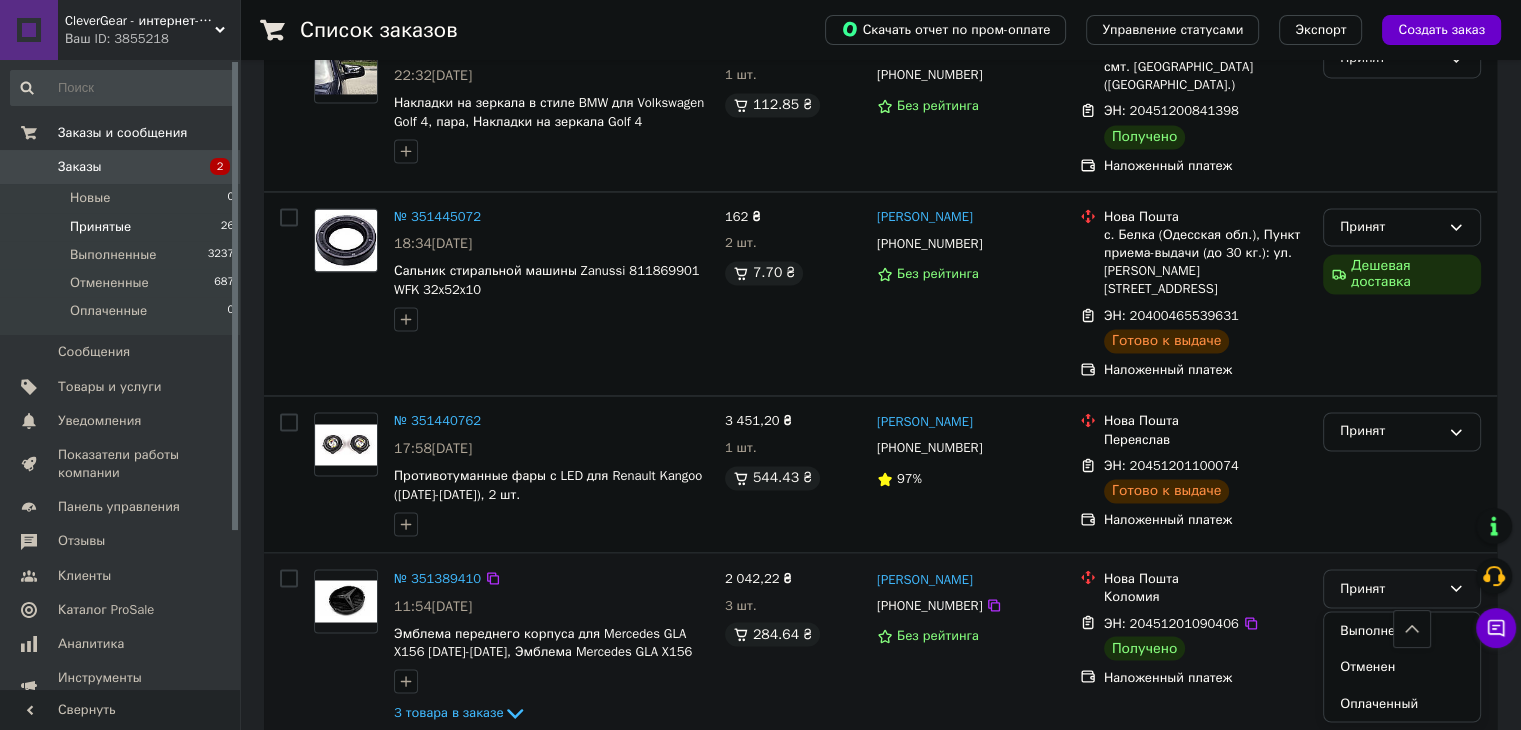click on "Выполнен" at bounding box center [1402, 630] 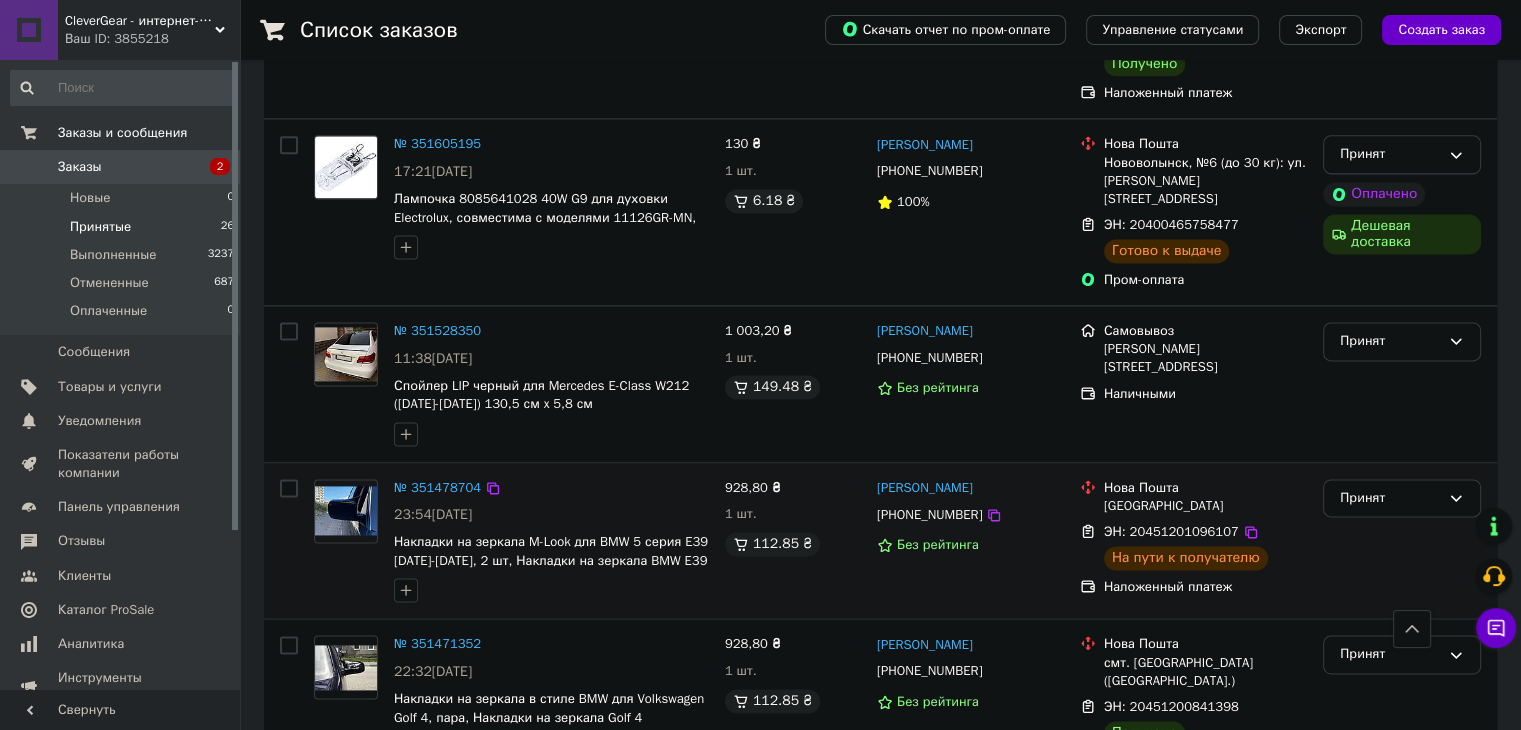 scroll, scrollTop: 2674, scrollLeft: 0, axis: vertical 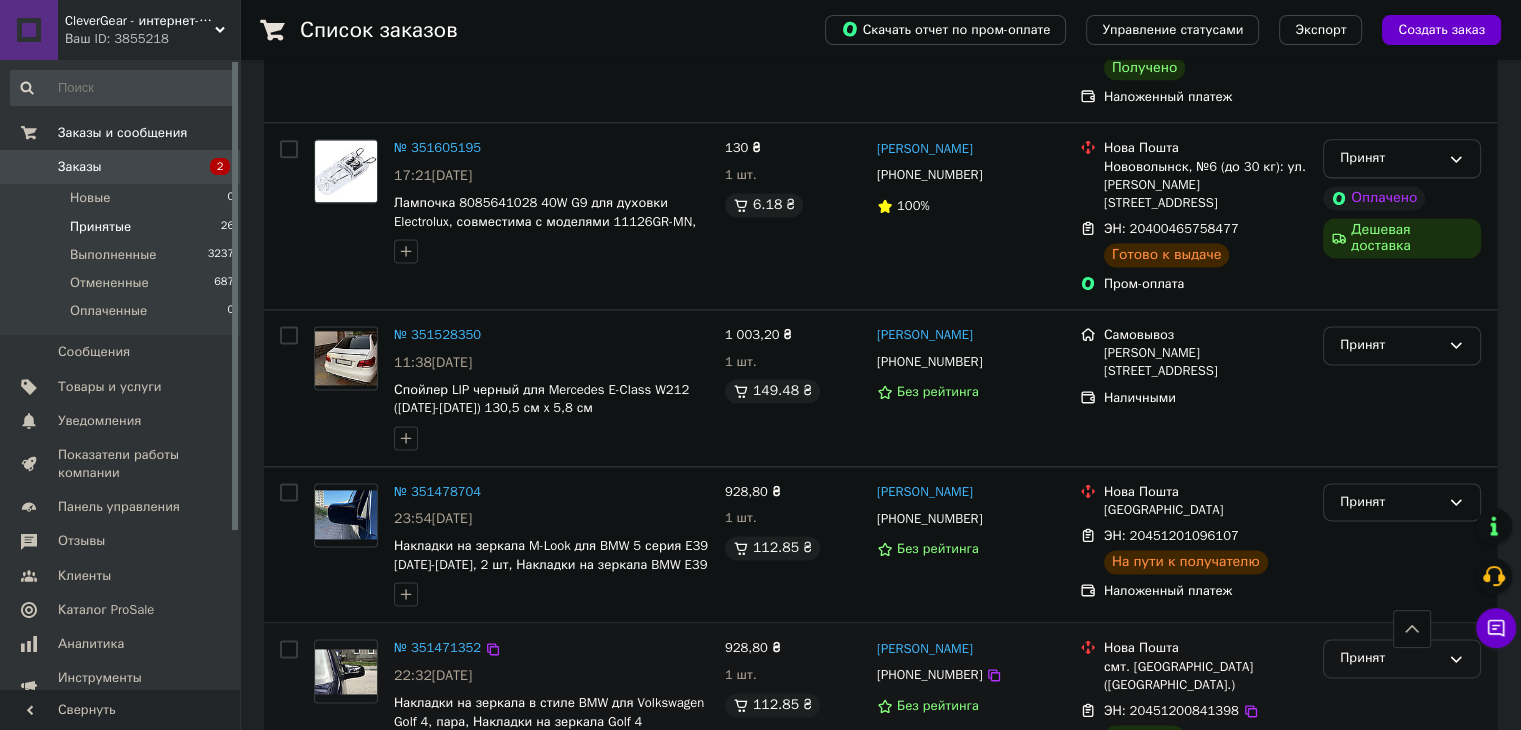 click on "Принят" at bounding box center (1390, 658) 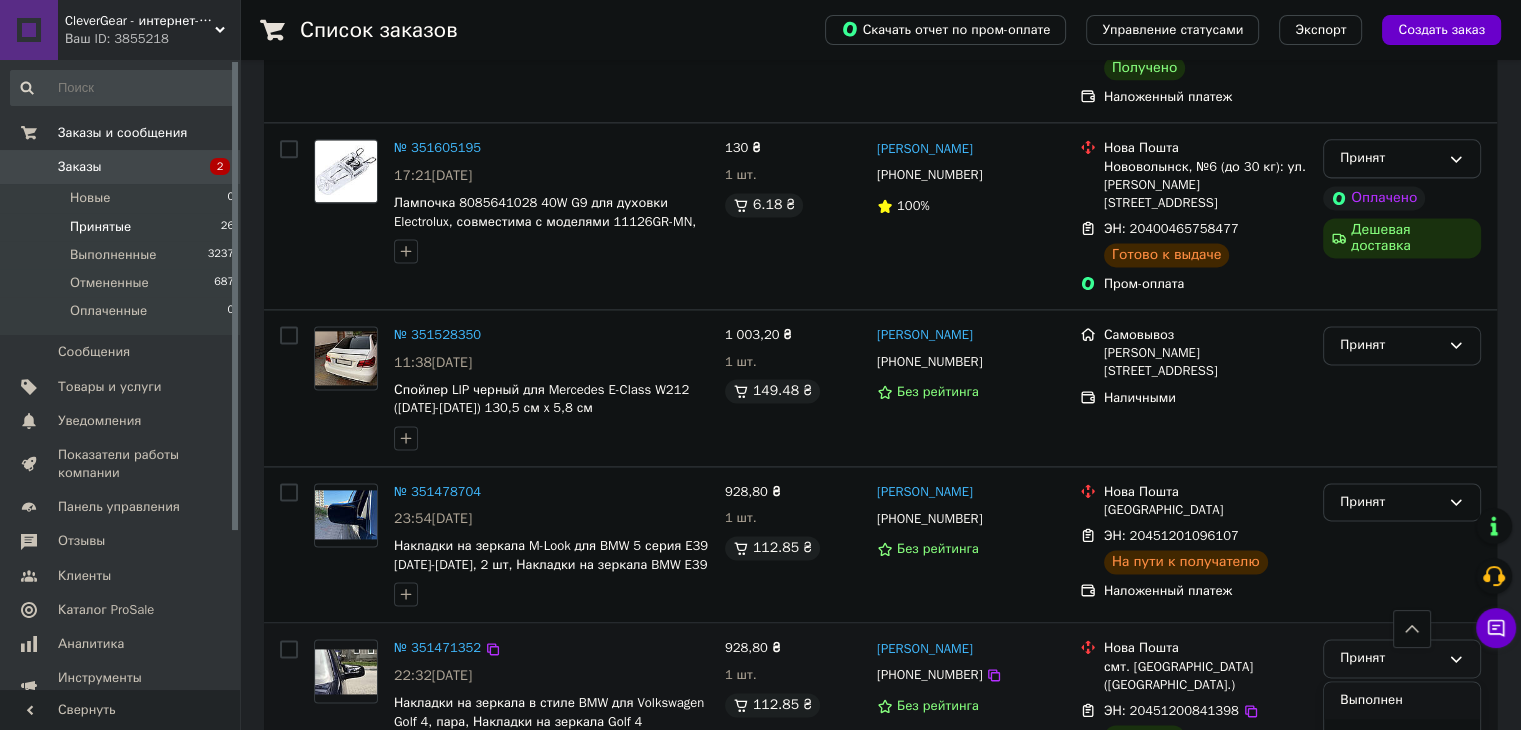 click on "Выполнен" at bounding box center [1402, 700] 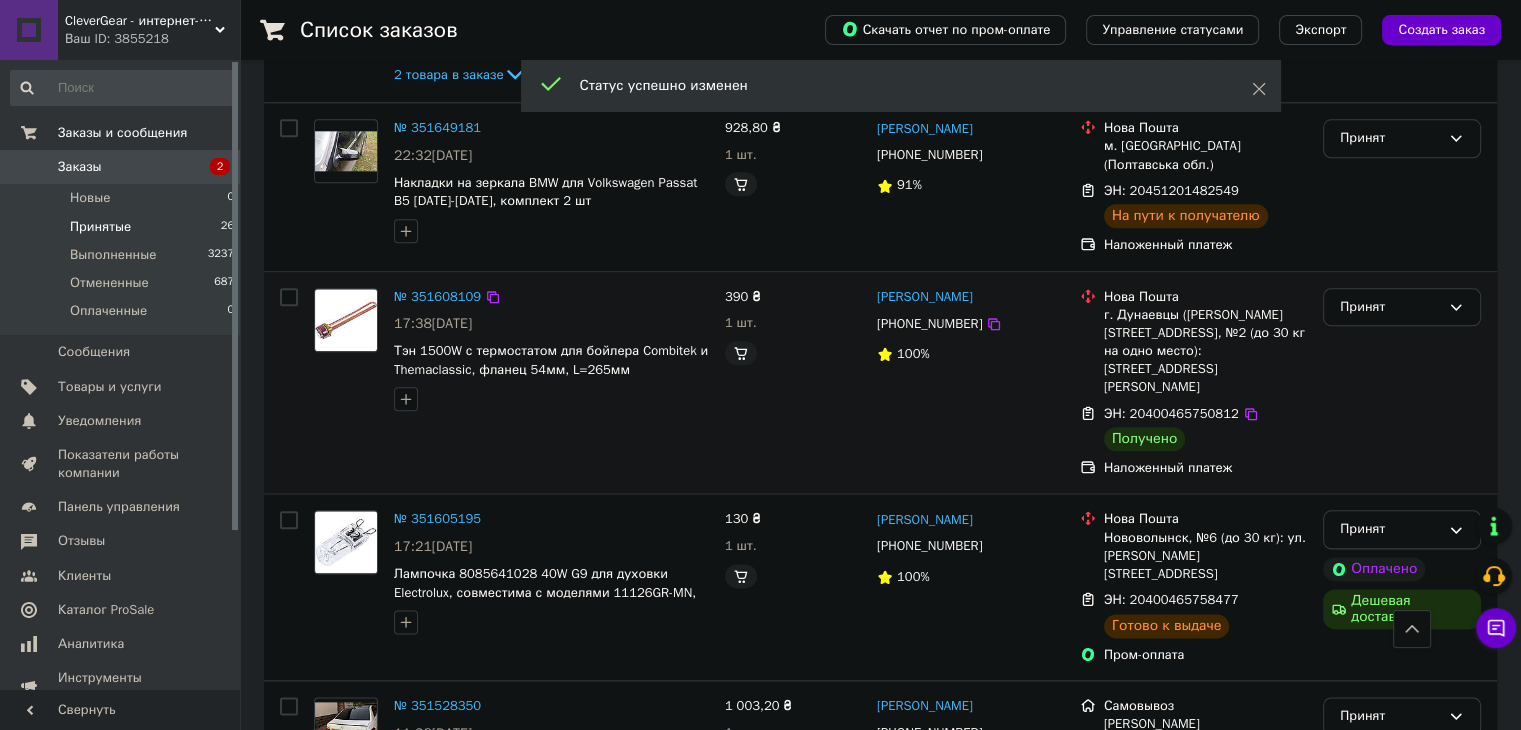 scroll, scrollTop: 2274, scrollLeft: 0, axis: vertical 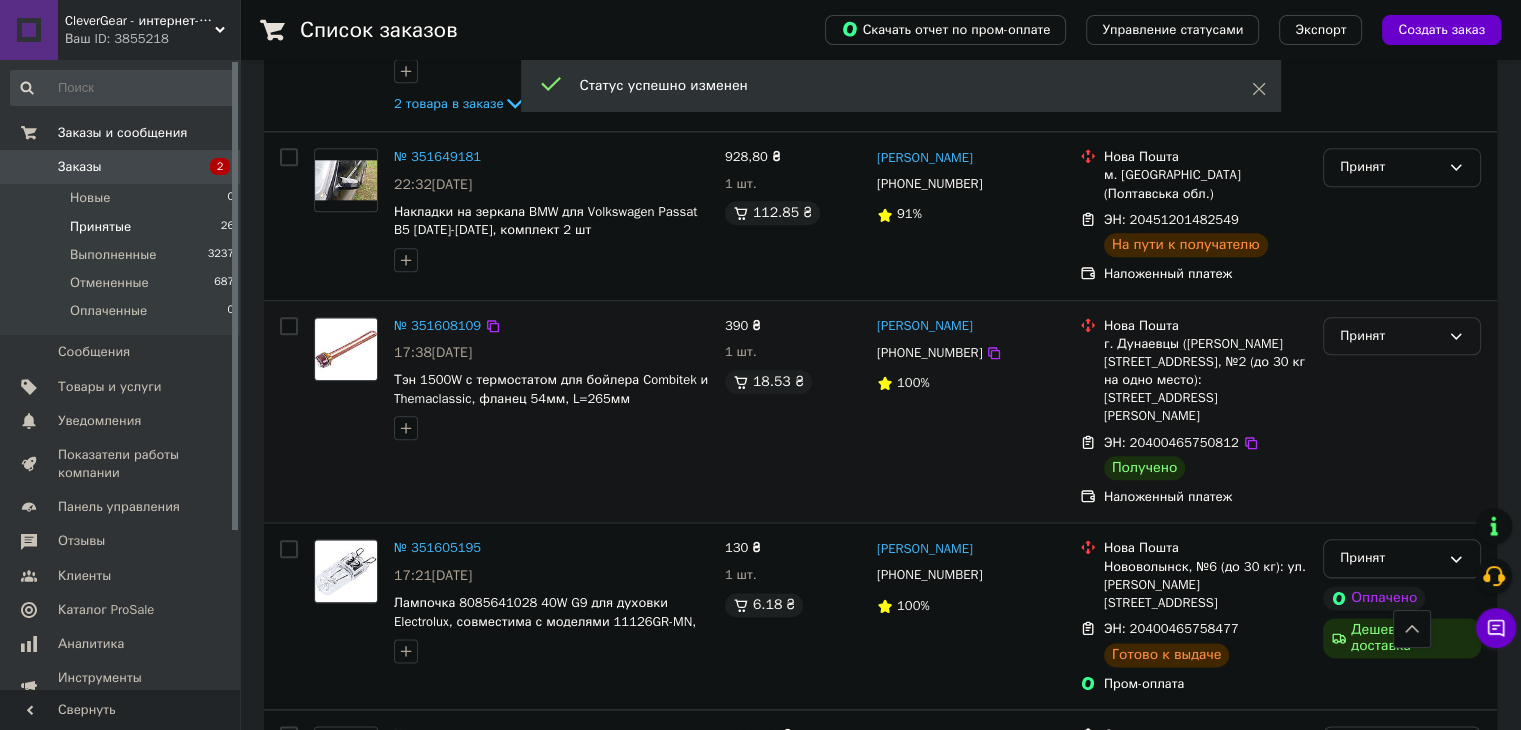click on "Принят" at bounding box center (1402, 336) 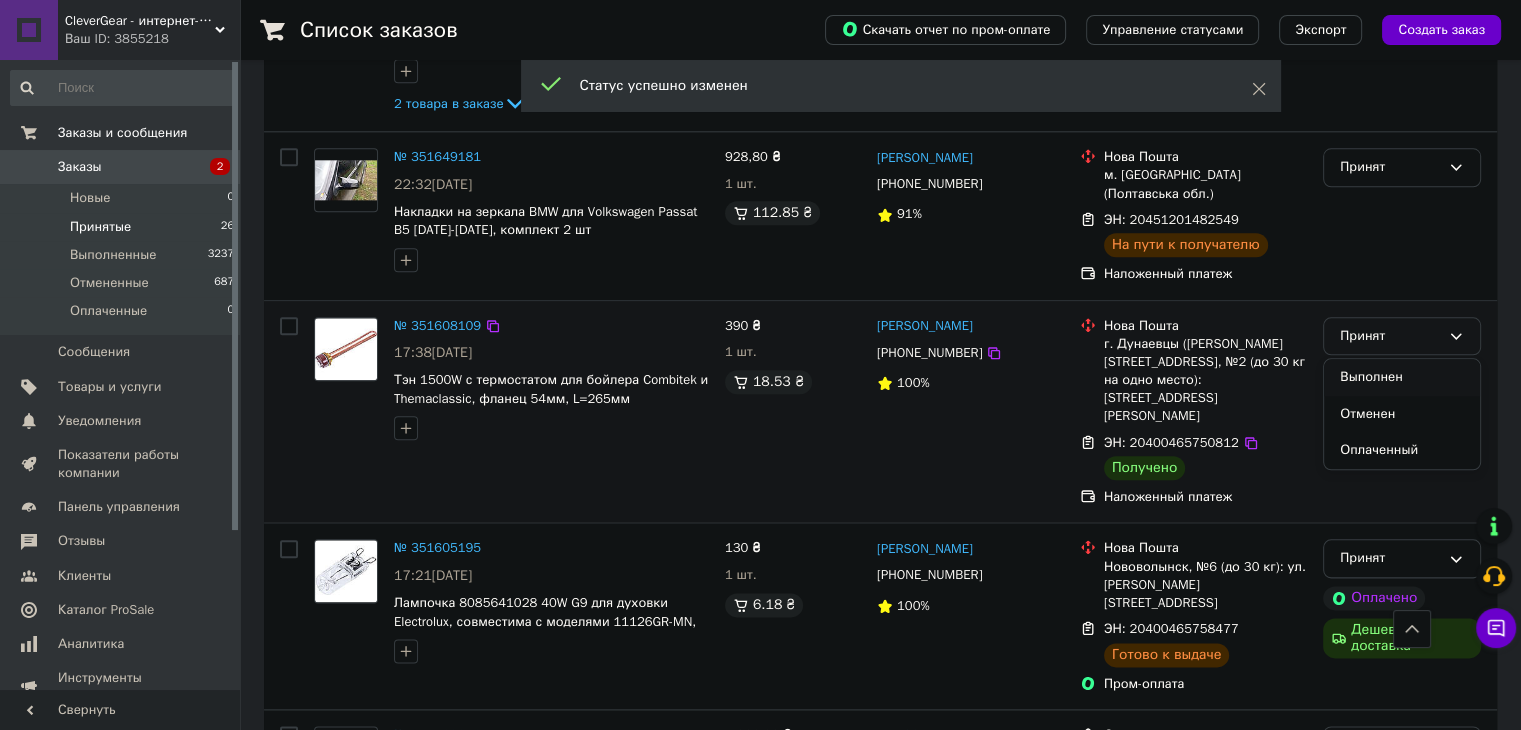 click on "Выполнен" at bounding box center (1402, 377) 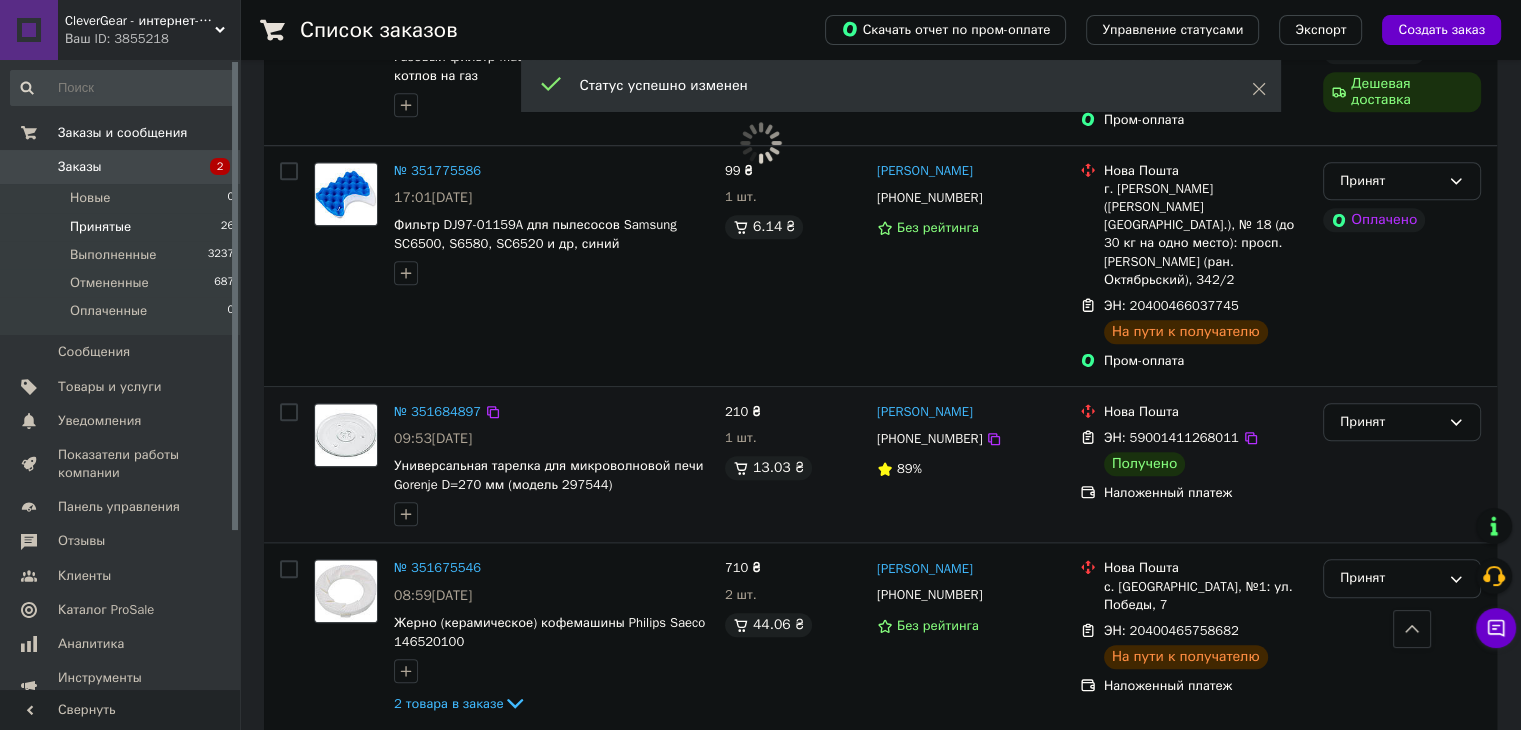 click on "Принят" at bounding box center [1402, 465] 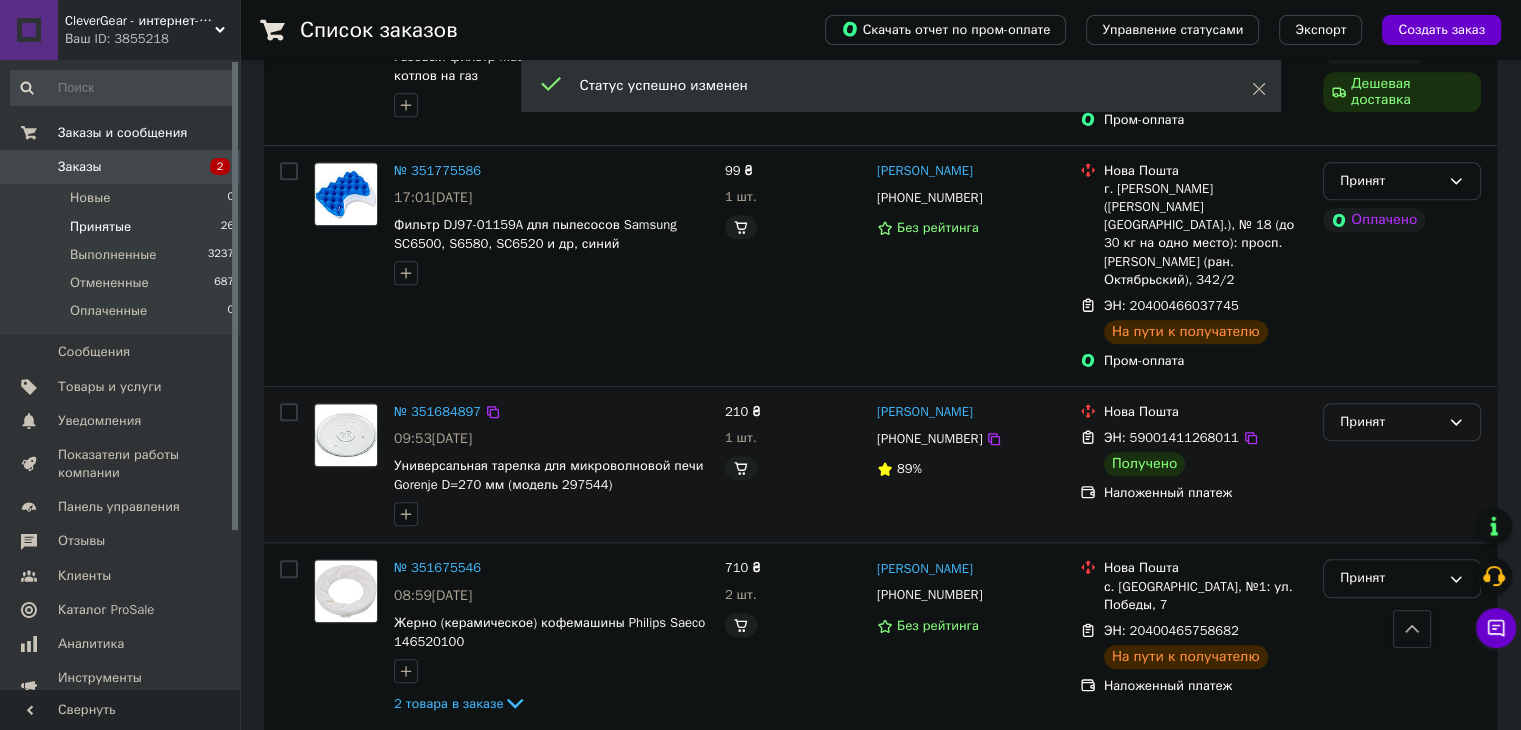 click on "Принят" at bounding box center [1402, 422] 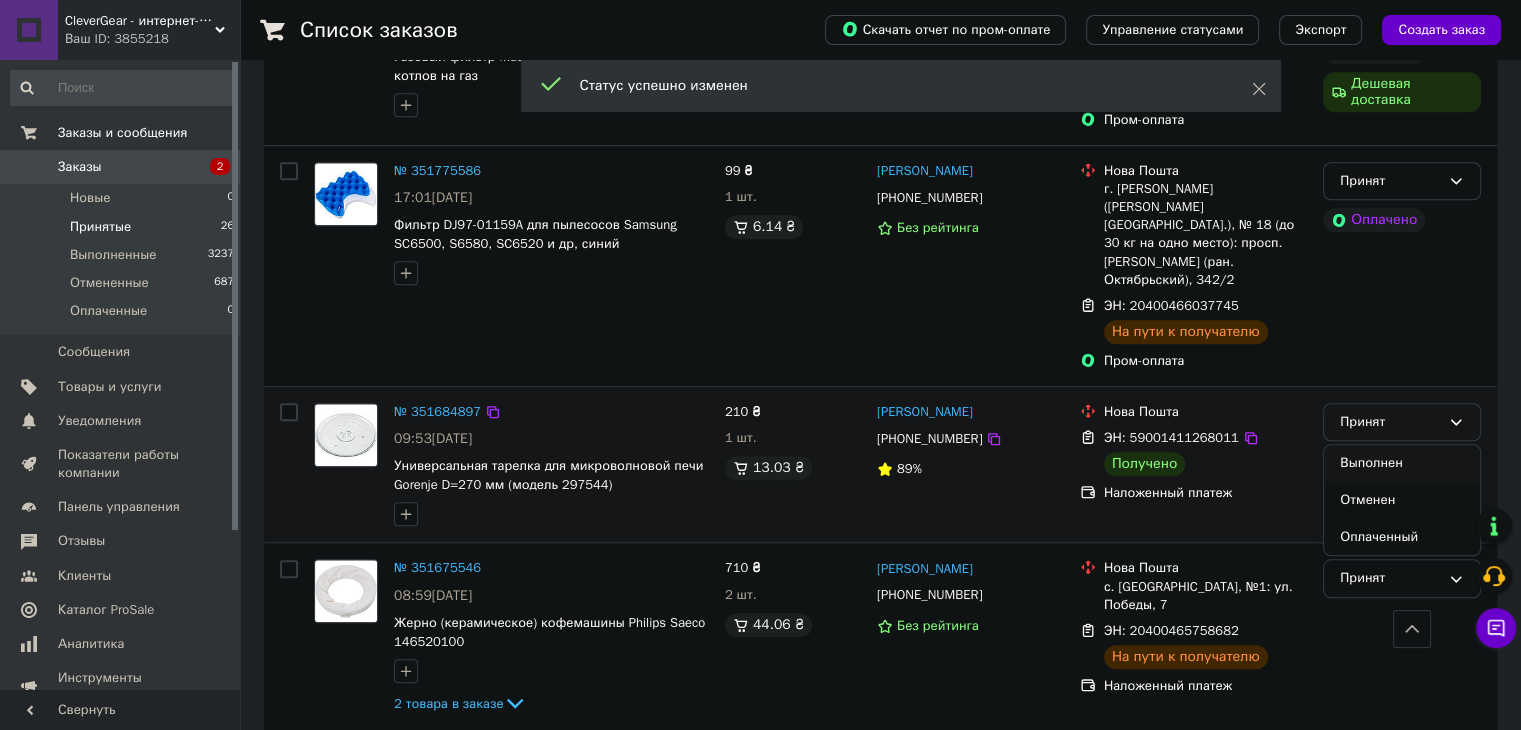 click on "Выполнен" at bounding box center [1402, 463] 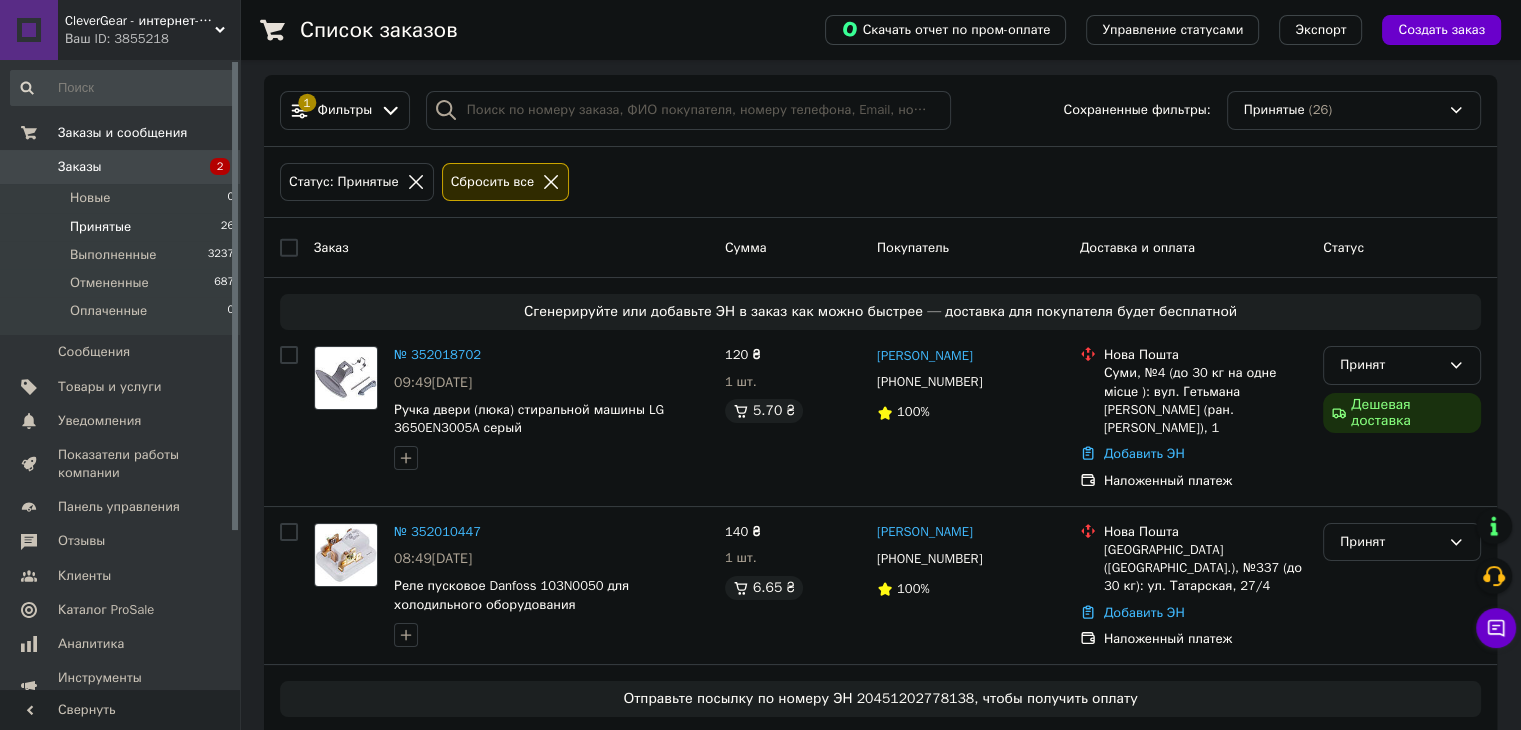 scroll, scrollTop: 0, scrollLeft: 0, axis: both 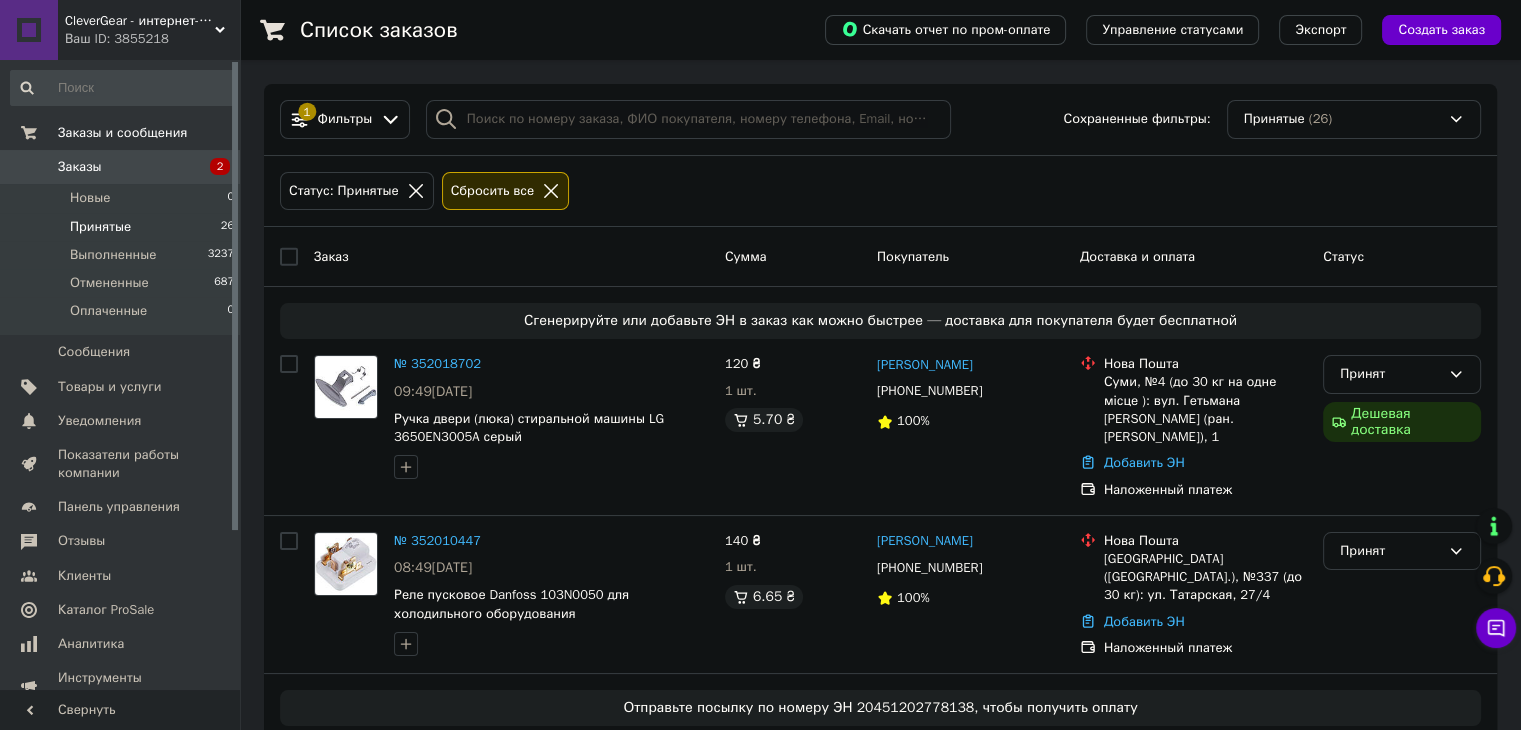 click on "Заказы" at bounding box center (121, 167) 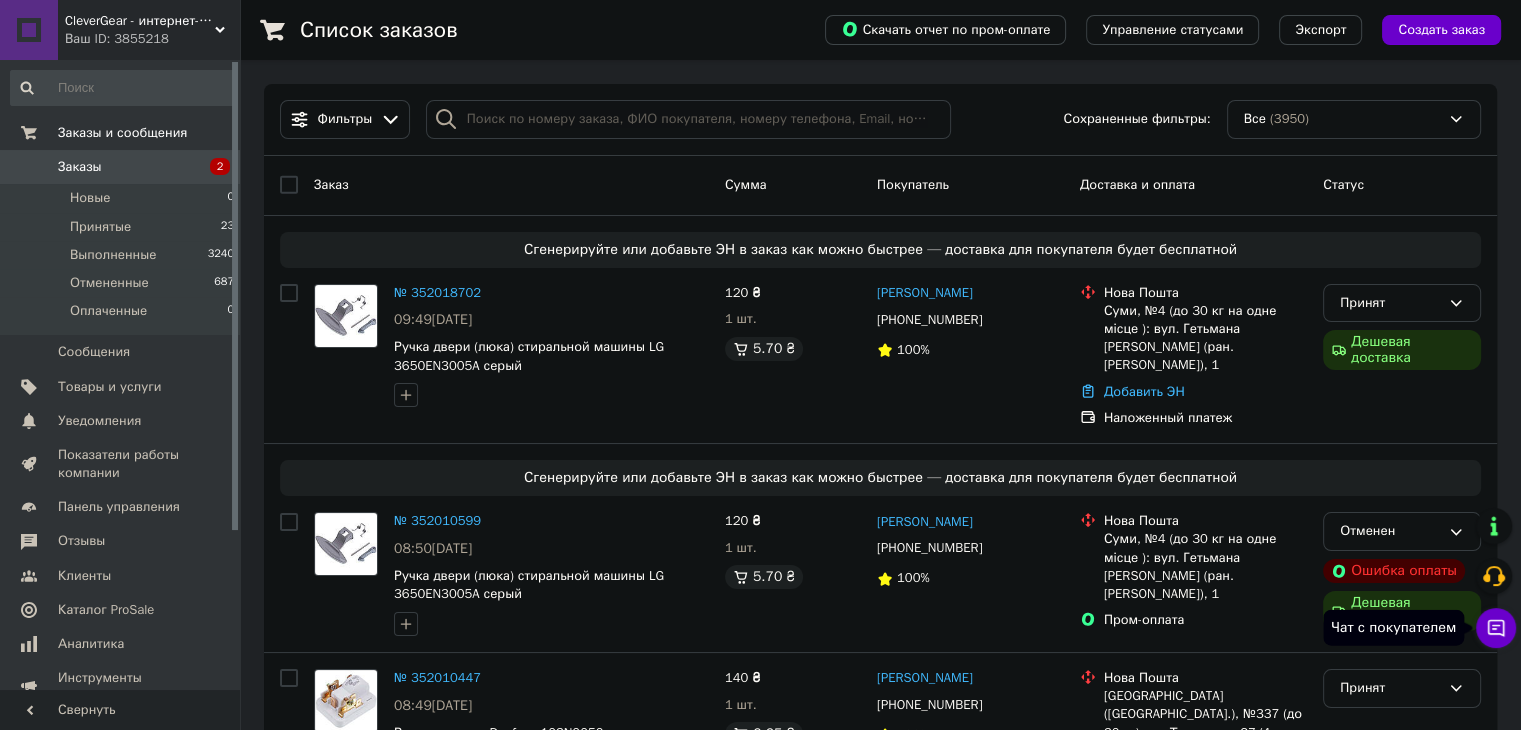 click 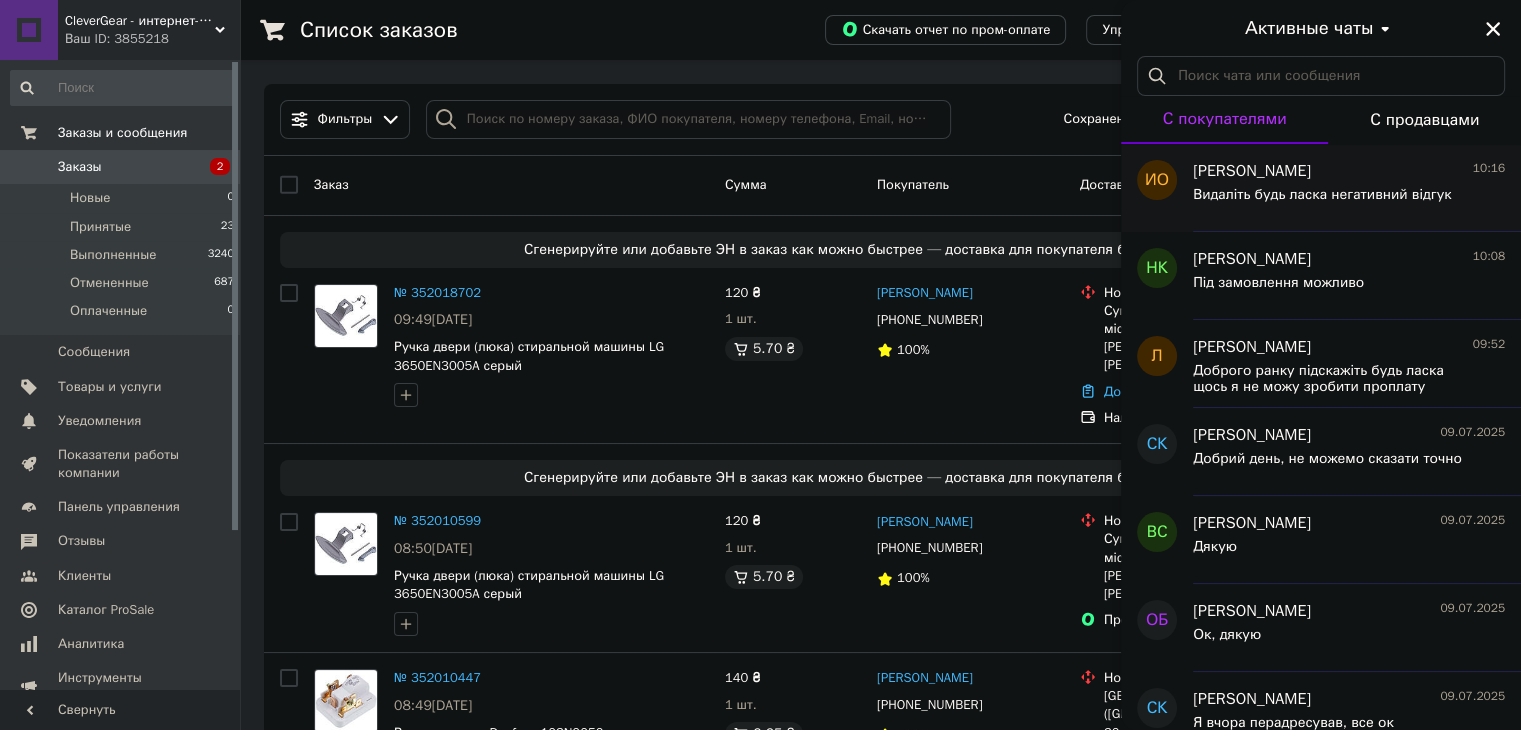 click on "инна опря 10:16 Видаліть будь ласка негативний відгук" at bounding box center (1357, 188) 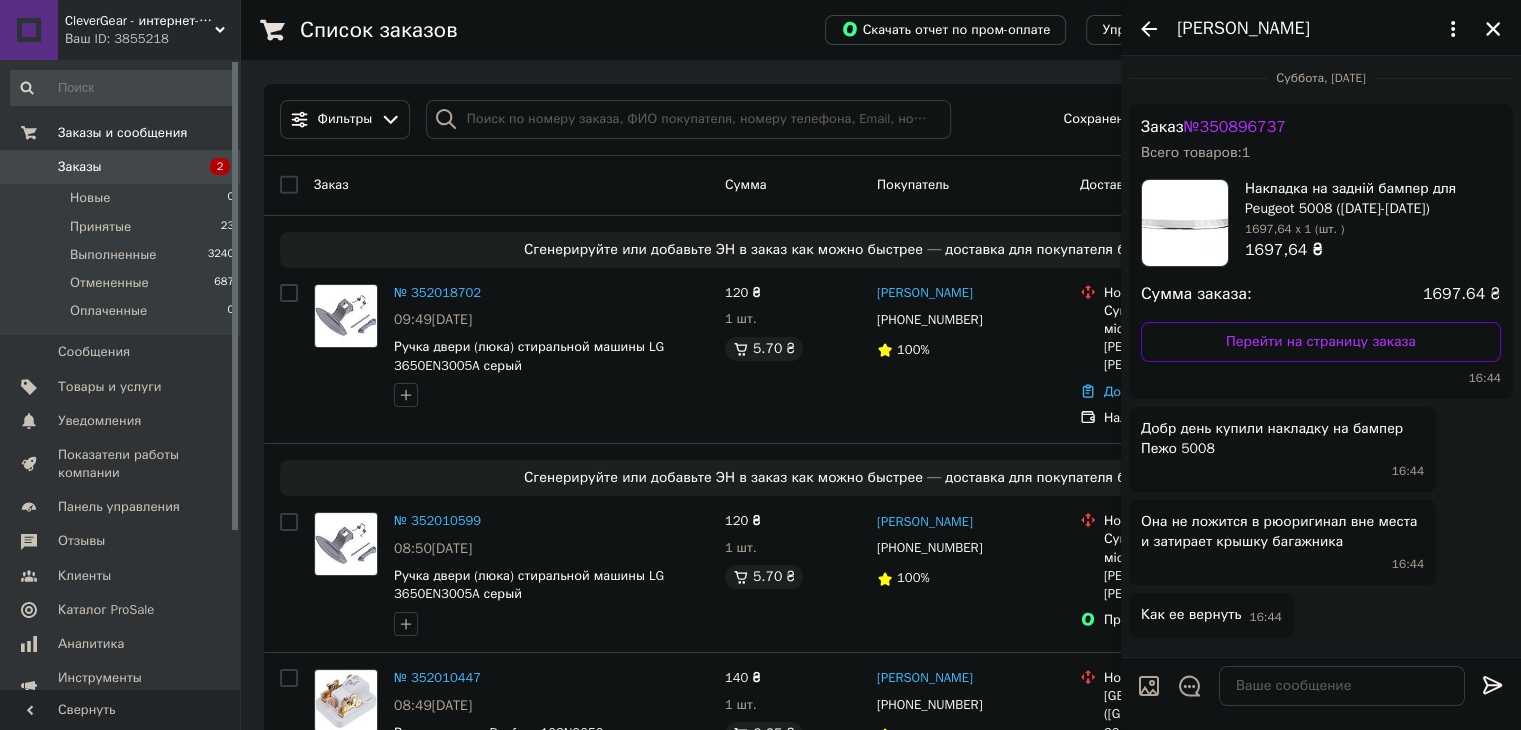 scroll, scrollTop: 0, scrollLeft: 0, axis: both 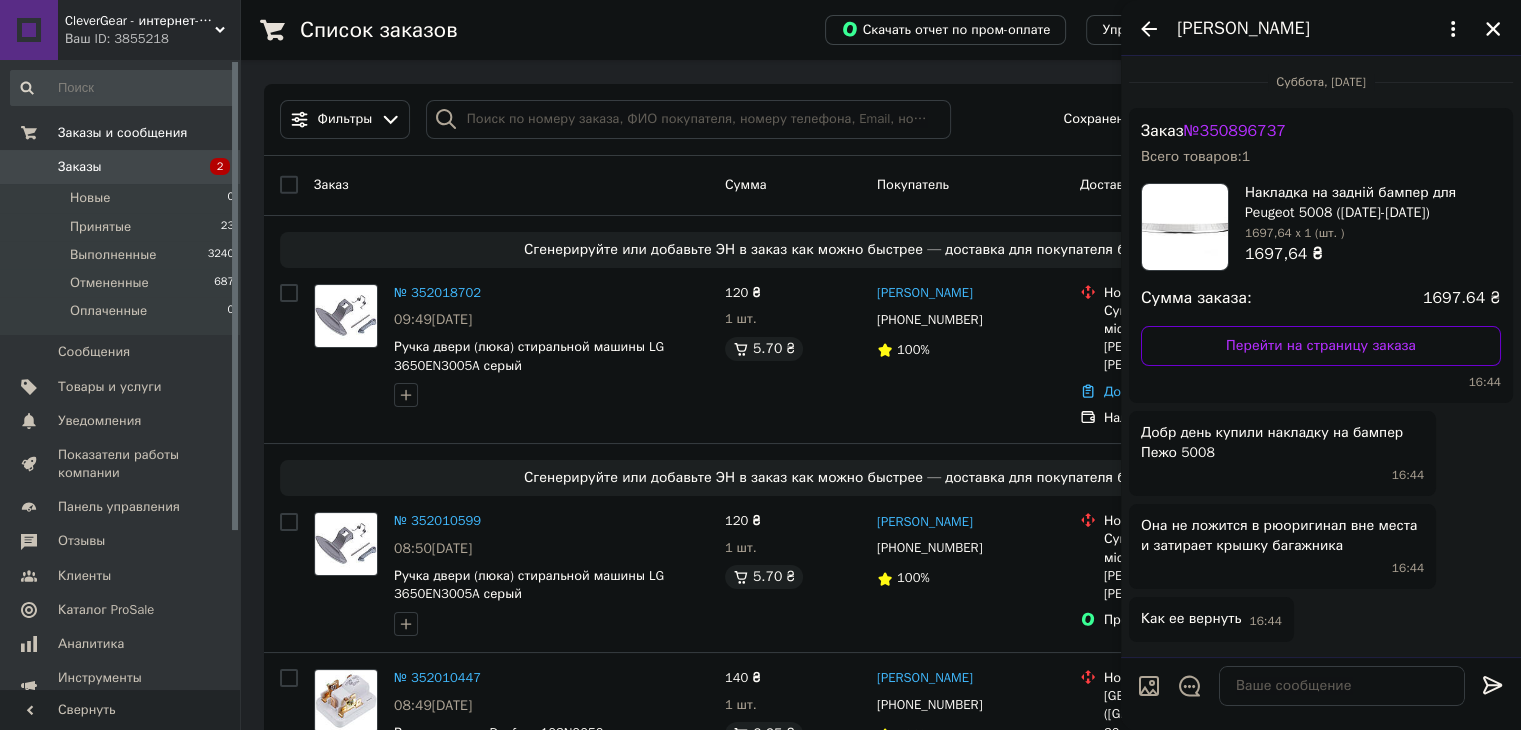 click on "Сумма заказа: 1697.64 ₴" at bounding box center (1321, 298) 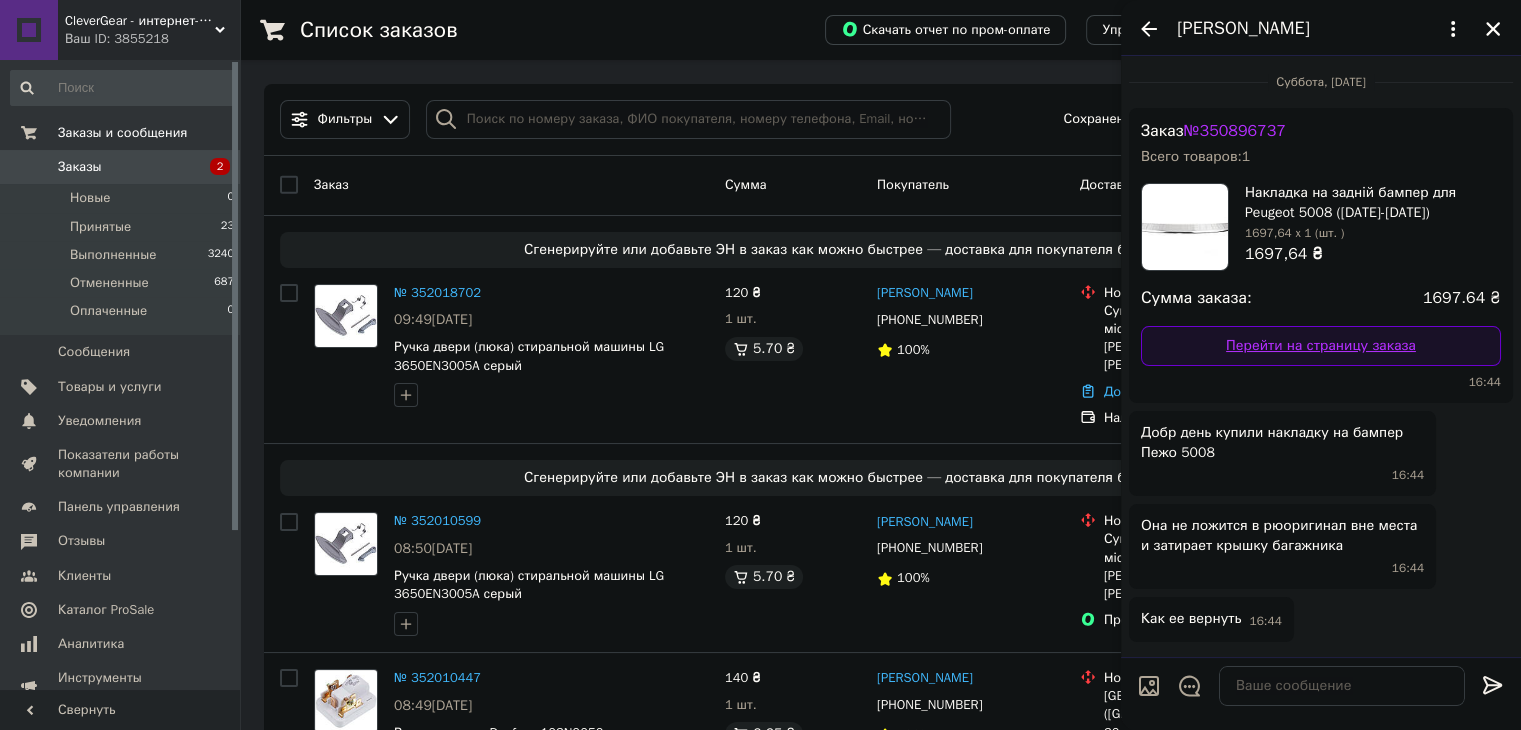 click on "Перейти на страницу заказа" at bounding box center [1321, 346] 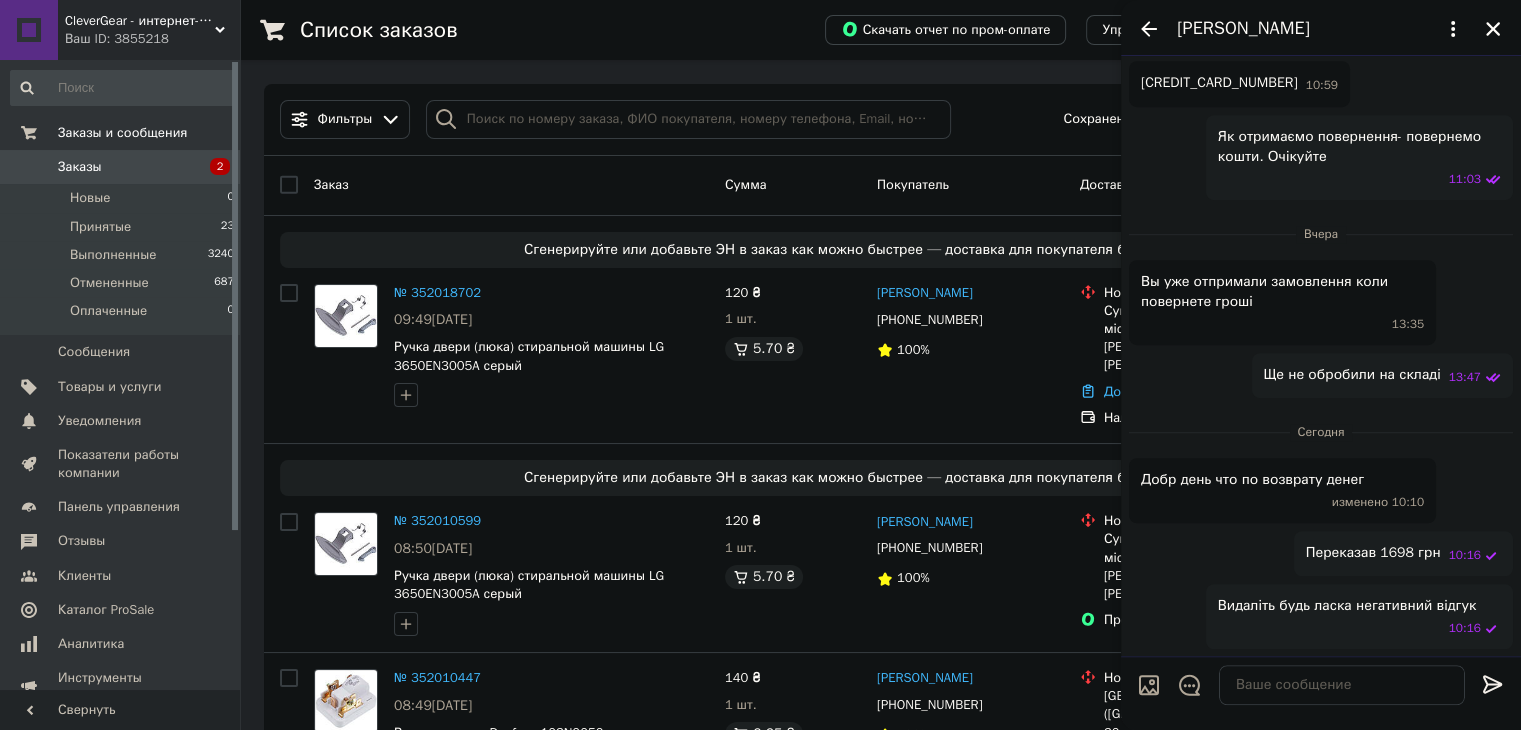 scroll, scrollTop: 1876, scrollLeft: 0, axis: vertical 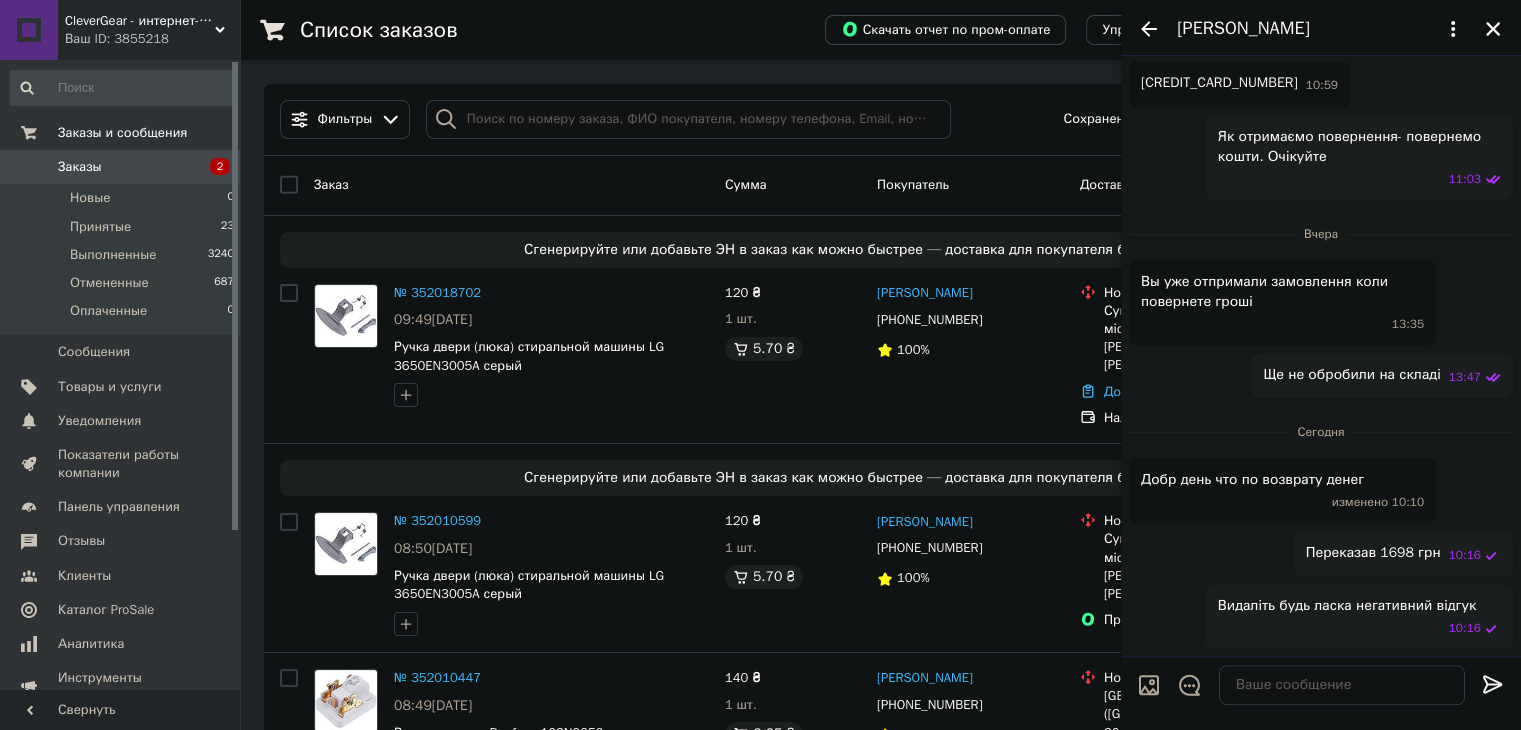 click on "инна опря" at bounding box center (1321, 28) 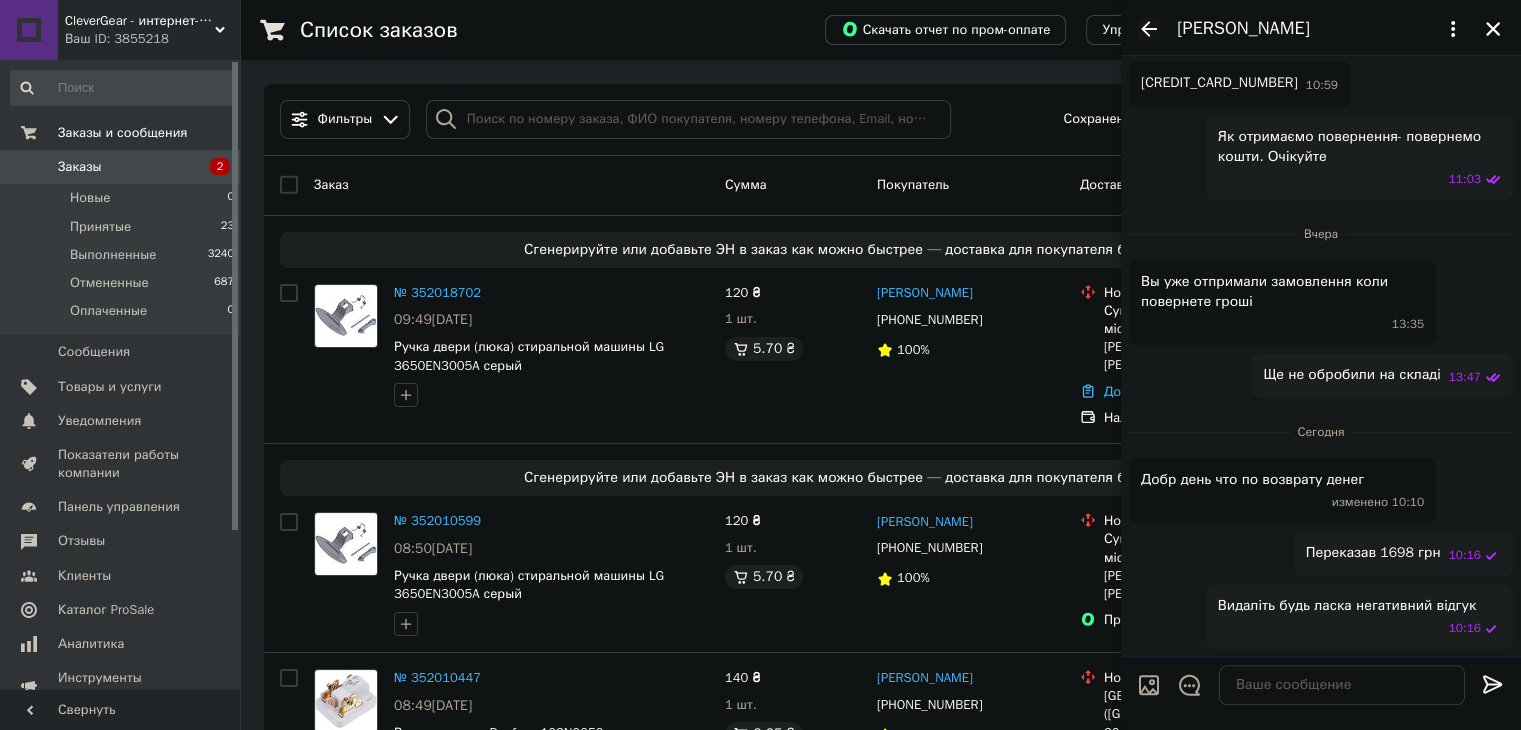 click 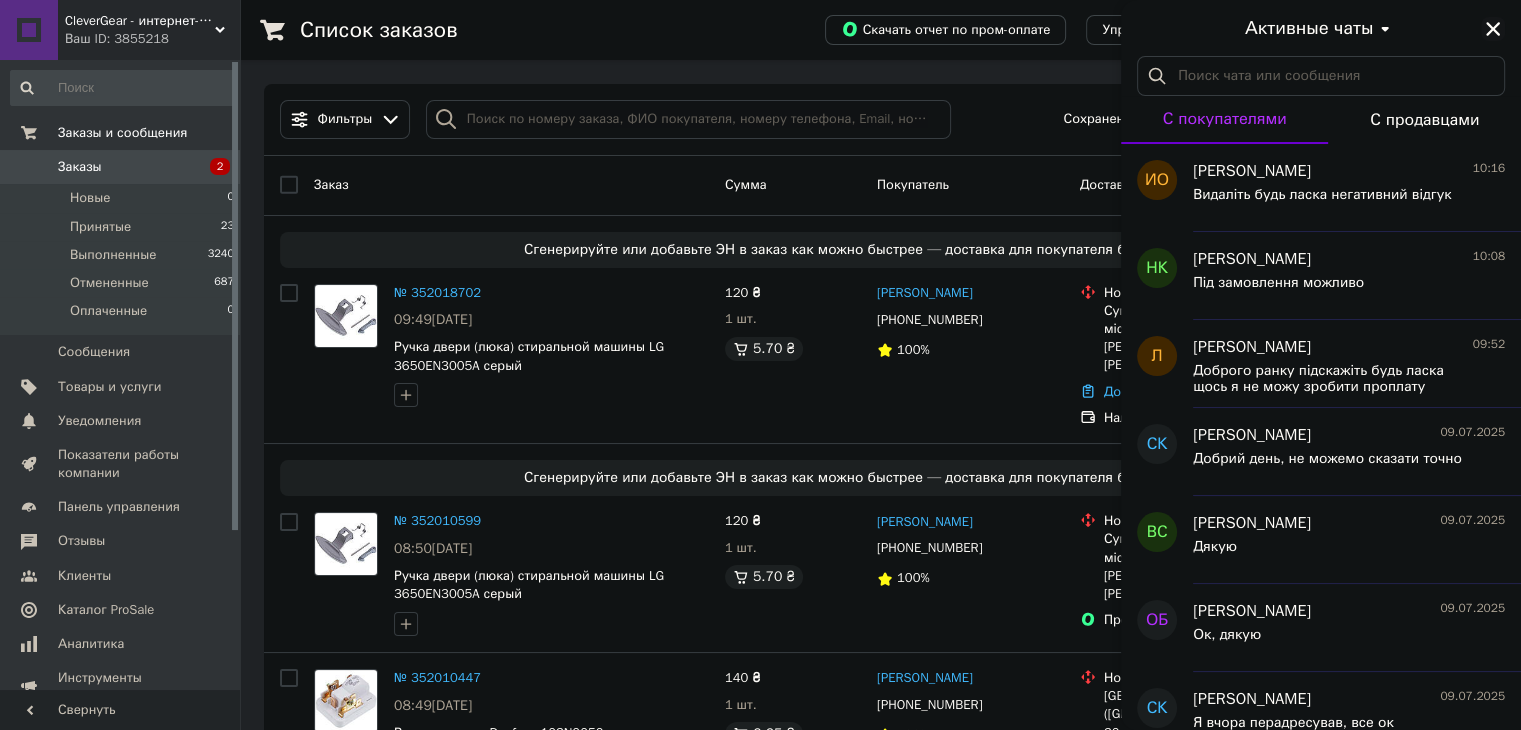 click 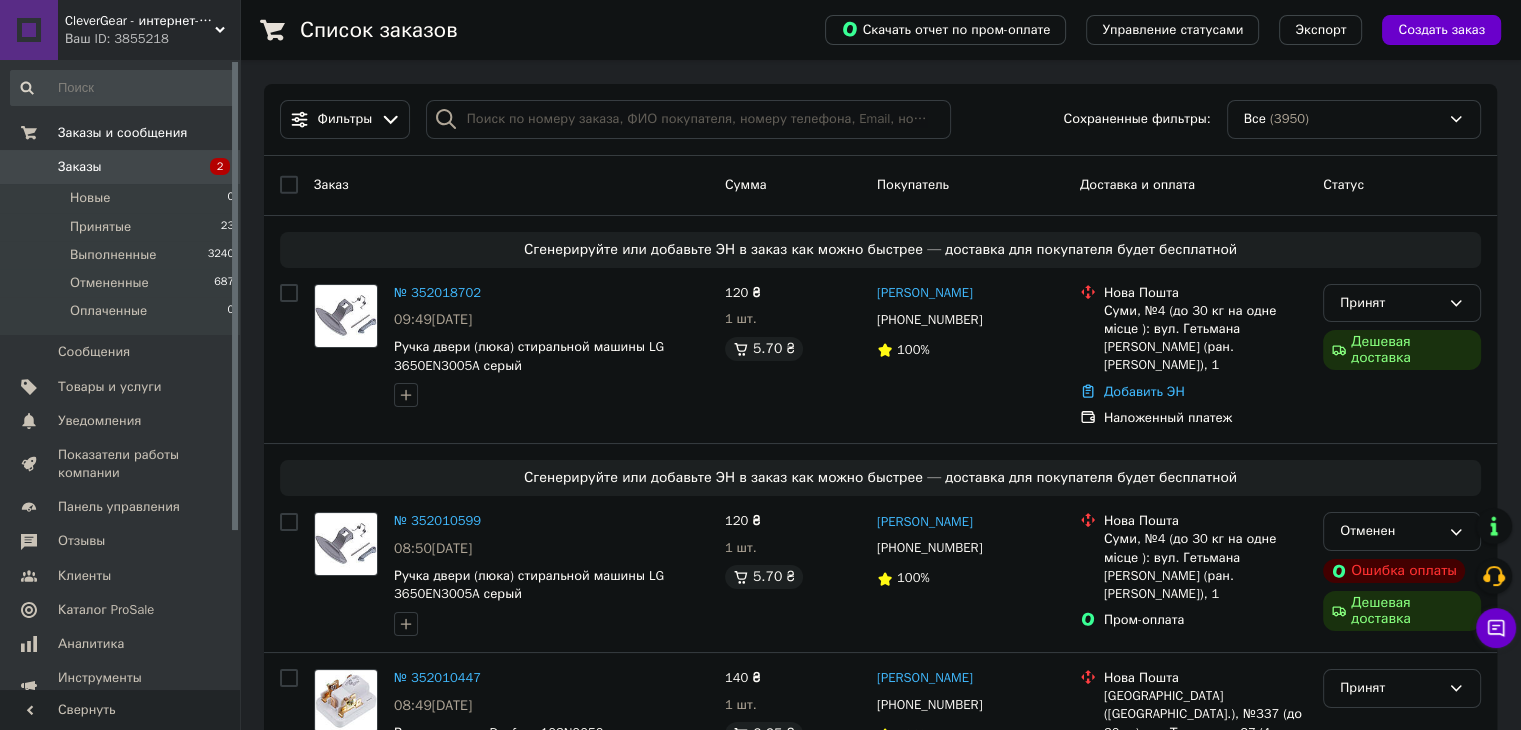 click on "Заказы 2" at bounding box center (123, 167) 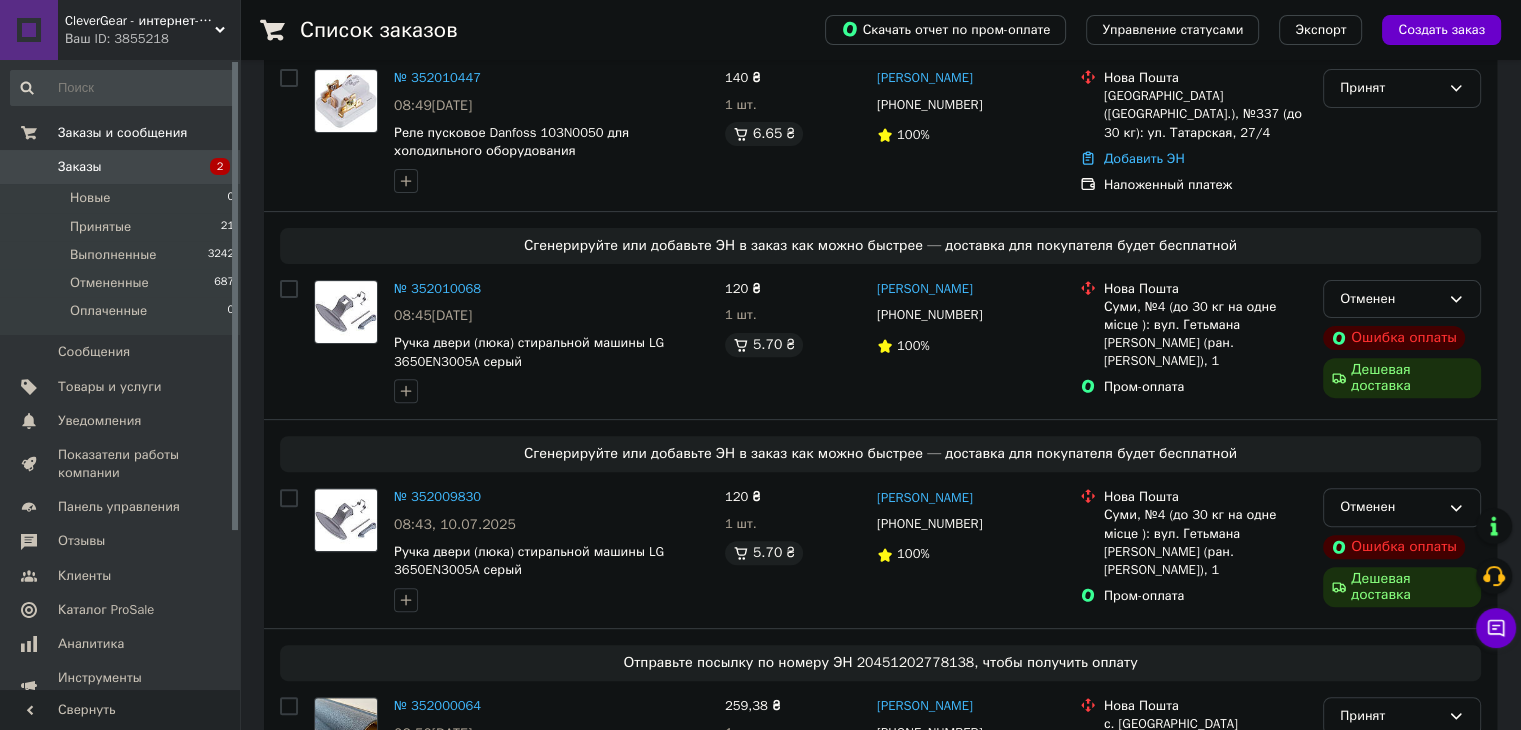 scroll, scrollTop: 0, scrollLeft: 0, axis: both 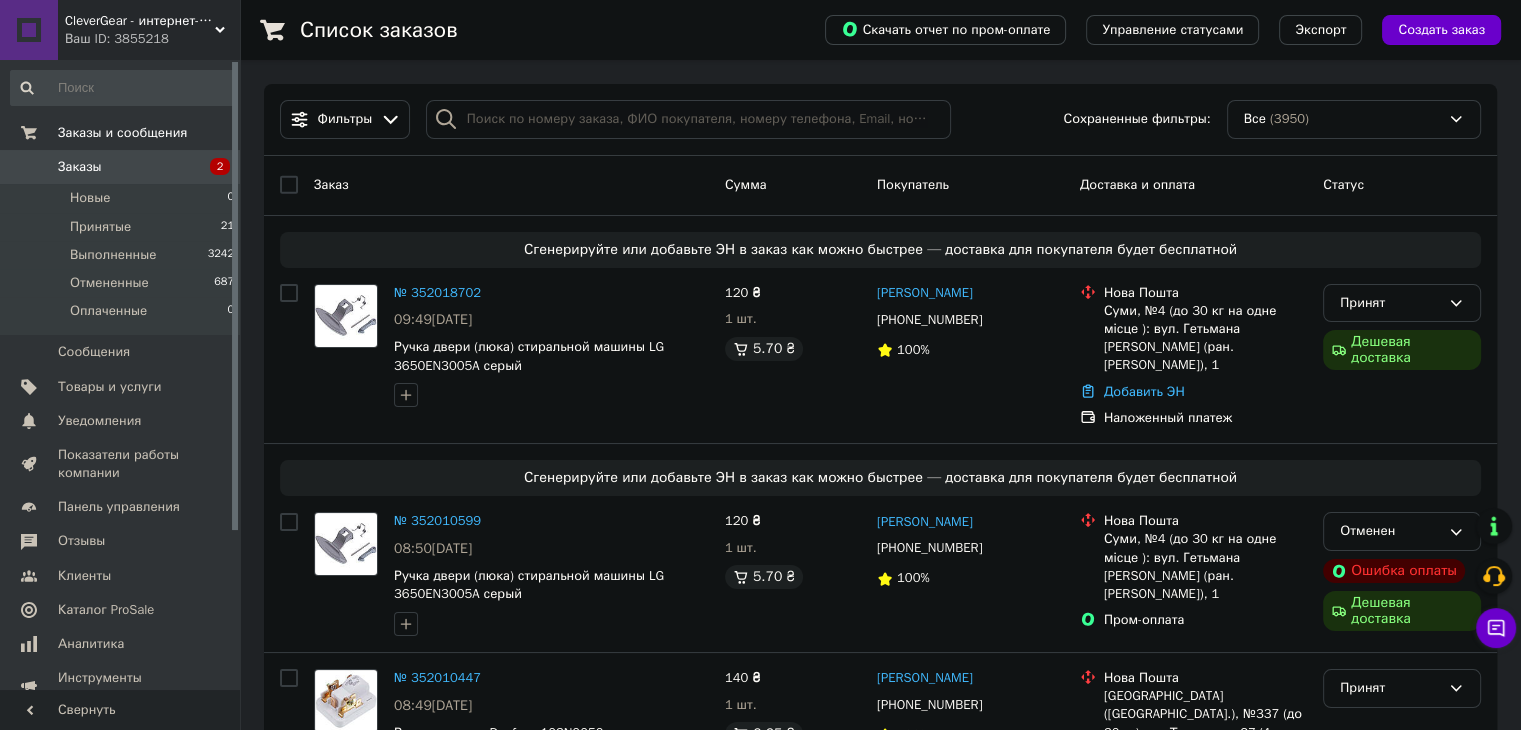 click on "Заказы" at bounding box center [121, 167] 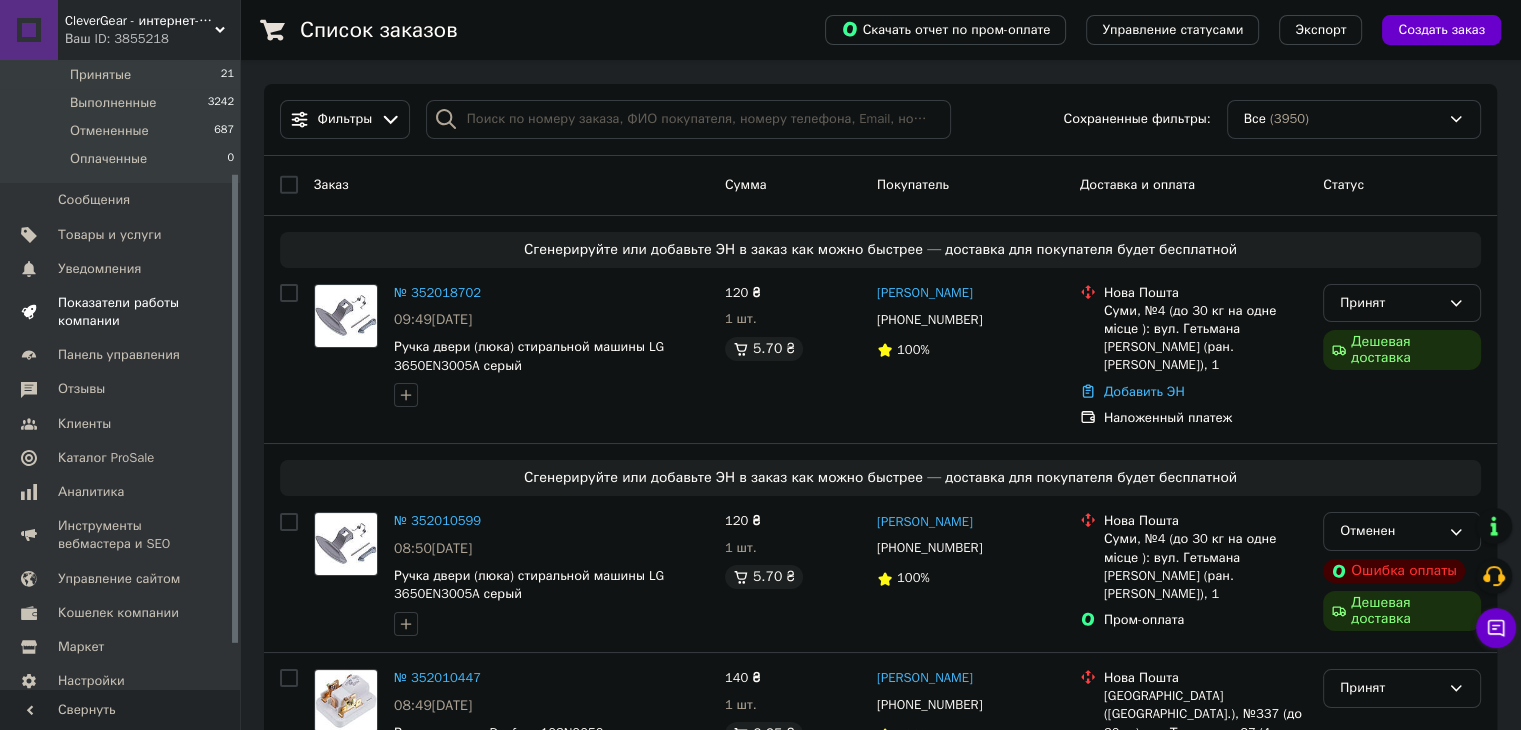 scroll, scrollTop: 212, scrollLeft: 0, axis: vertical 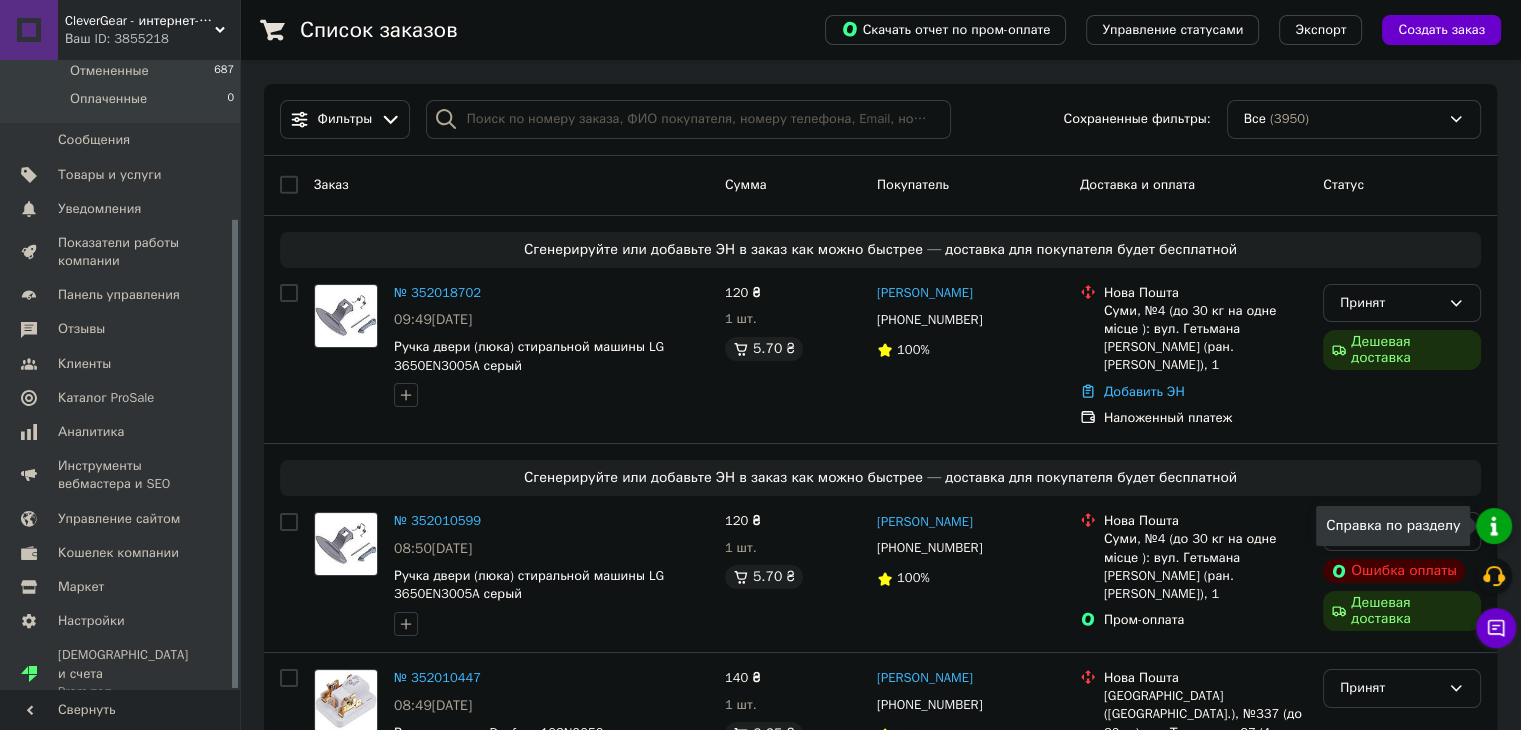 click at bounding box center [1494, 526] 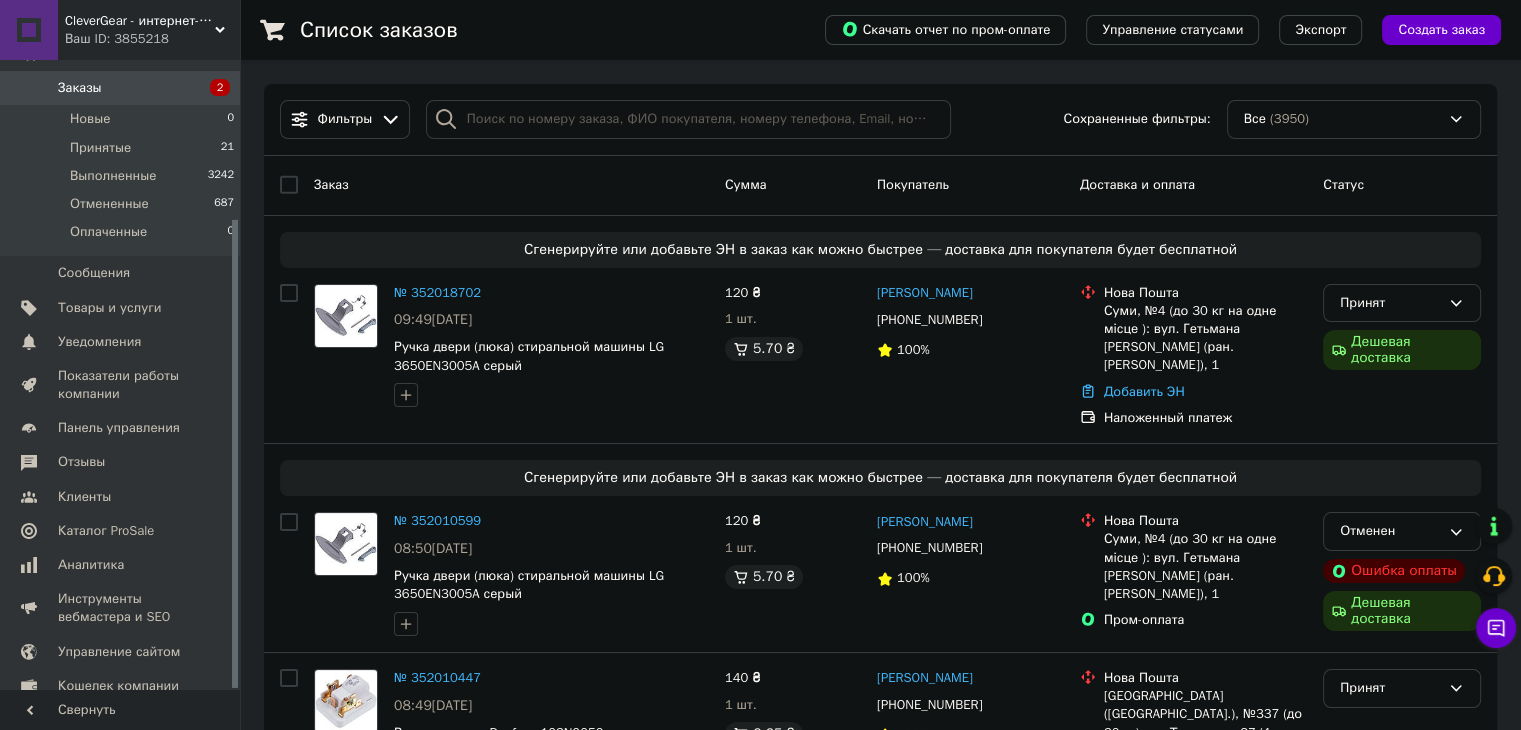 scroll, scrollTop: 0, scrollLeft: 0, axis: both 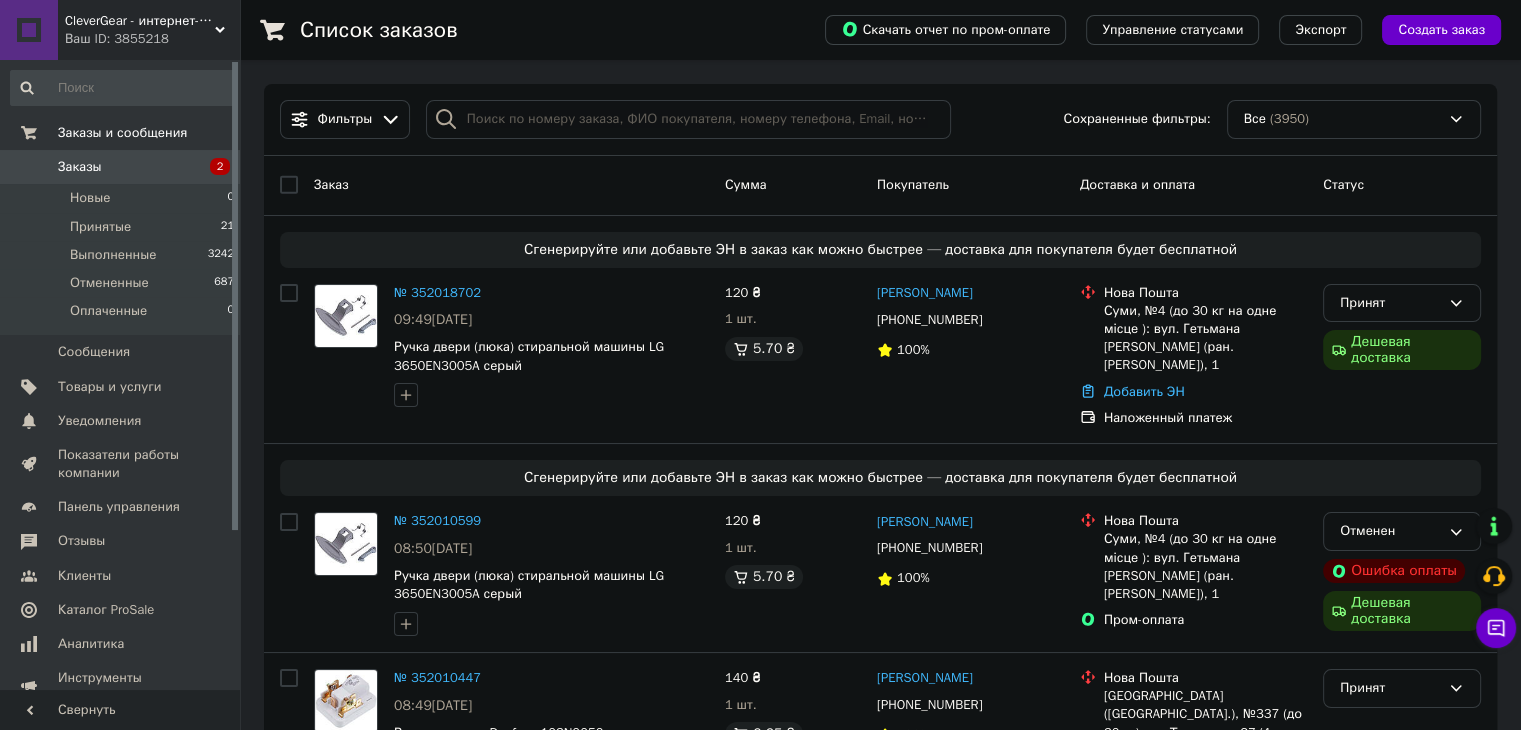 click on "2" at bounding box center (212, 167) 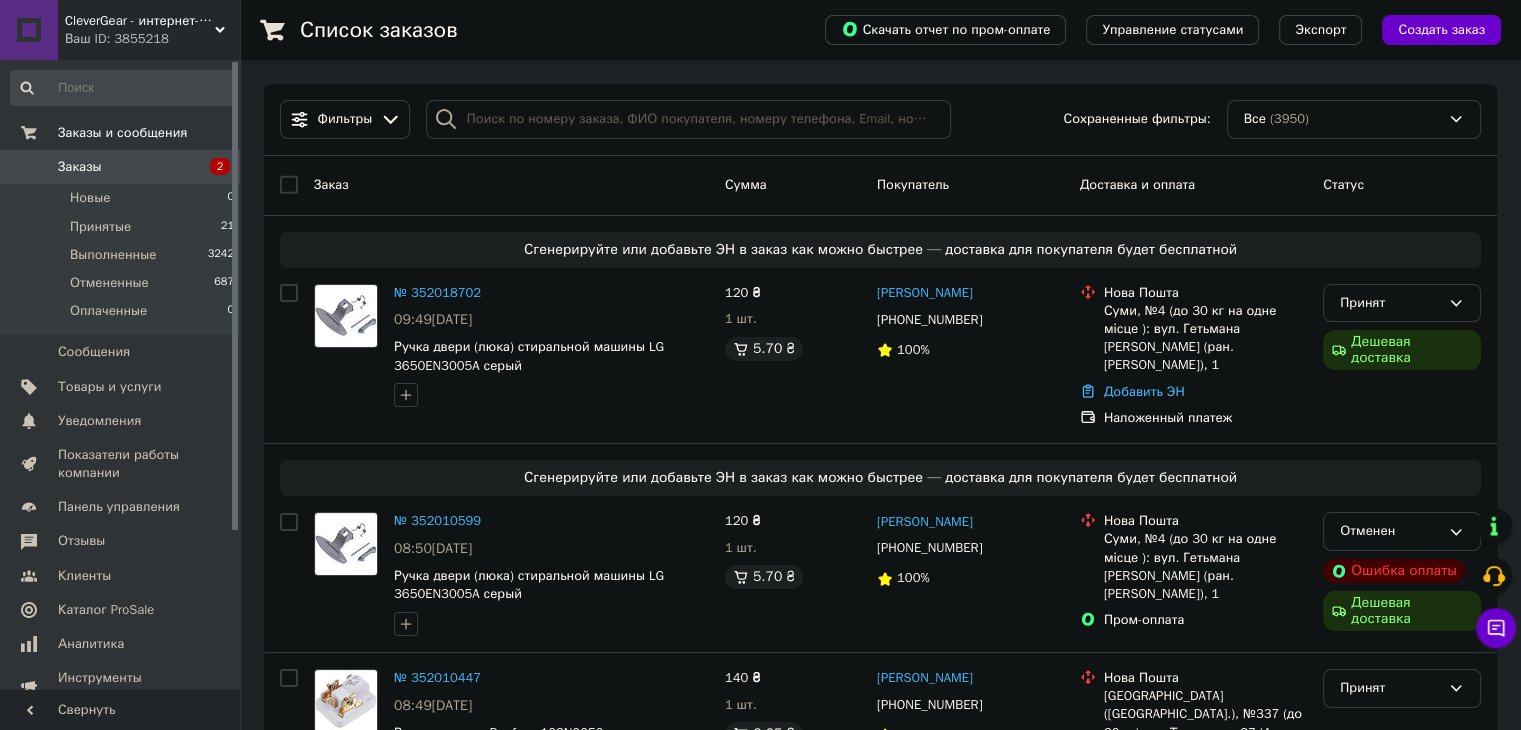 click on "Заказы 2" at bounding box center (123, 167) 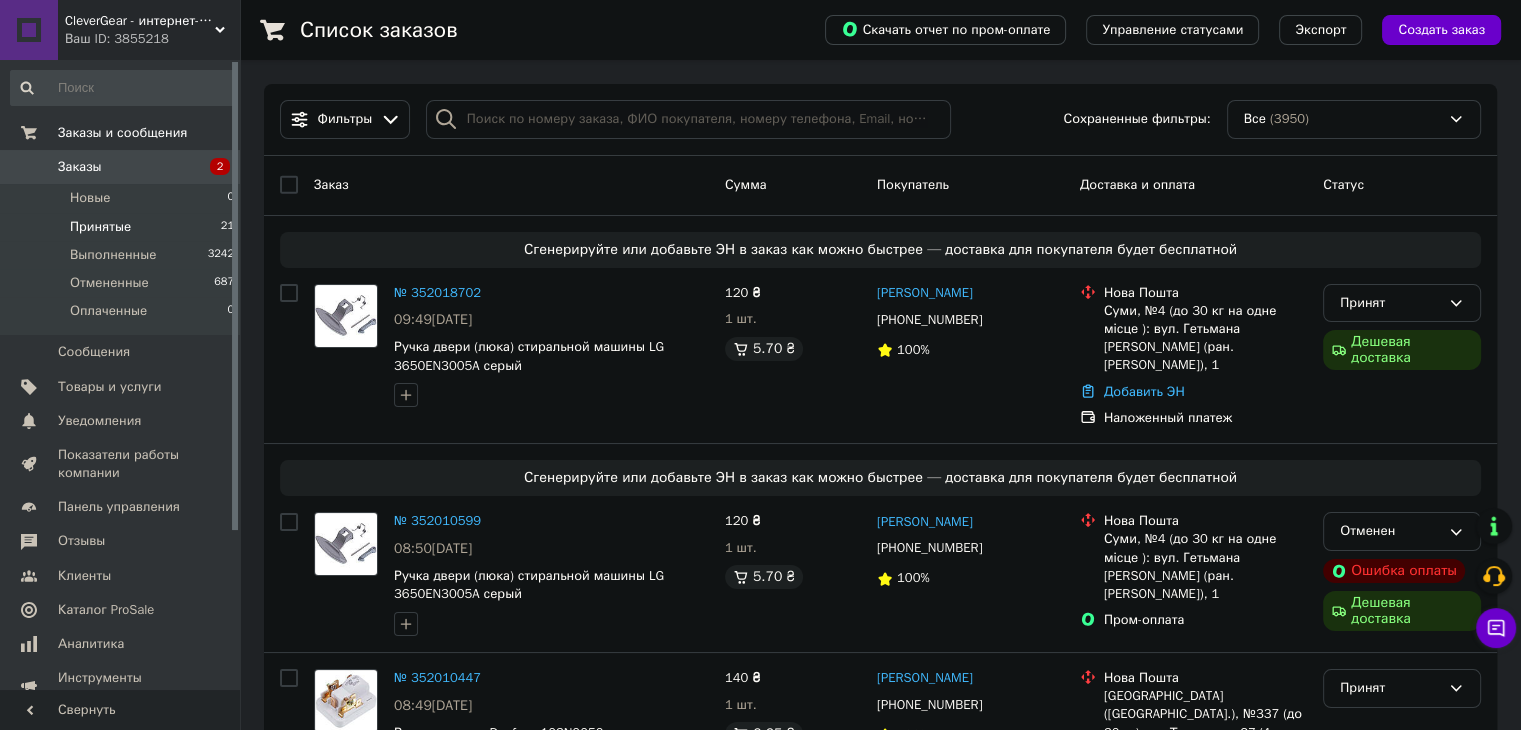 click on "Принятые 21" at bounding box center [123, 227] 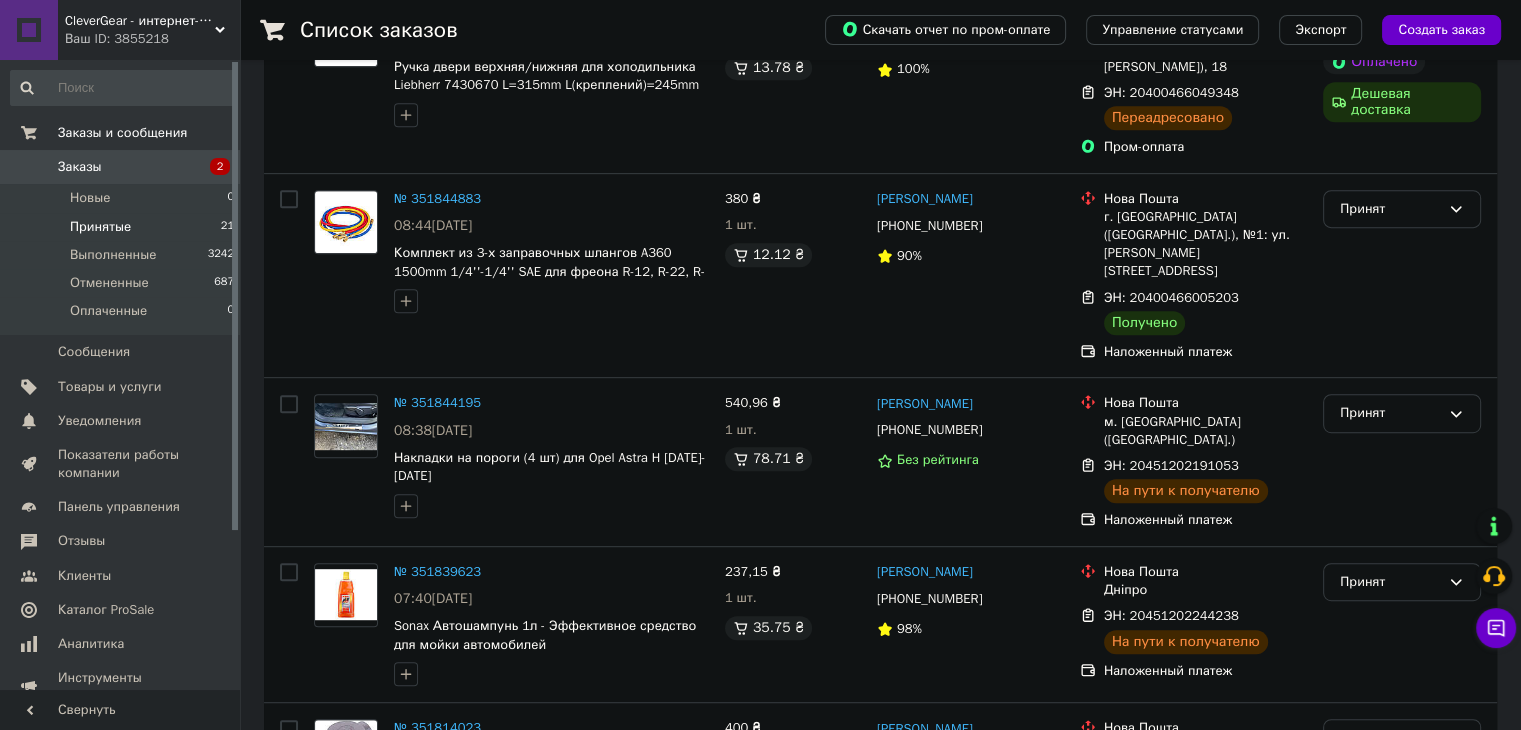 scroll, scrollTop: 3300, scrollLeft: 0, axis: vertical 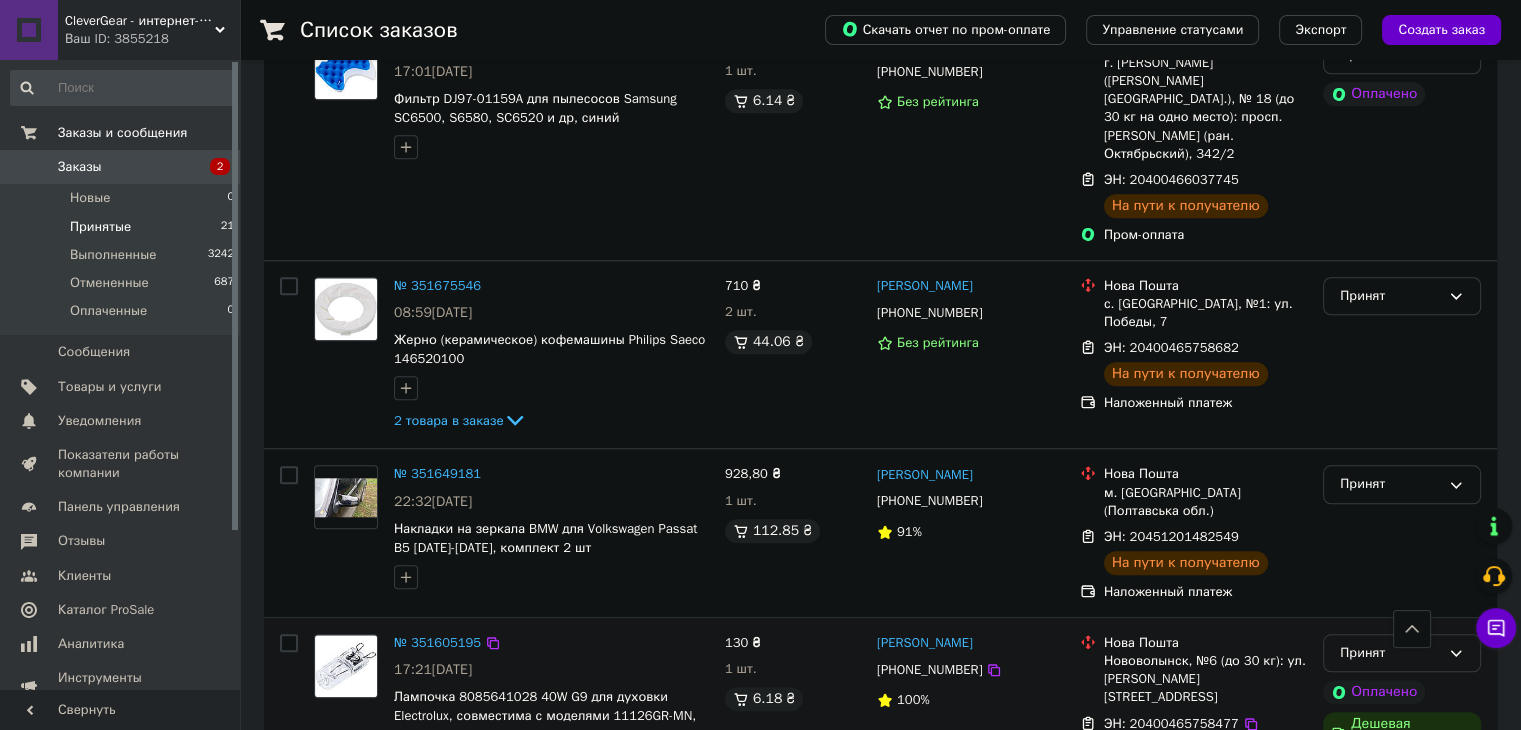 click on "Принят" at bounding box center (1390, 653) 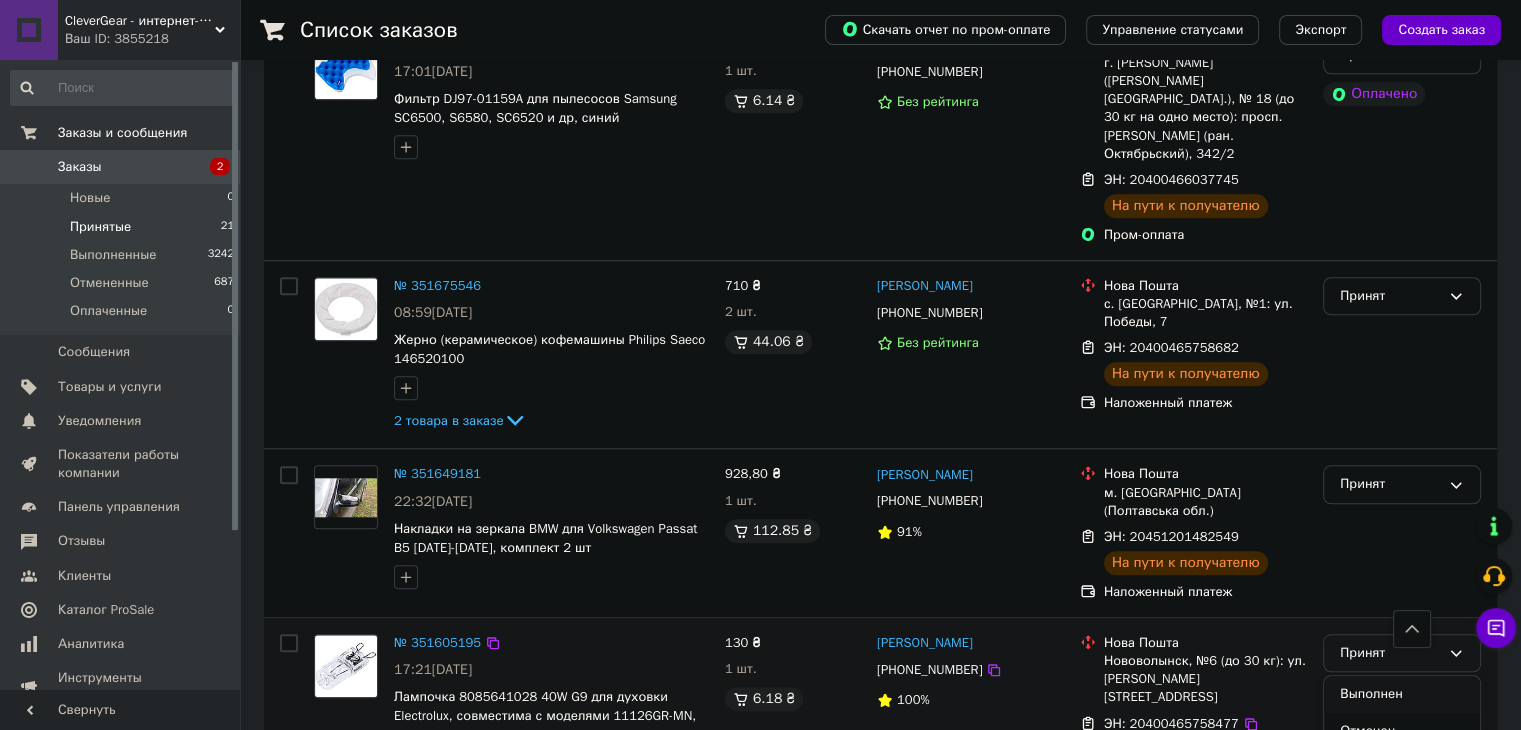 click on "Выполнен" at bounding box center [1402, 694] 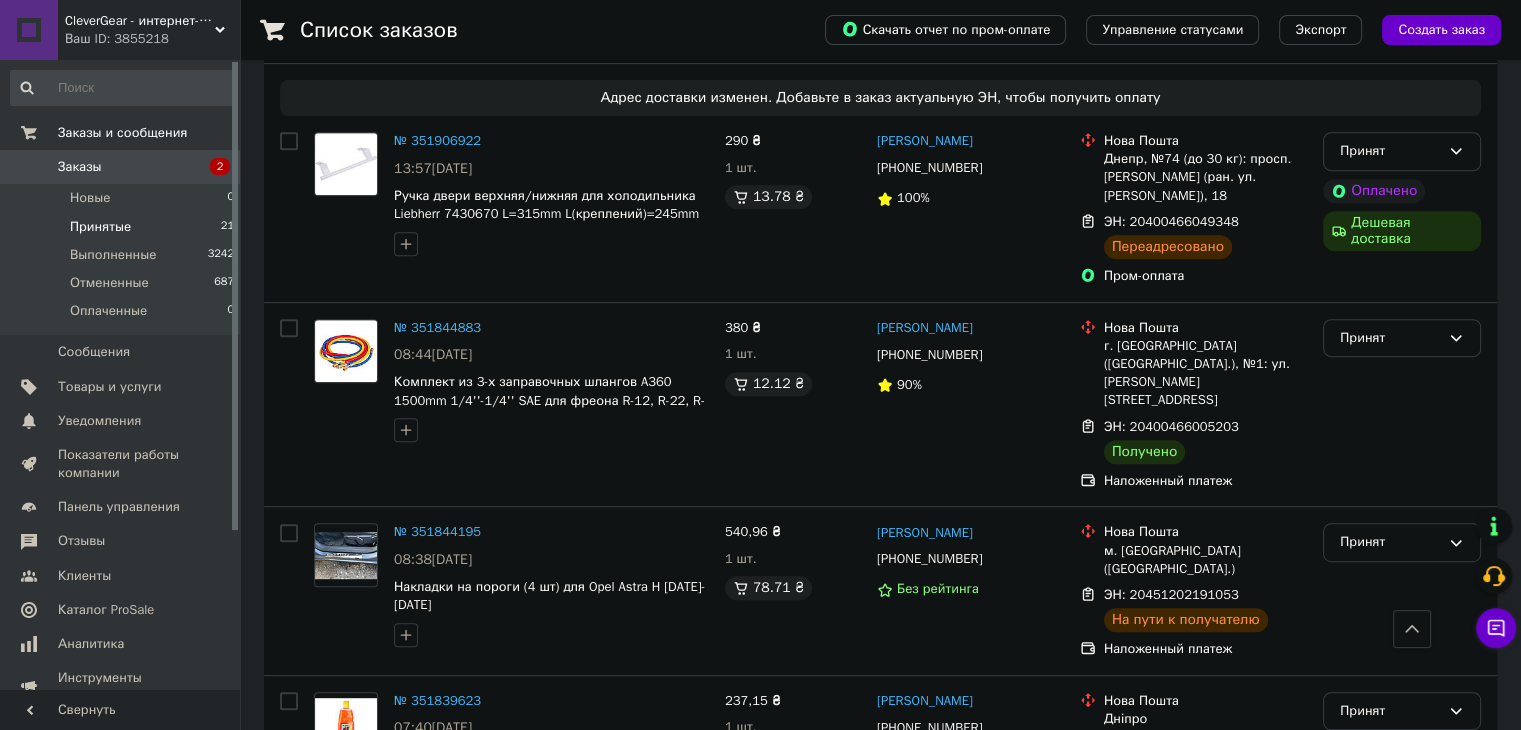scroll, scrollTop: 800, scrollLeft: 0, axis: vertical 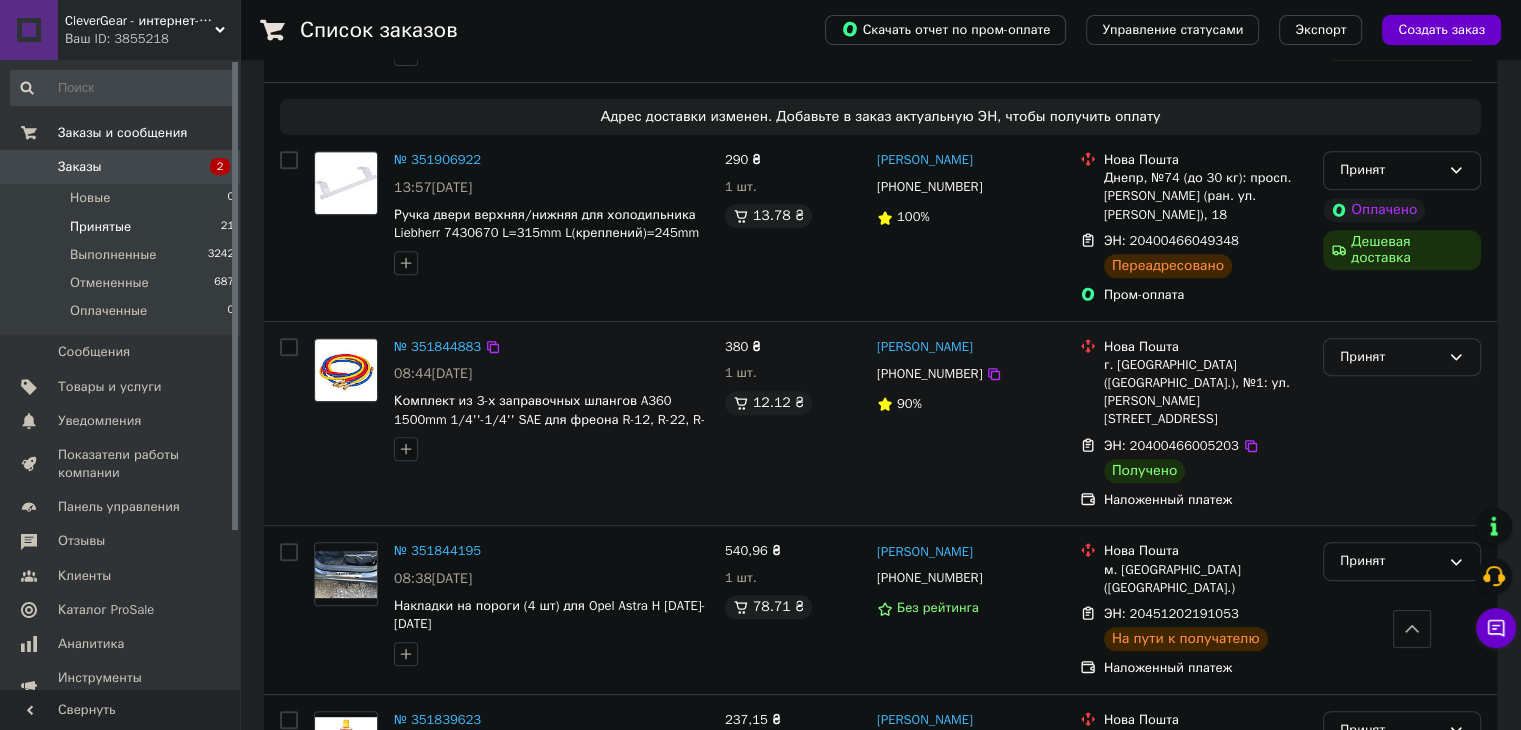 click on "Принят" at bounding box center [1390, 357] 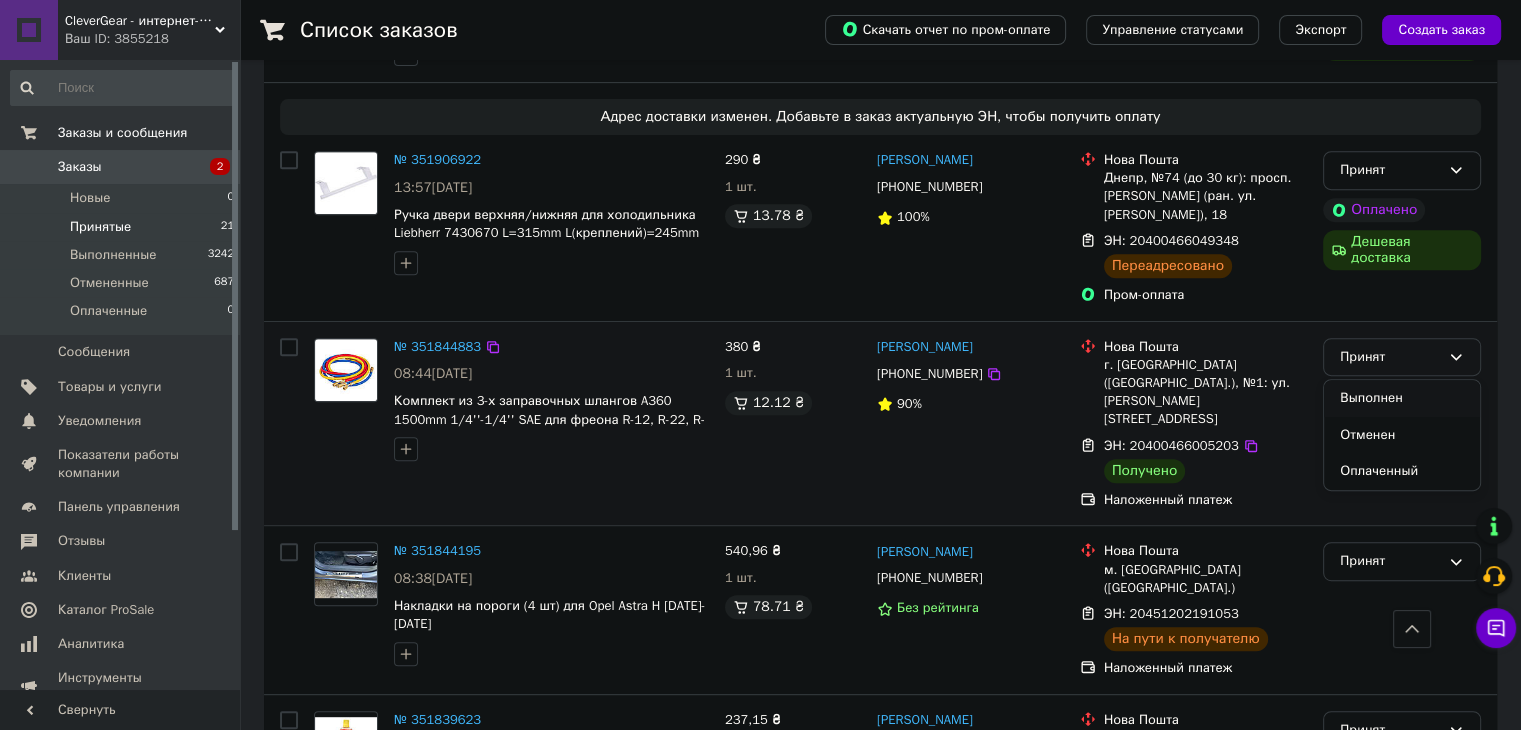 click on "Выполнен" at bounding box center [1402, 398] 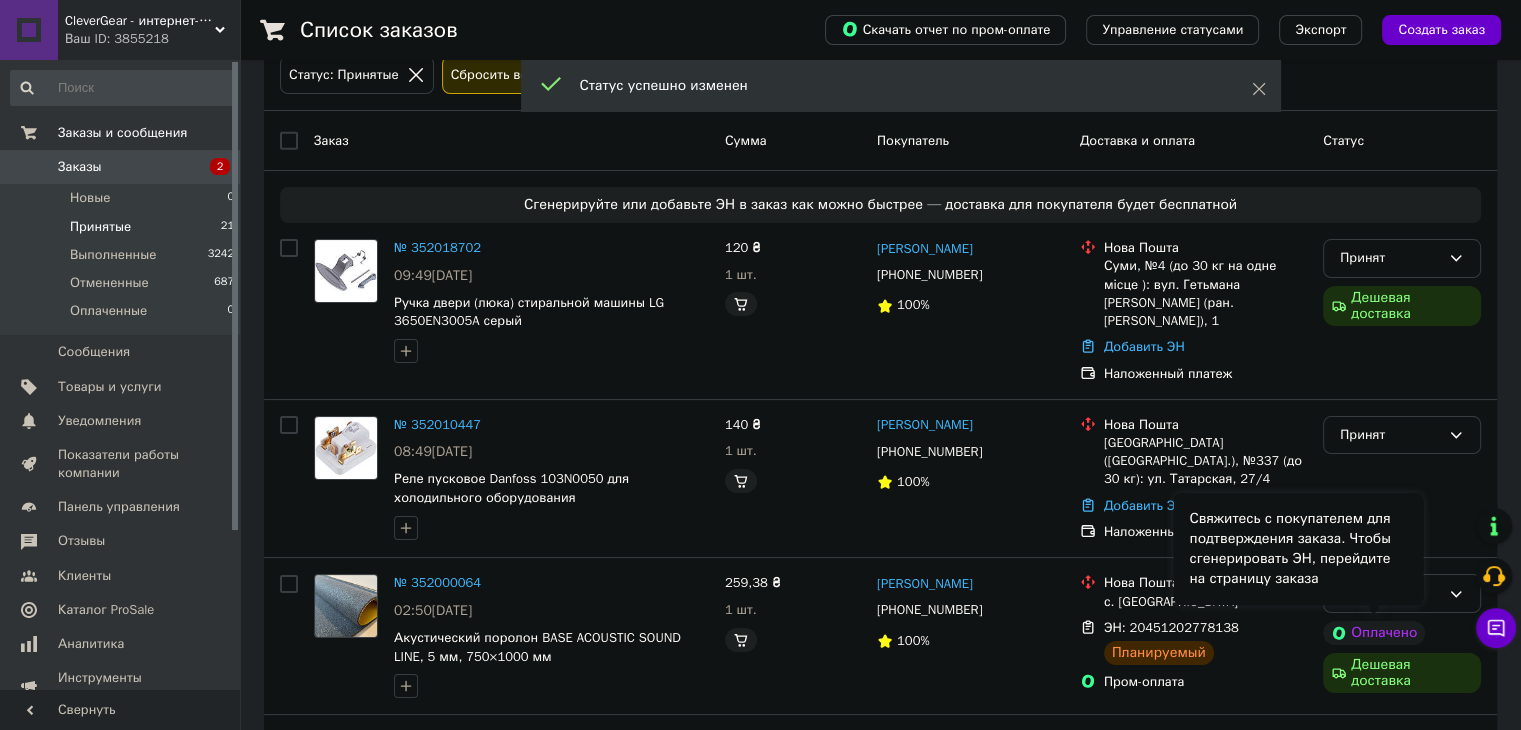 scroll, scrollTop: 100, scrollLeft: 0, axis: vertical 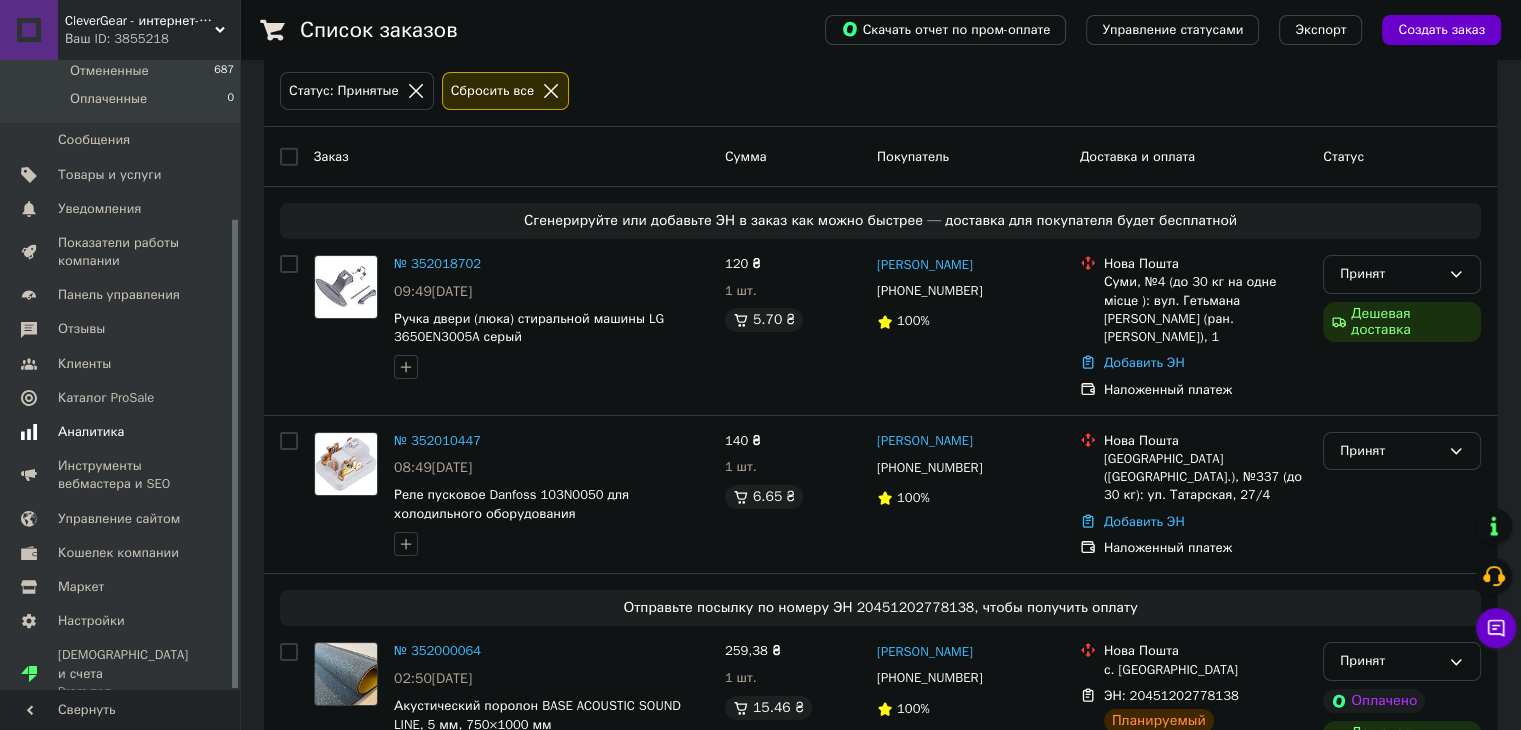 click on "Аналитика" at bounding box center [123, 432] 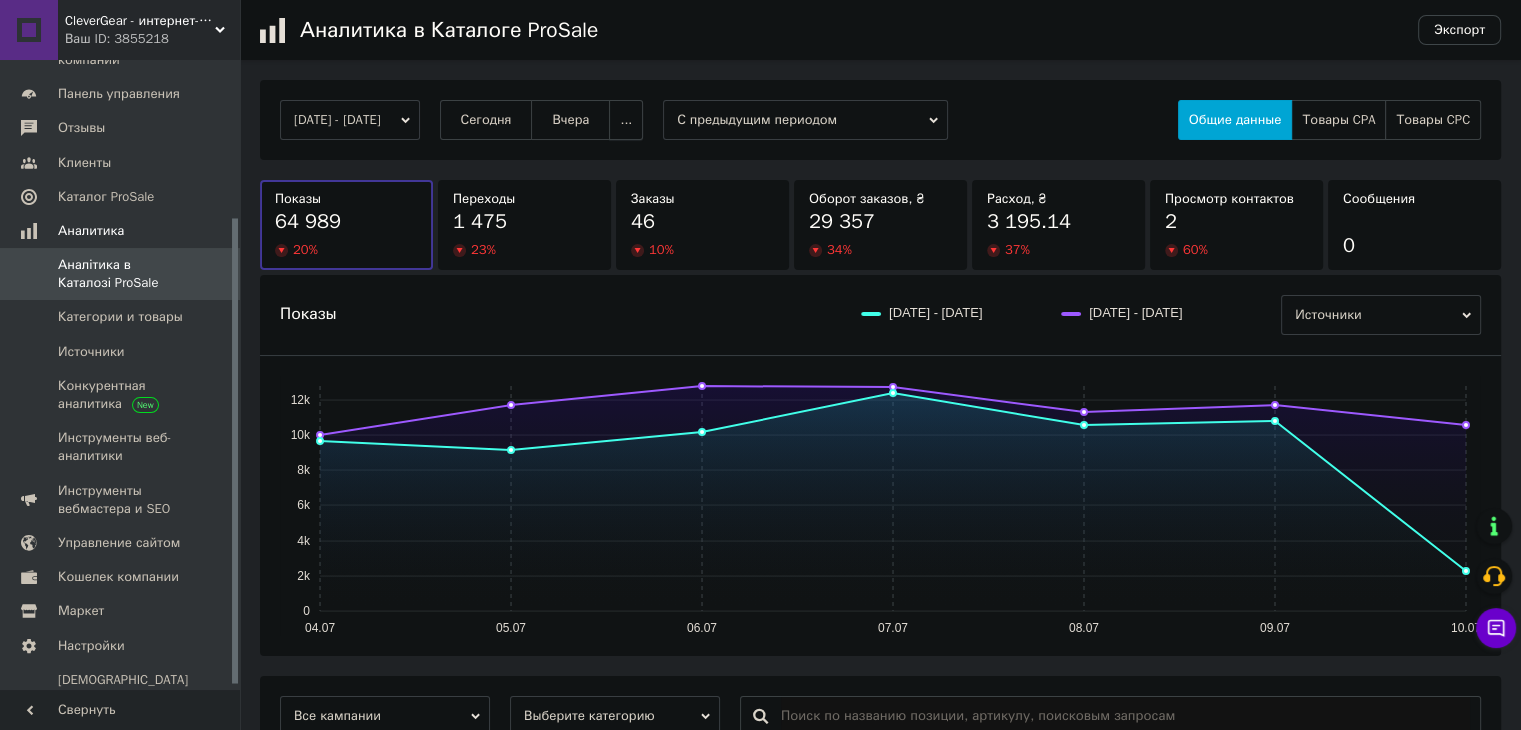 click on "..." at bounding box center (626, 120) 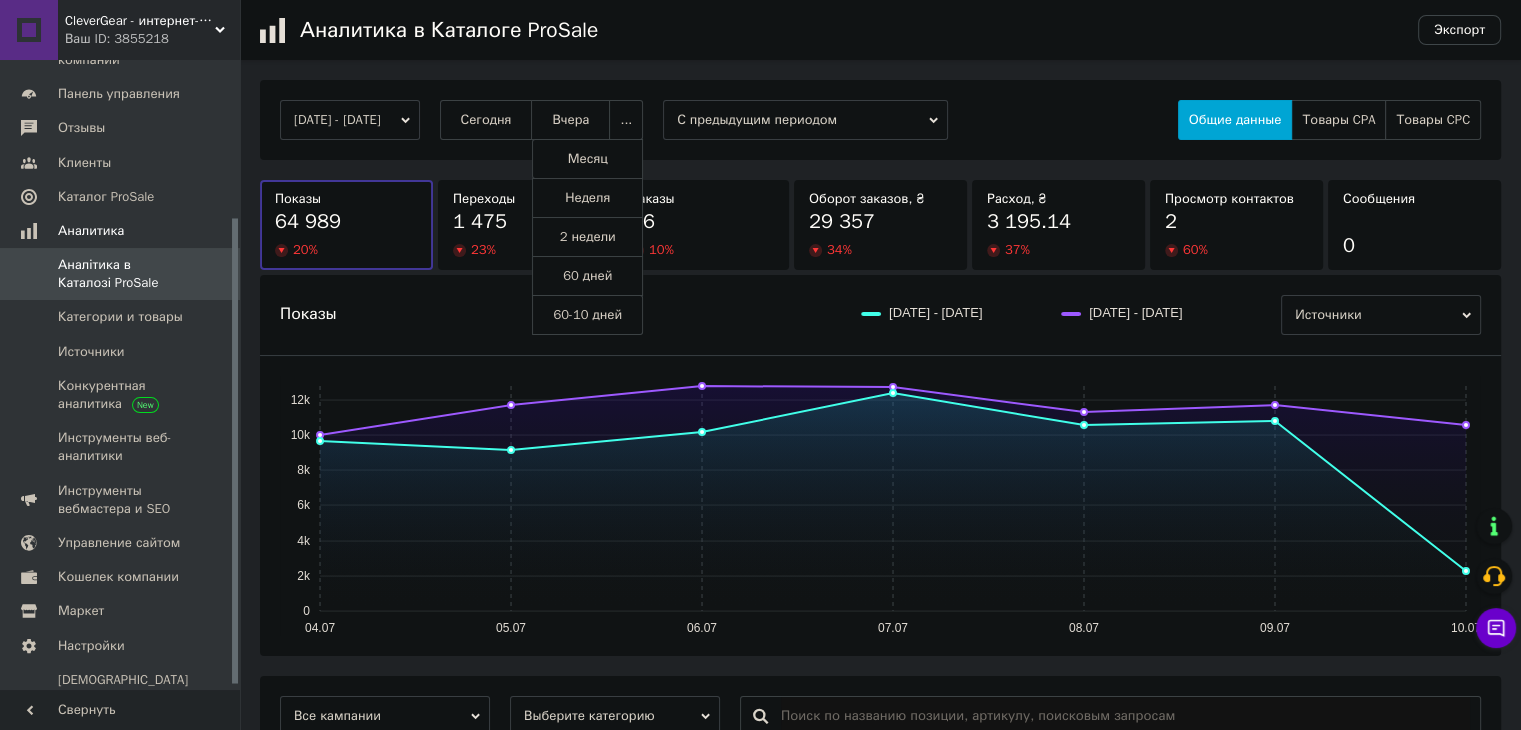 click on "60 дней" at bounding box center [587, 276] 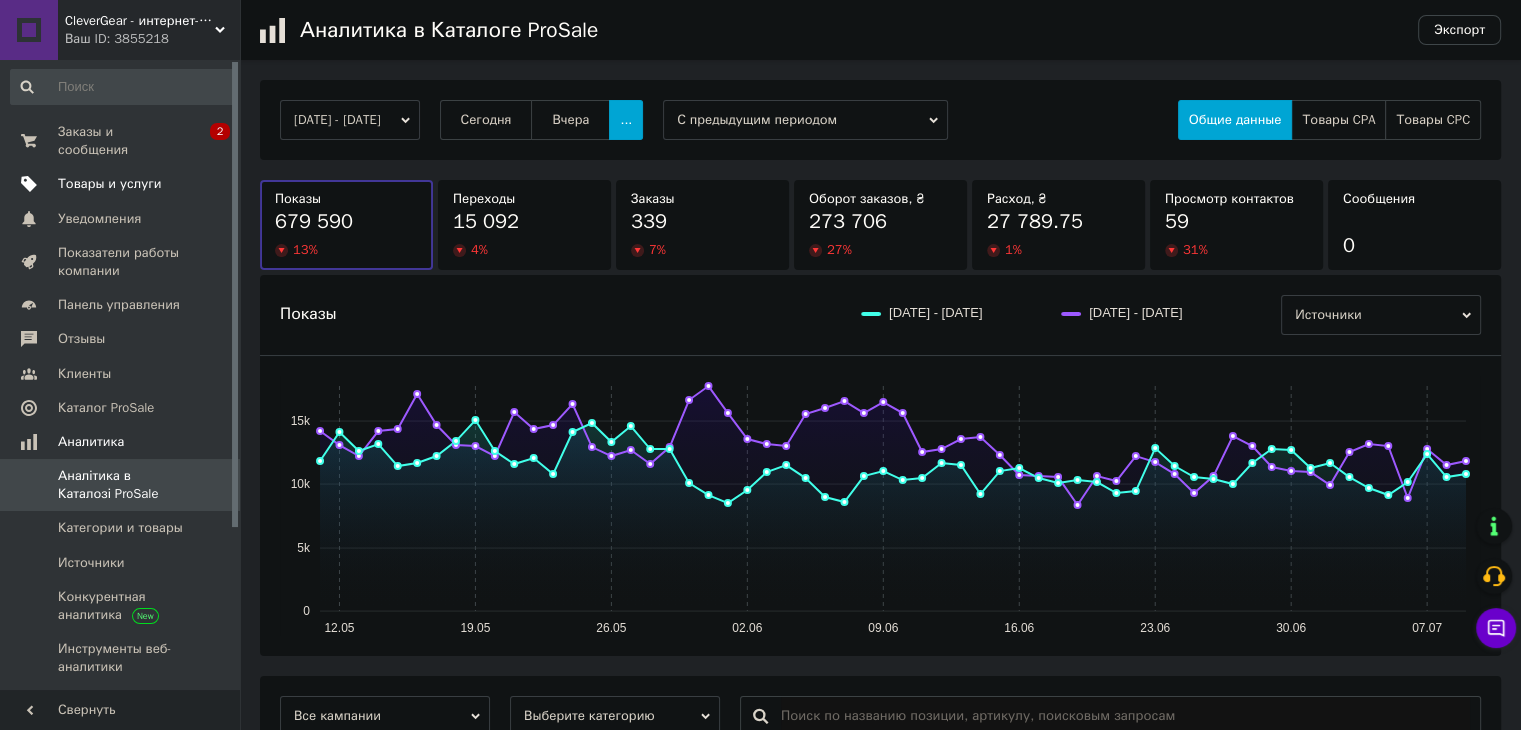 scroll, scrollTop: 0, scrollLeft: 0, axis: both 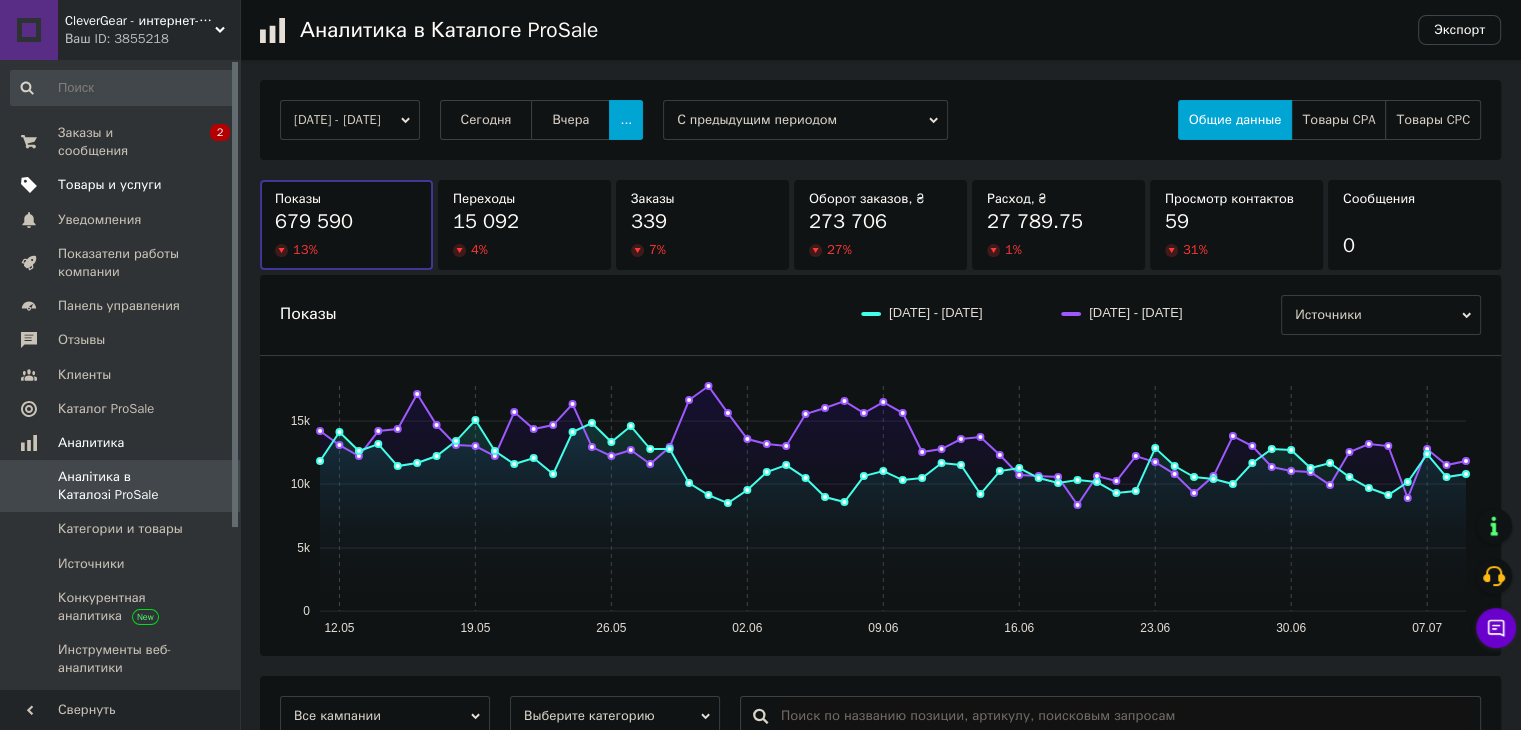 click on "Товары и услуги" at bounding box center [121, 185] 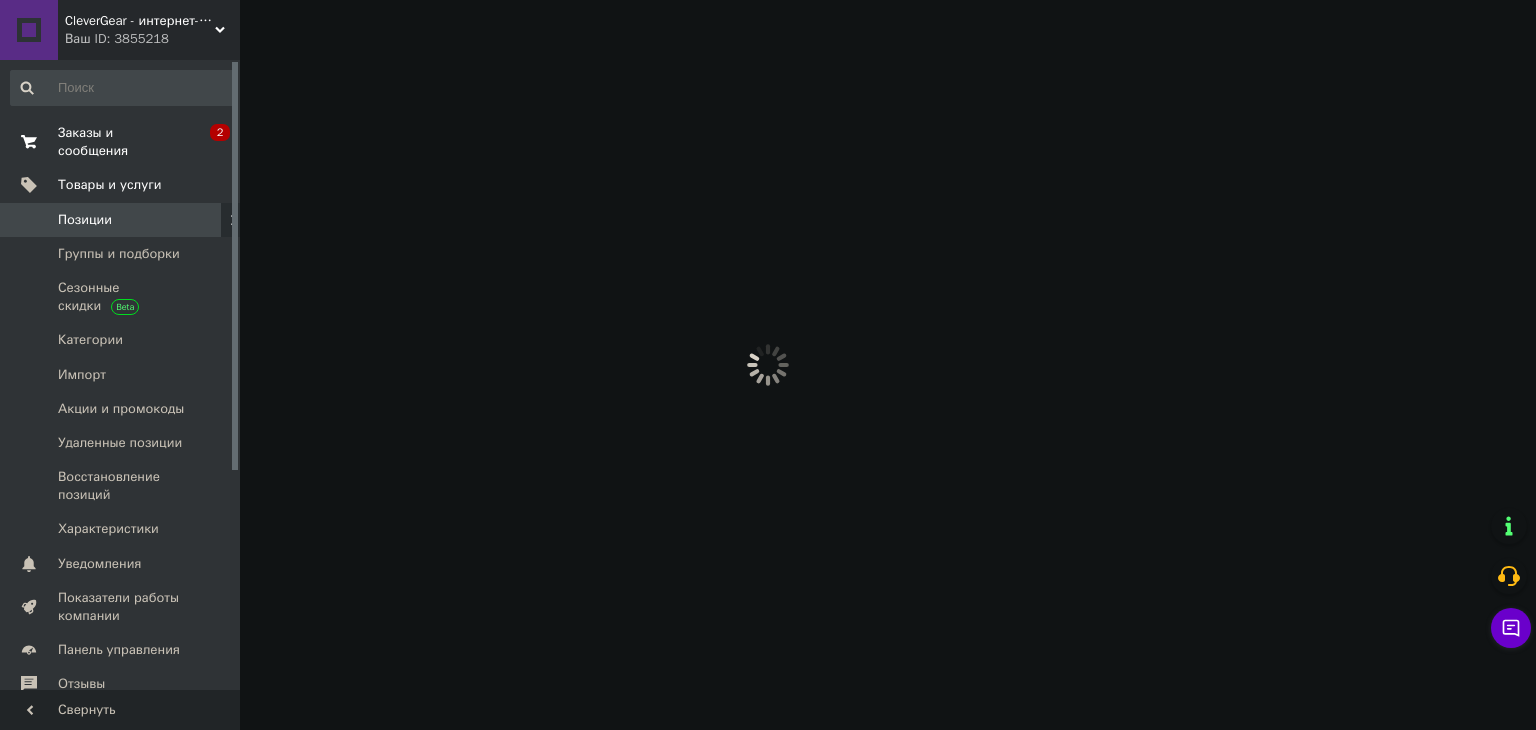 click on "Заказы и сообщения 0 2" at bounding box center [123, 142] 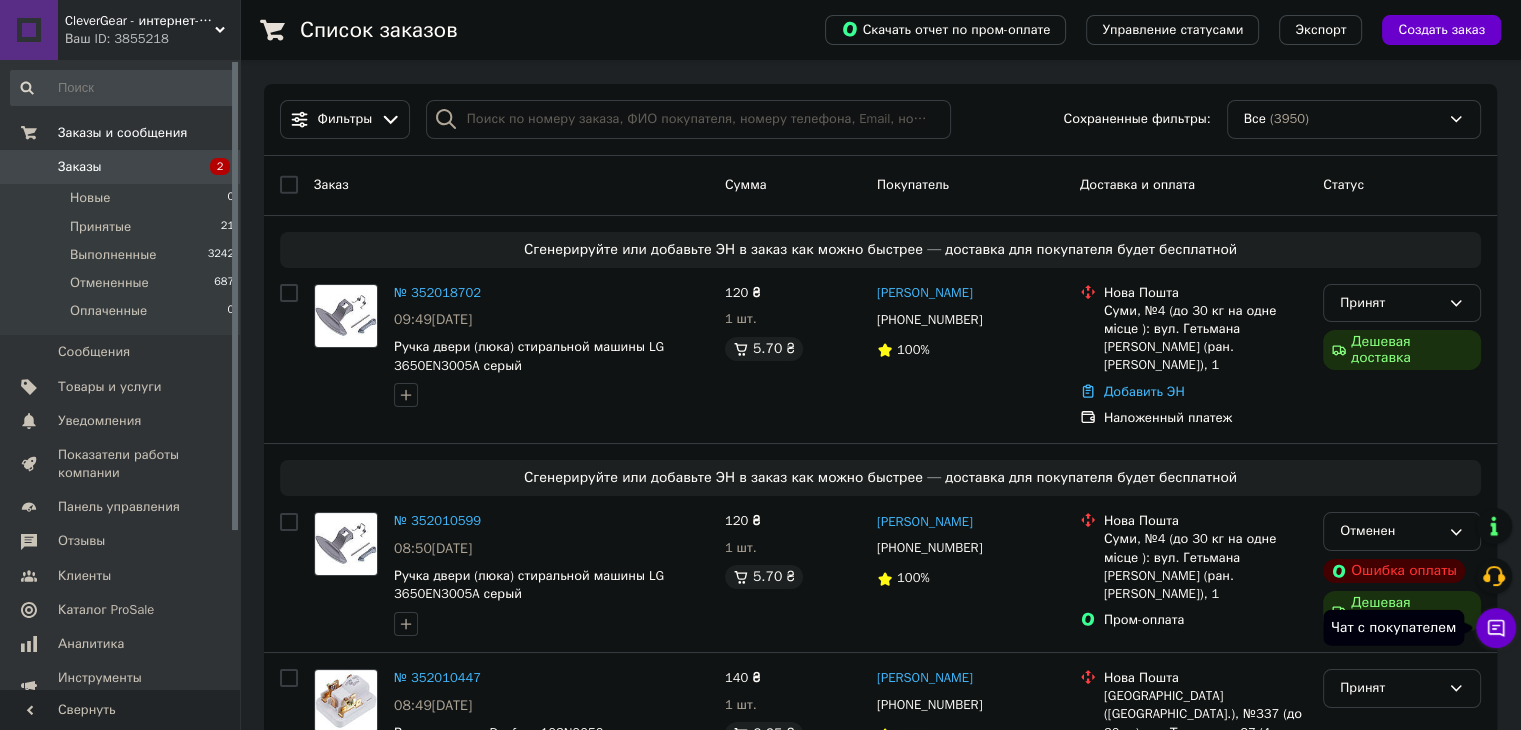 click 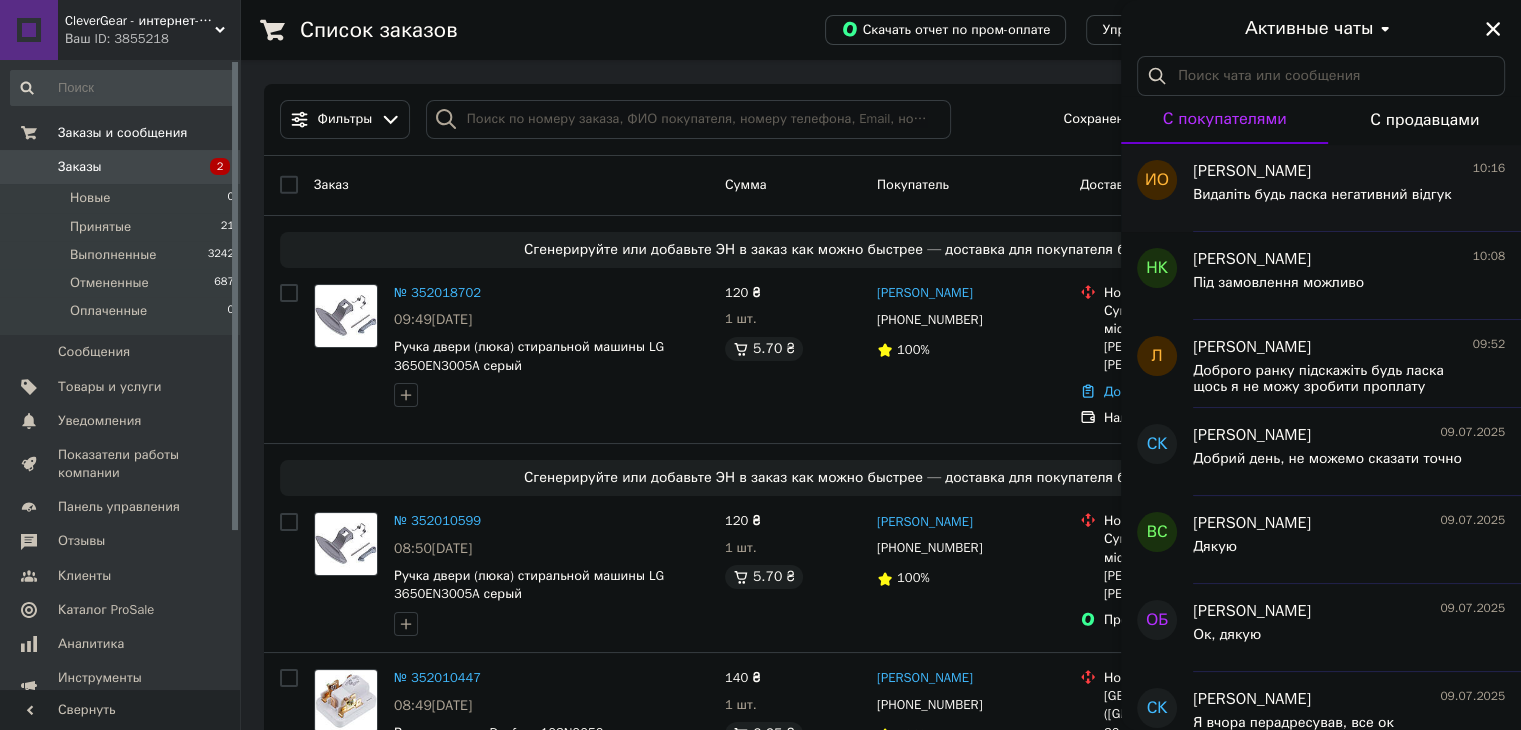 click on "Видаліть будь ласка негативний відгук" at bounding box center [1322, 195] 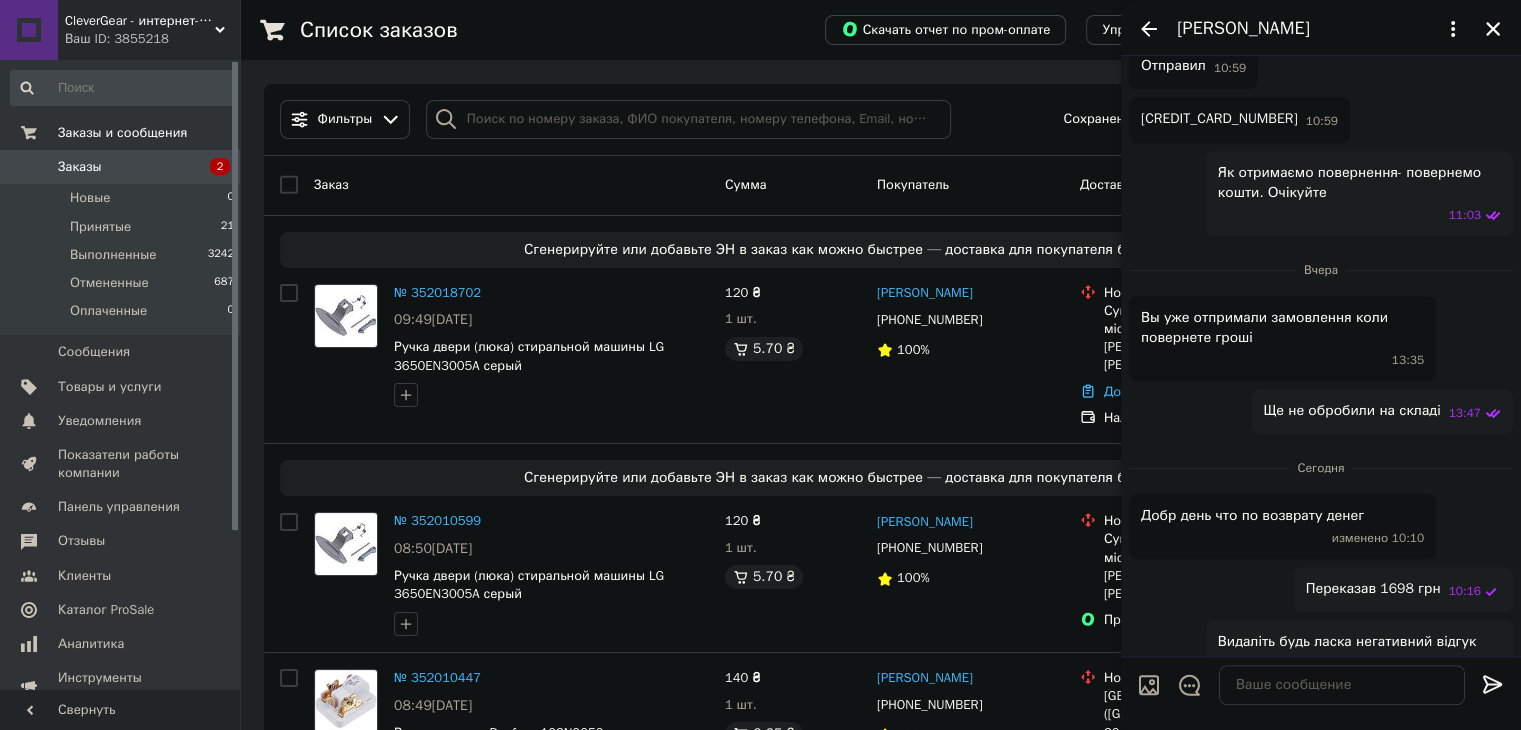 scroll, scrollTop: 1276, scrollLeft: 0, axis: vertical 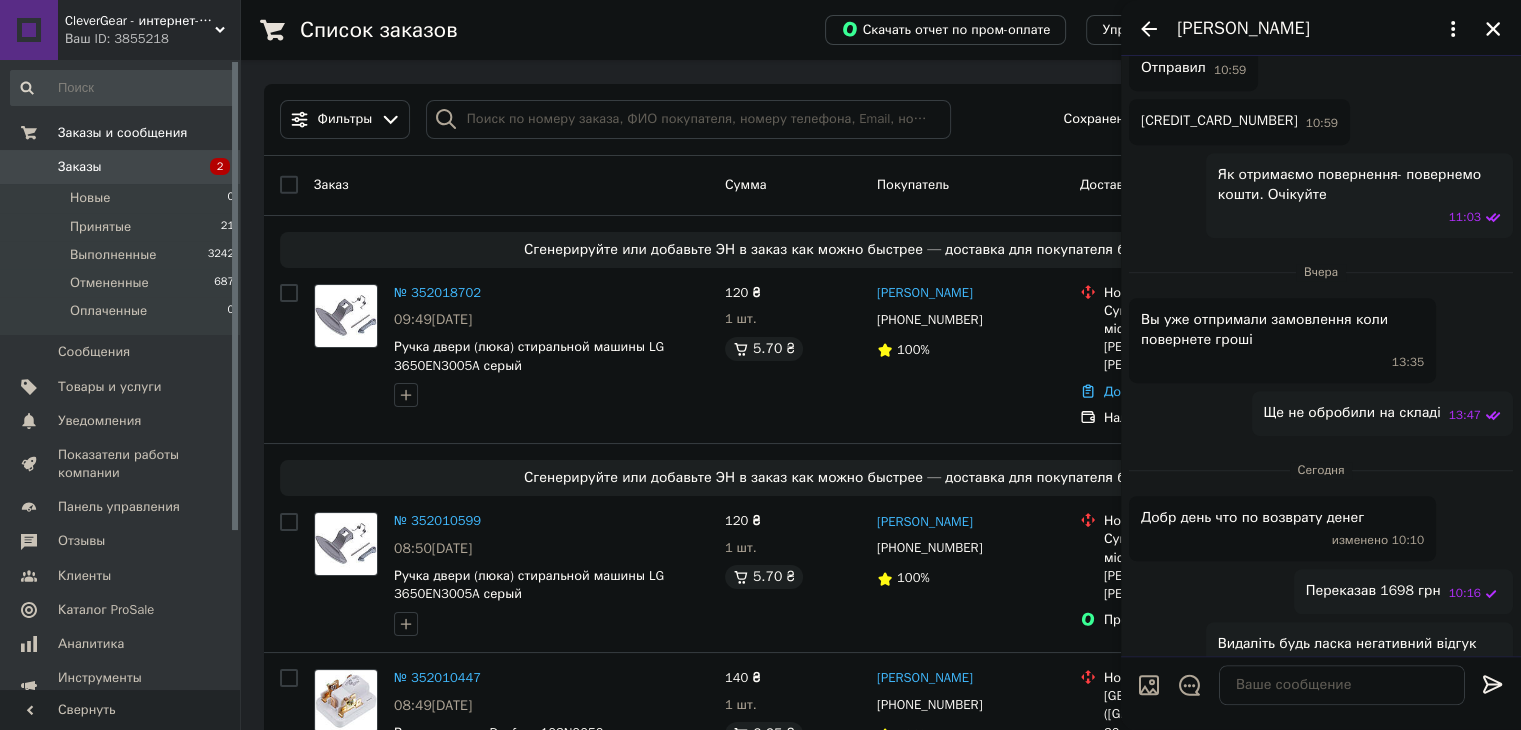 click at bounding box center [1137, 29] 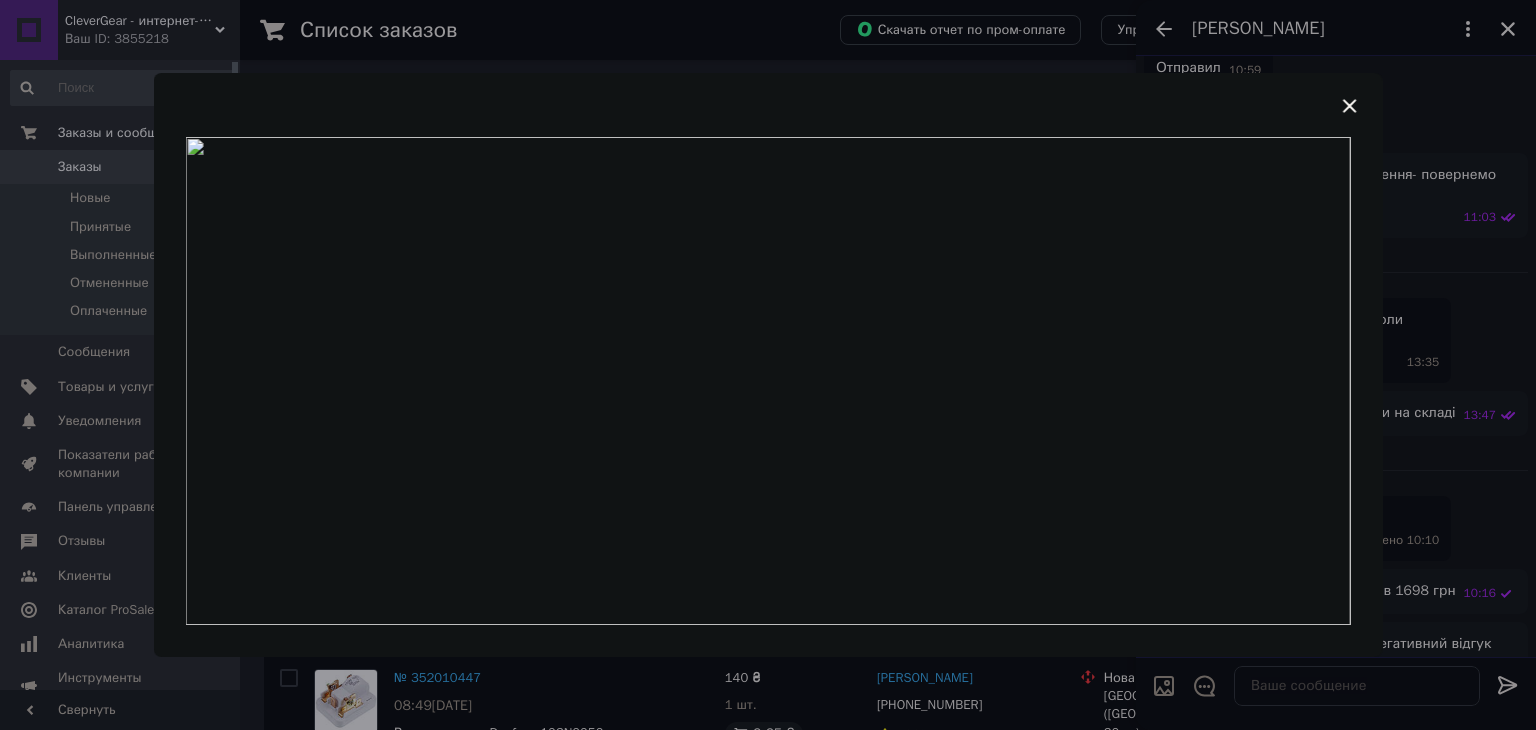 click at bounding box center [768, 365] 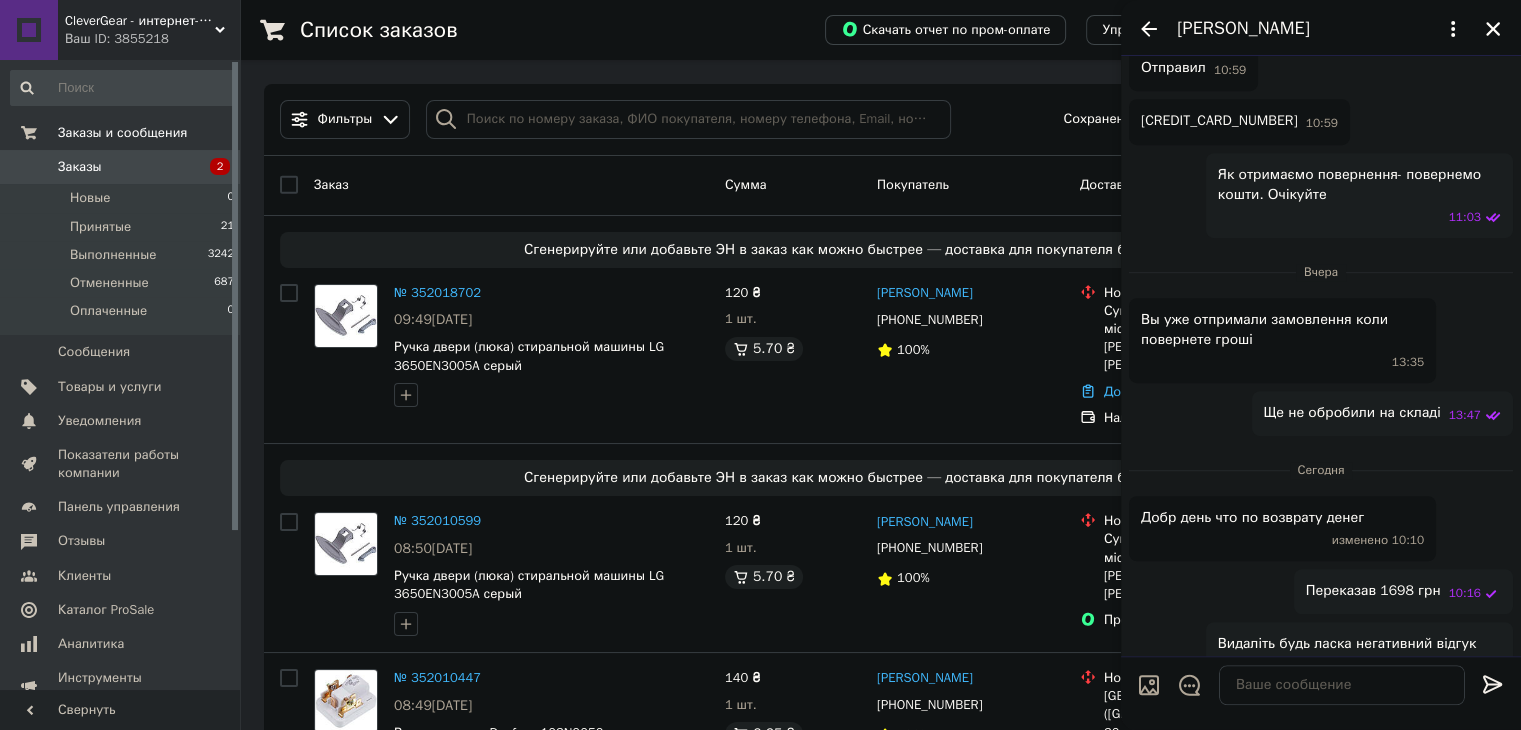 click on "Заказы" at bounding box center [121, 167] 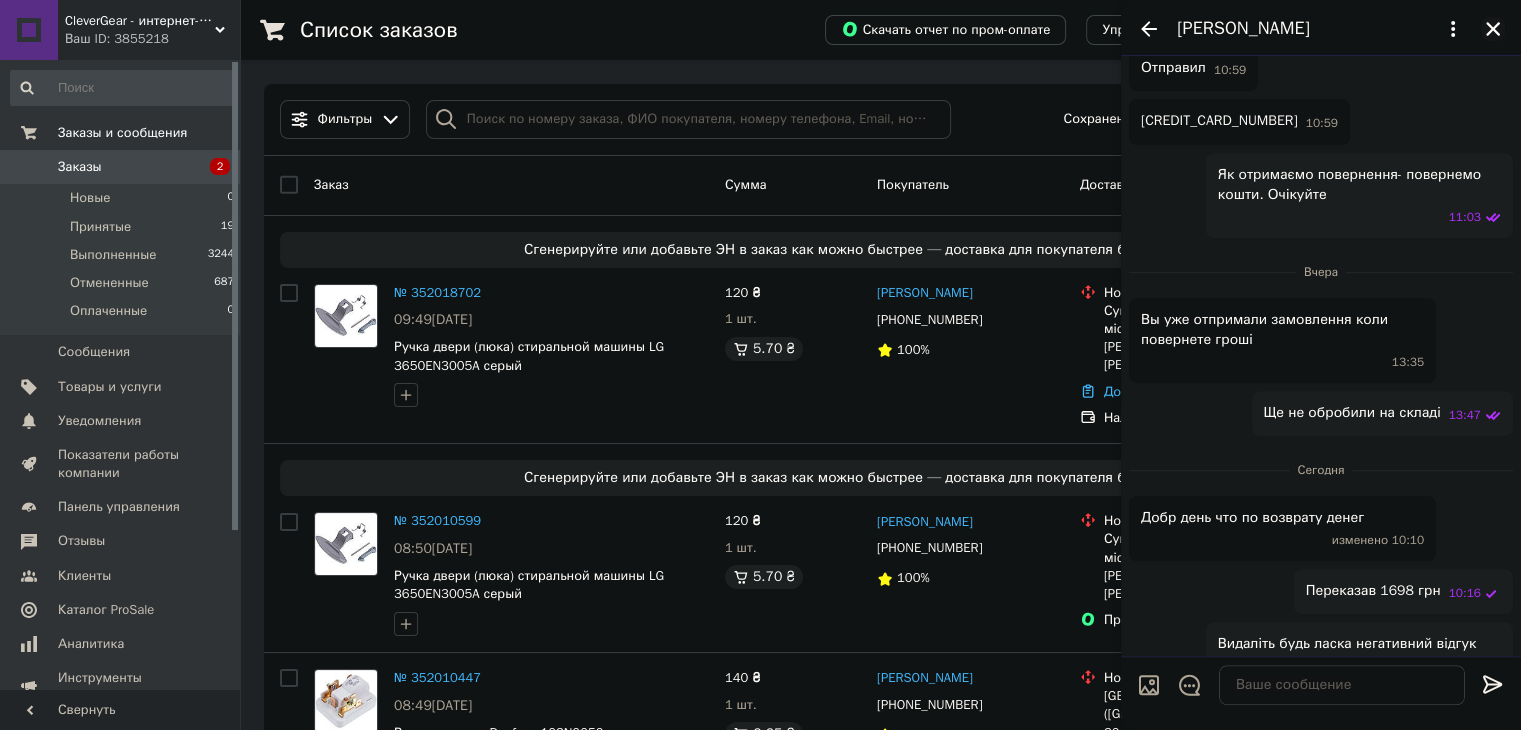 click 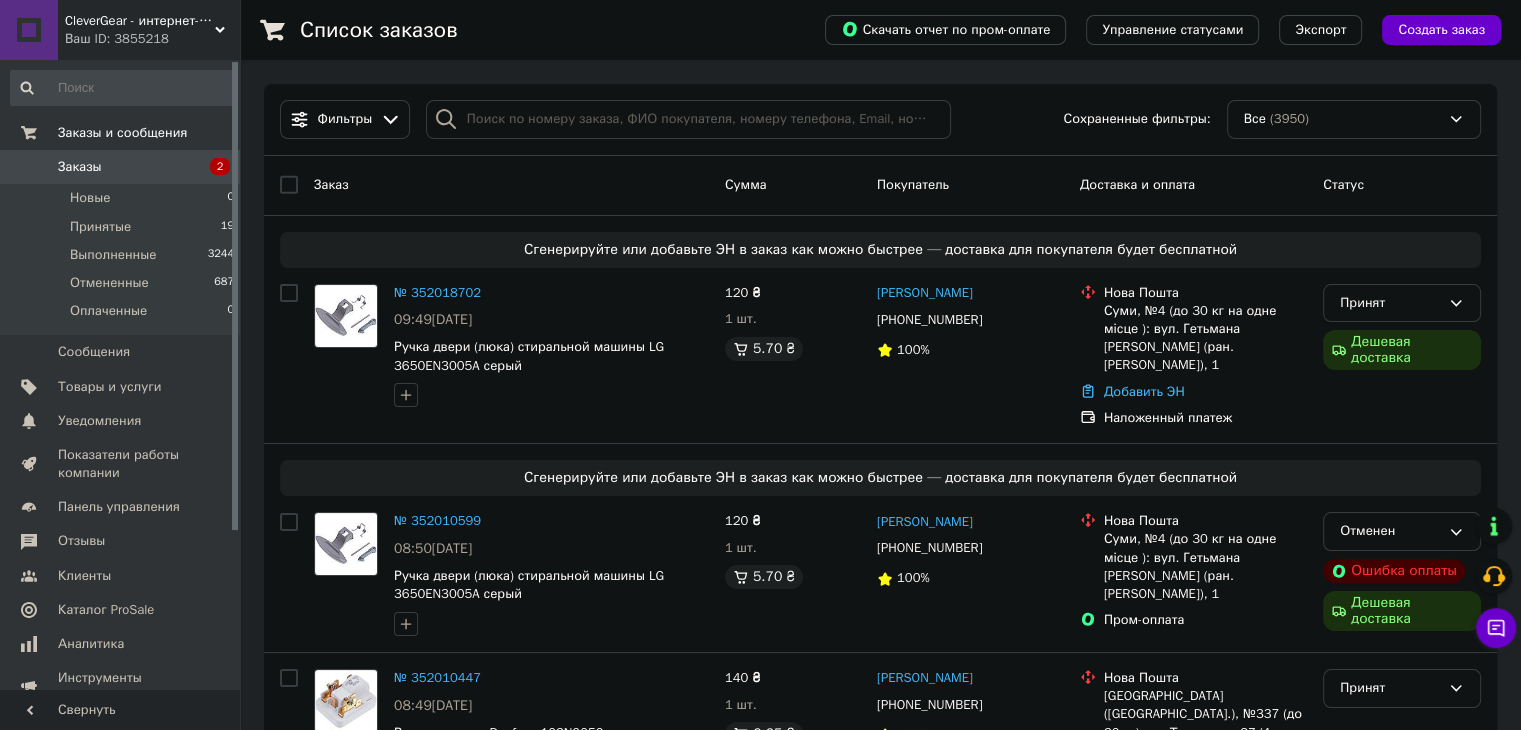 click on "Заказы 2" at bounding box center [123, 167] 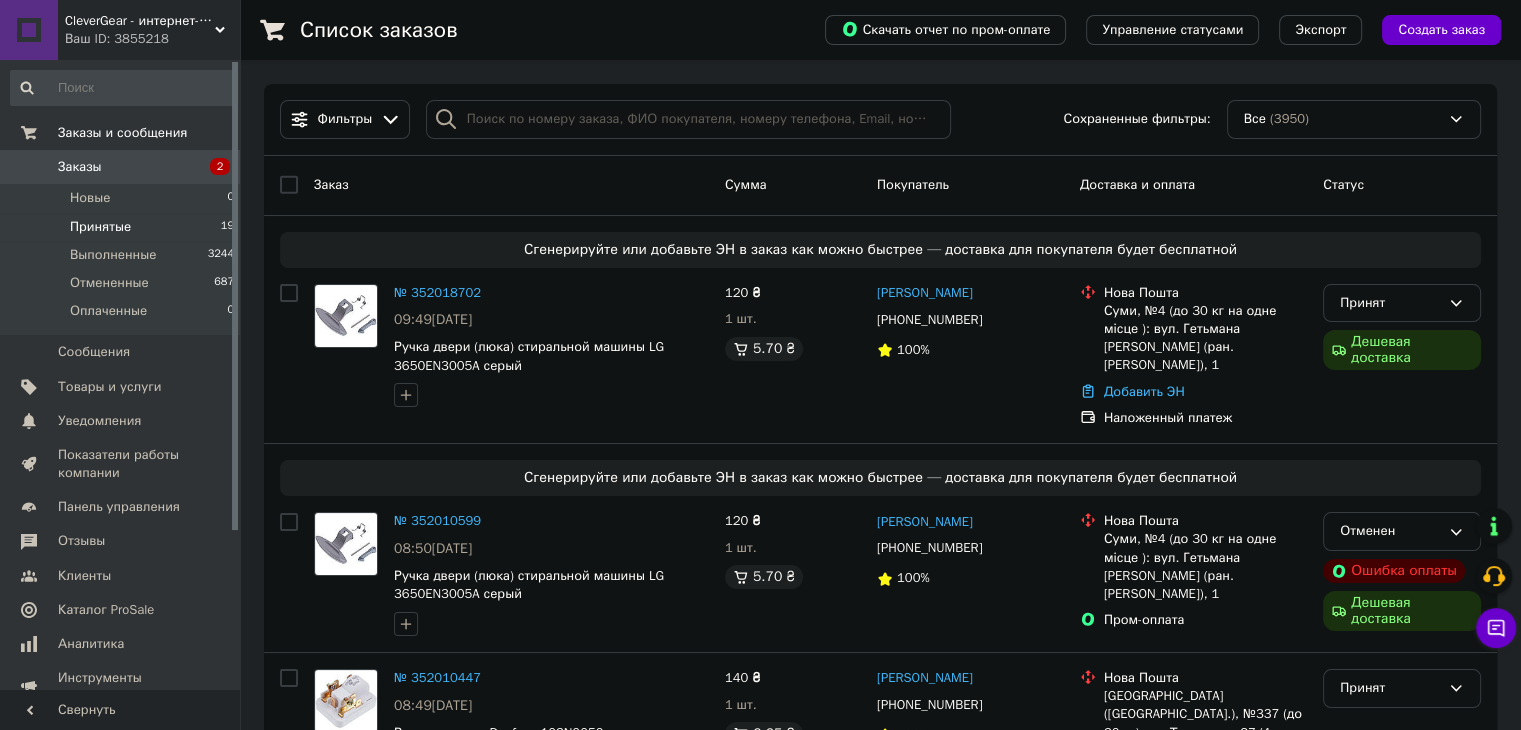 click on "Принятые 19" at bounding box center (123, 227) 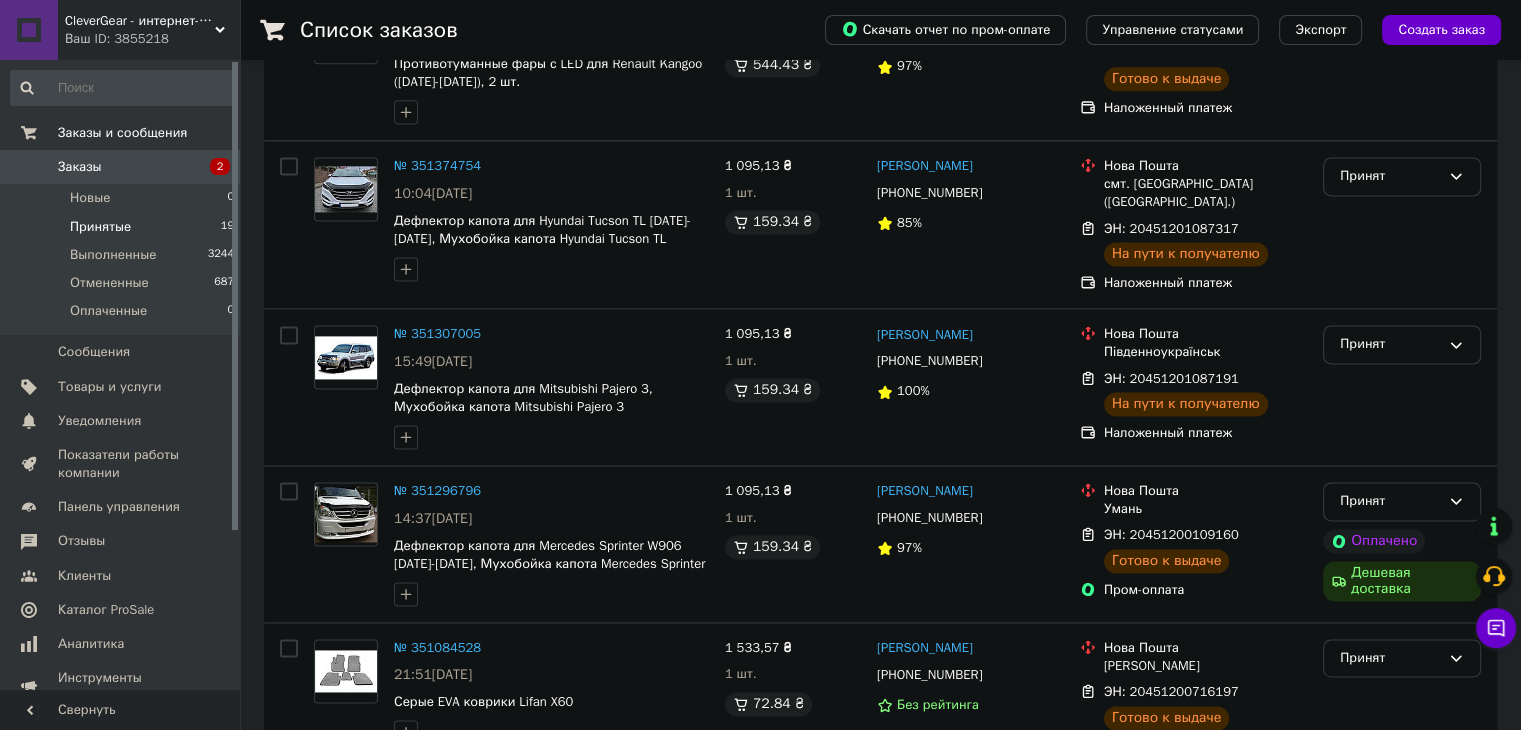 scroll, scrollTop: 2886, scrollLeft: 0, axis: vertical 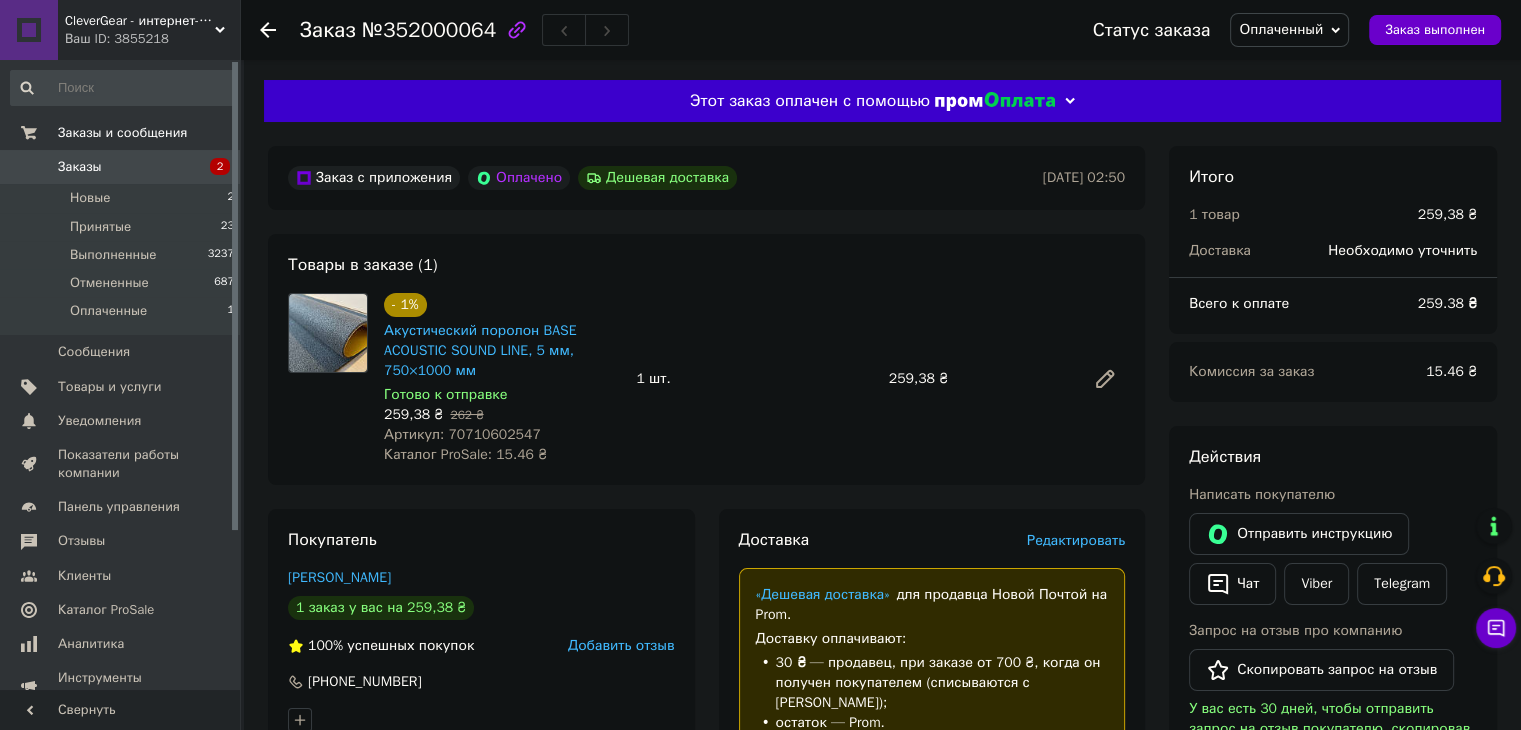 click on "Оплаченный" at bounding box center (1281, 29) 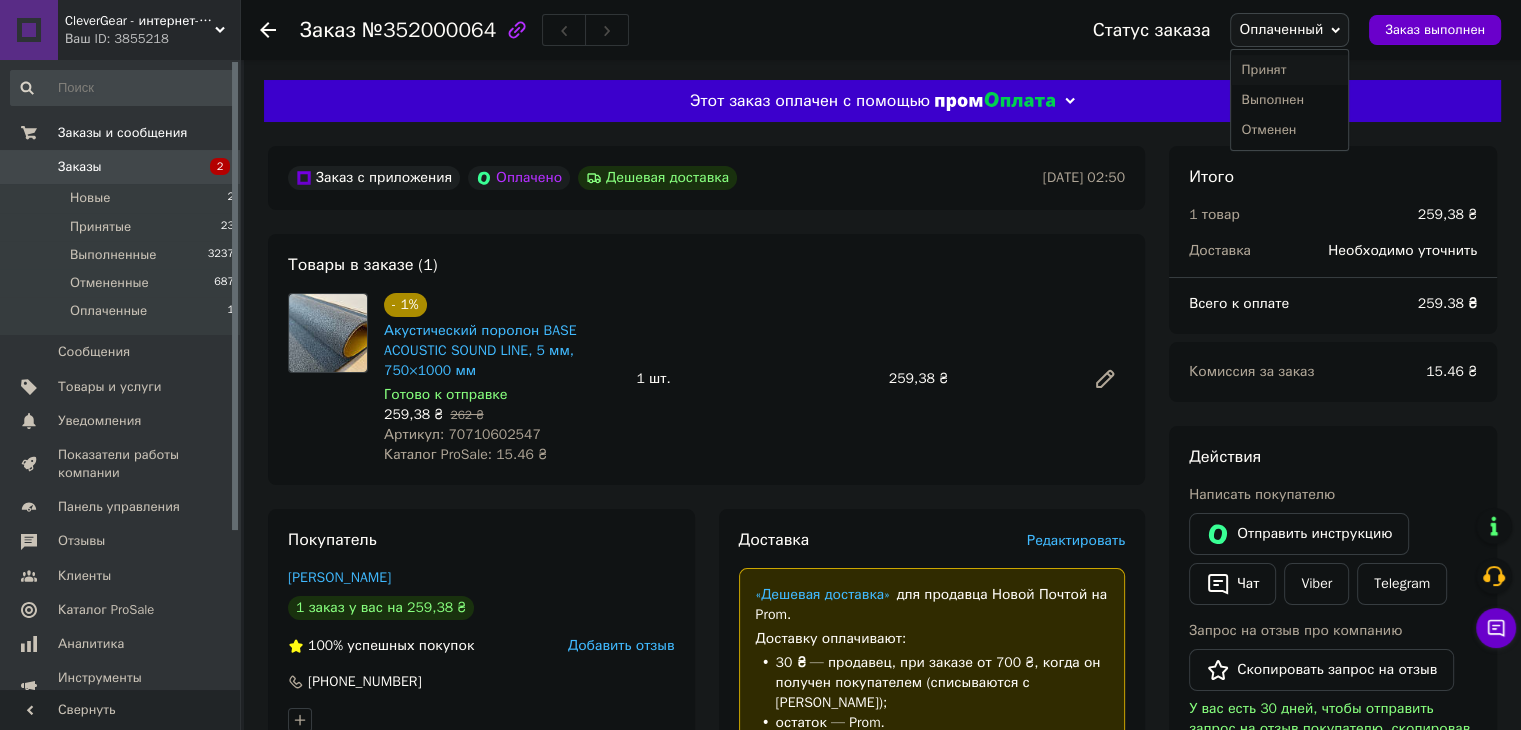 click on "Принят" at bounding box center [1289, 70] 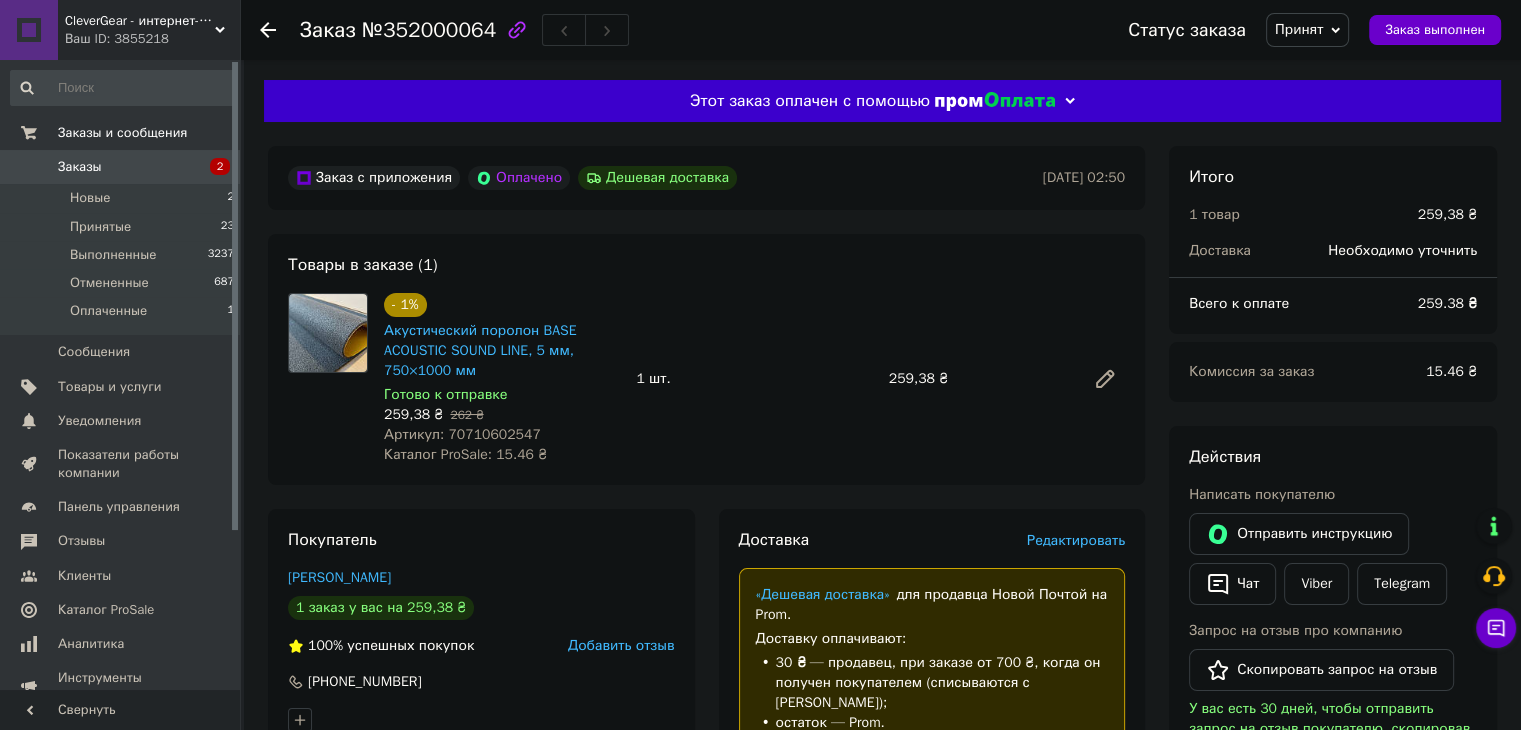 click on "Артикул: 70710602547" at bounding box center [462, 434] 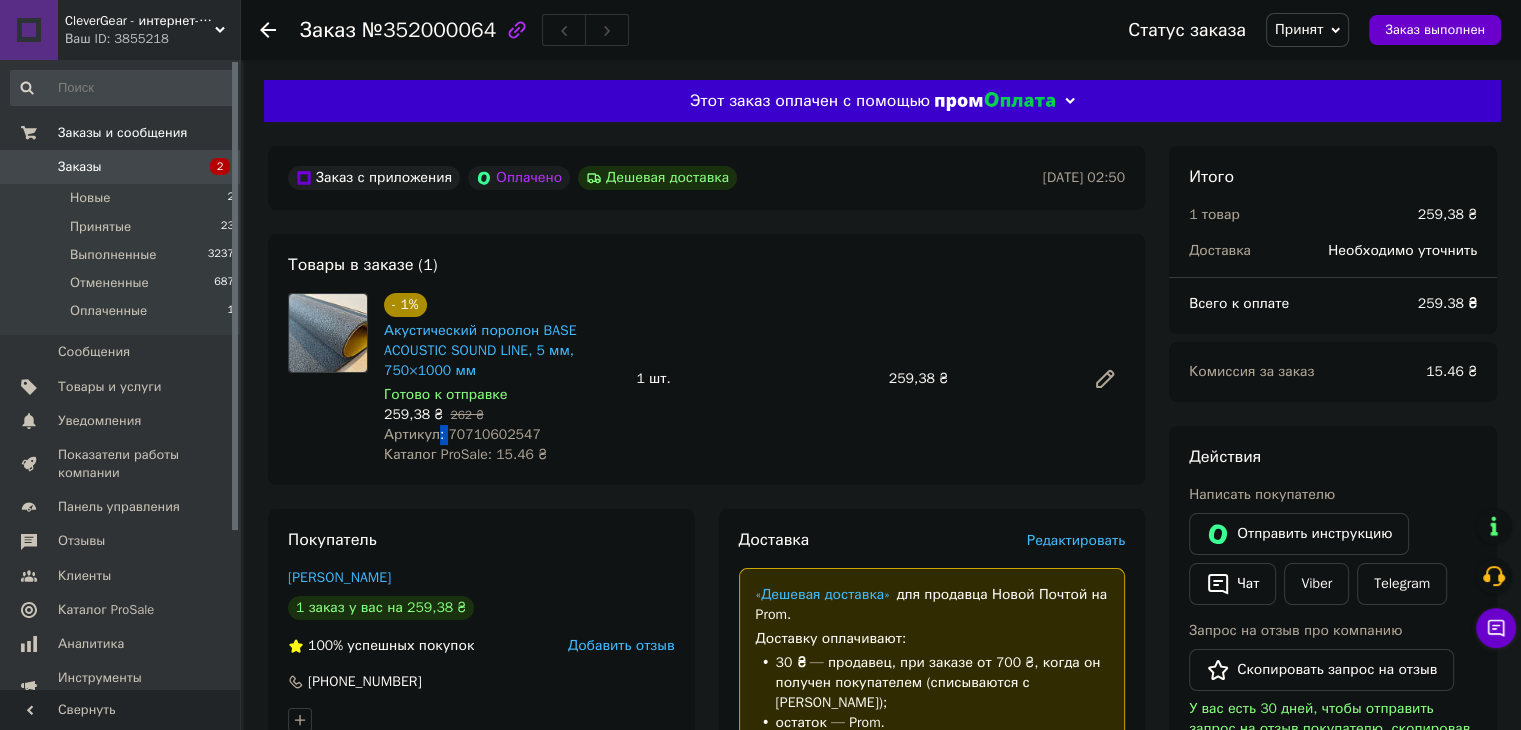 click on "Артикул: 70710602547" at bounding box center (462, 434) 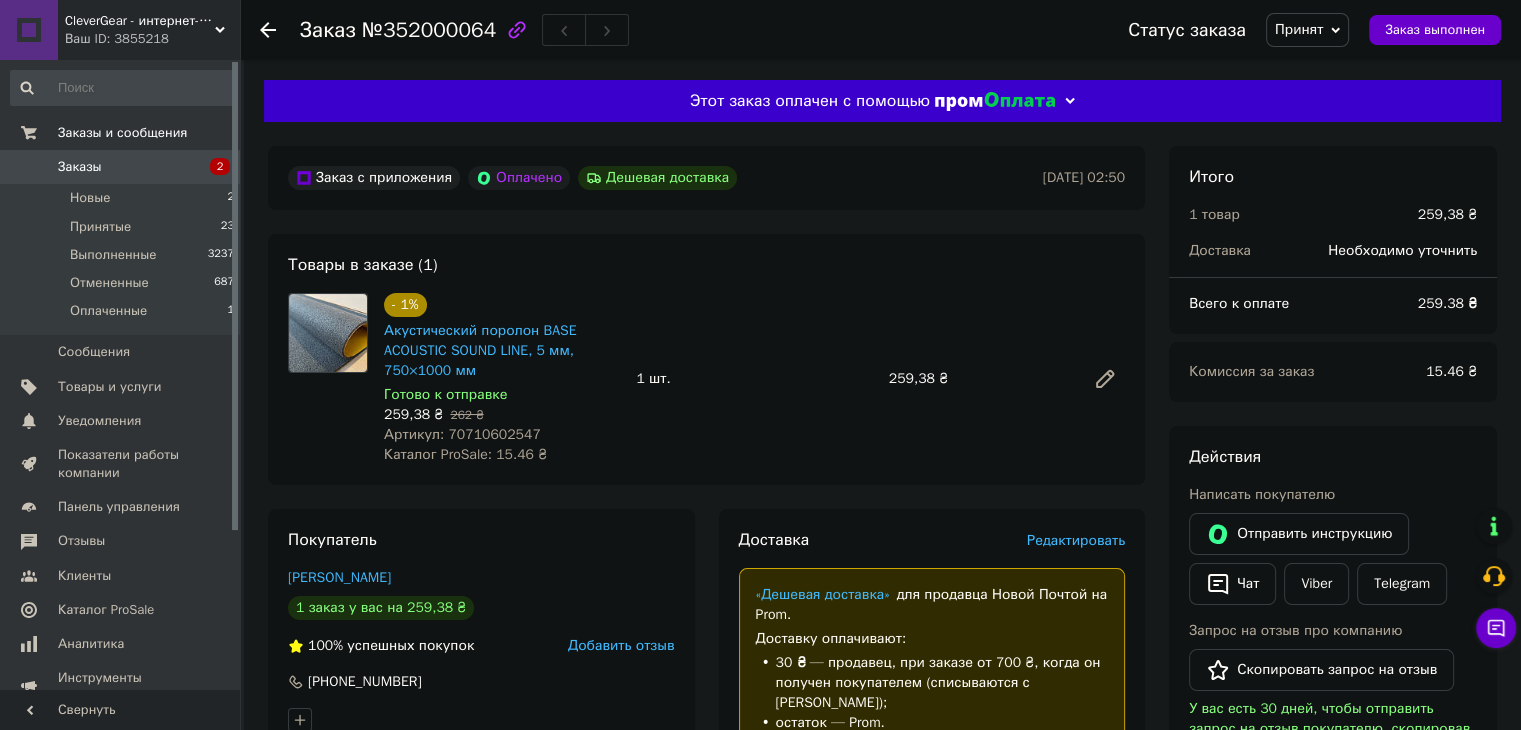 click on "Артикул: 70710602547" at bounding box center (462, 434) 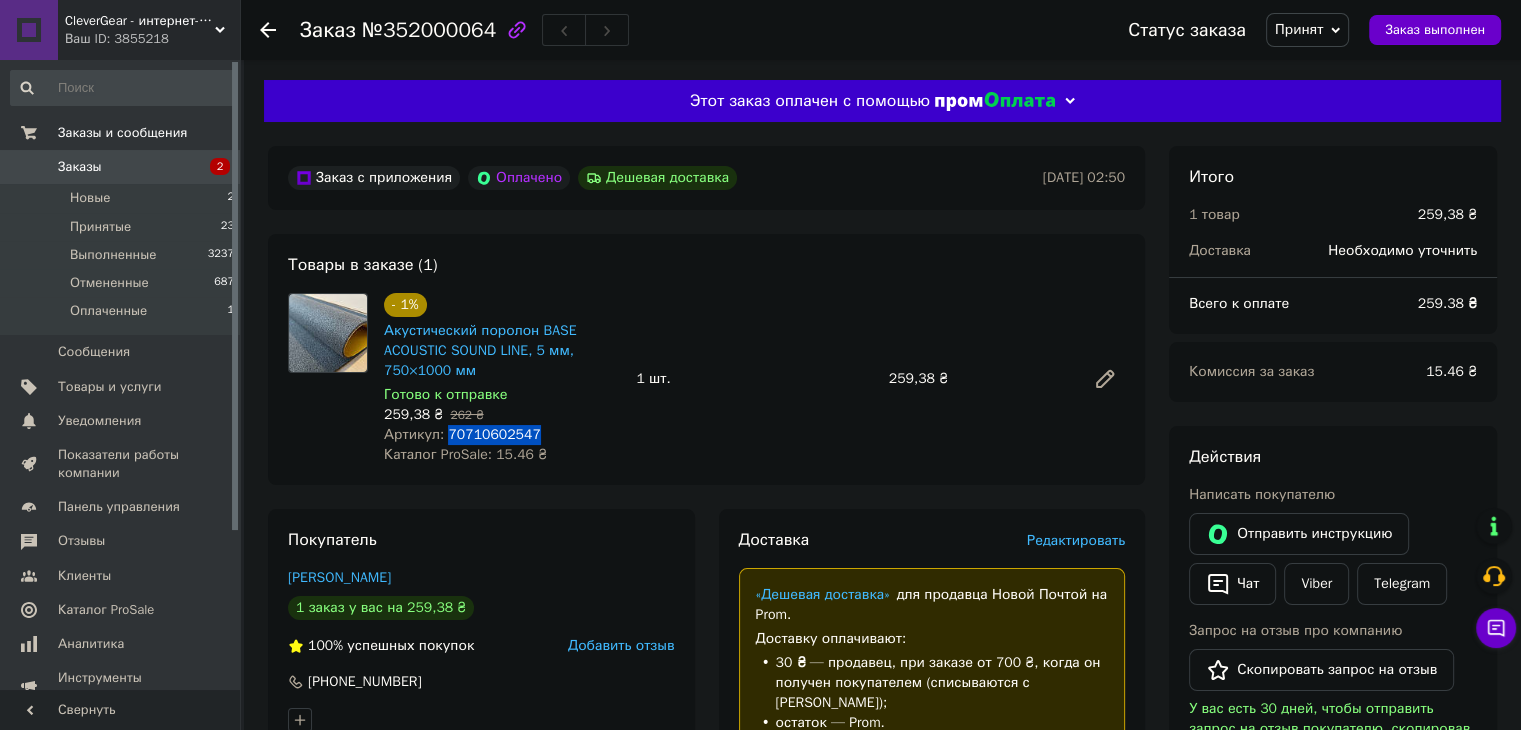 click on "Артикул: 70710602547" at bounding box center [462, 434] 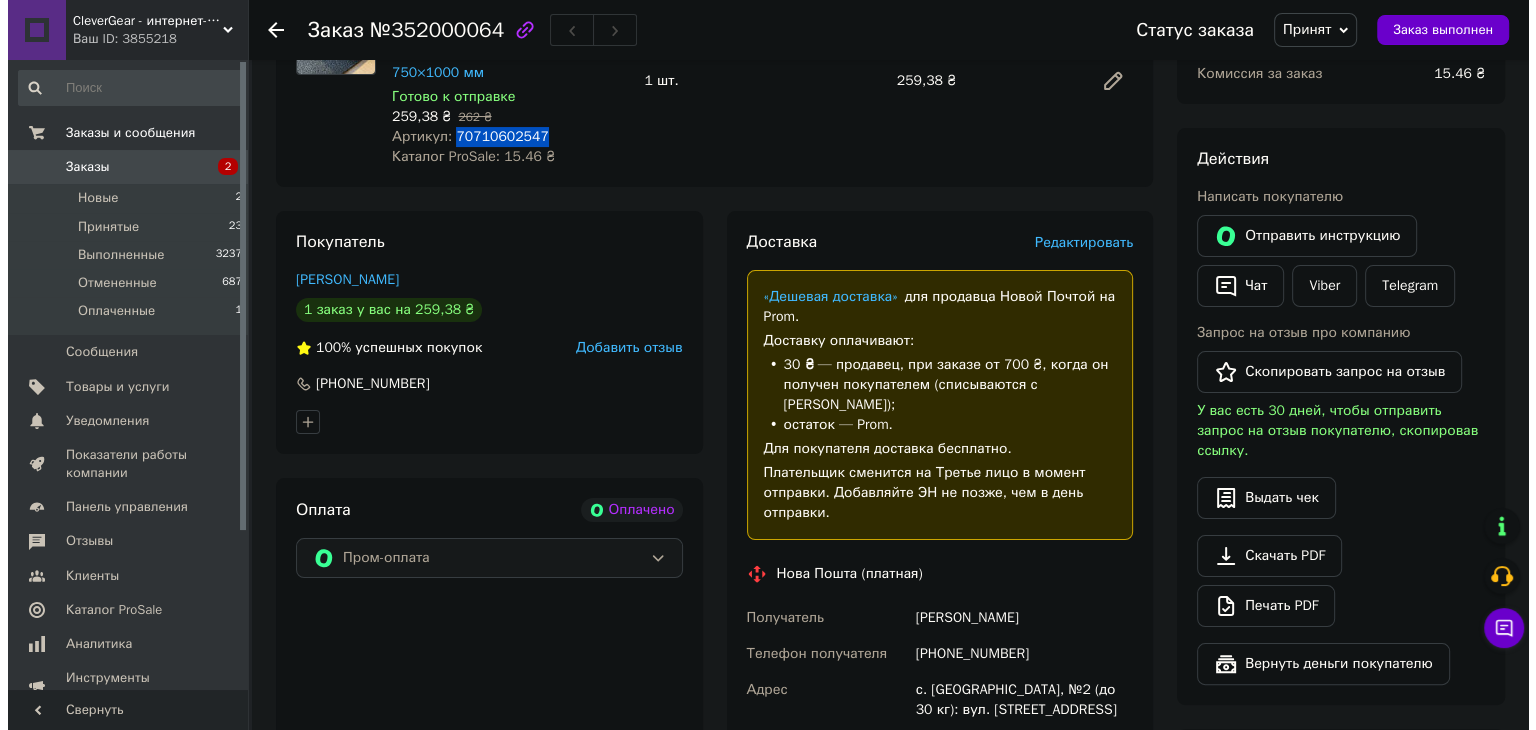 scroll, scrollTop: 300, scrollLeft: 0, axis: vertical 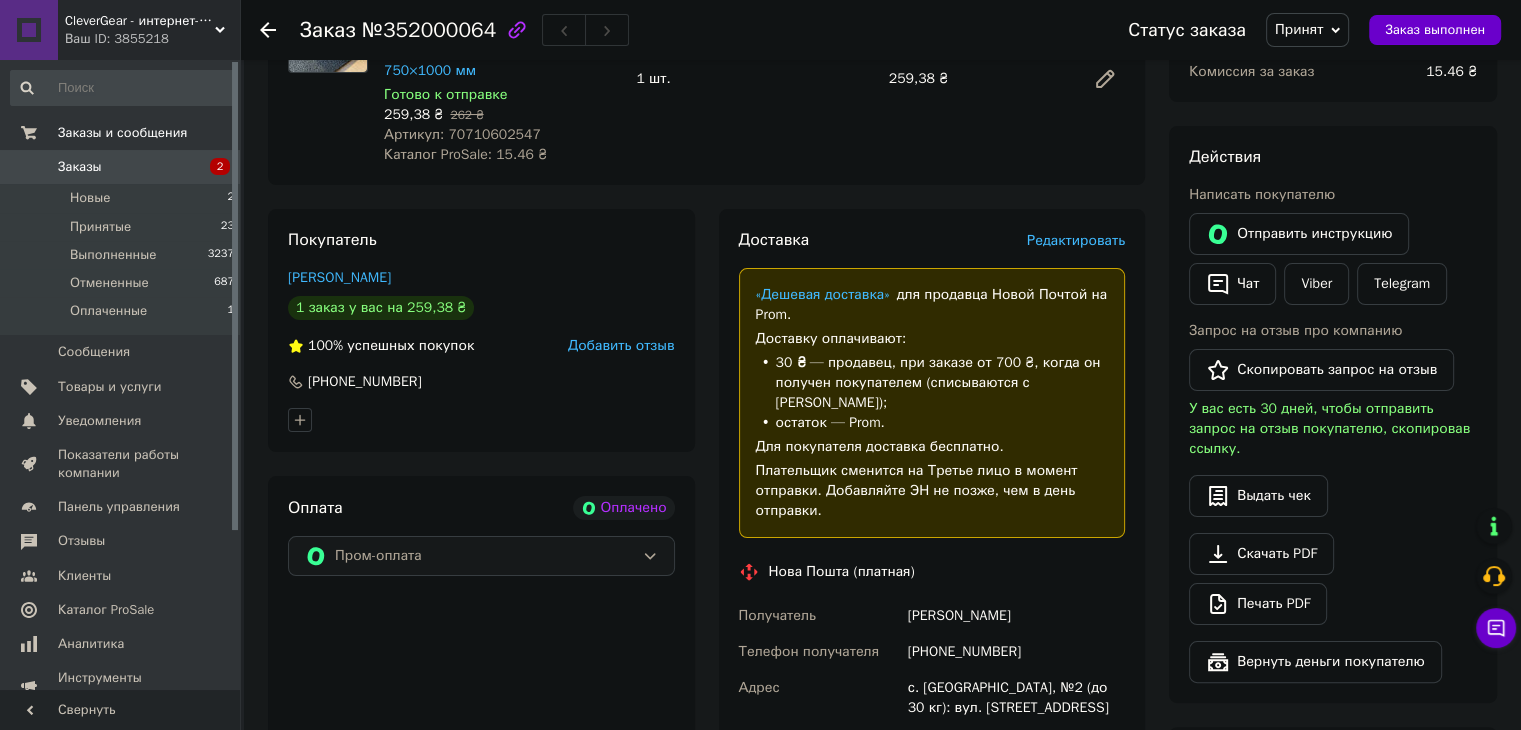 click on "Доставка Редактировать «Дешевая доставка»   для продавца Новой Почтой на Prom. Доставку оплачивают: 30 ₴   — продавец , при заказе от 700 ₴, когда он
получен покупателем (списываются с Баланса); остаток — Prom. Для покупателя доставка бесплатно. Плательщик сменится на Третье лицо в момент отправки.
Добавляйте ЭН не позже, чем в день отправки. Нова Пошта (платная) Получатель Токарчук Андрій Телефон получателя +380974642816 Адрес с. Нові Петрівці, №2 (до 30 кг): вул. Свято-Покровська, 2Б Дата отправки 10.07.2025 Плательщик   Получатель Оценочная стоимость 259.38 ₴" at bounding box center [932, 628] 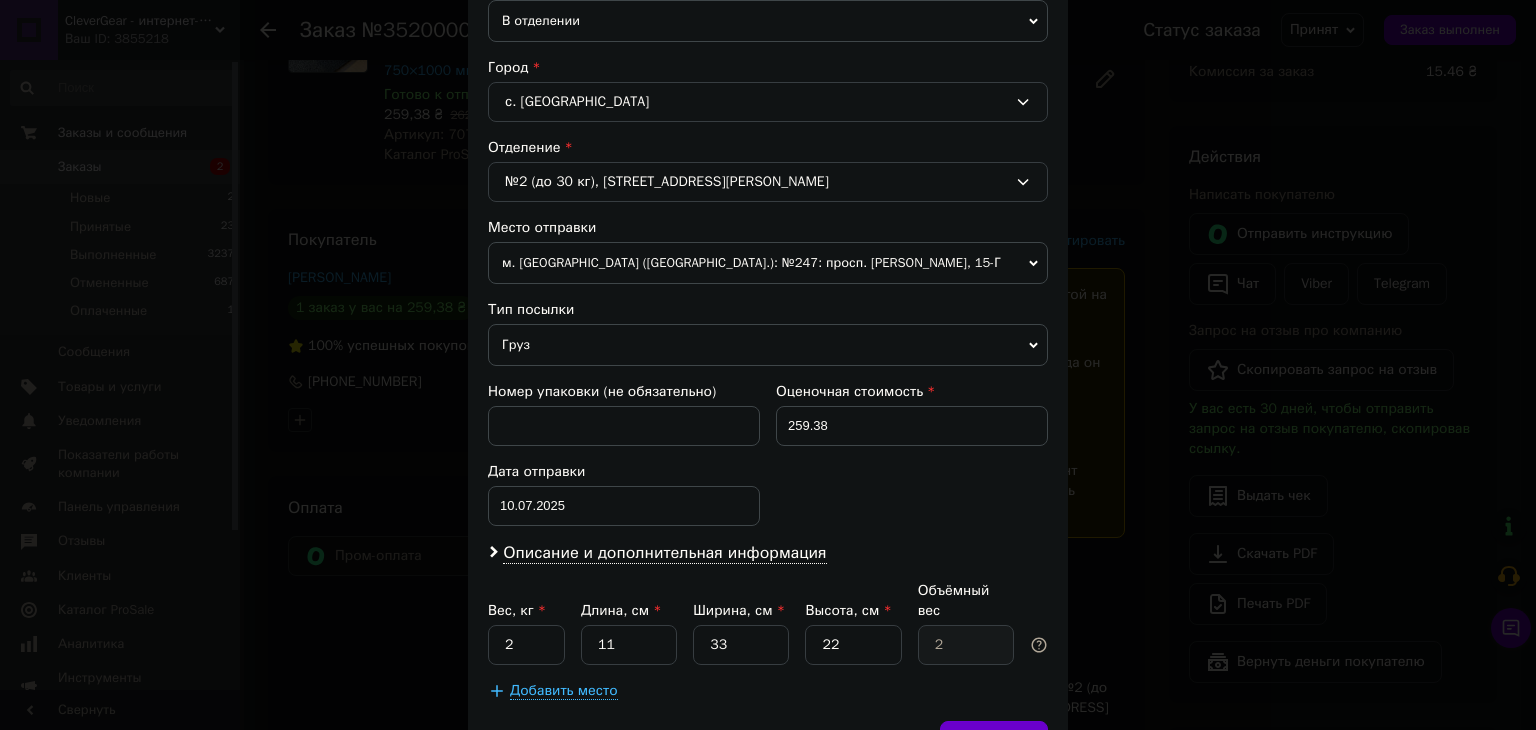scroll, scrollTop: 500, scrollLeft: 0, axis: vertical 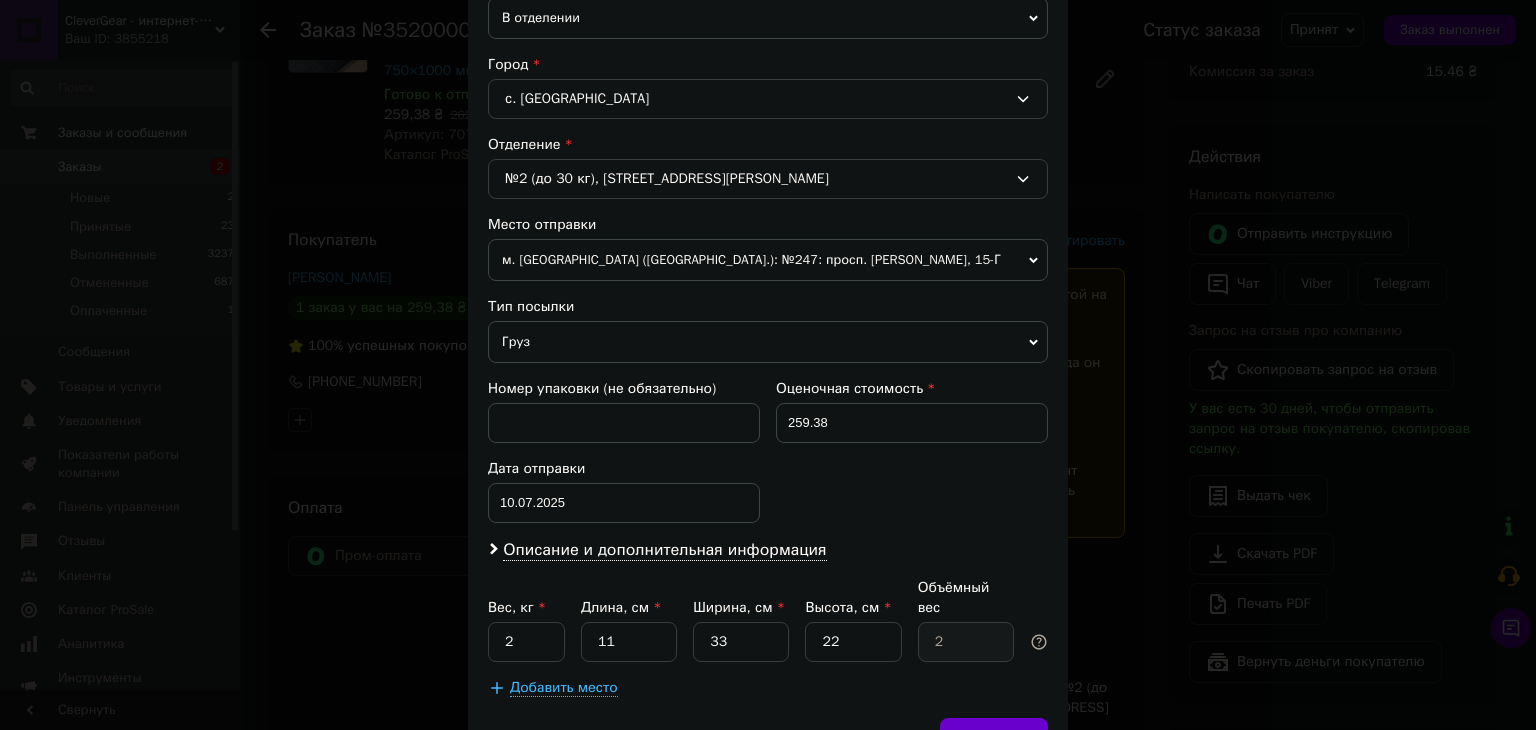 click on "м. [GEOGRAPHIC_DATA] ([GEOGRAPHIC_DATA].): №247: просп. [PERSON_NAME], 15-Г" at bounding box center (768, 260) 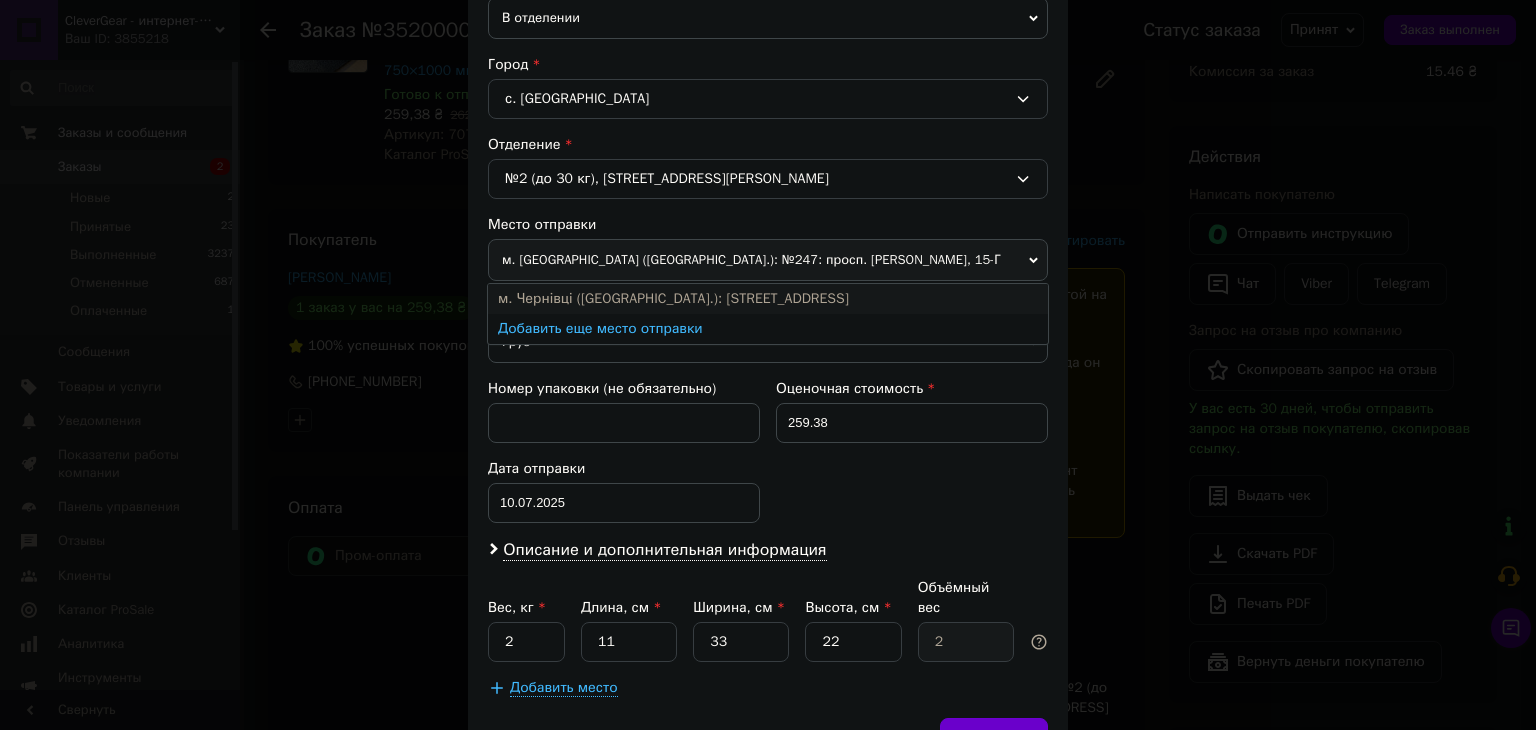 click on "м. [GEOGRAPHIC_DATA] ([GEOGRAPHIC_DATA].): [STREET_ADDRESS]" at bounding box center (768, 299) 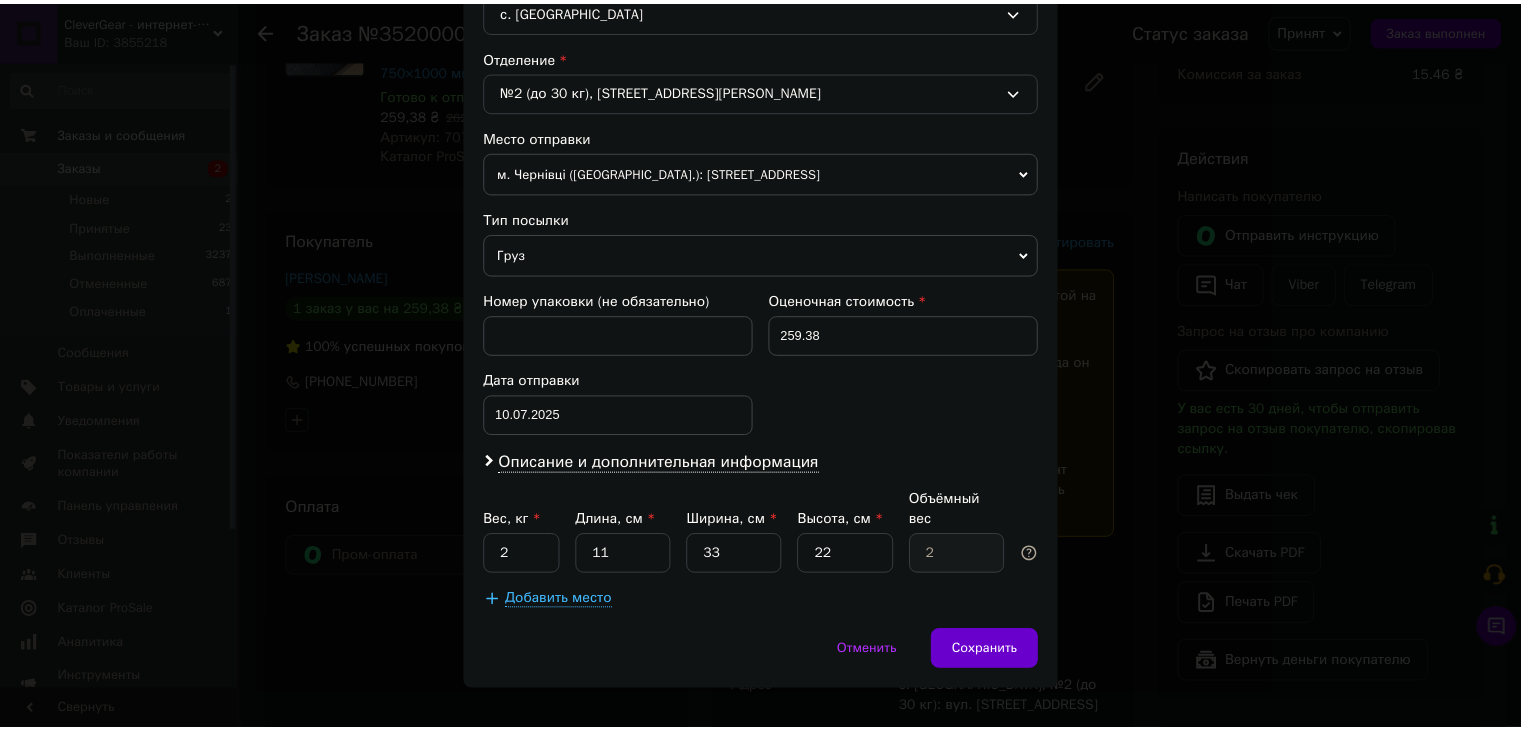 scroll, scrollTop: 592, scrollLeft: 0, axis: vertical 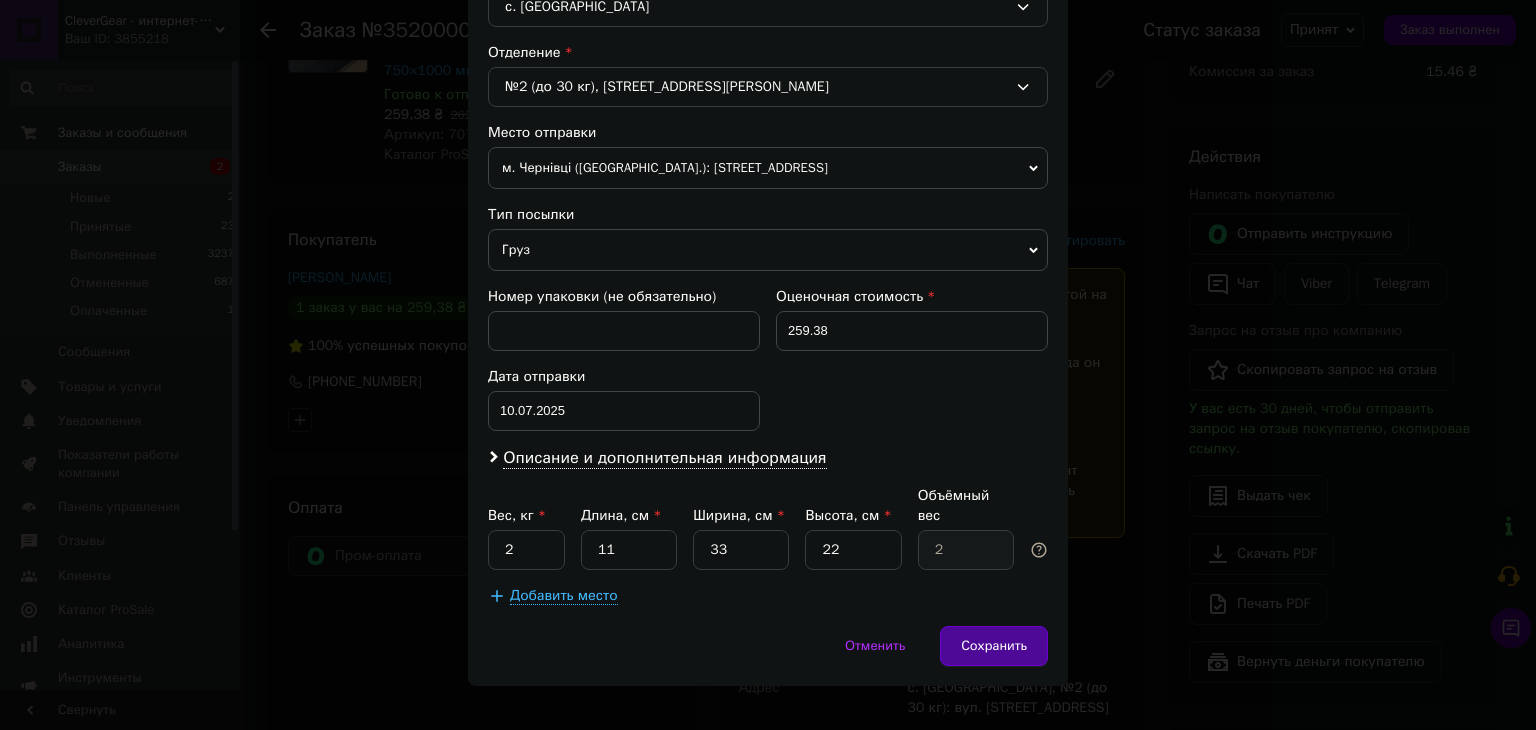 click on "Сохранить" at bounding box center [994, 646] 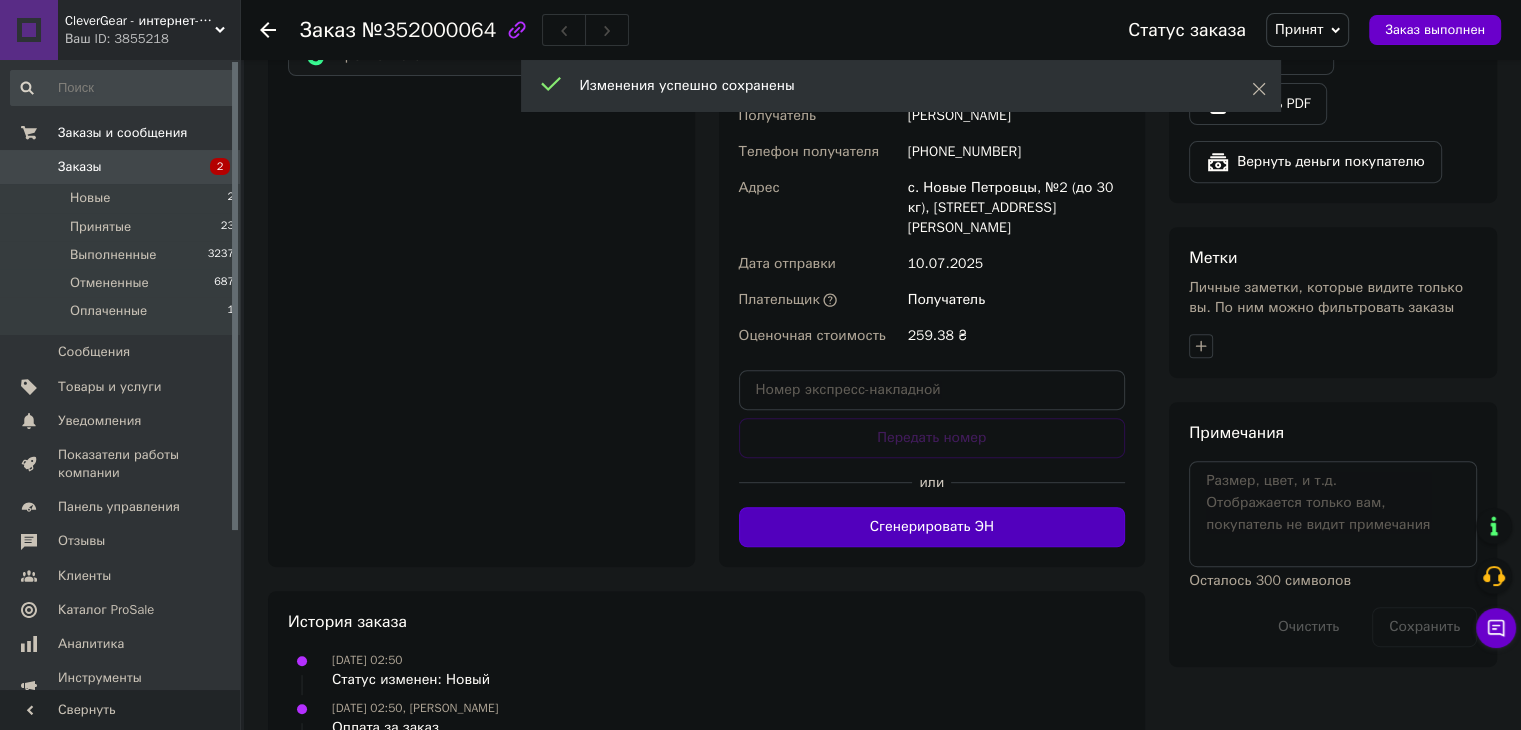 click on "Сгенерировать ЭН" at bounding box center (932, 527) 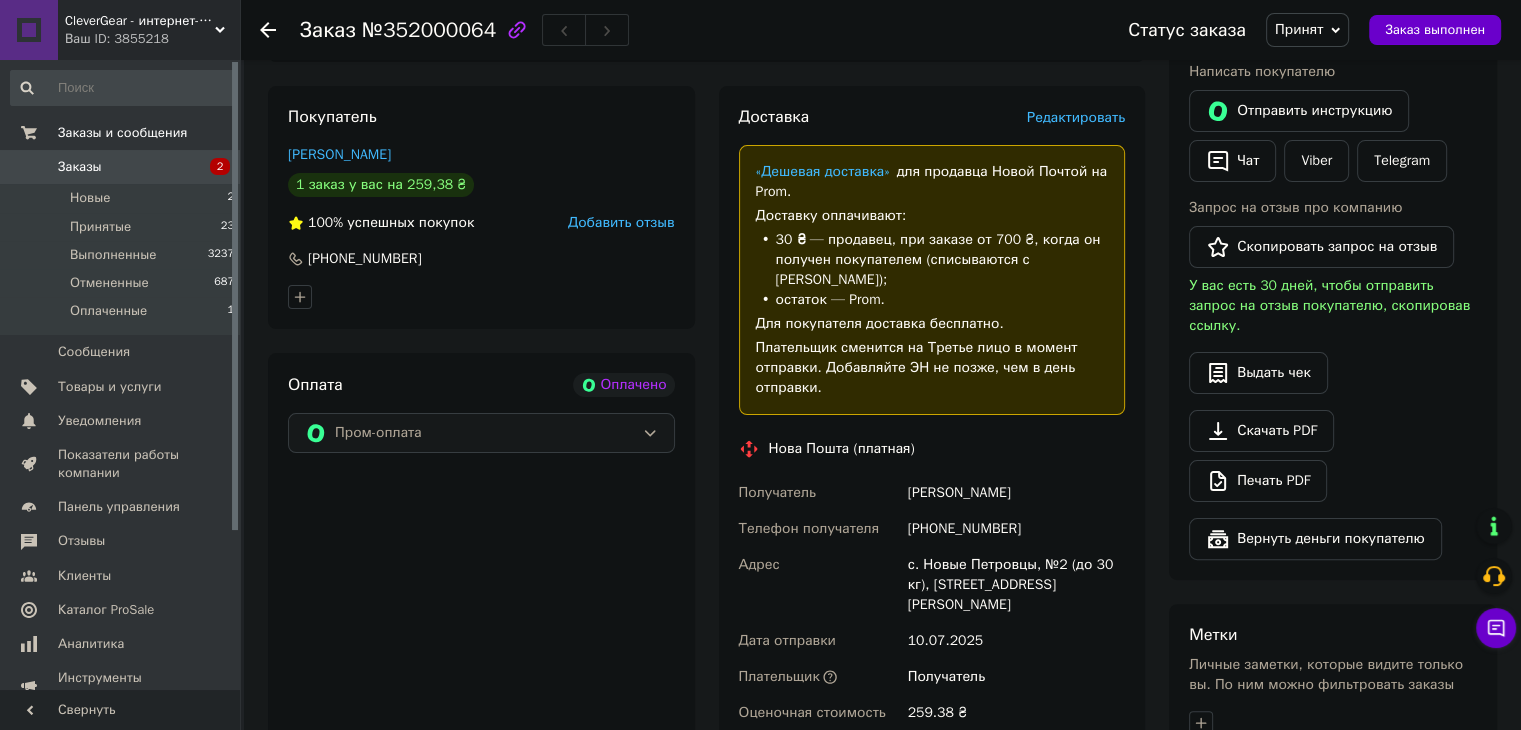 scroll, scrollTop: 400, scrollLeft: 0, axis: vertical 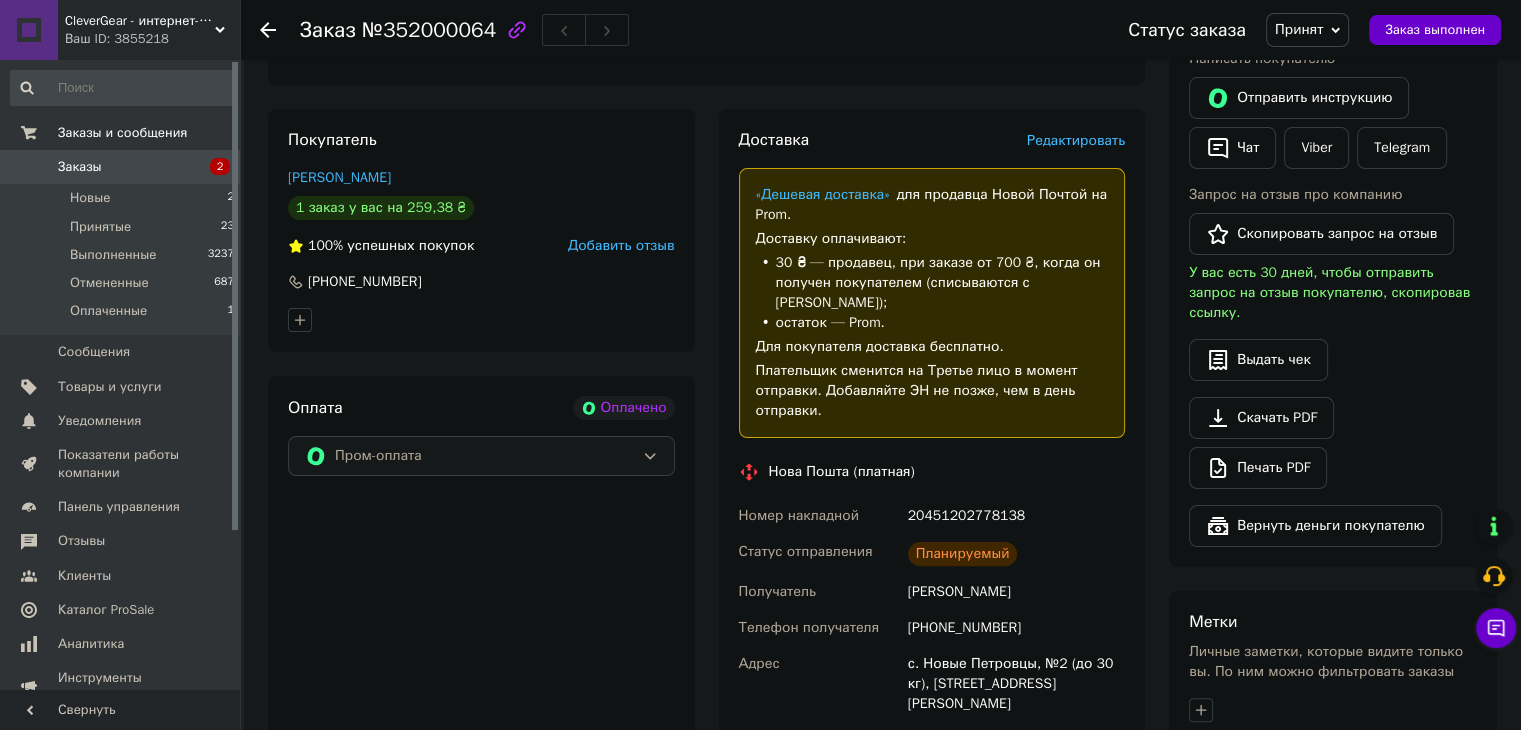 click on "20451202778138" at bounding box center (1016, 516) 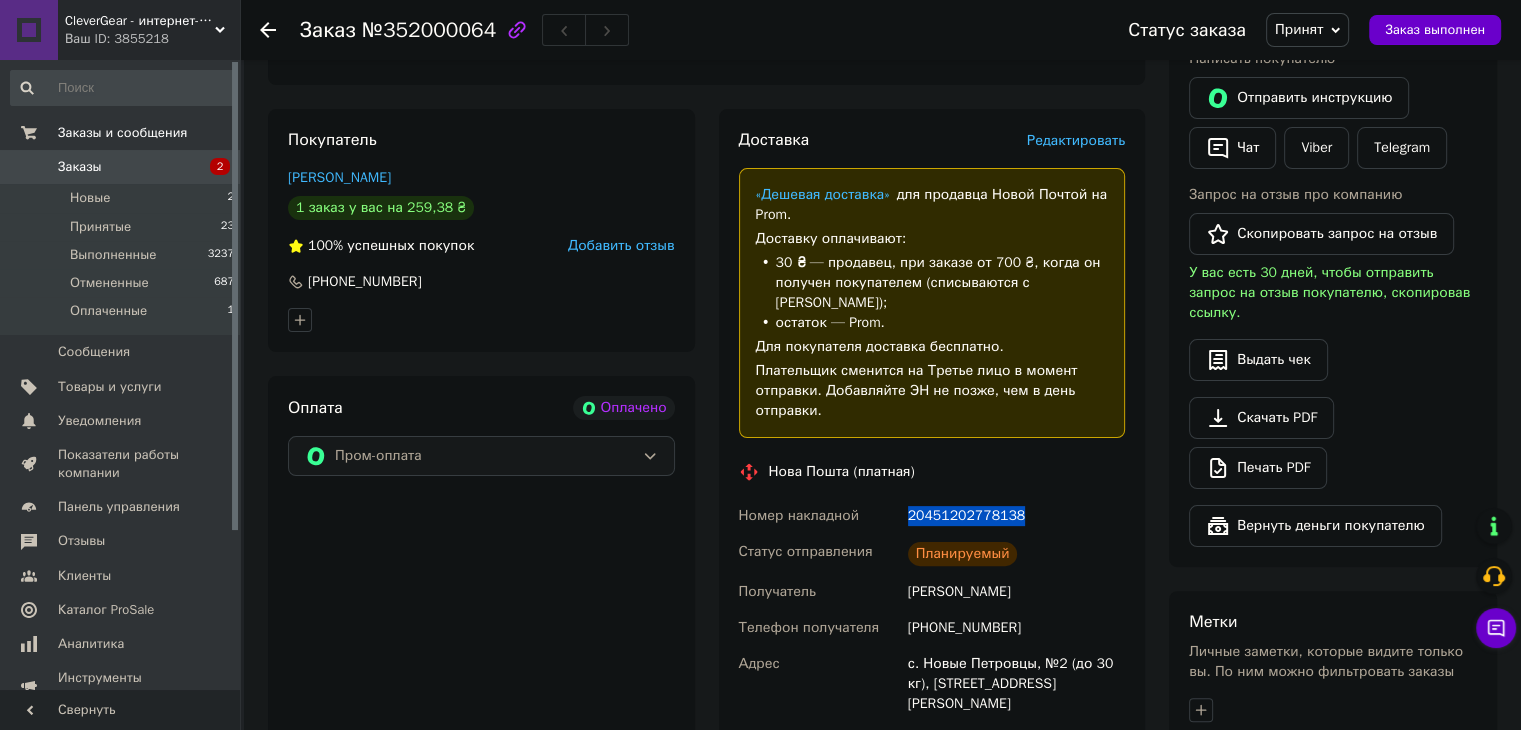 click on "20451202778138" at bounding box center (1016, 516) 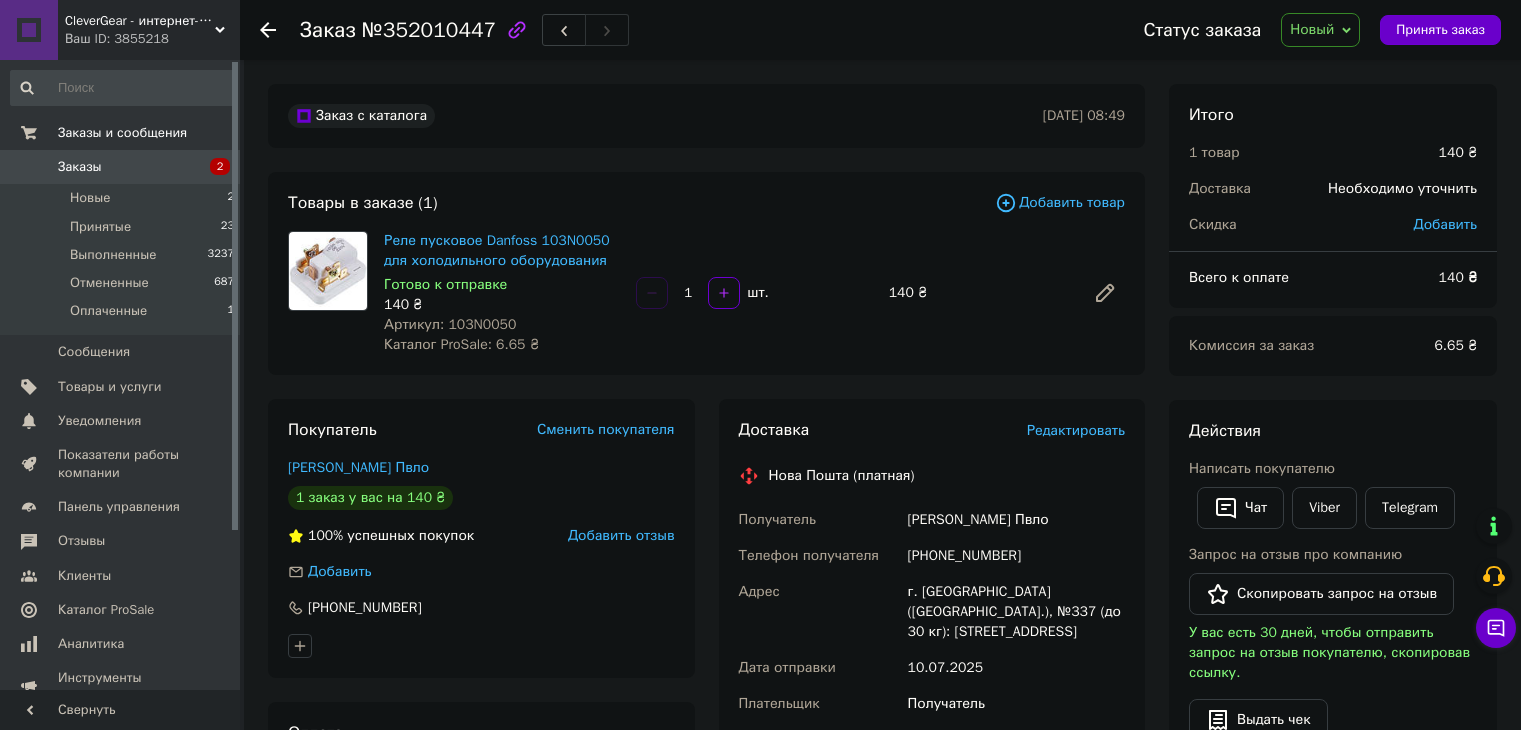 scroll, scrollTop: 0, scrollLeft: 0, axis: both 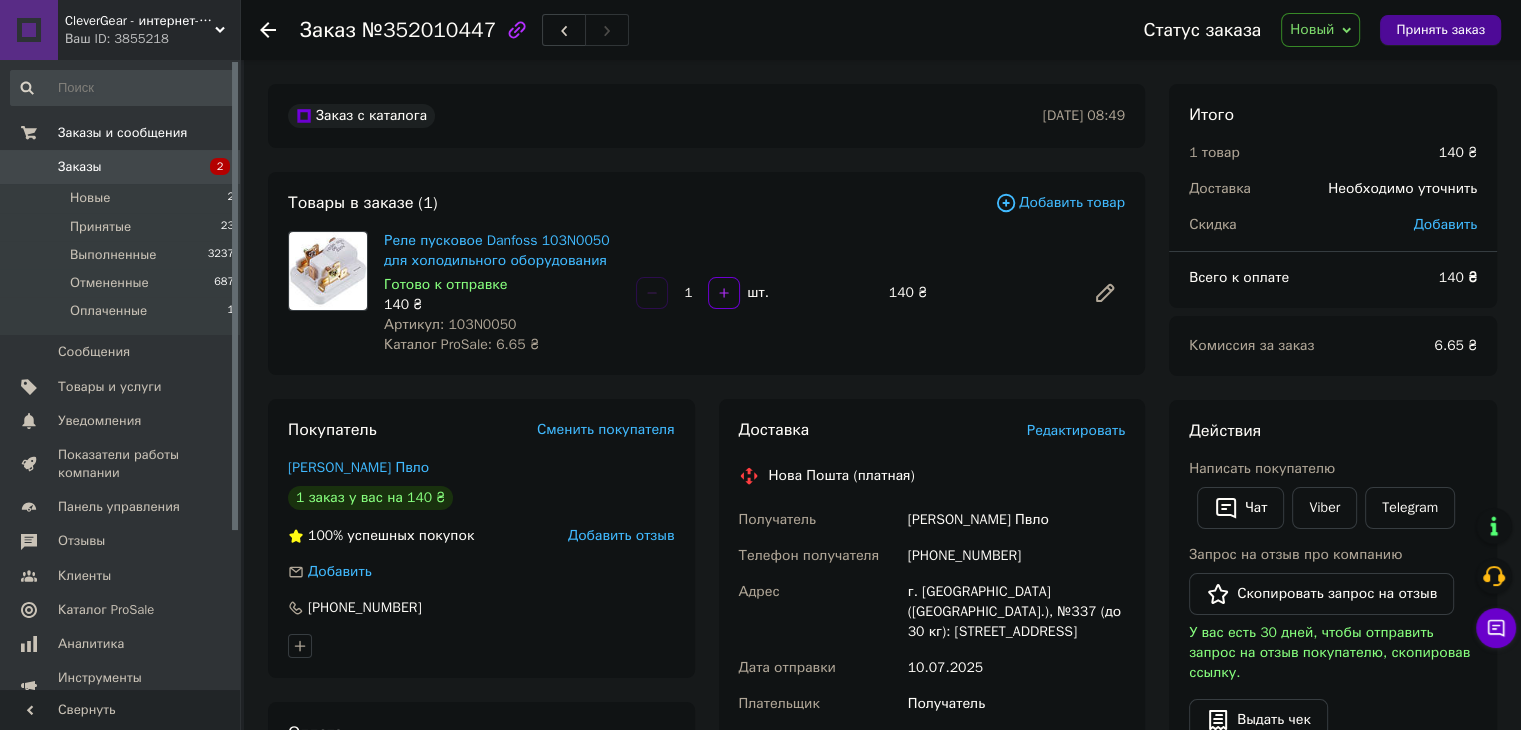 click on "Принять заказ" at bounding box center [1440, 30] 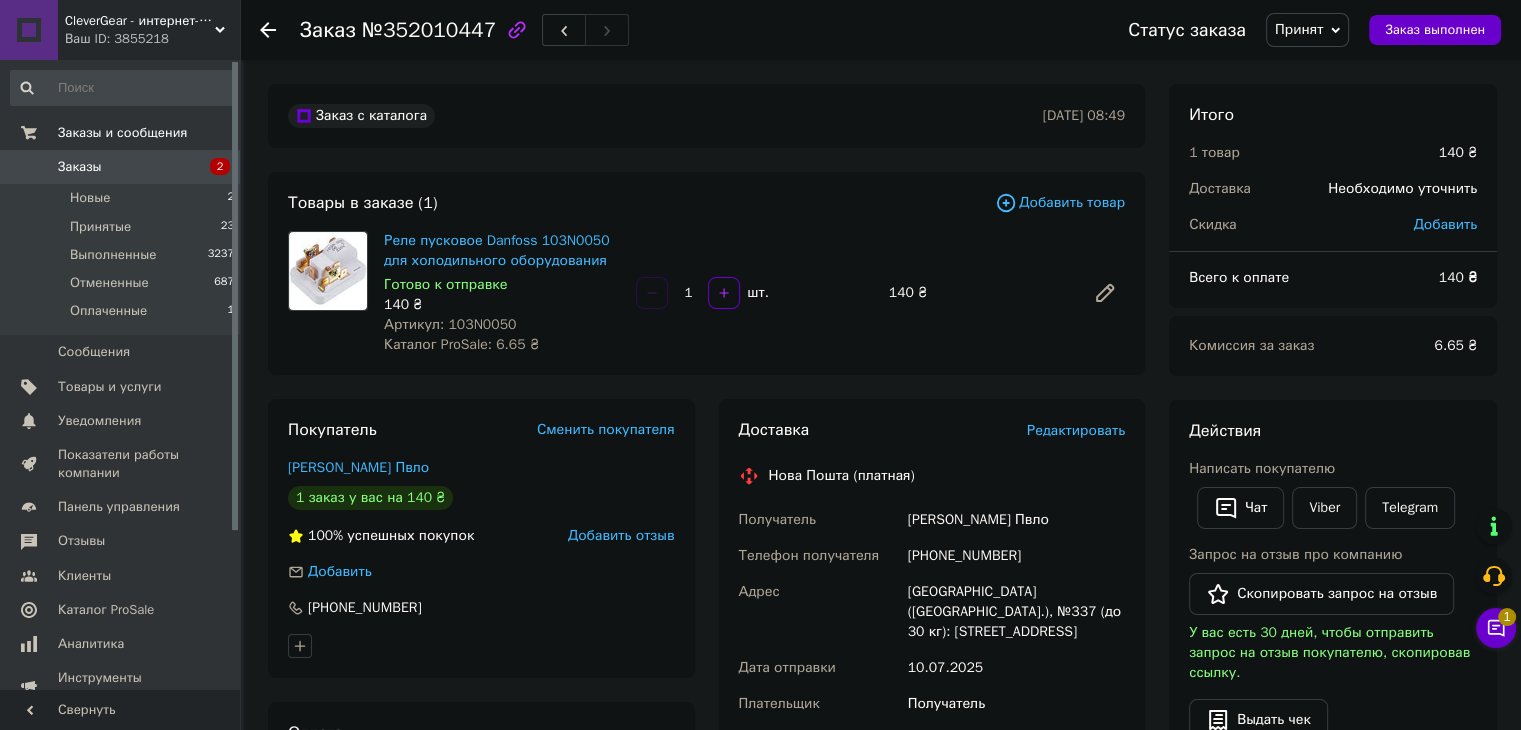 click on "Артикул: 103N0050" at bounding box center [450, 324] 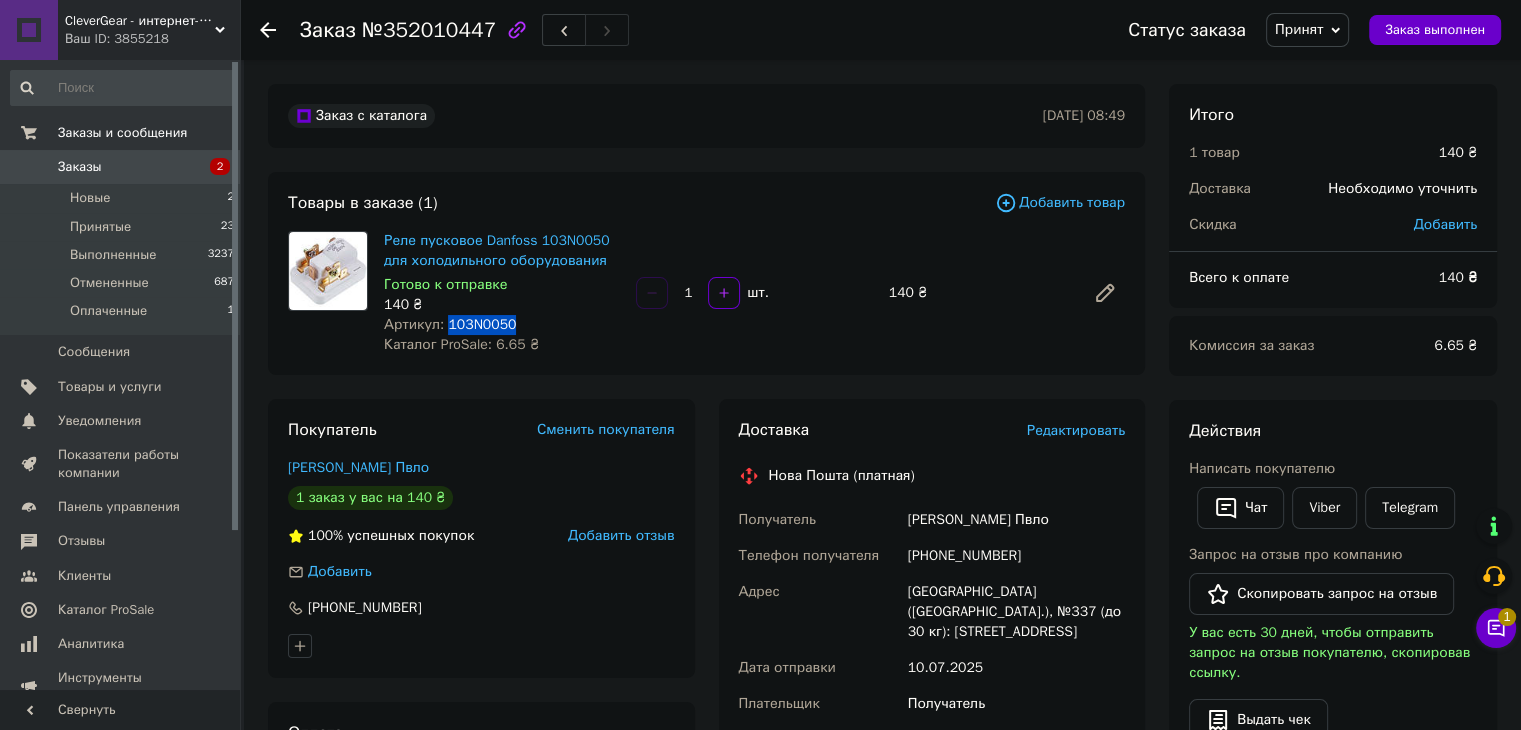 click on "Артикул: 103N0050" at bounding box center (450, 324) 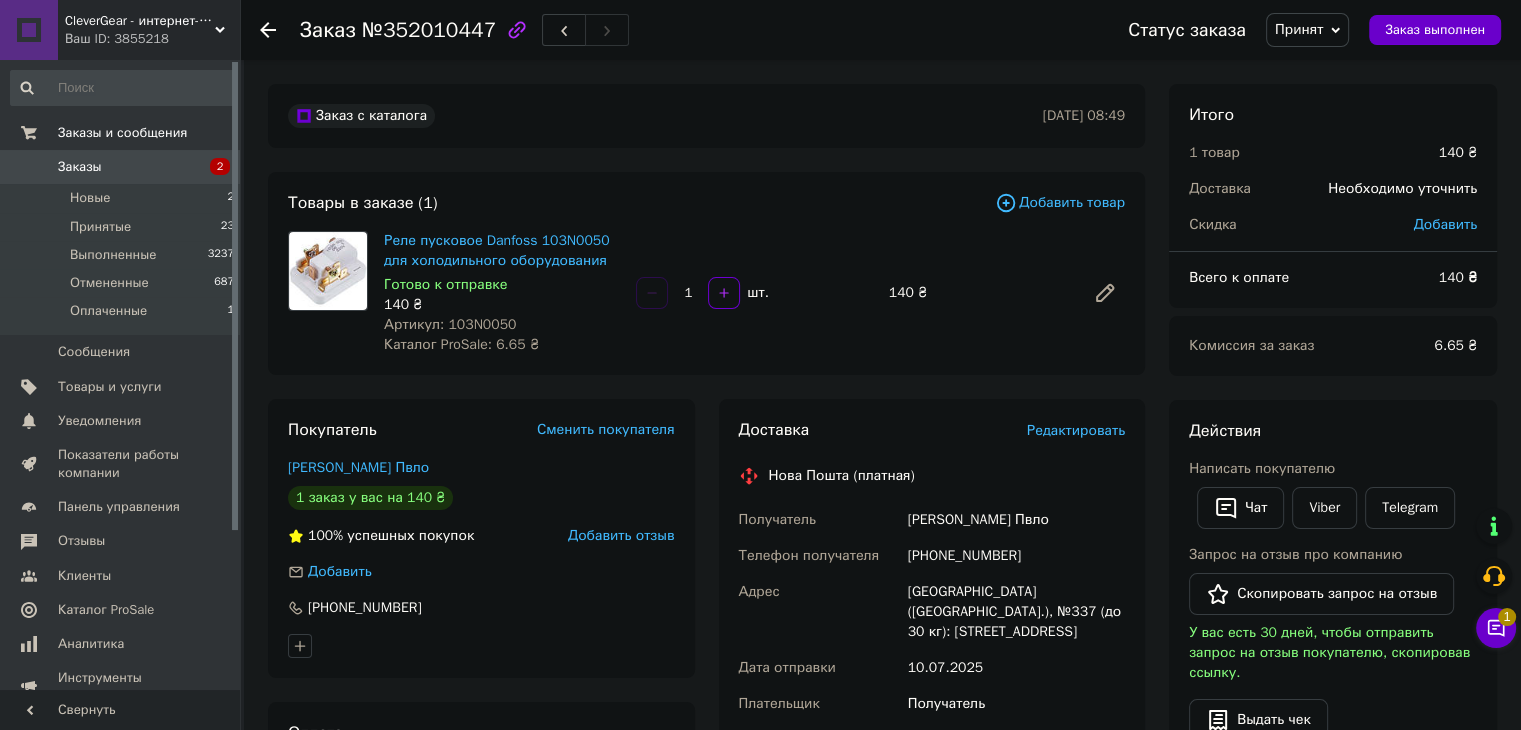 click on "[PHONE_NUMBER]" at bounding box center (1016, 556) 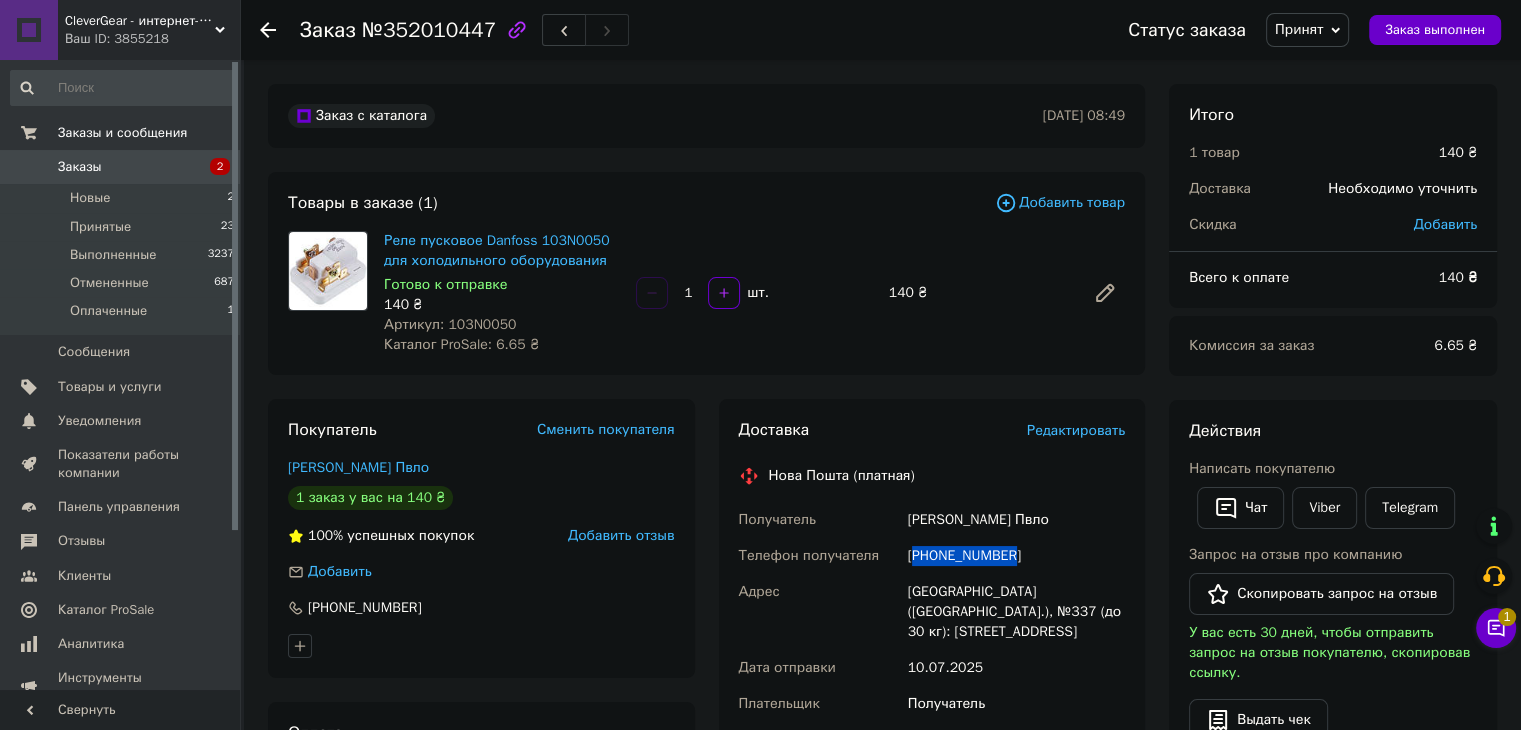 click on "[PHONE_NUMBER]" at bounding box center [1016, 556] 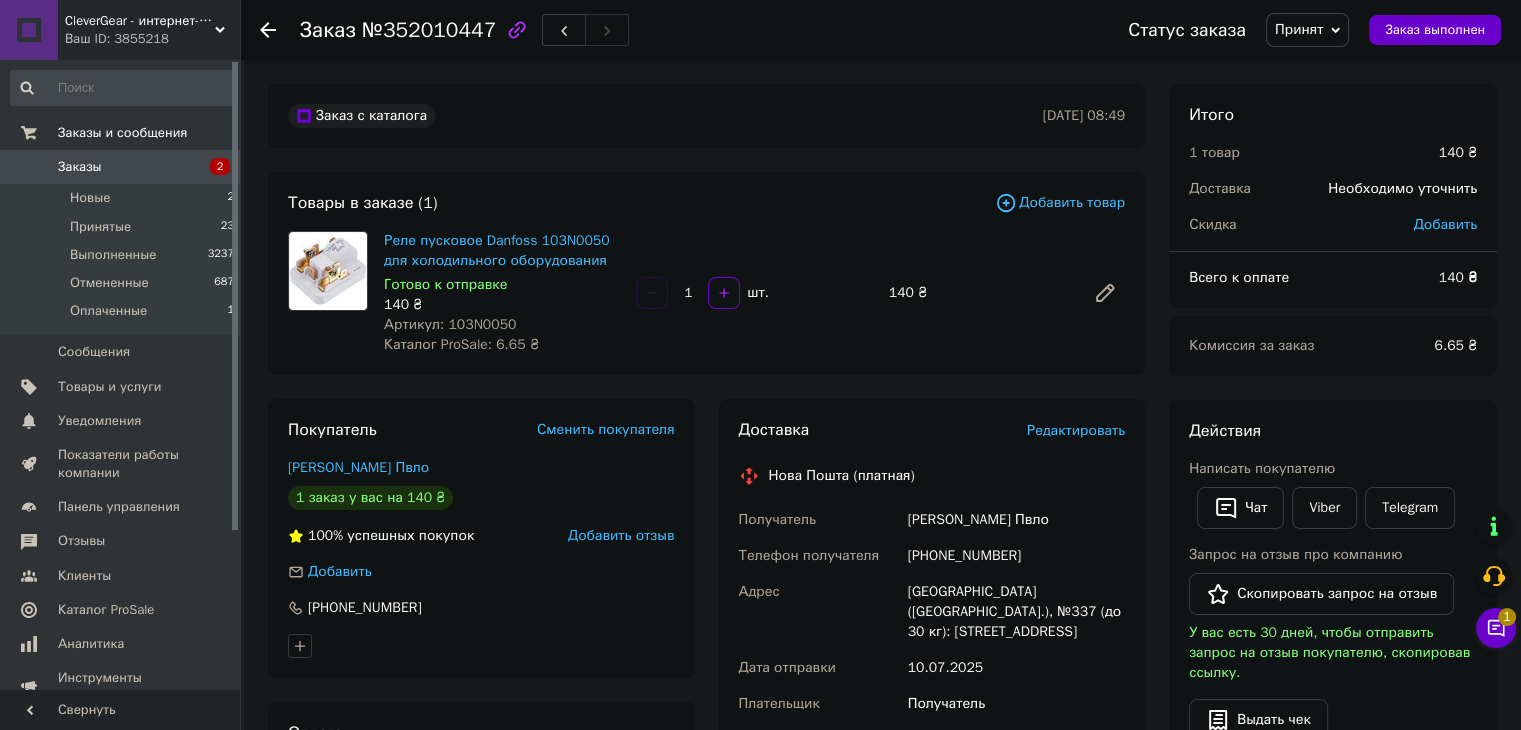 click on "Циганенко Пвло" at bounding box center [1016, 520] 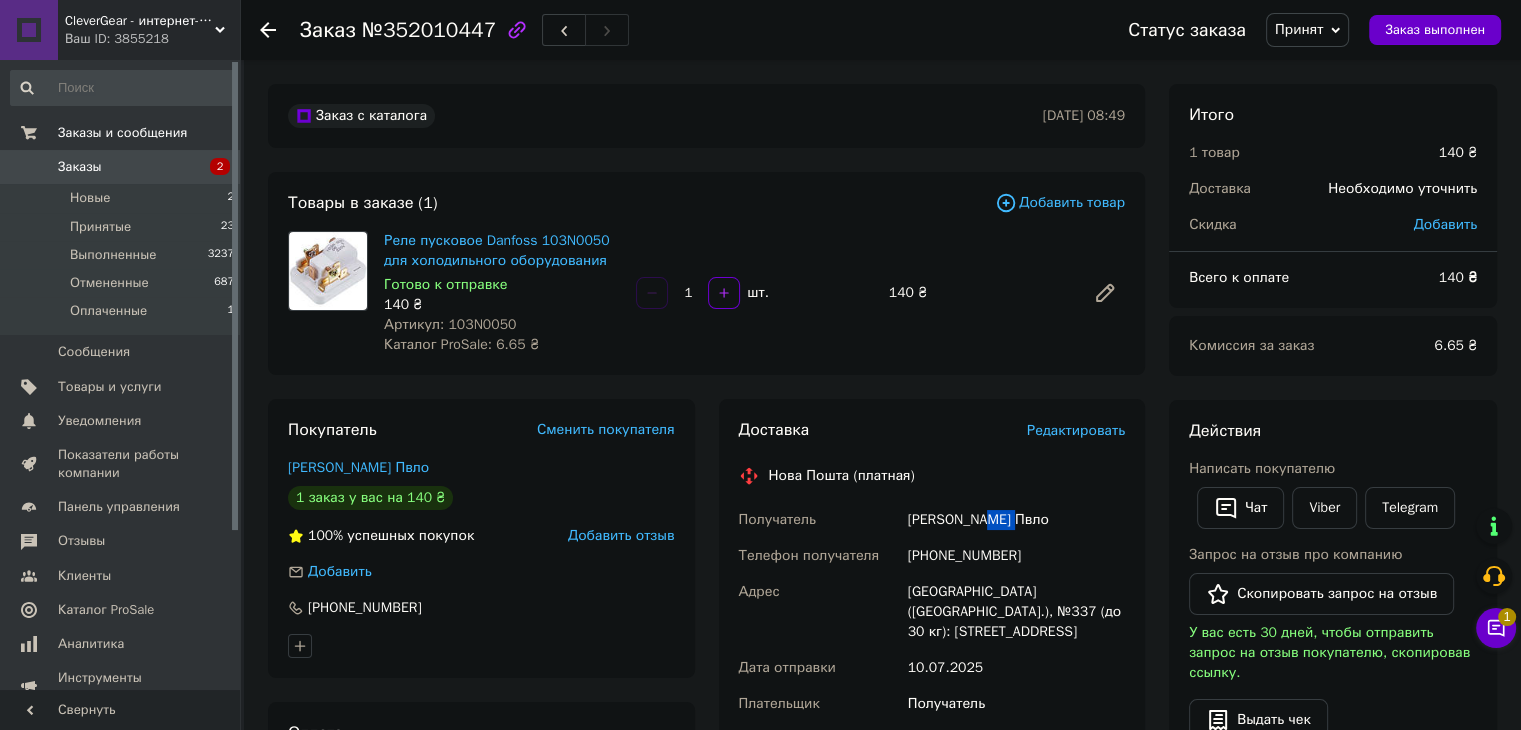 click on "Циганенко Пвло" at bounding box center [1016, 520] 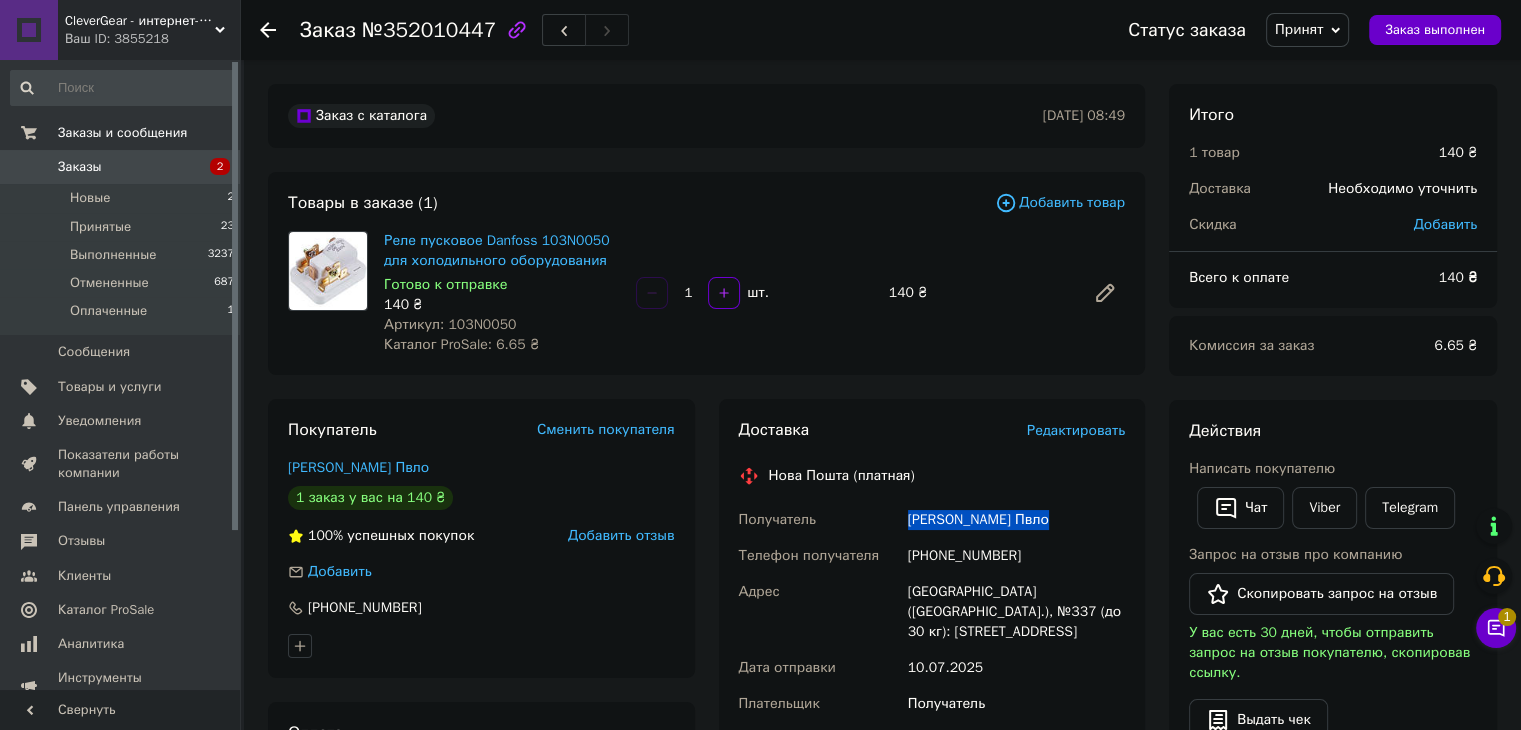 click on "Циганенко Пвло" at bounding box center [1016, 520] 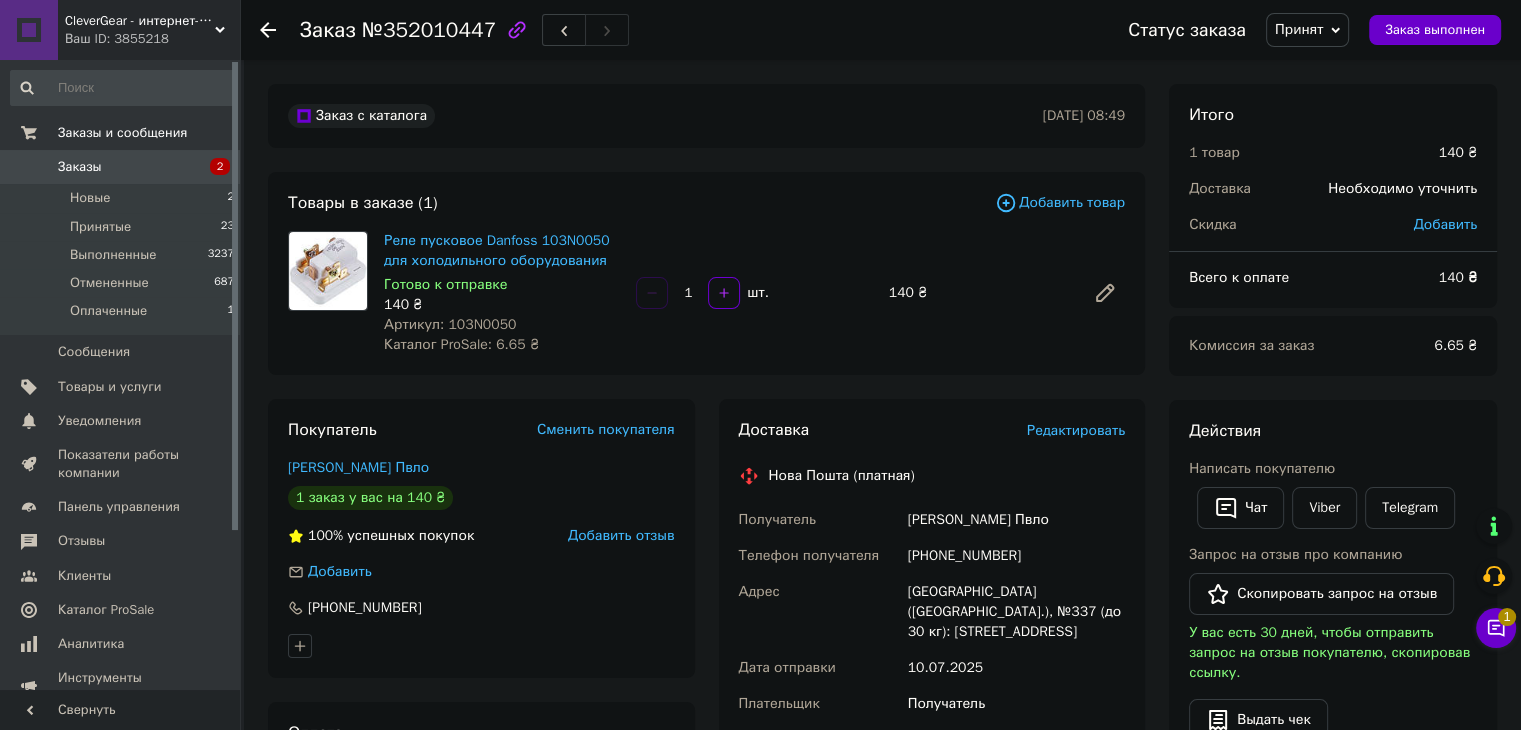click on "[GEOGRAPHIC_DATA] ([GEOGRAPHIC_DATA].), №337 (до 30 кг): ул. Татарская, 27/4" at bounding box center (1016, 612) 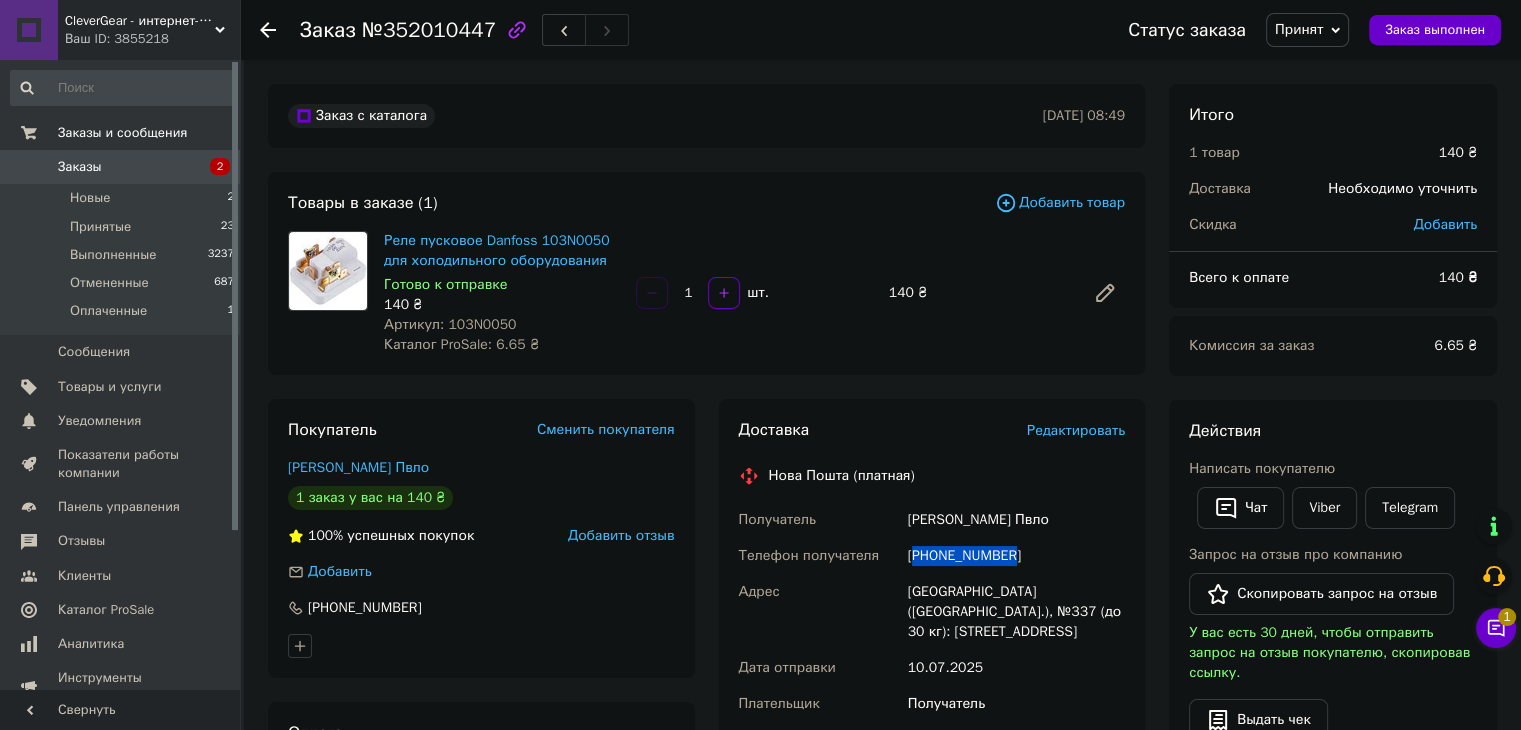 click on "+380994940392" at bounding box center (1016, 556) 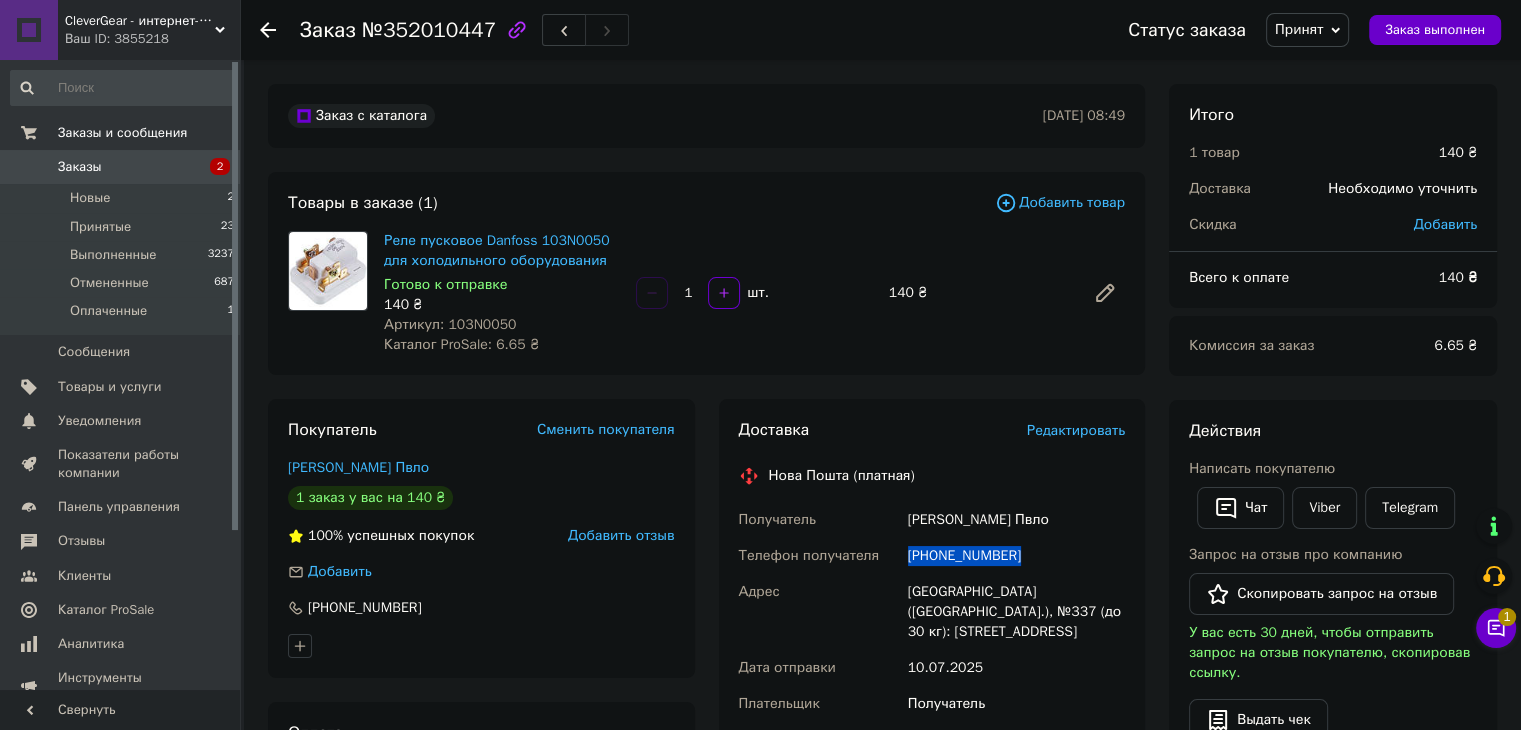 click on "+380994940392" at bounding box center [1016, 556] 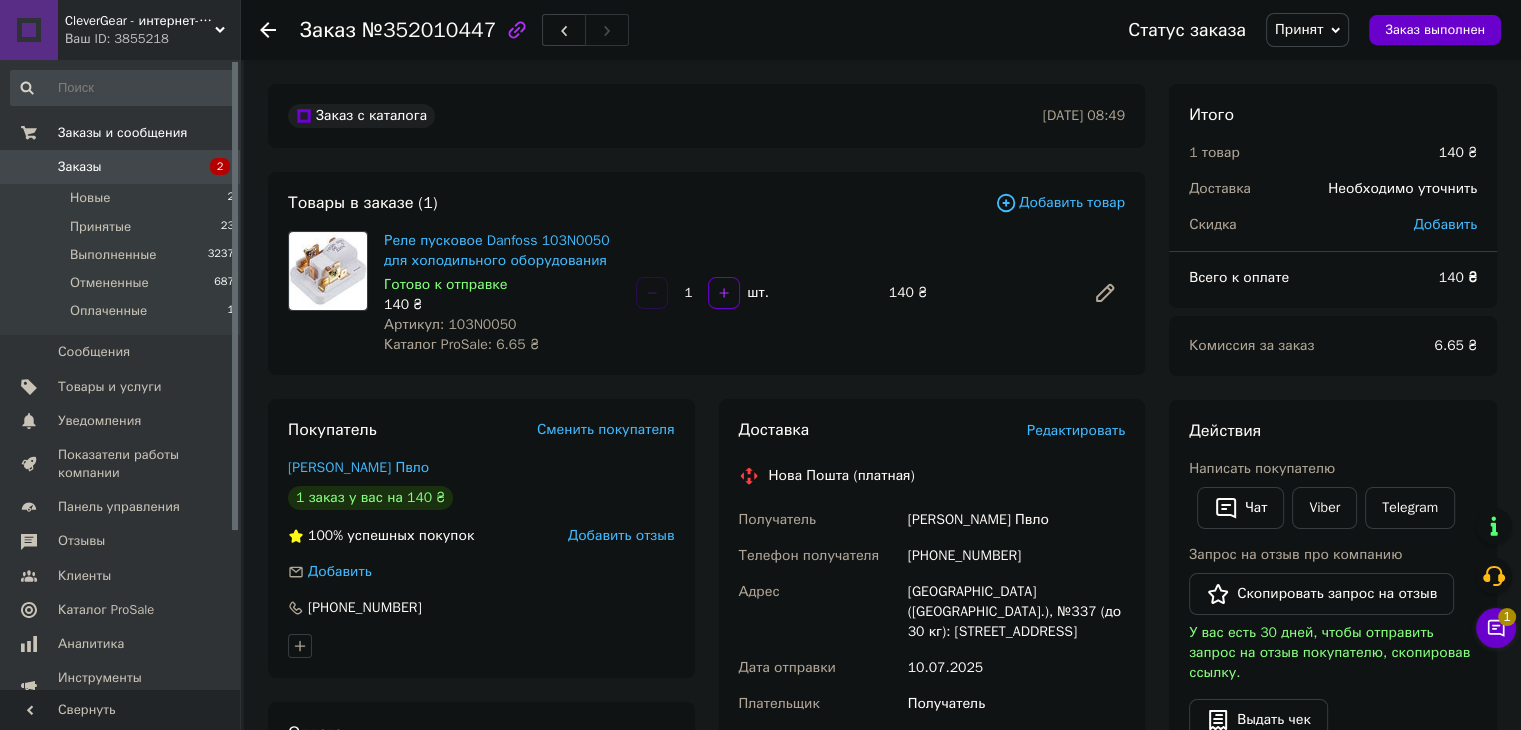 click on "Киев (Киевская обл.), №337 (до 30 кг): ул. Татарская, 27/4" at bounding box center [1016, 612] 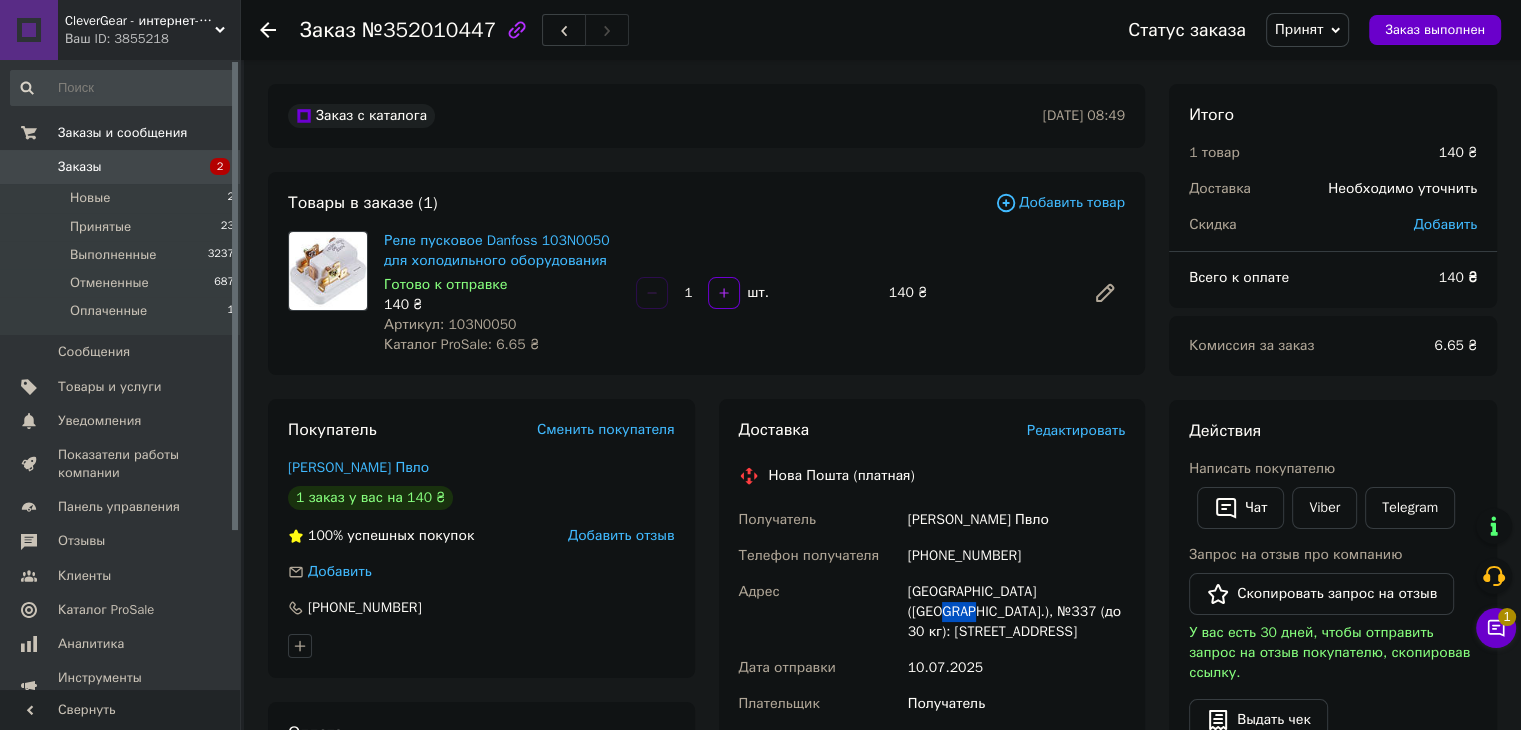 click on "Киев (Киевская обл.), №337 (до 30 кг): ул. Татарская, 27/4" at bounding box center [1016, 612] 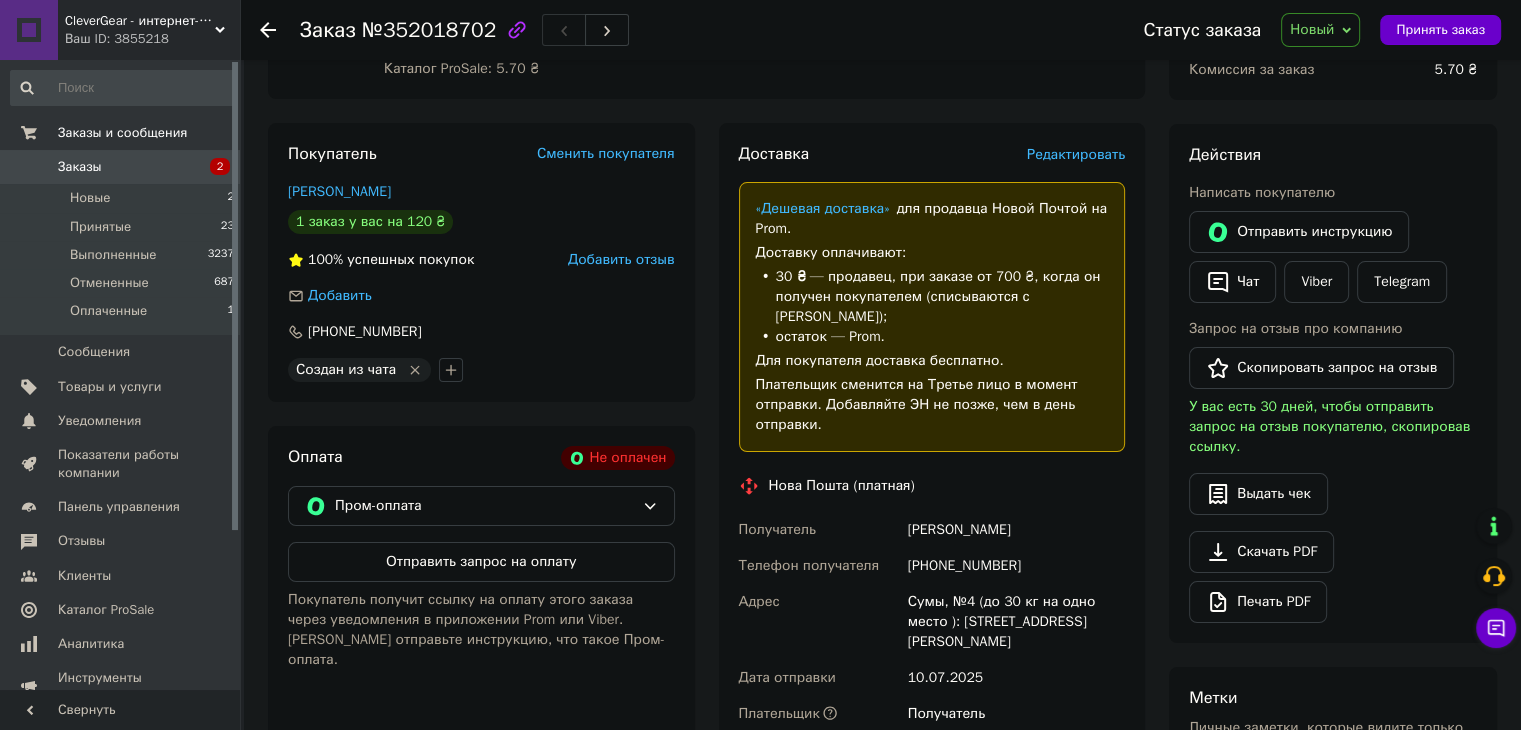 scroll, scrollTop: 280, scrollLeft: 0, axis: vertical 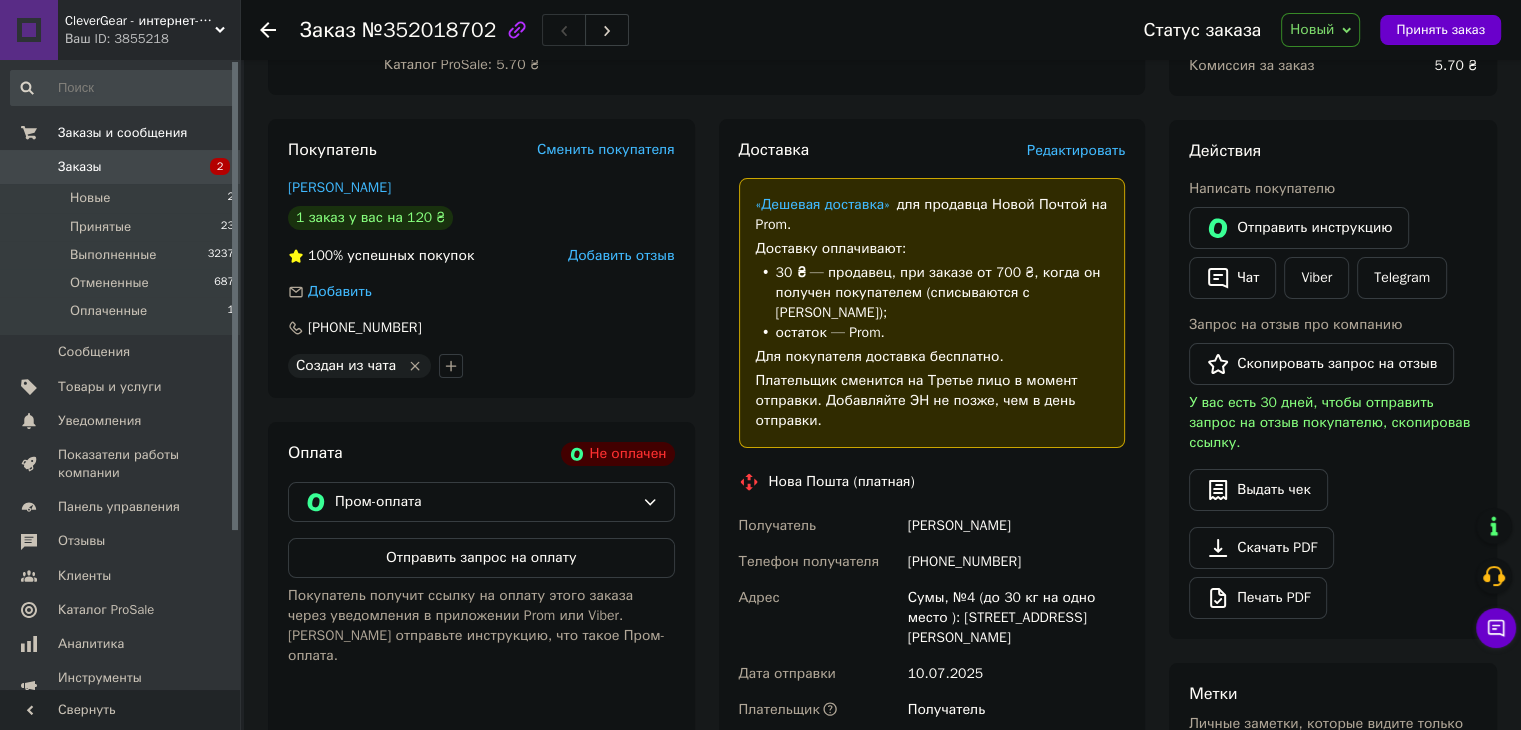 click on "Оплата Не оплачен Пром-оплата Отправить запрос на оплату Покупатель получит ссылку на оплату этого
заказа через уведомления в приложении Prom или Viber. [PERSON_NAME]
отправьте инструкцию, что такое Пром-оплата." at bounding box center (481, 699) 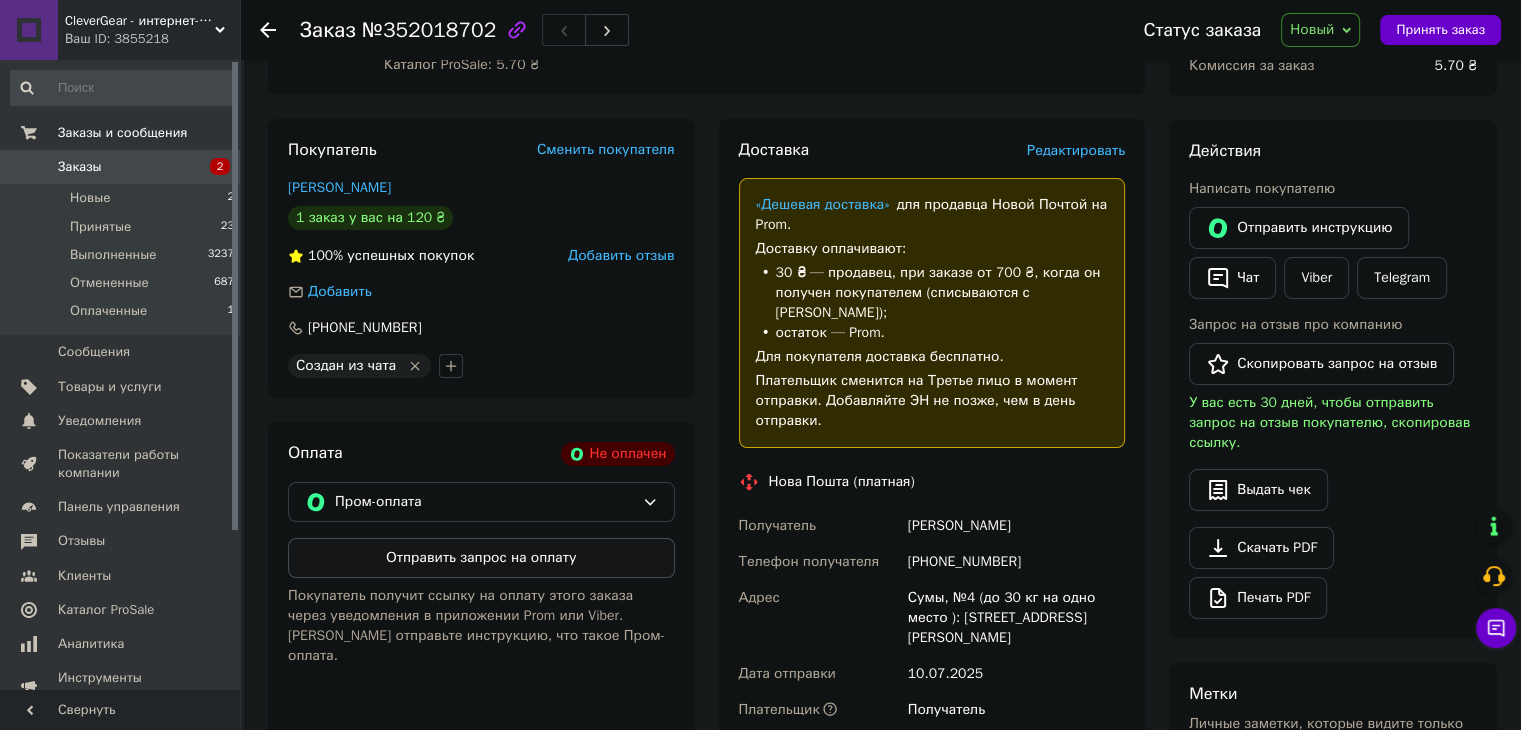 click on "Отправить запрос на оплату" at bounding box center (481, 558) 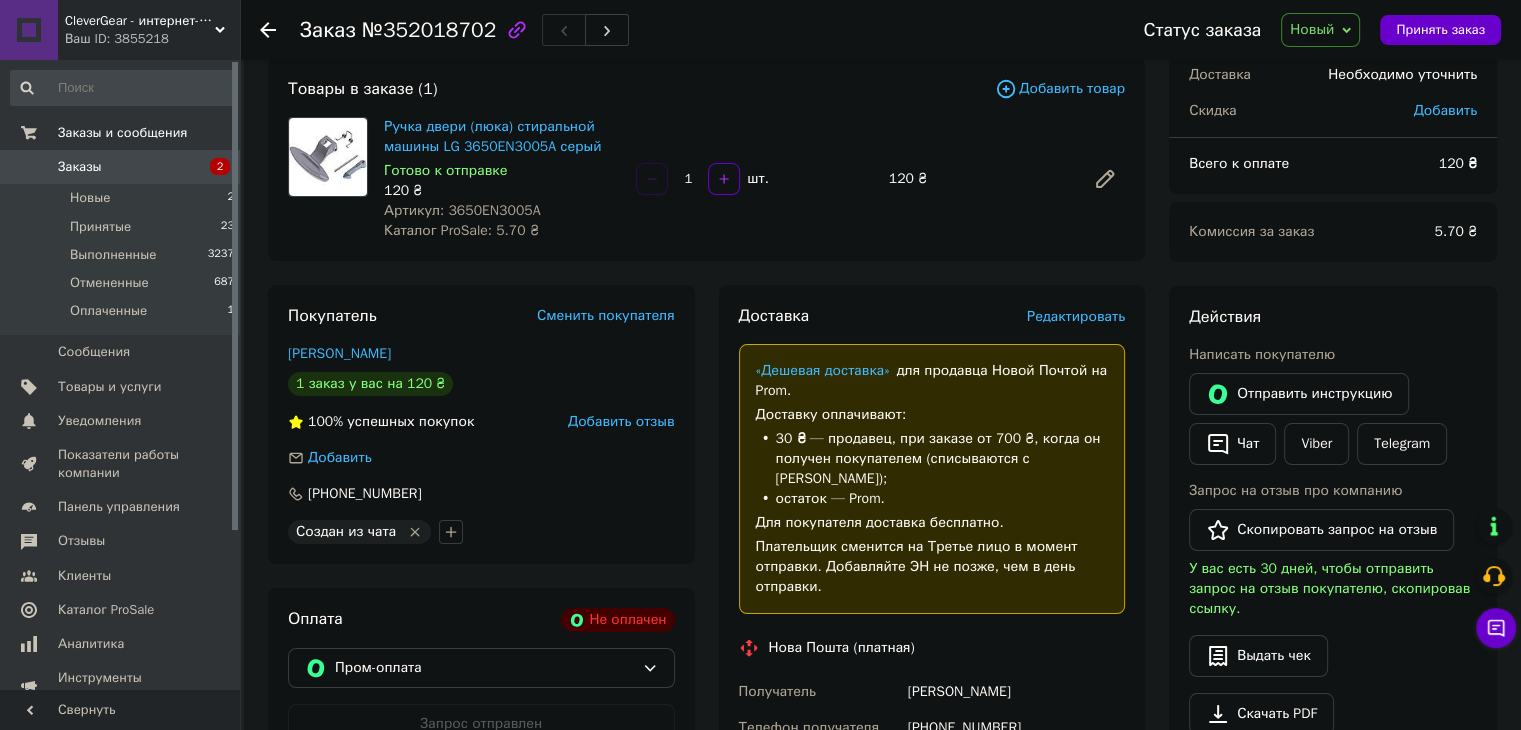 scroll, scrollTop: 300, scrollLeft: 0, axis: vertical 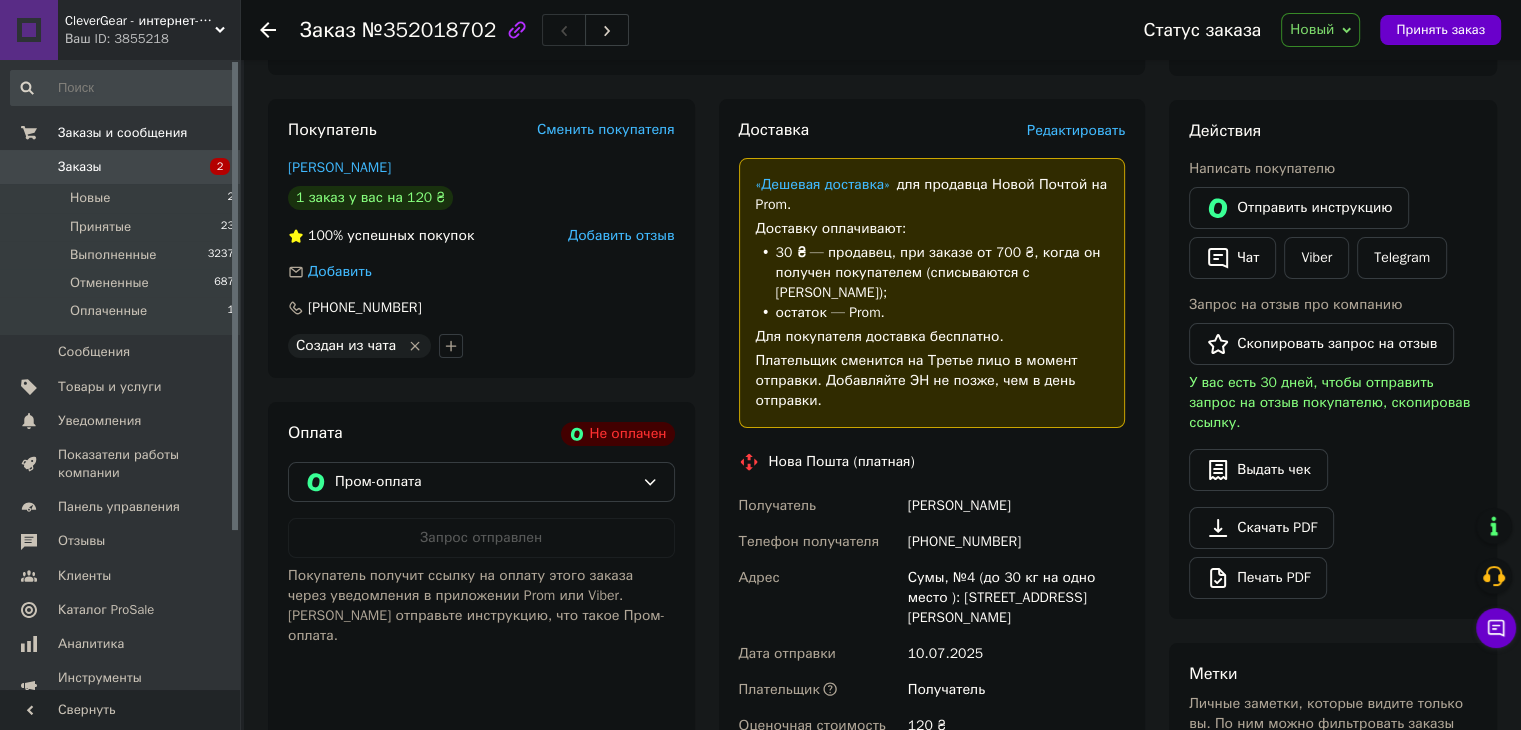 click on "+380661183436" at bounding box center (1016, 542) 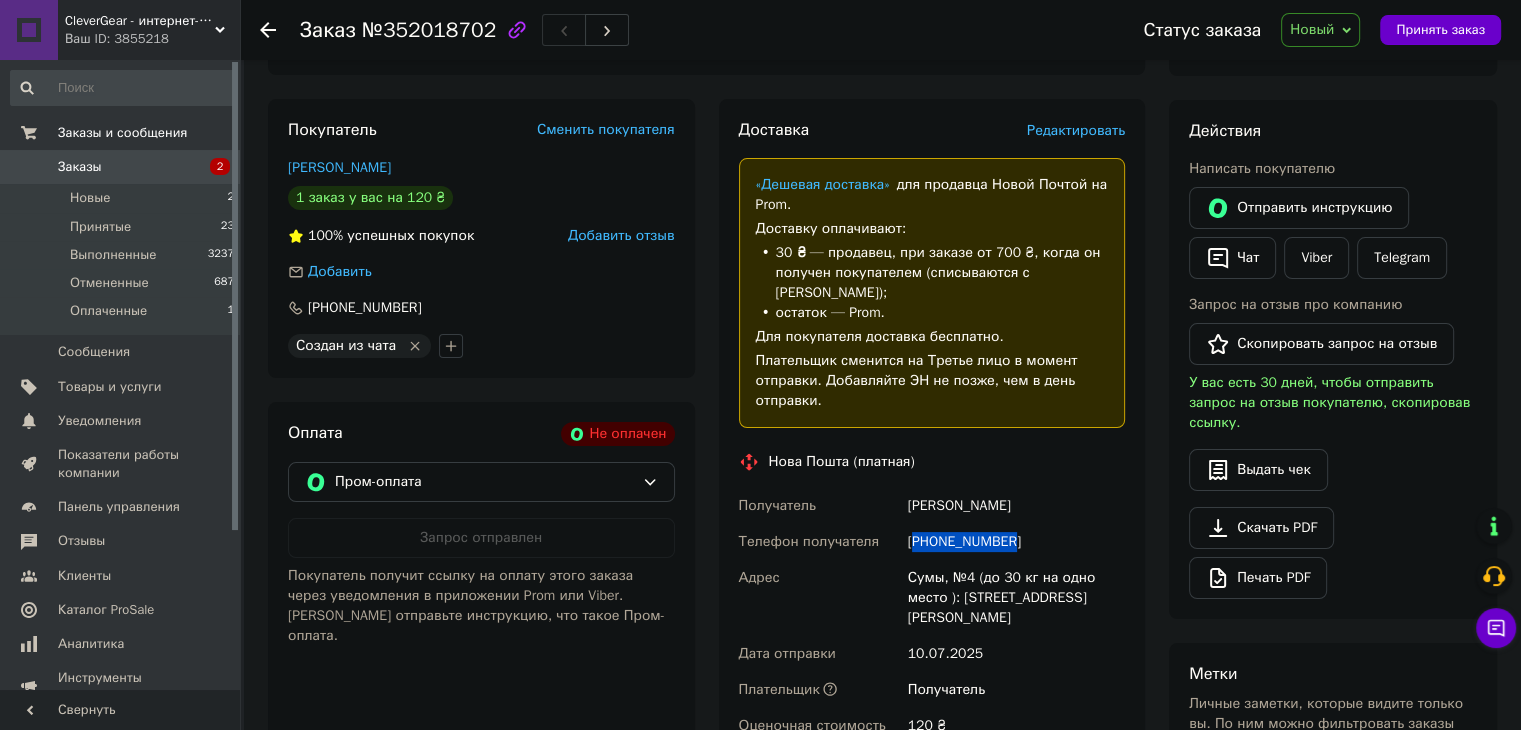 click on "+380661183436" at bounding box center (1016, 542) 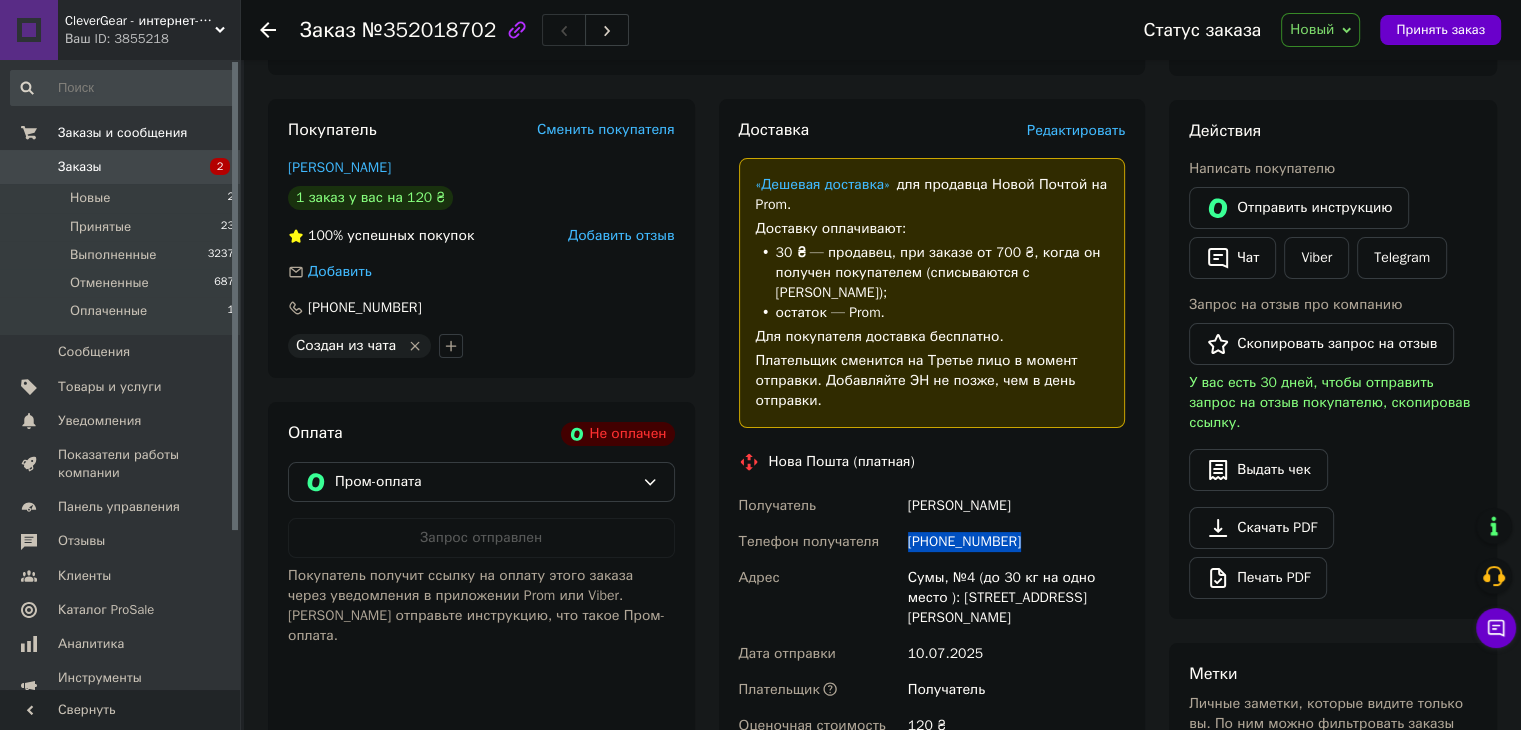 click on "+380661183436" at bounding box center (1016, 542) 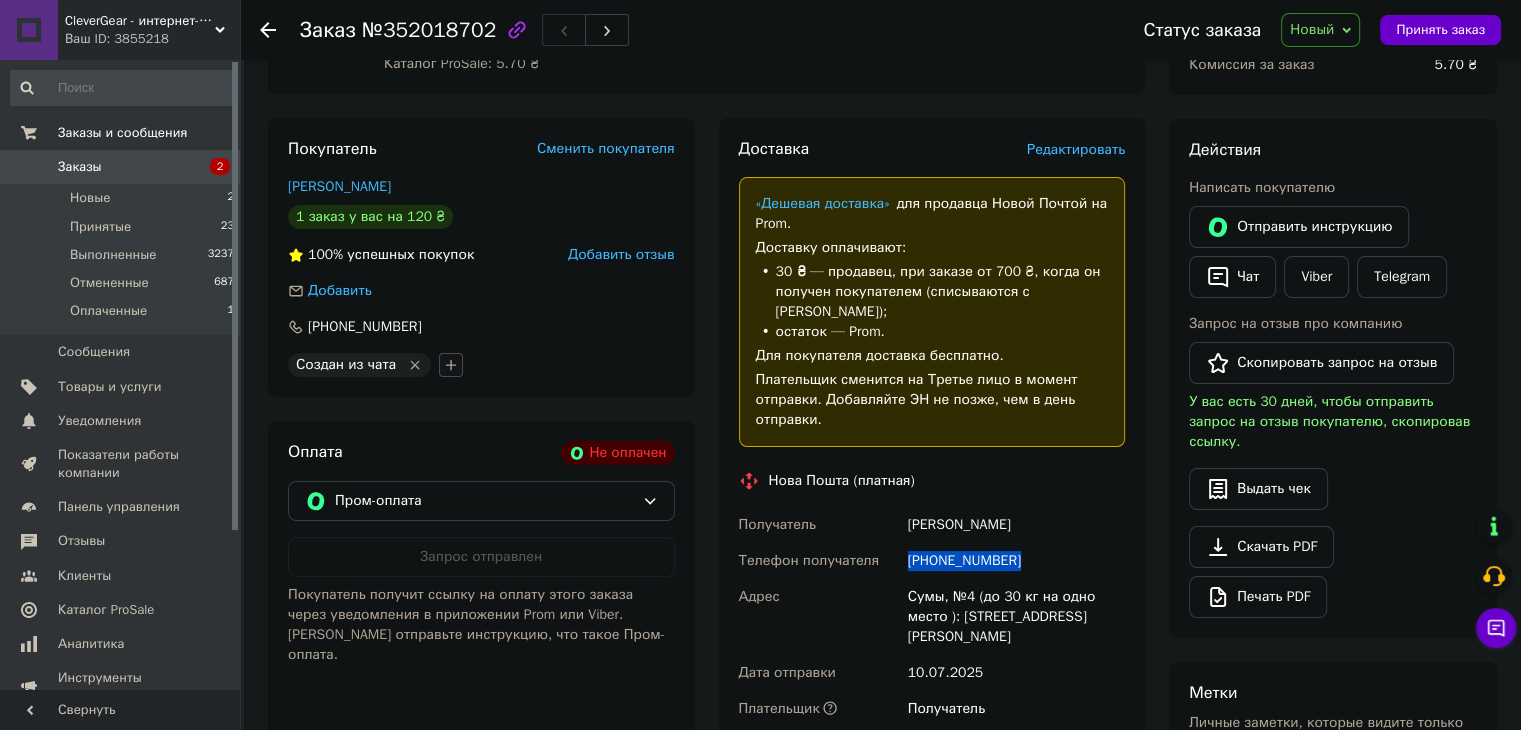 scroll, scrollTop: 300, scrollLeft: 0, axis: vertical 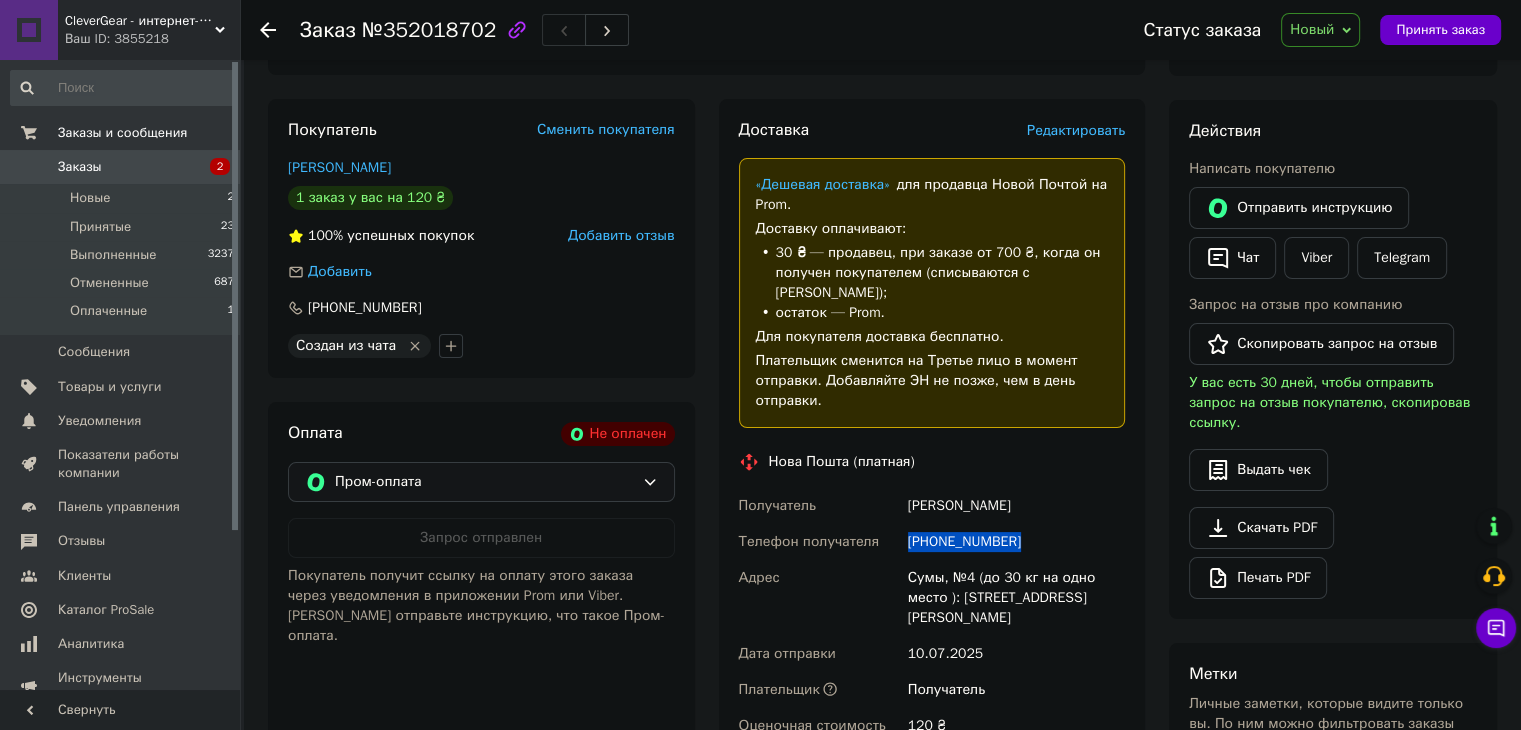 click on "Пром-оплата" at bounding box center [484, 482] 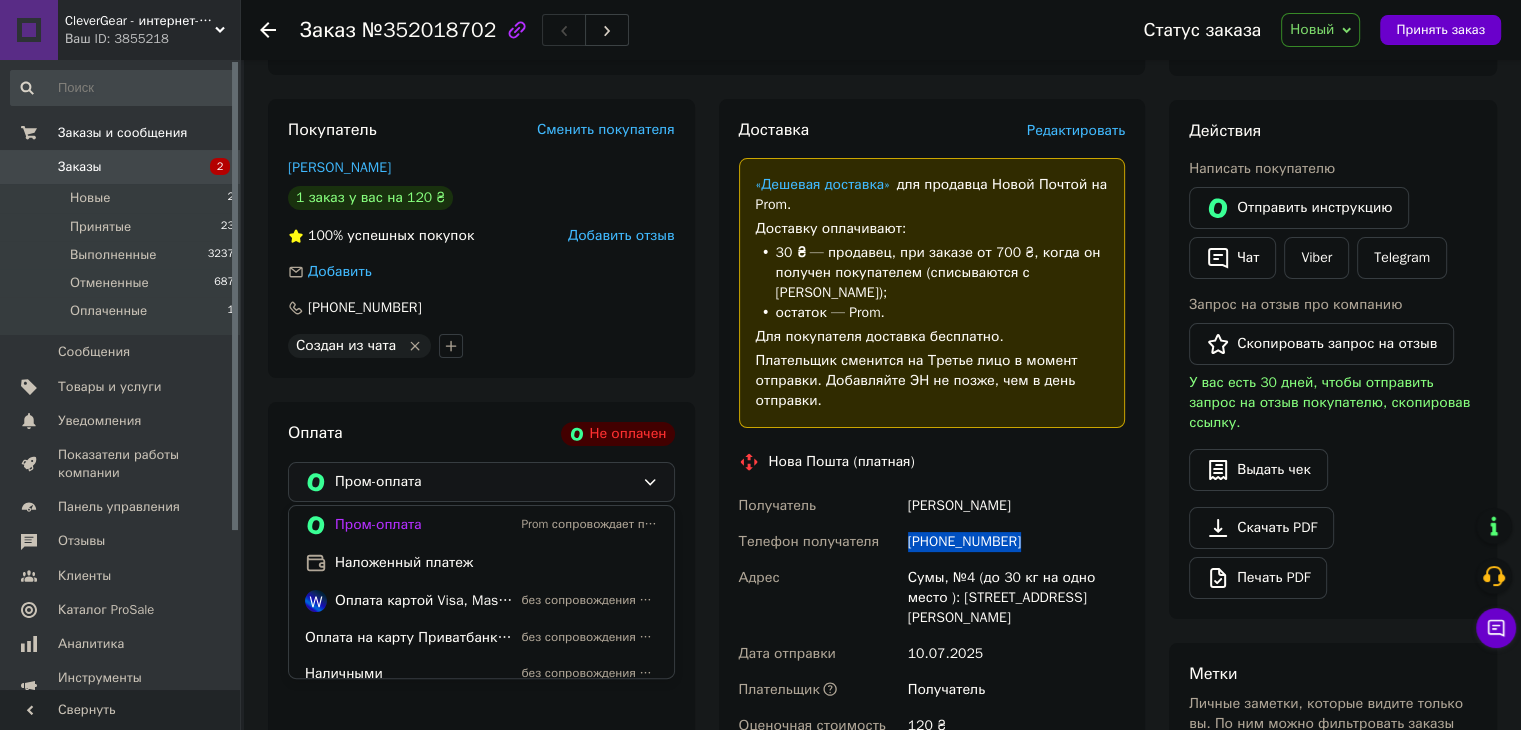 click on "Пром-оплата" at bounding box center (484, 482) 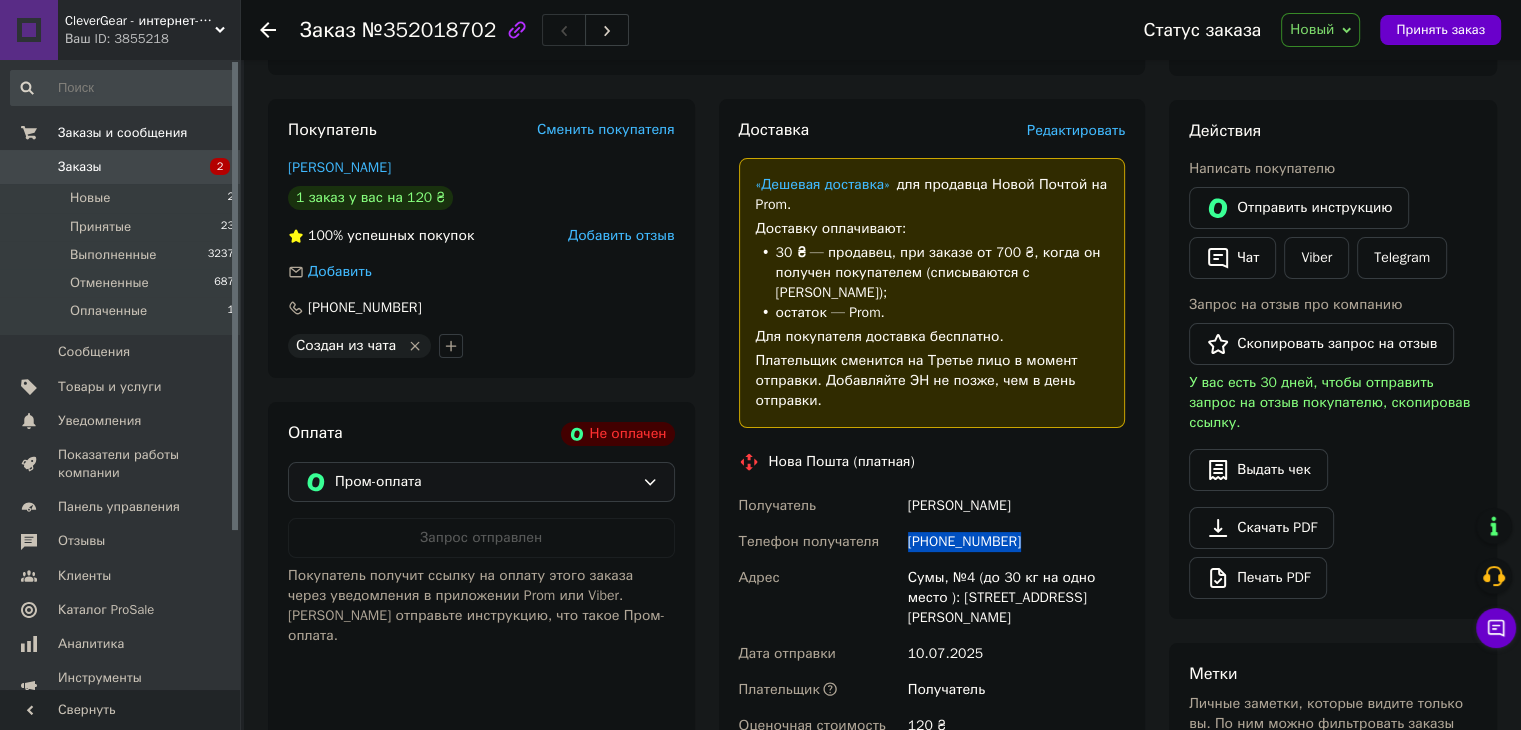 click on "Пром-оплата" at bounding box center (484, 482) 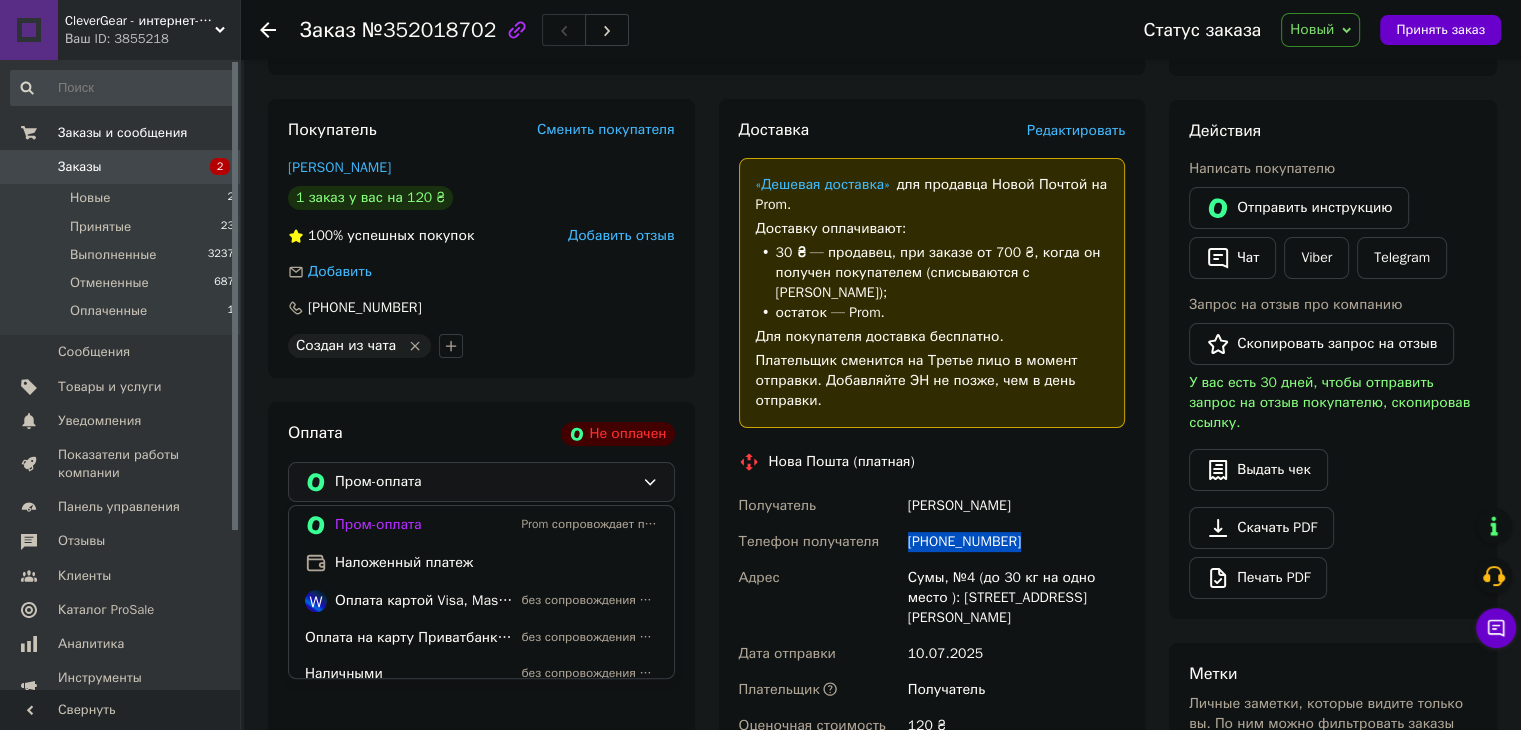 click on "Пром-оплата" at bounding box center (484, 482) 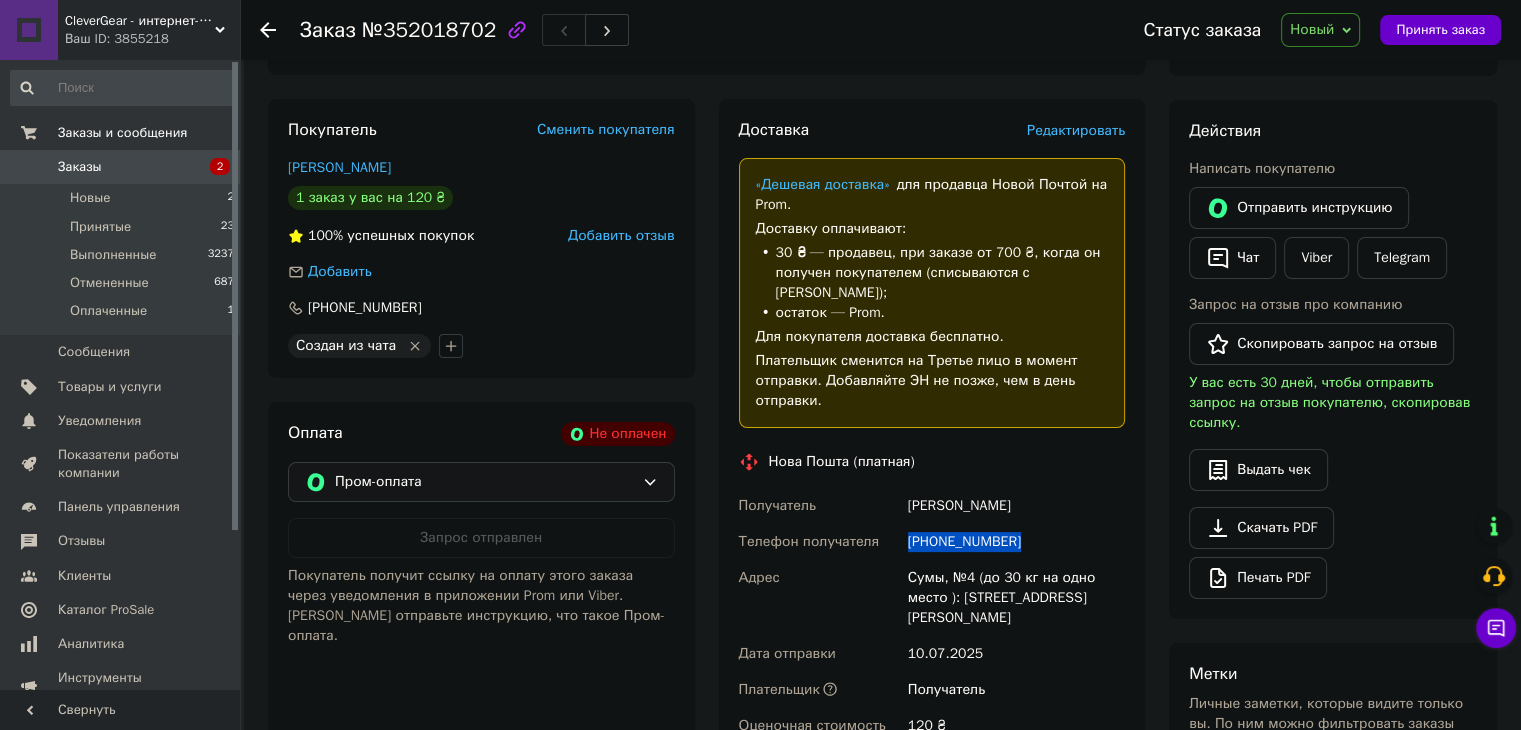click on "Пром-оплата" at bounding box center [484, 482] 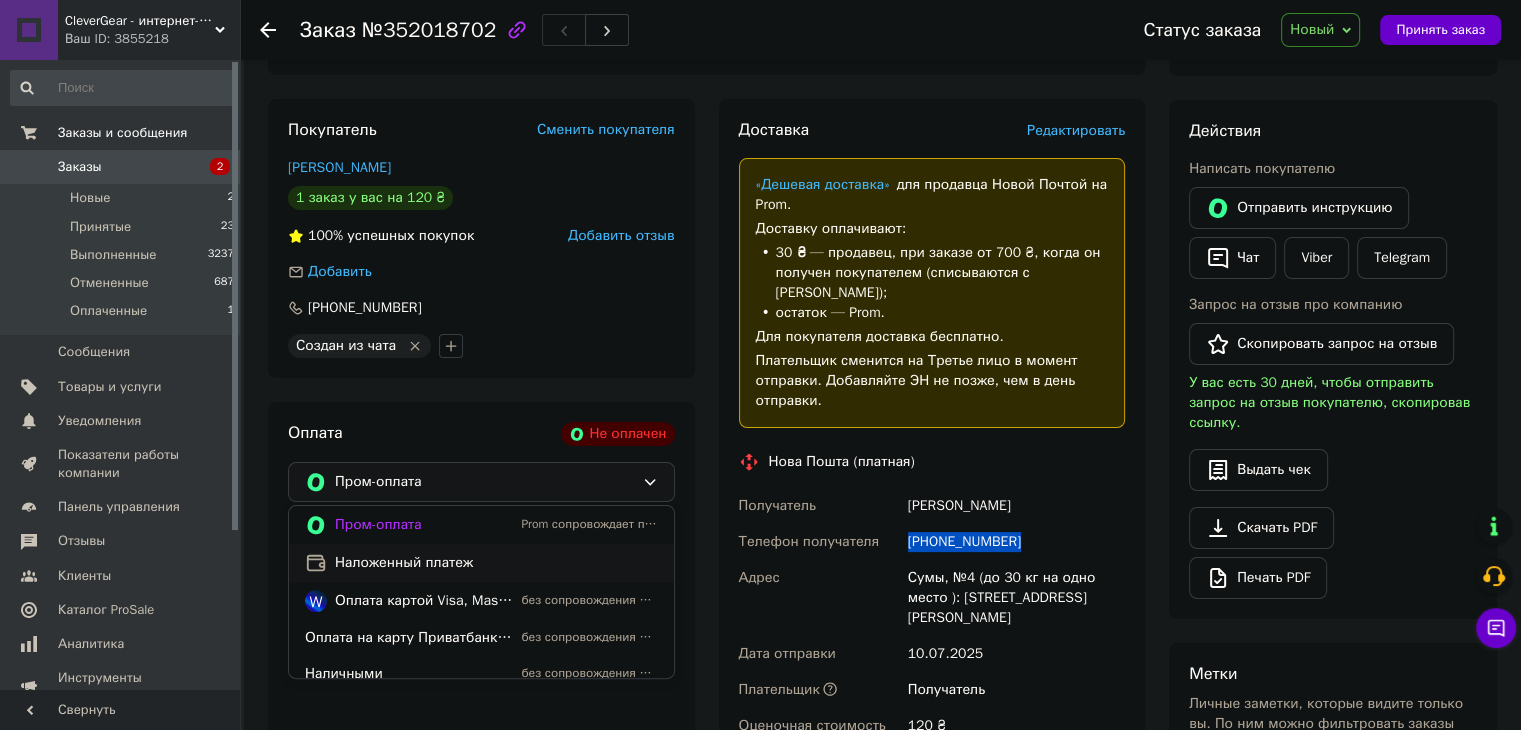 click on "Наложенный платеж" at bounding box center (496, 563) 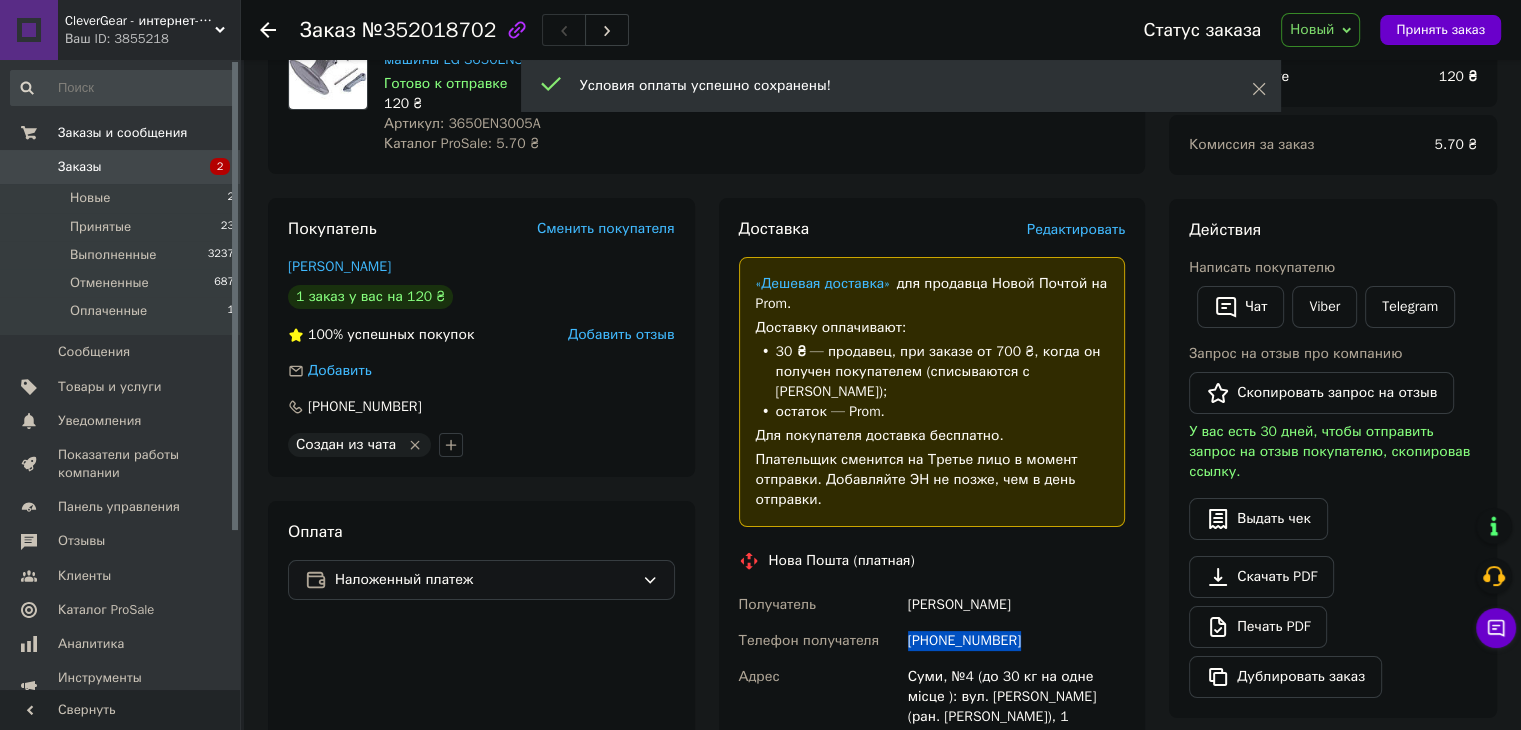 scroll, scrollTop: 0, scrollLeft: 0, axis: both 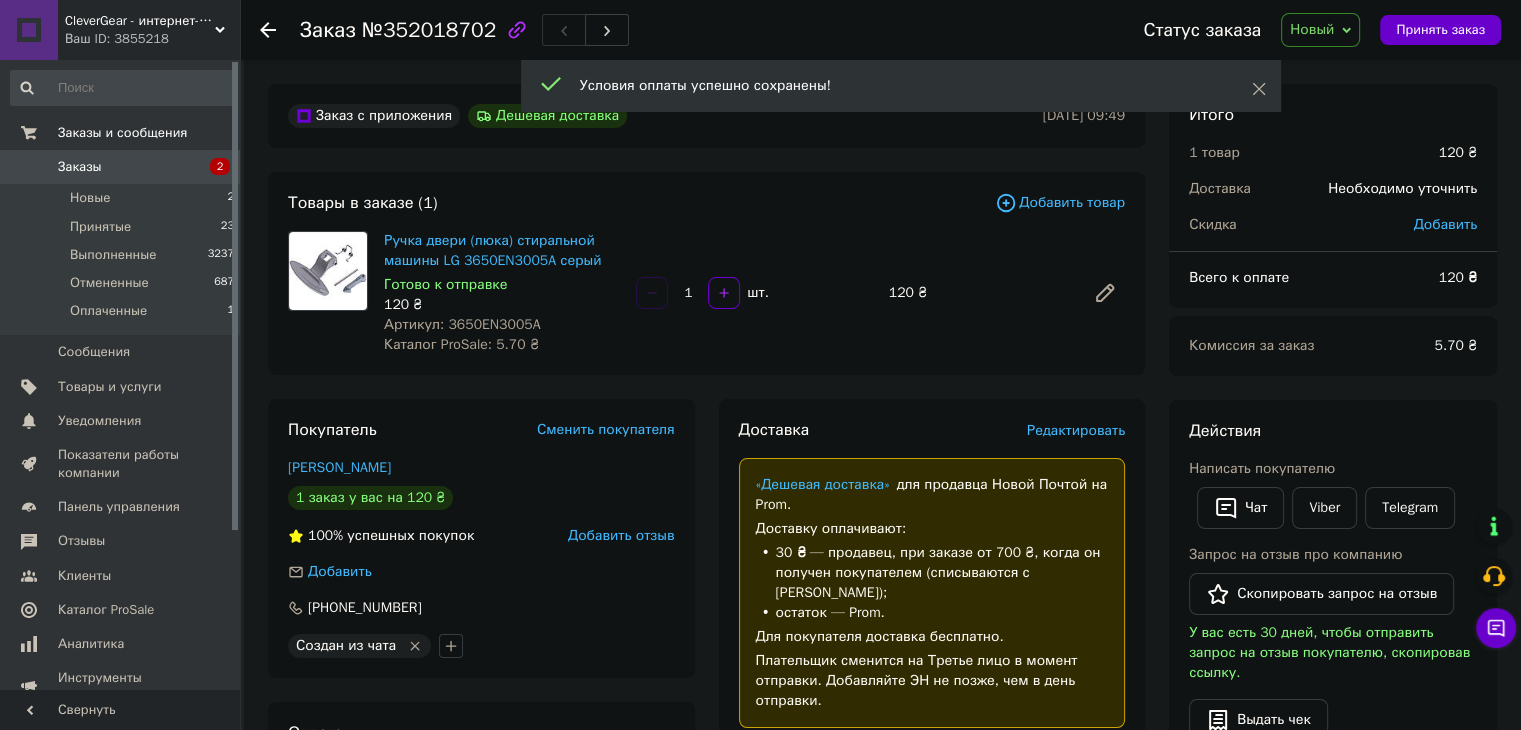 click on "Артикул: 3650EN3005A" at bounding box center [462, 324] 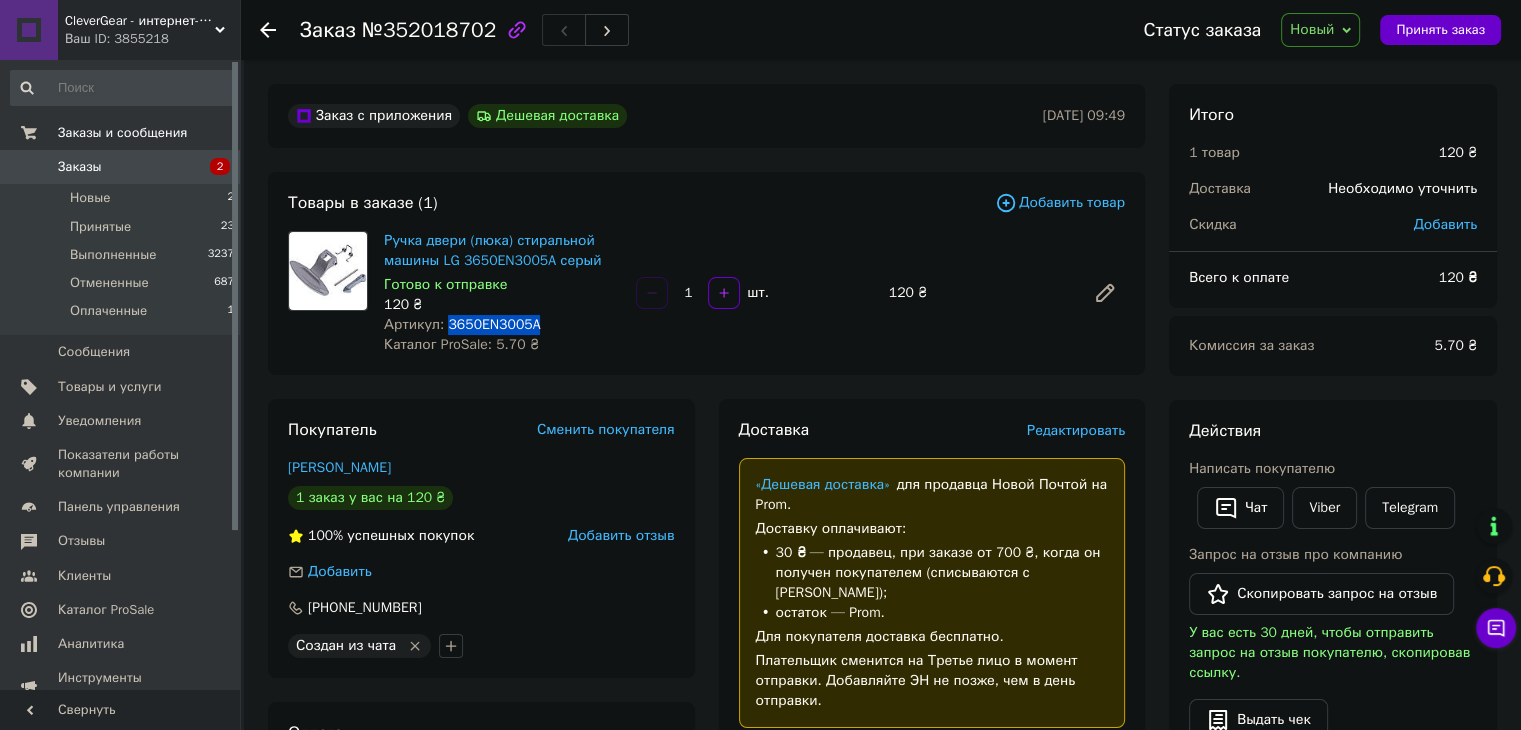 click on "Артикул: 3650EN3005A" at bounding box center [462, 324] 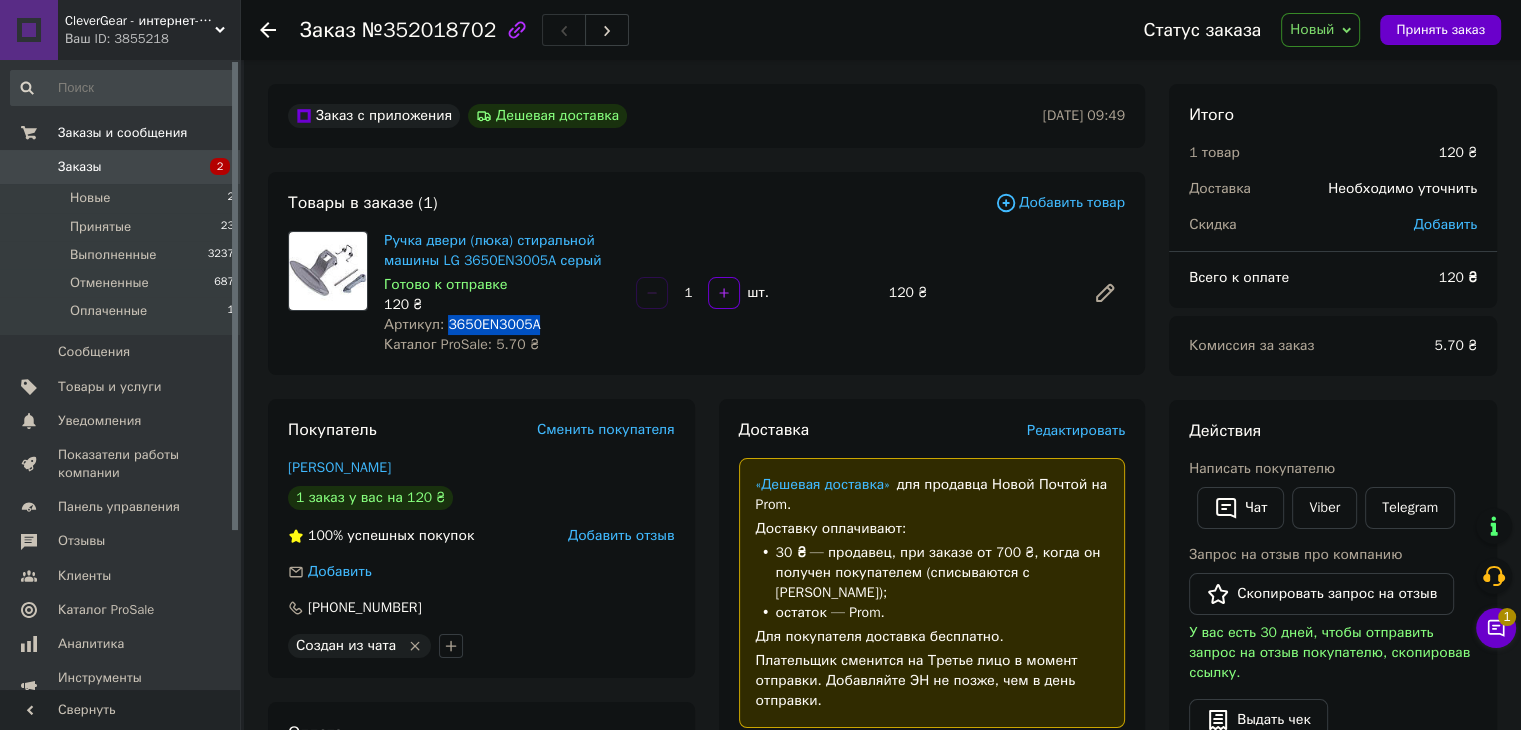copy on "3650EN3005A" 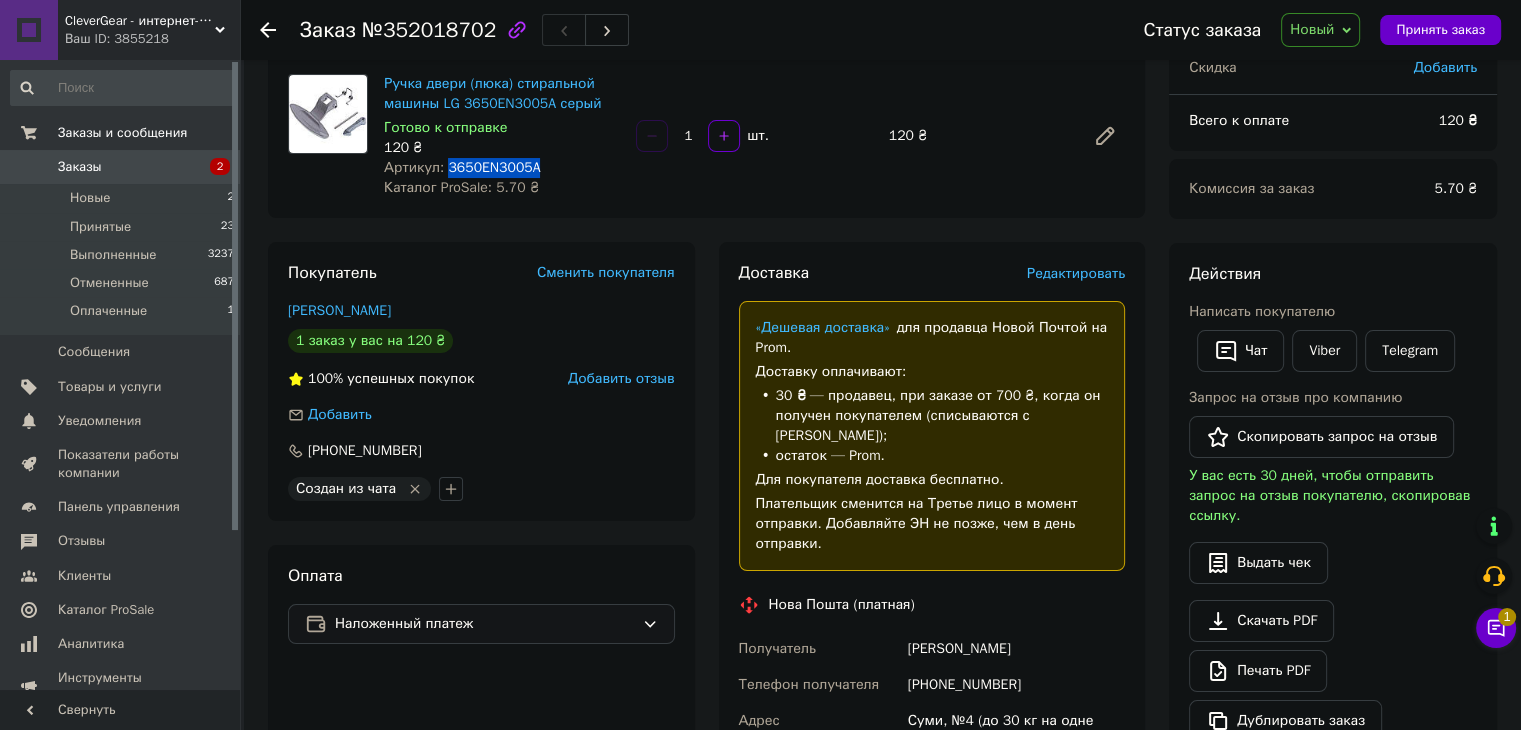 scroll, scrollTop: 500, scrollLeft: 0, axis: vertical 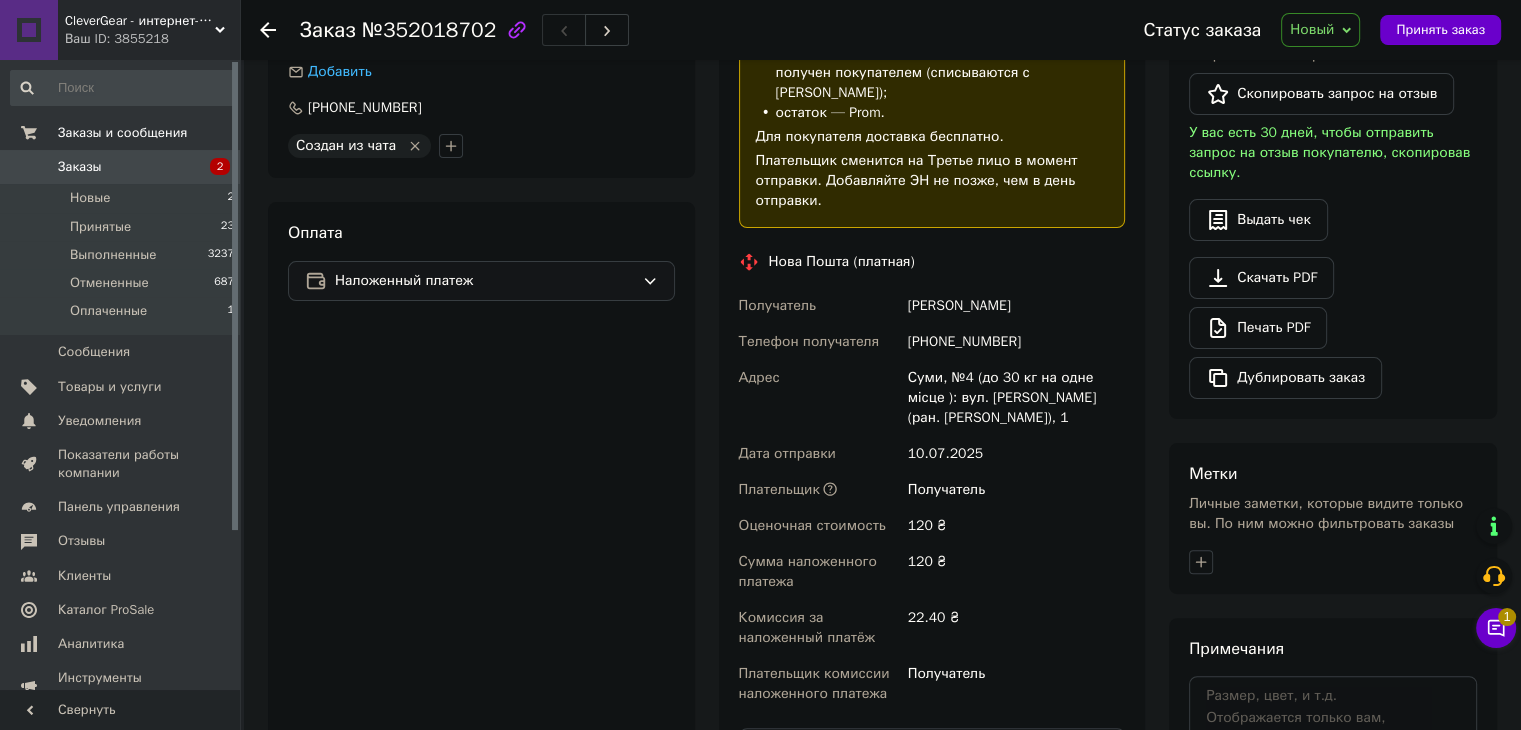 click on "Кулик Люба" at bounding box center [1016, 306] 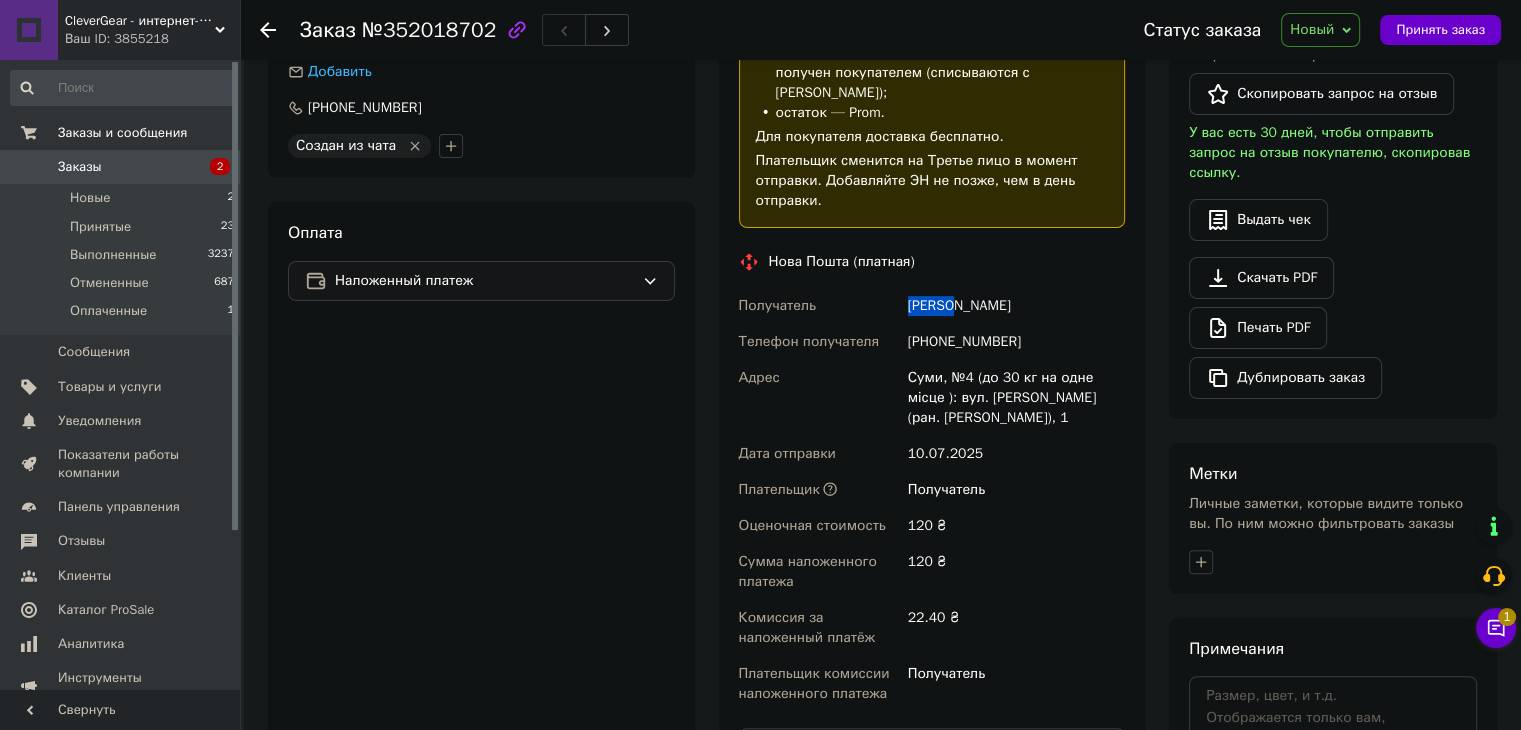 click on "Кулик Люба" at bounding box center (1016, 306) 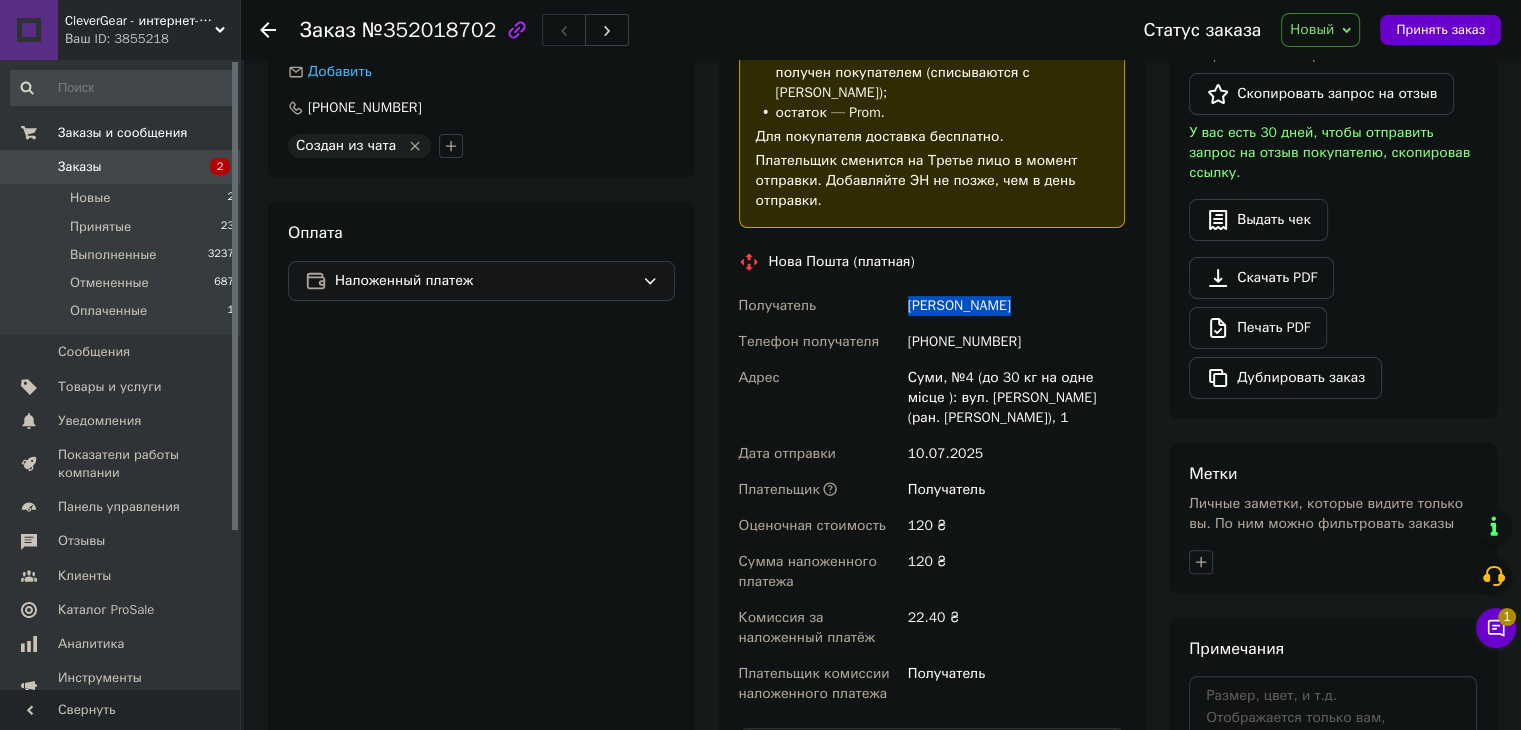 click on "Кулик Люба" at bounding box center (1016, 306) 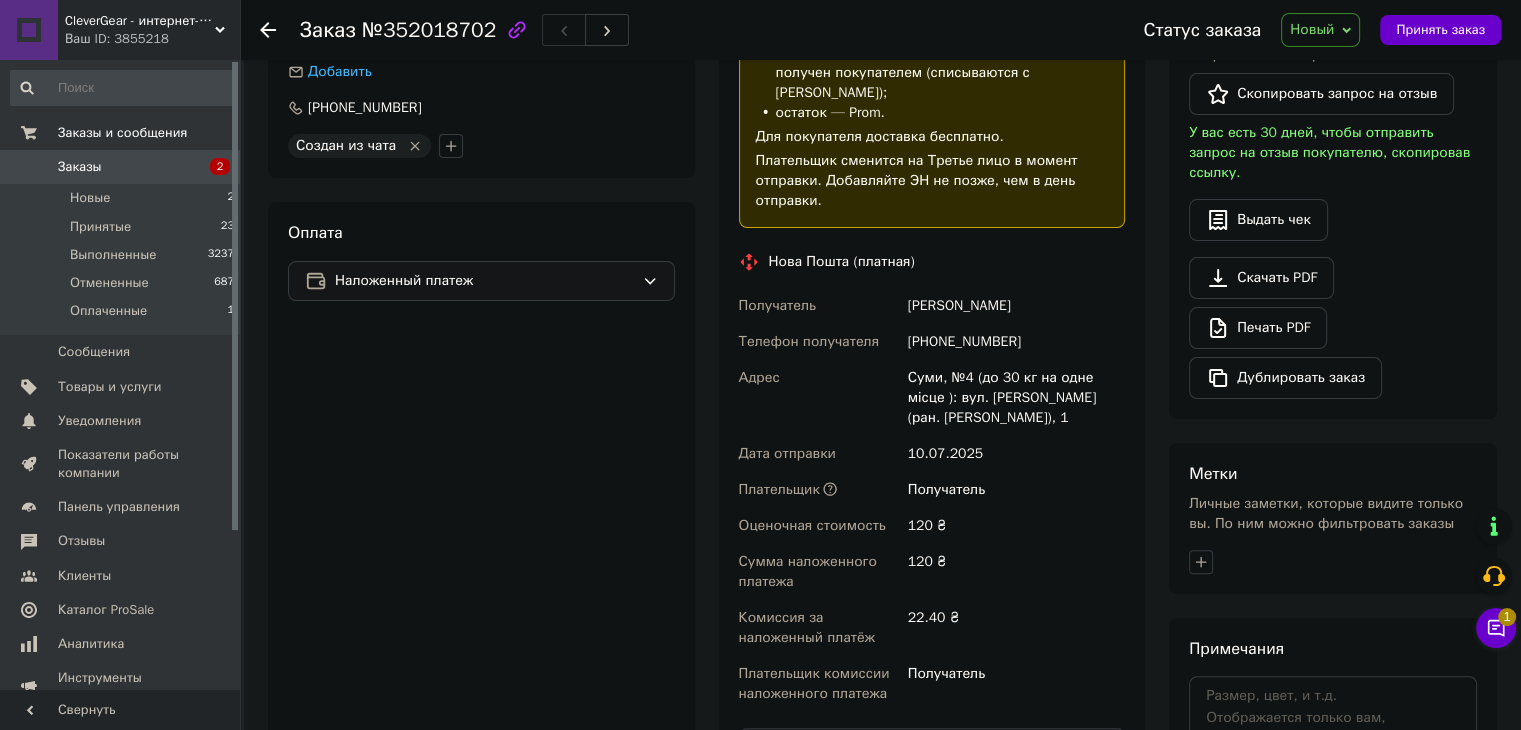 click on "+380661183436" at bounding box center [1016, 342] 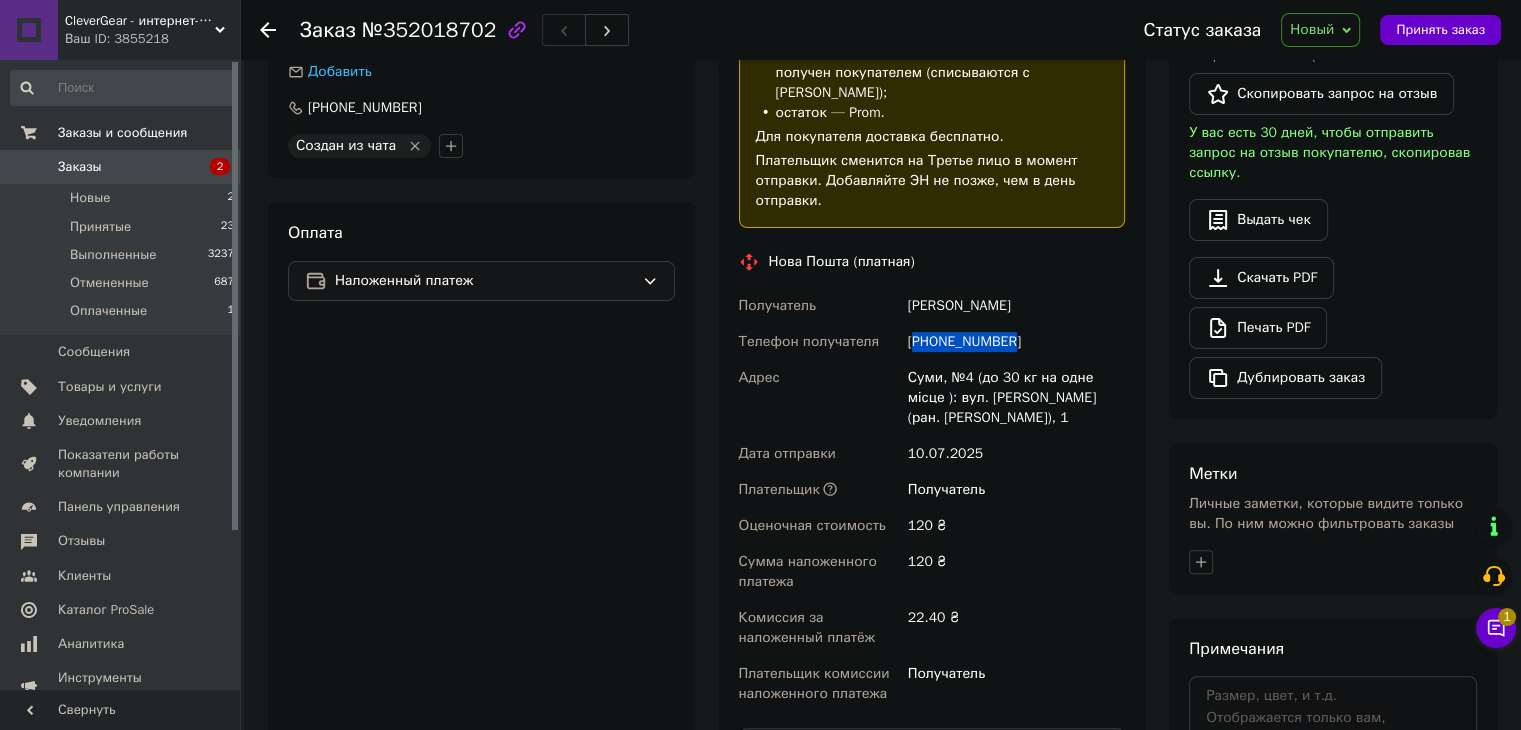 click on "+380661183436" at bounding box center (1016, 342) 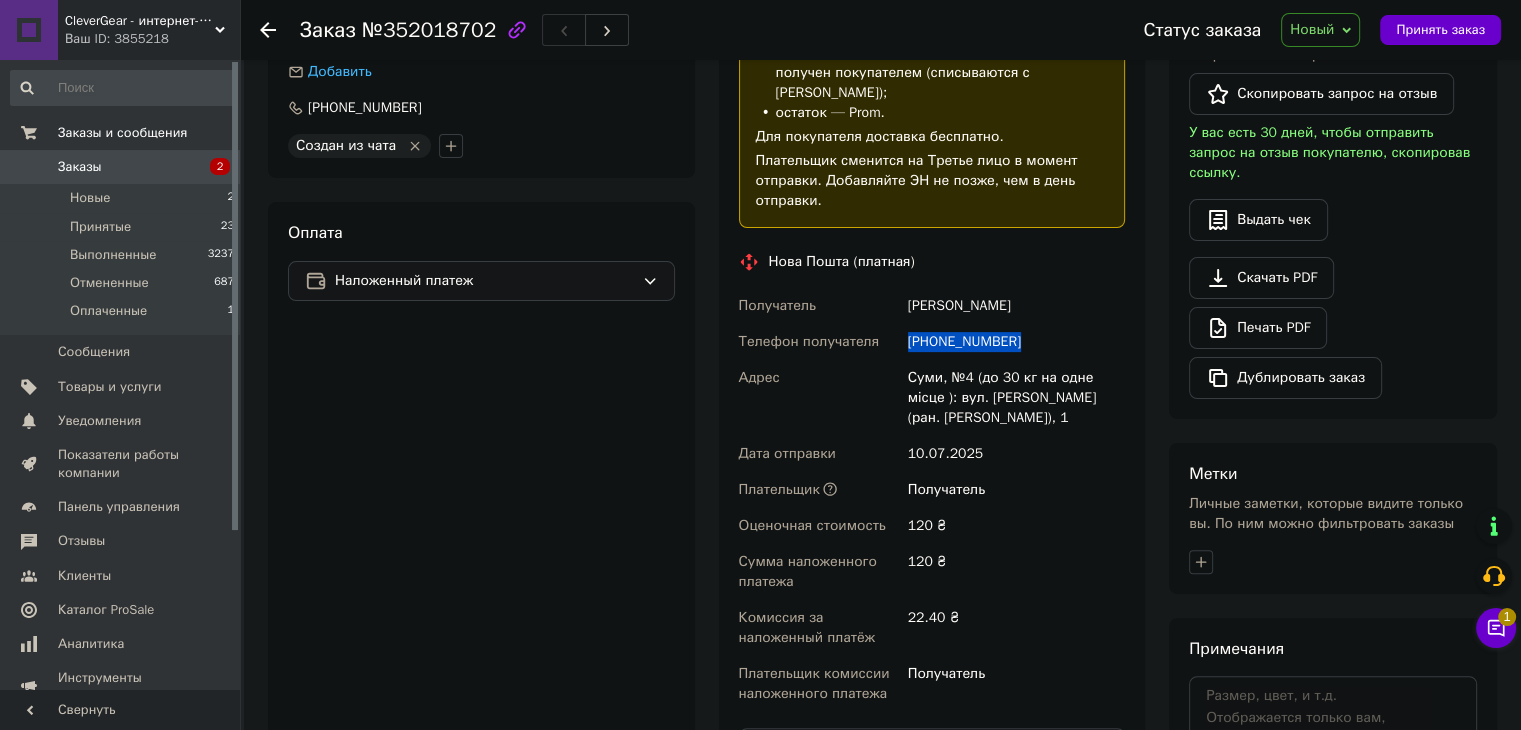 click on "+380661183436" at bounding box center (1016, 342) 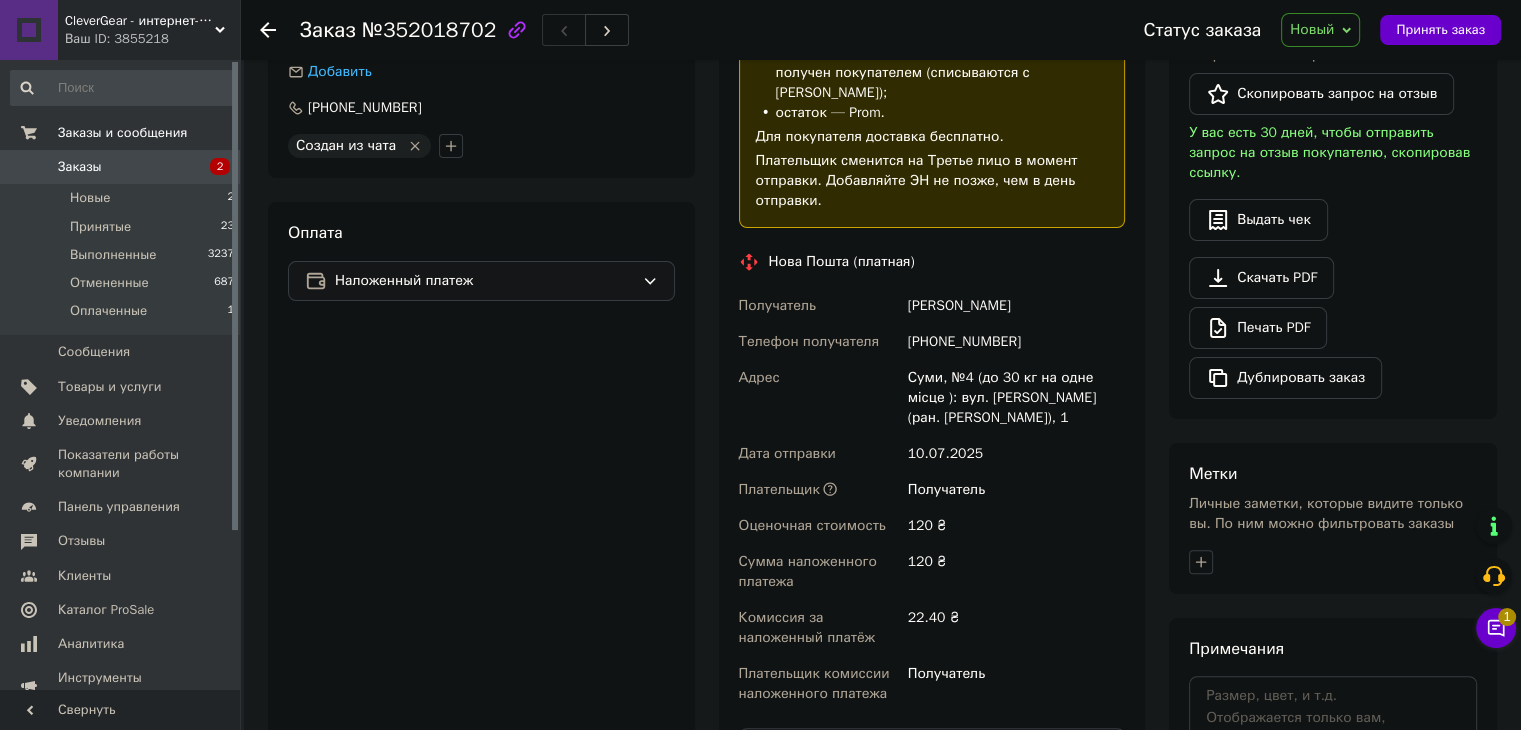 click on "Суми, №4 (до 30 кг на одне місце ): вул. Гетьмана Павла Скоропадського (ран. Леваневського), 1" at bounding box center [1016, 398] 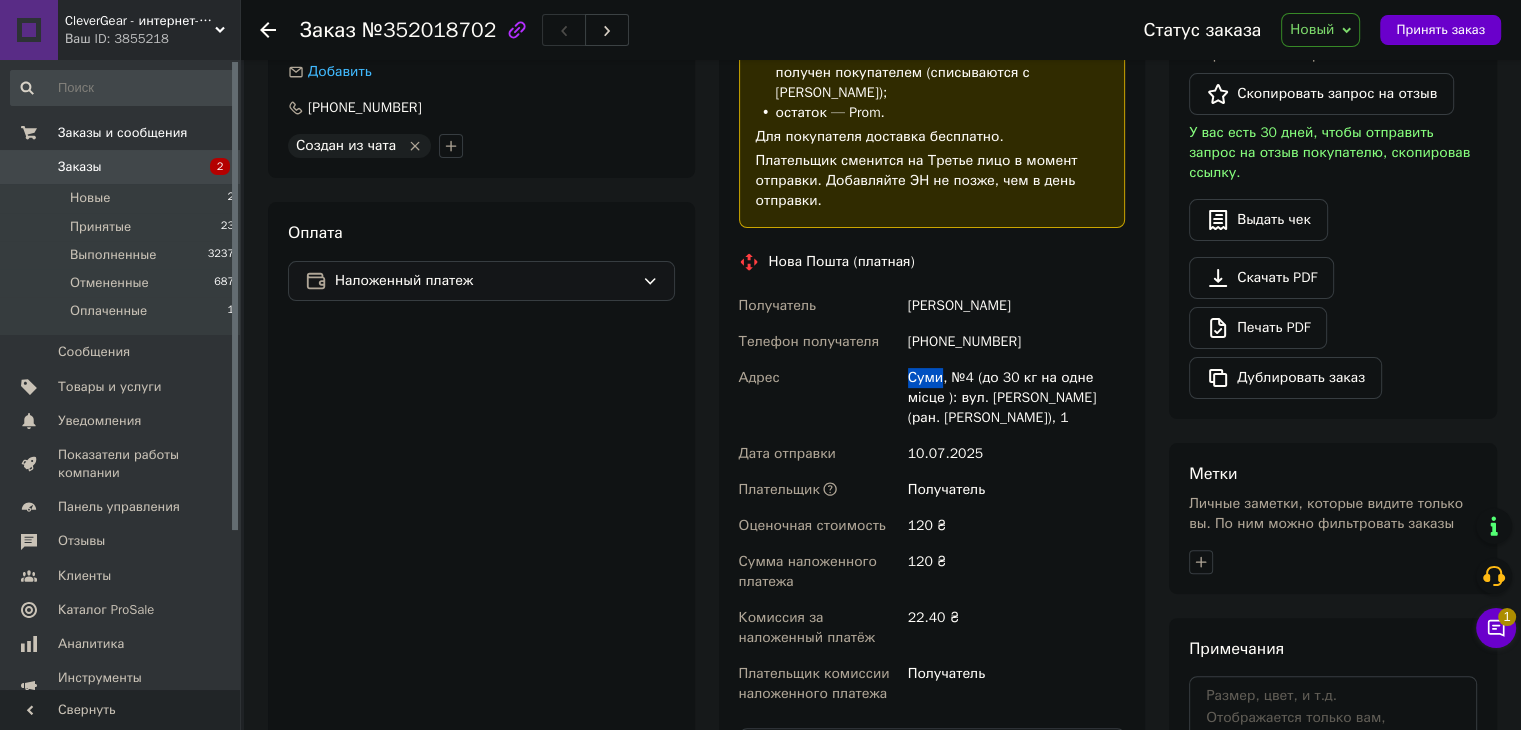 click on "Суми, №4 (до 30 кг на одне місце ): вул. Гетьмана Павла Скоропадського (ран. Леваневського), 1" at bounding box center (1016, 398) 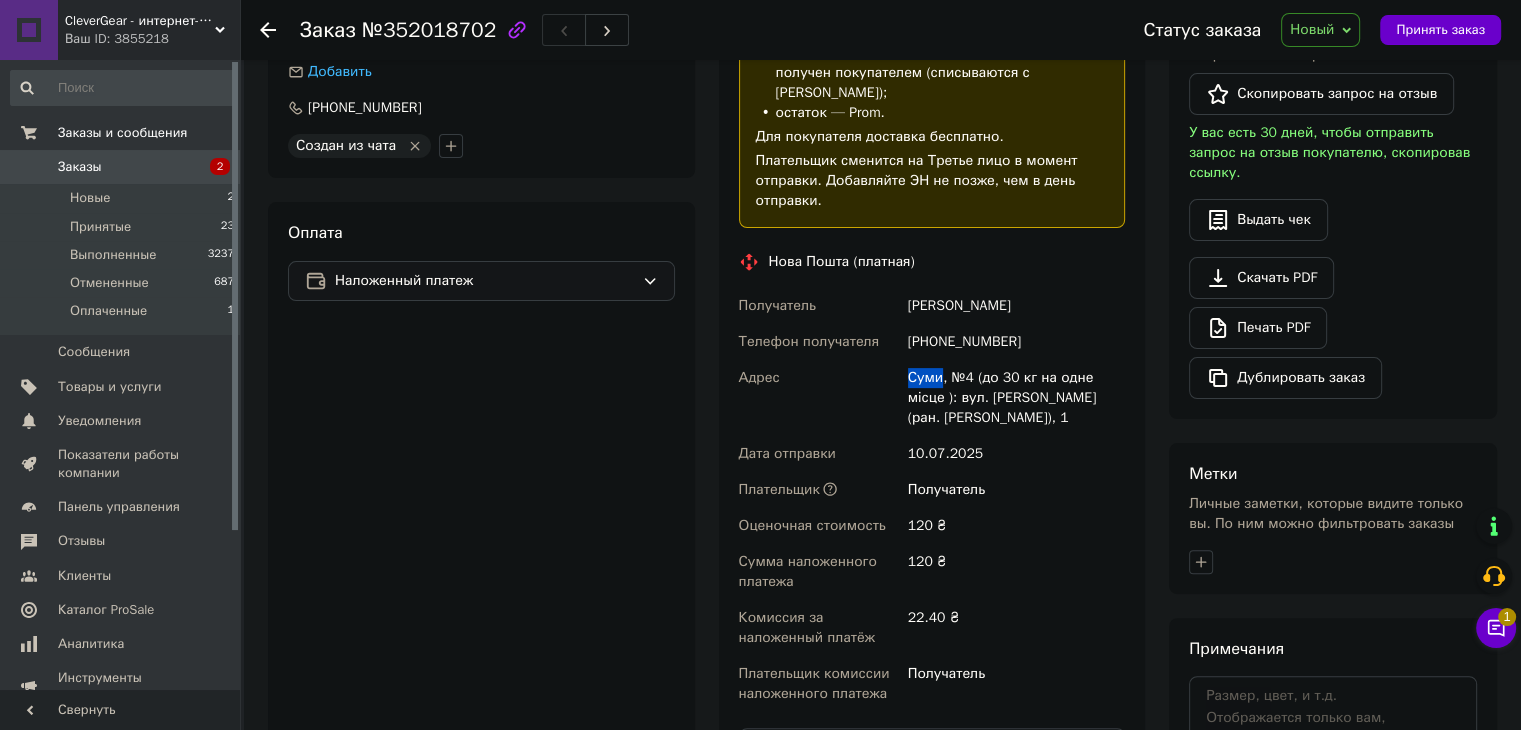 copy on "Суми" 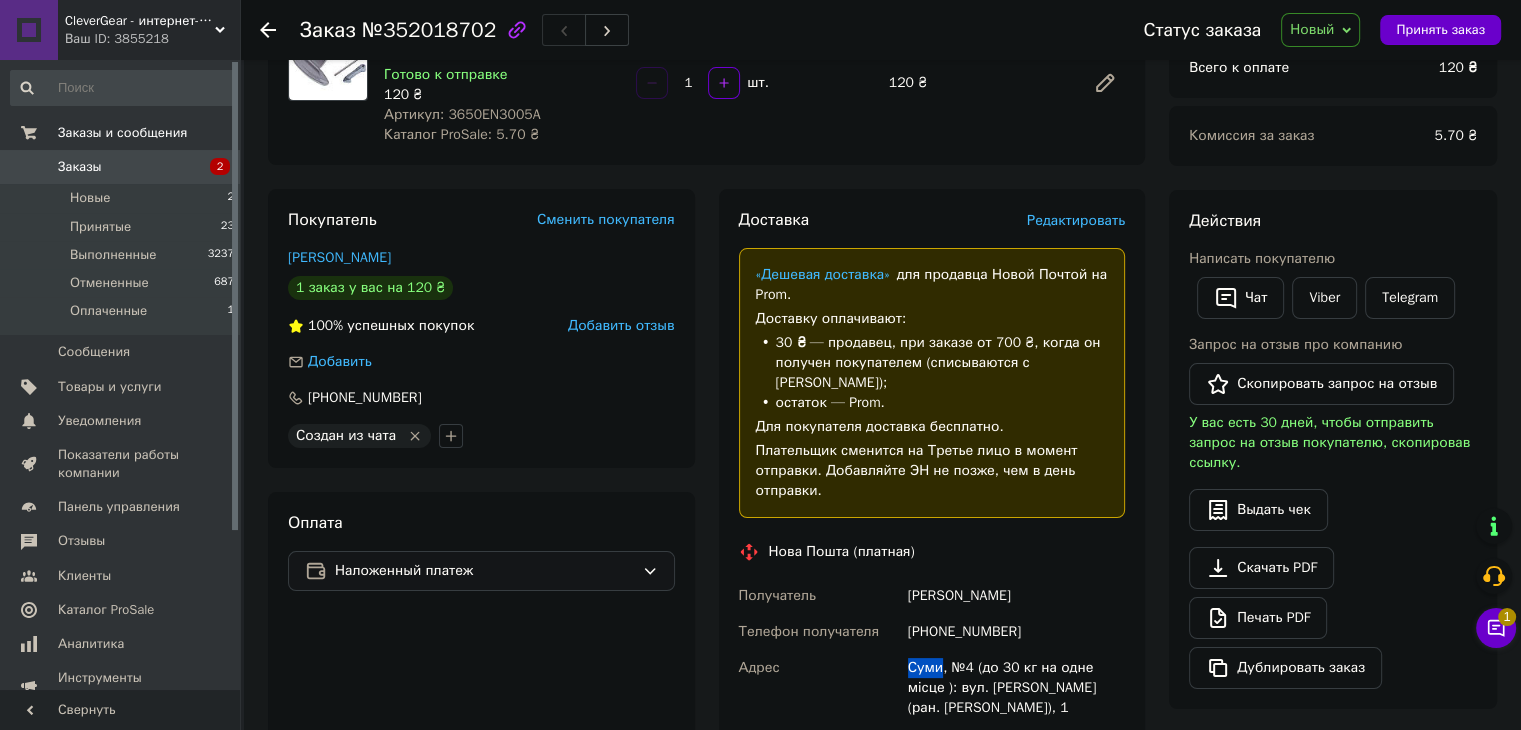 scroll, scrollTop: 200, scrollLeft: 0, axis: vertical 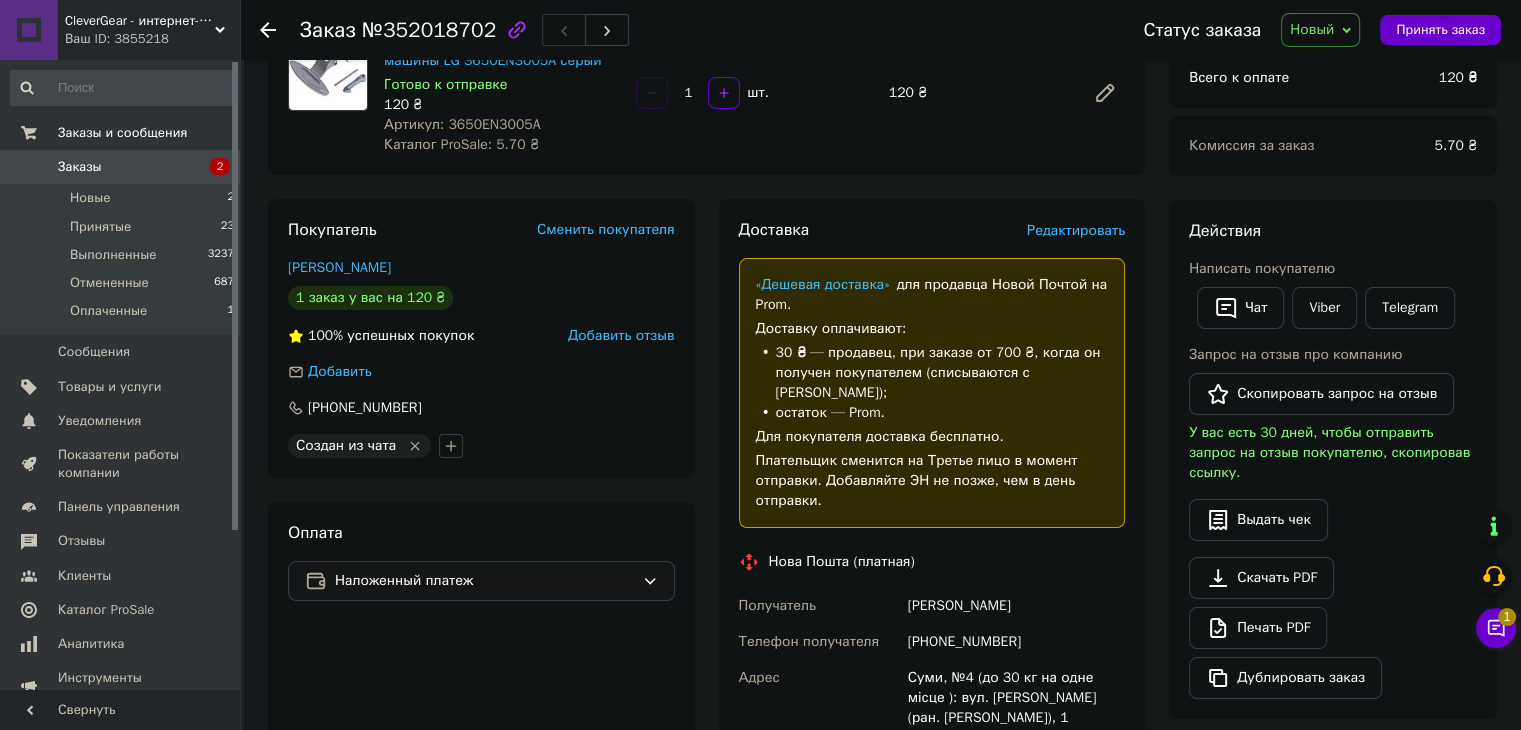 click on "120 ₴" at bounding box center [502, 105] 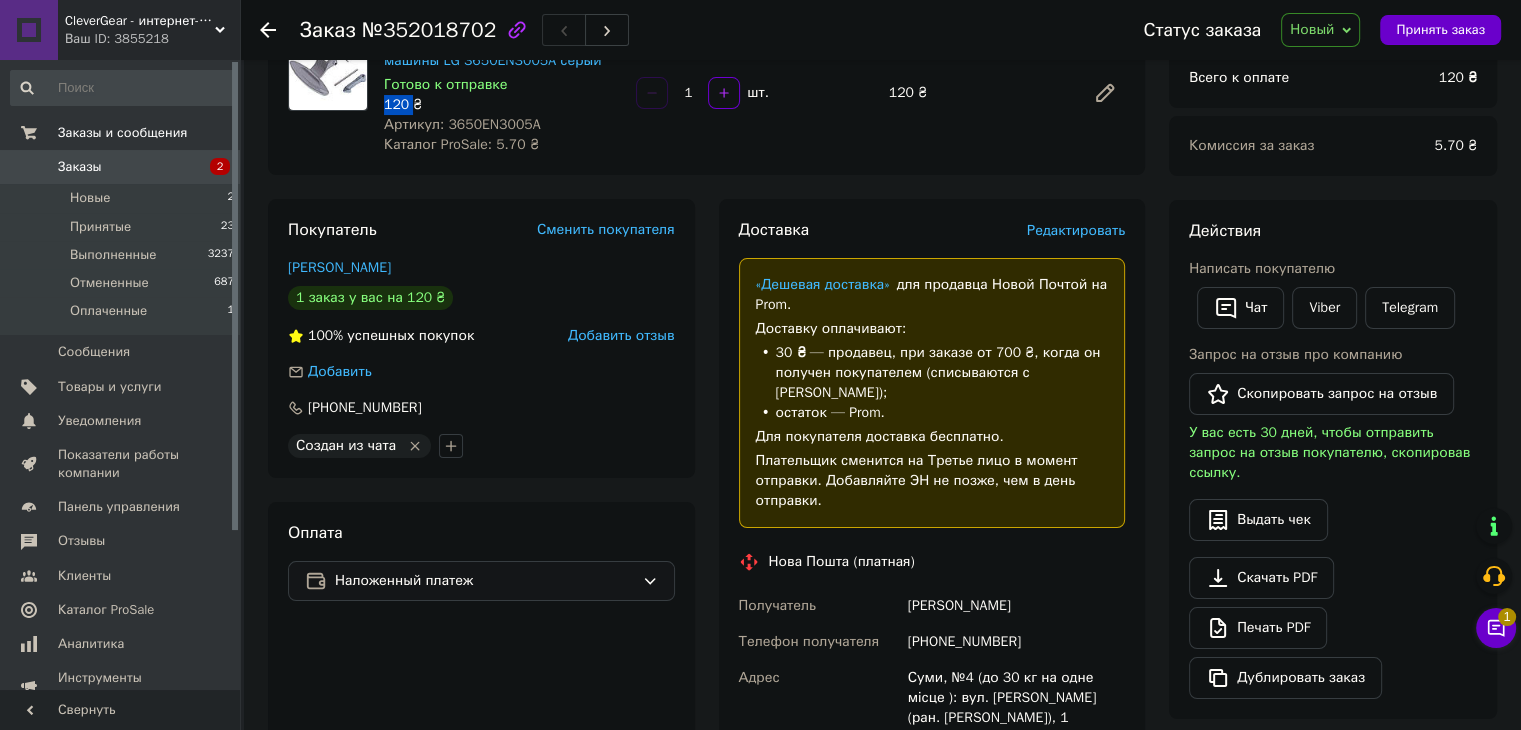 click on "120 ₴" at bounding box center [502, 105] 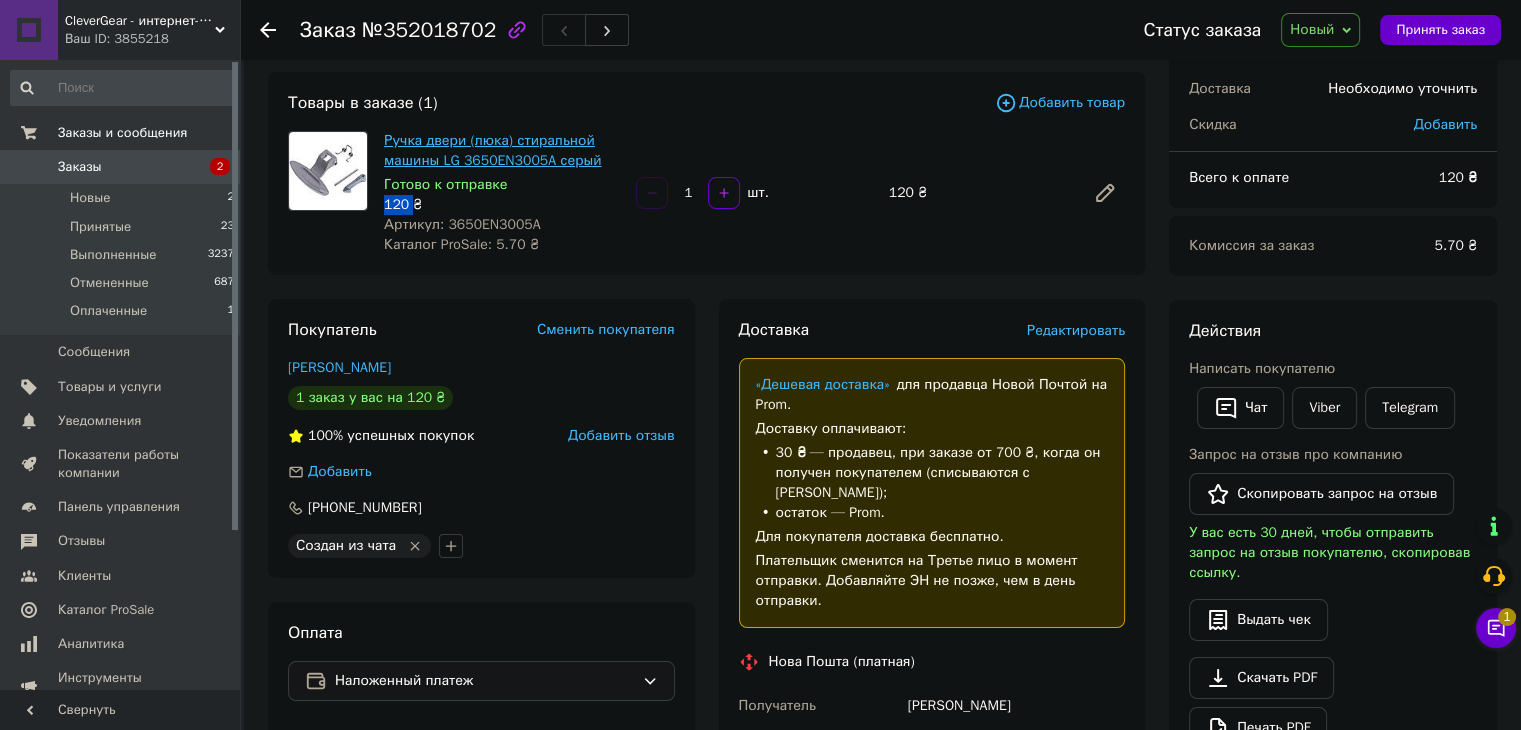 scroll, scrollTop: 100, scrollLeft: 0, axis: vertical 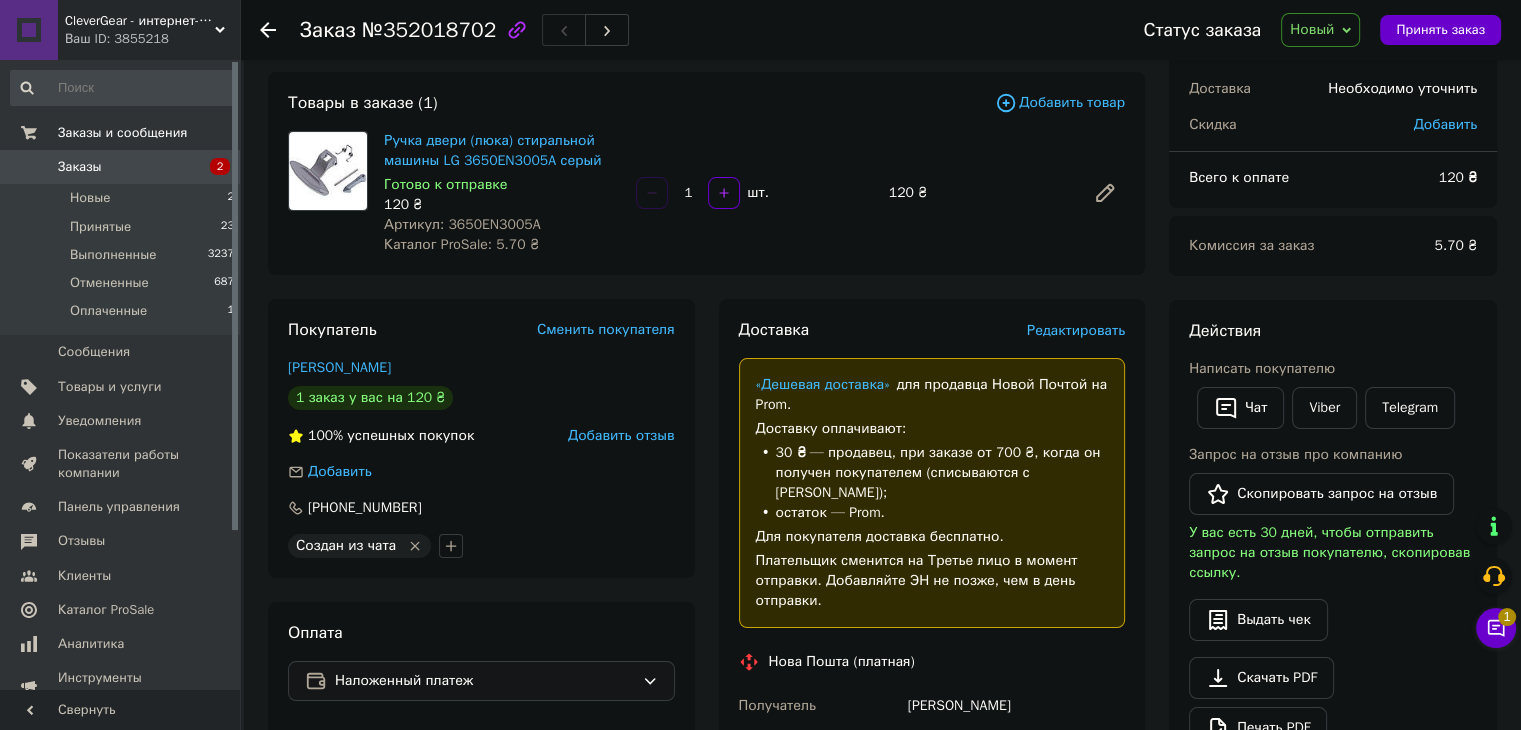 click on "120 ₴" at bounding box center [502, 205] 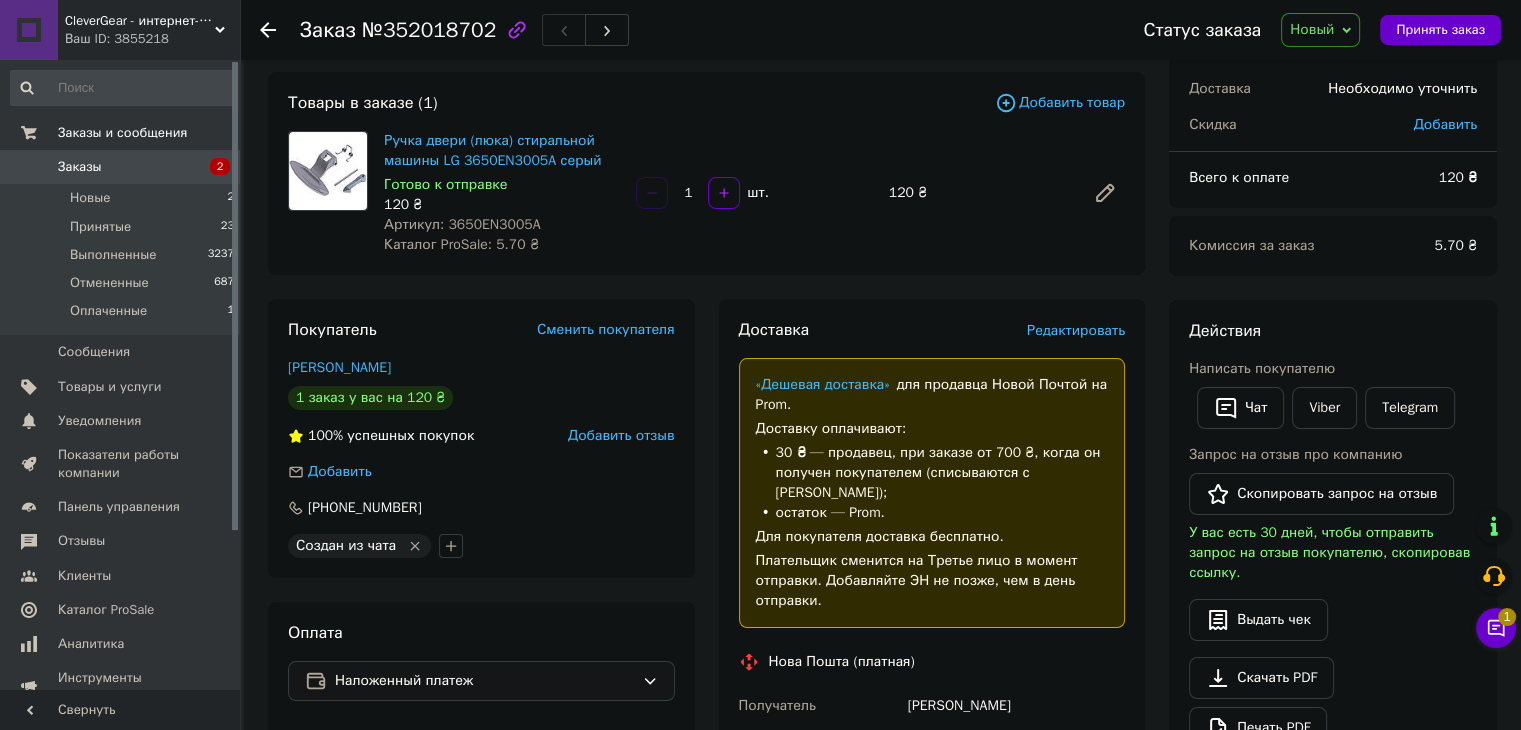 click on "120 ₴" at bounding box center (502, 205) 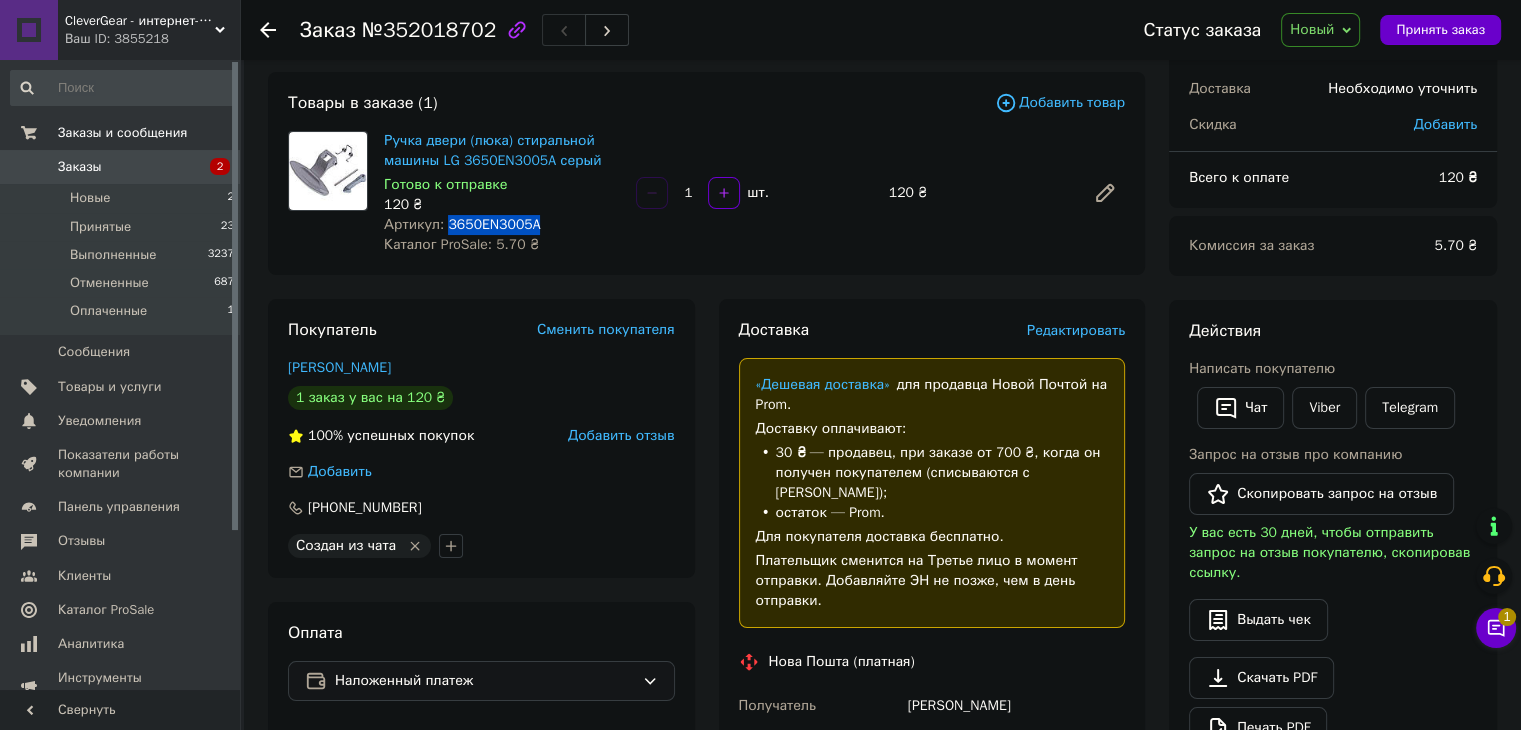 click on "Артикул: 3650EN3005A" at bounding box center (462, 224) 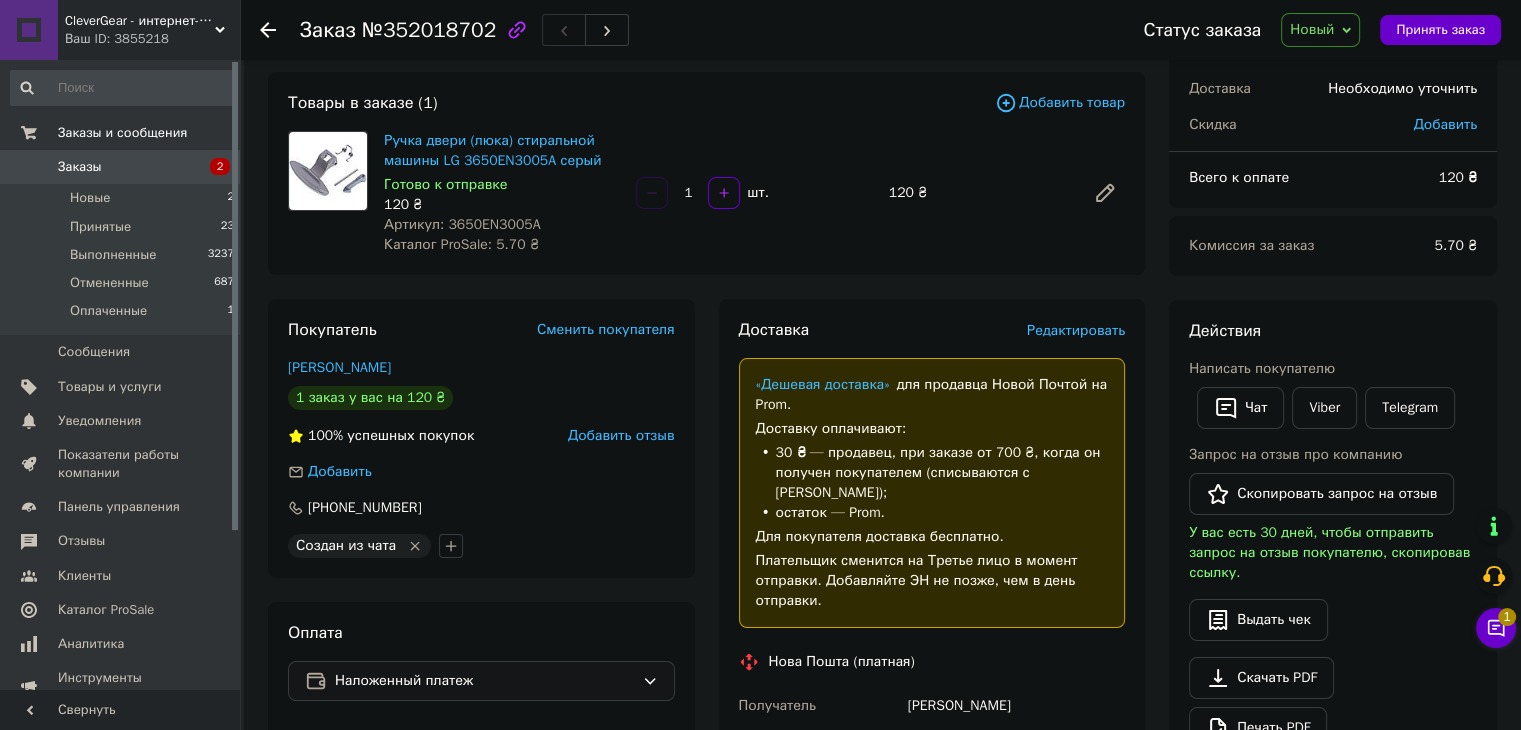 click on "Нова Пошта (платная)" at bounding box center (932, 662) 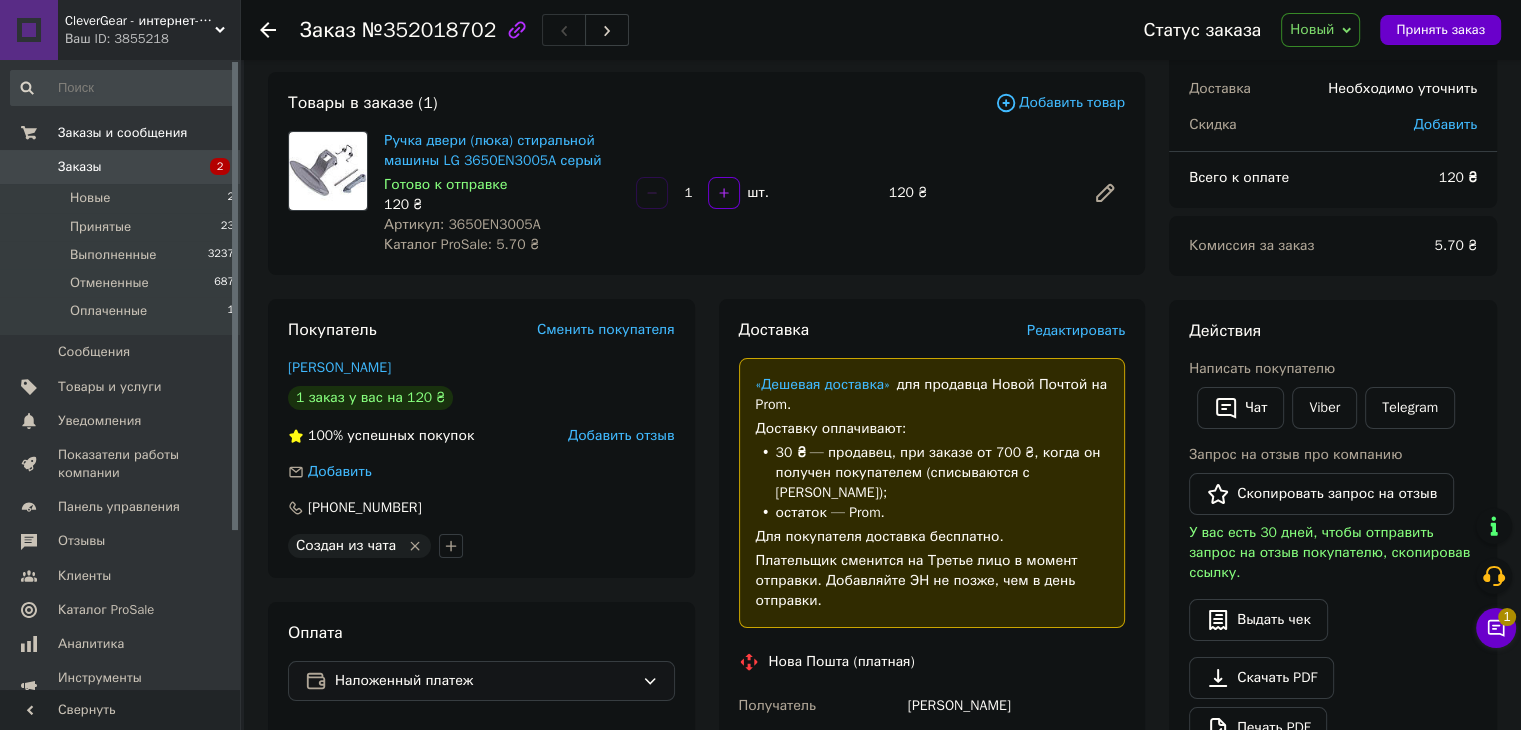 click on "Нова Пошта (платная)" at bounding box center (932, 662) 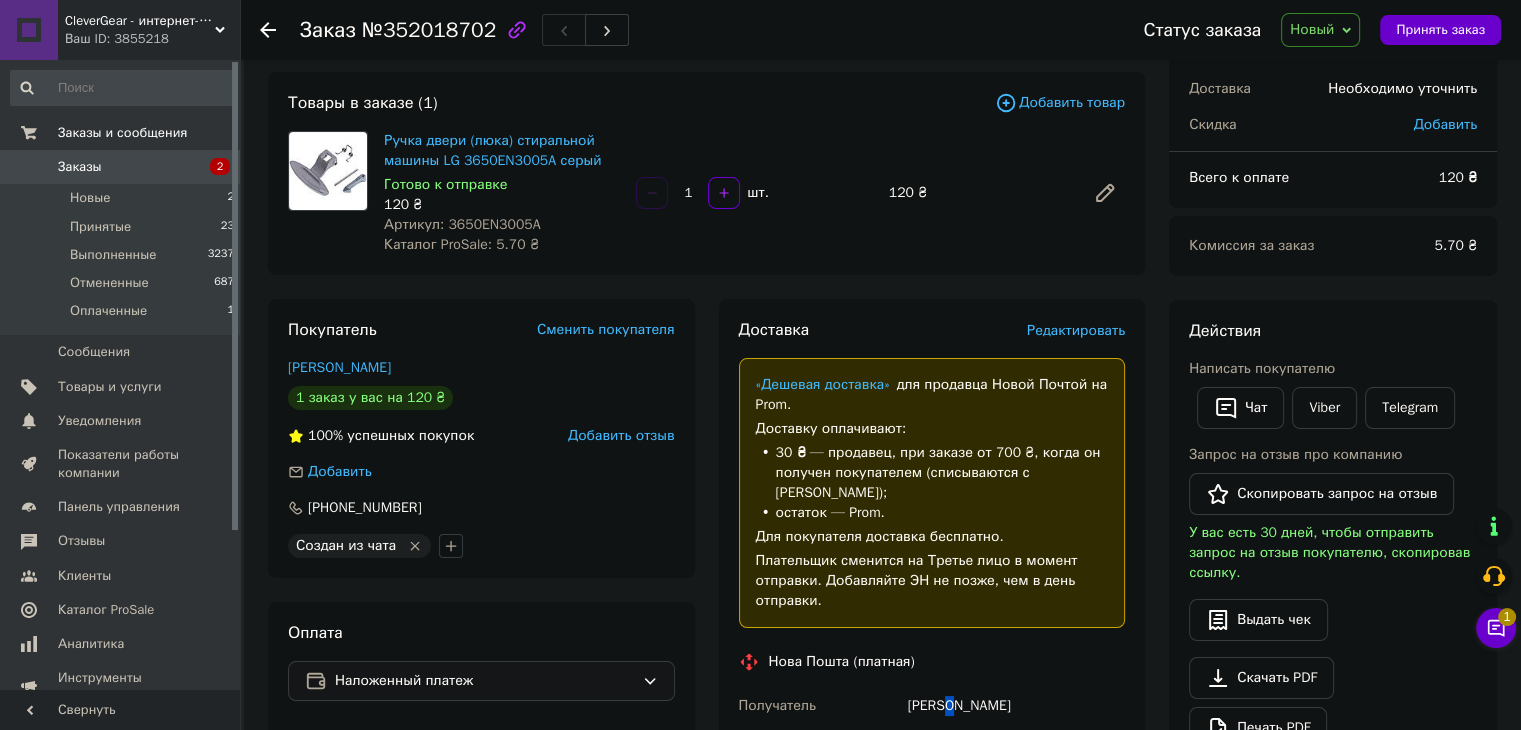 click on "Кулик Люба" at bounding box center (1016, 706) 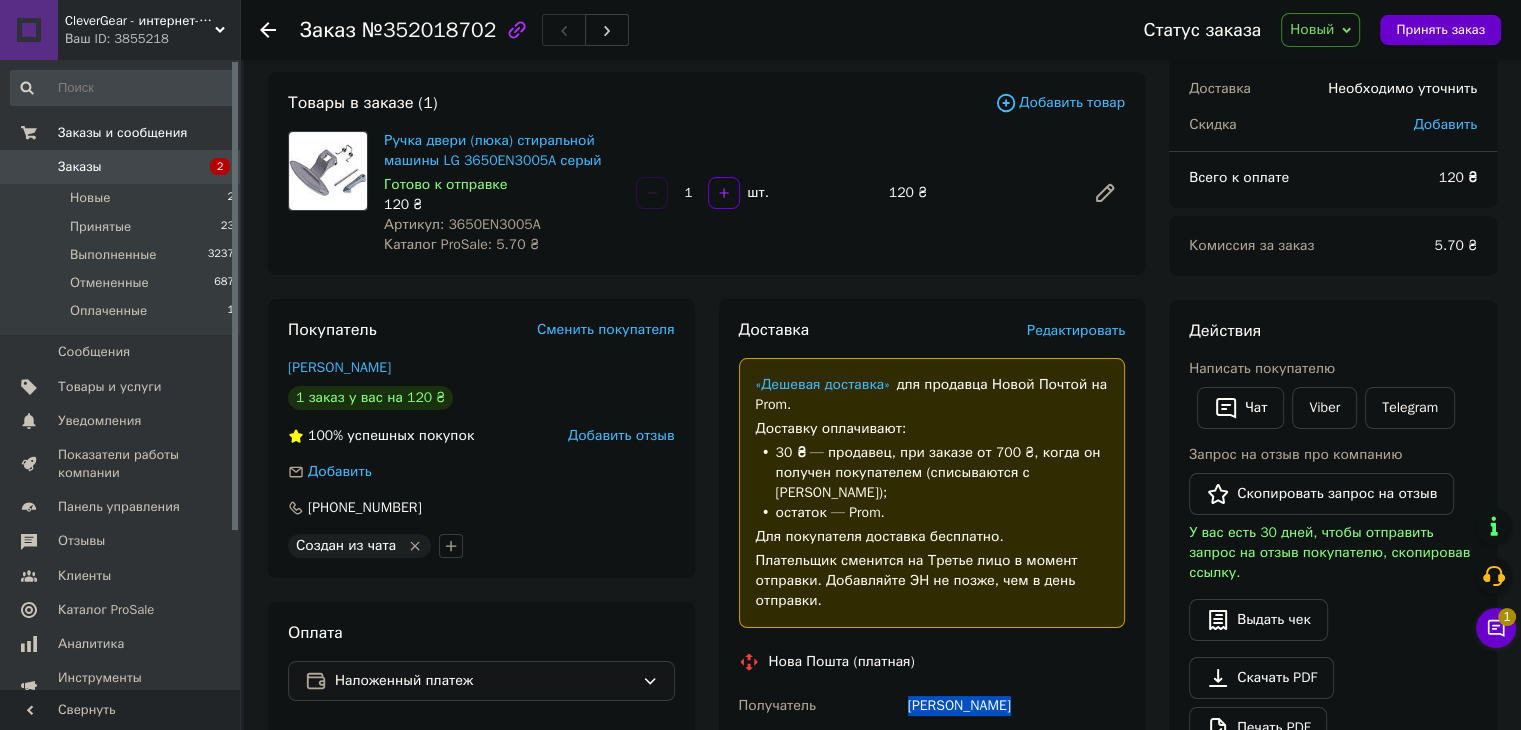 click on "Кулик Люба" at bounding box center [1016, 706] 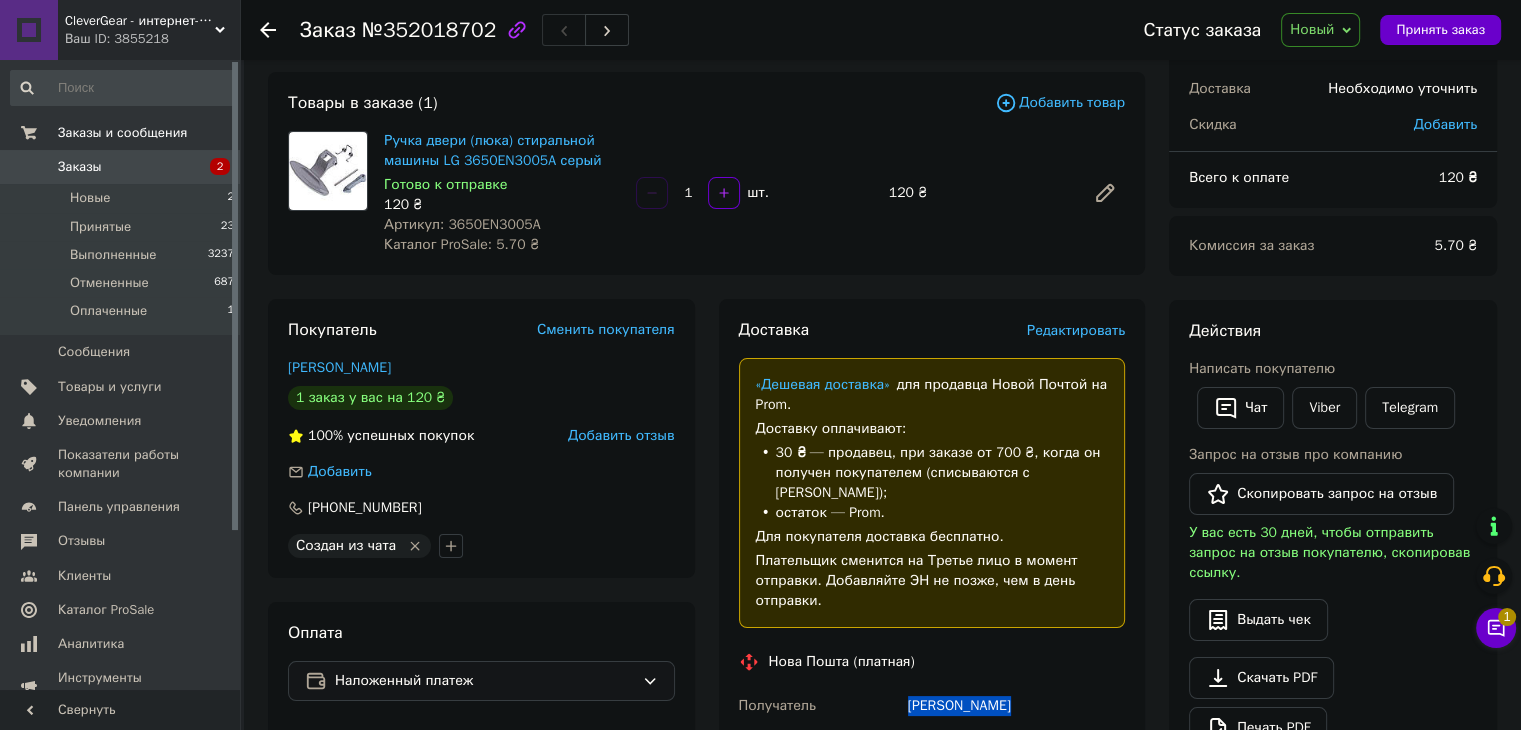 scroll, scrollTop: 400, scrollLeft: 0, axis: vertical 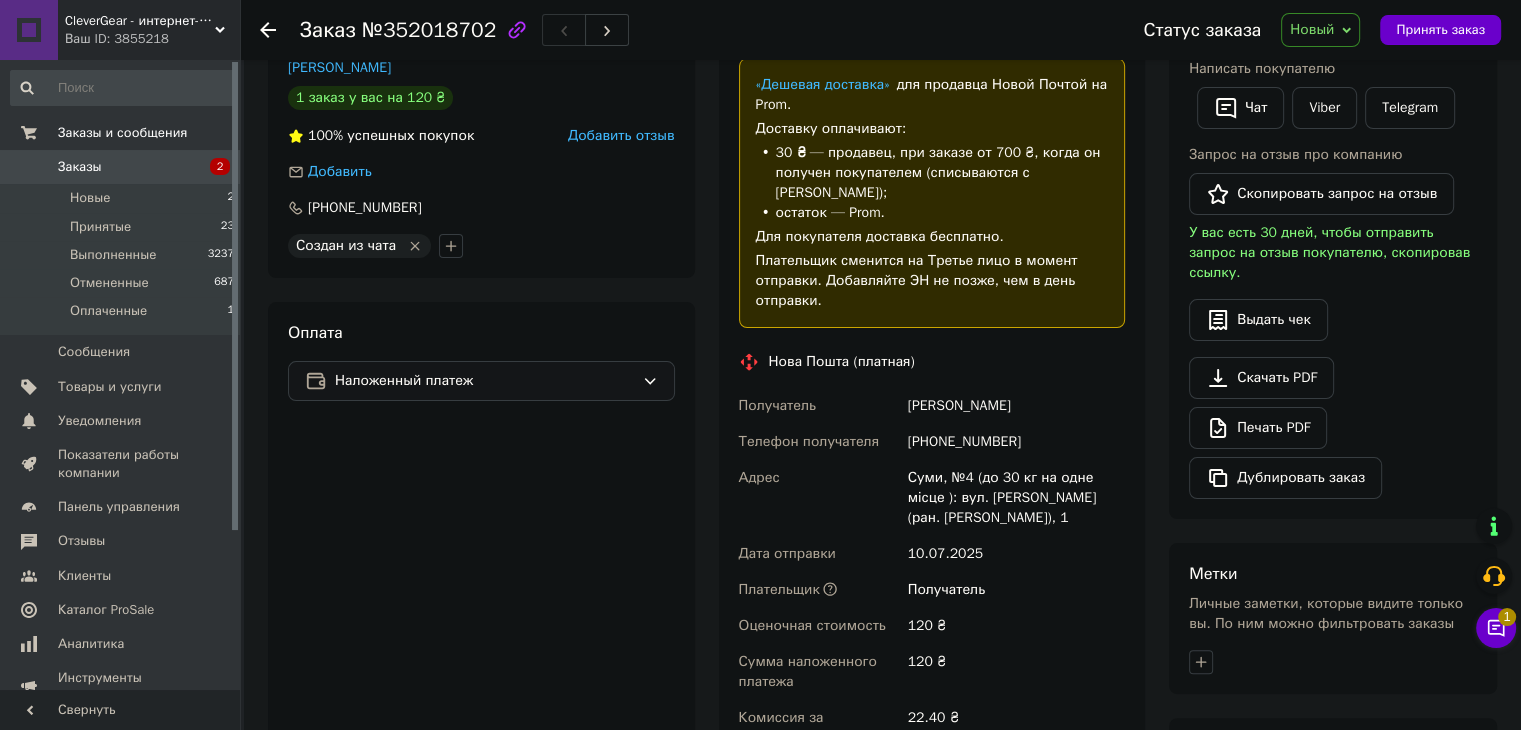 click on "+380661183436" at bounding box center (1016, 442) 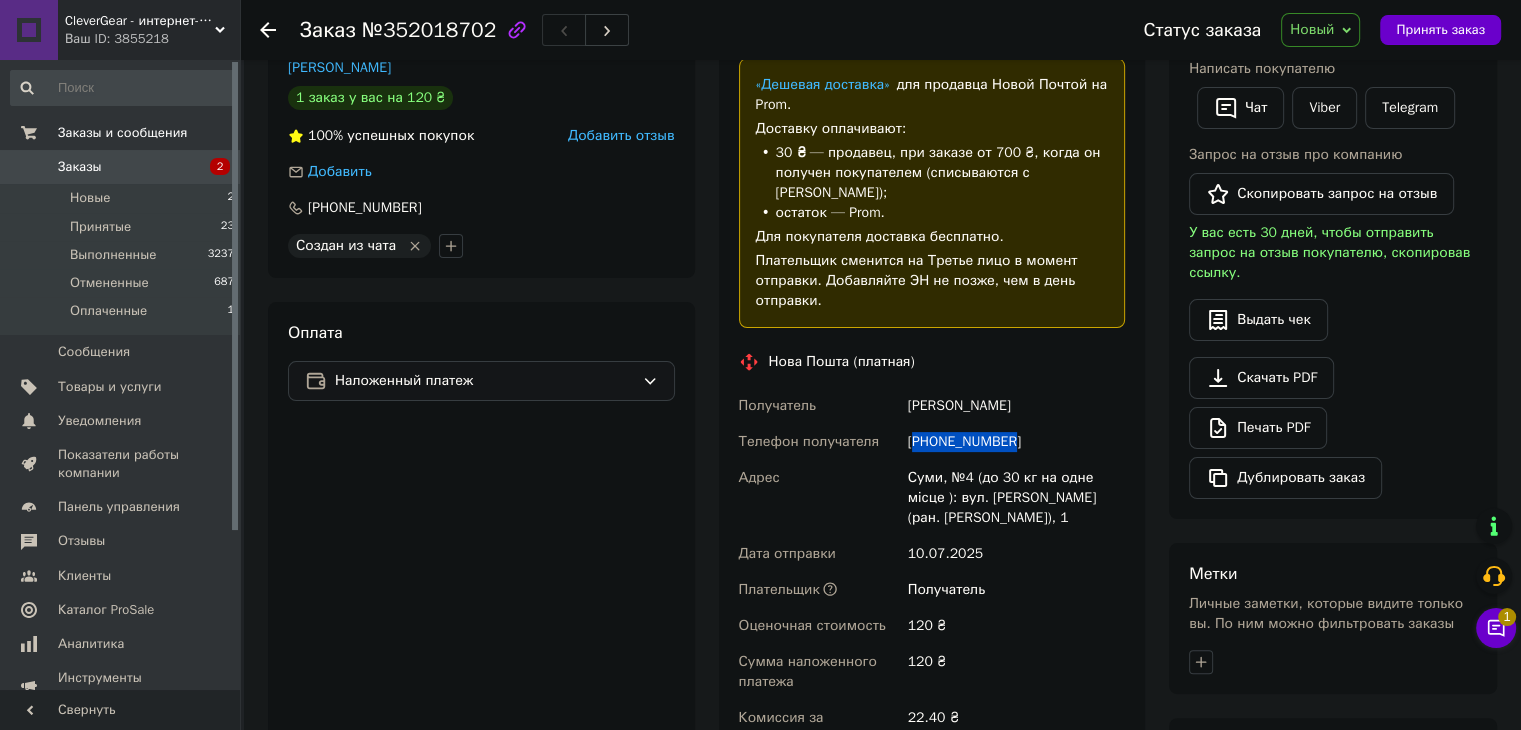 click on "+380661183436" at bounding box center [1016, 442] 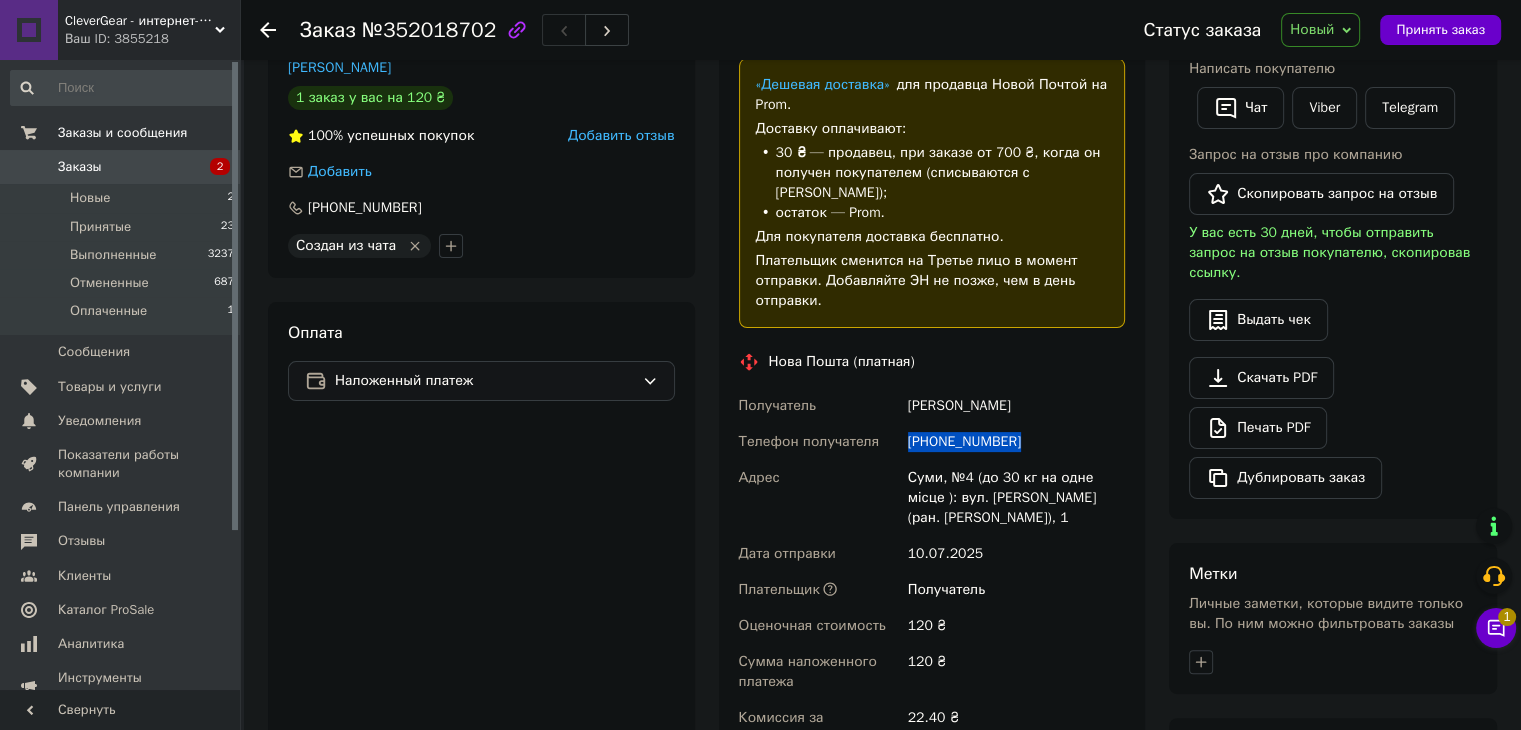 click on "+380661183436" at bounding box center (1016, 442) 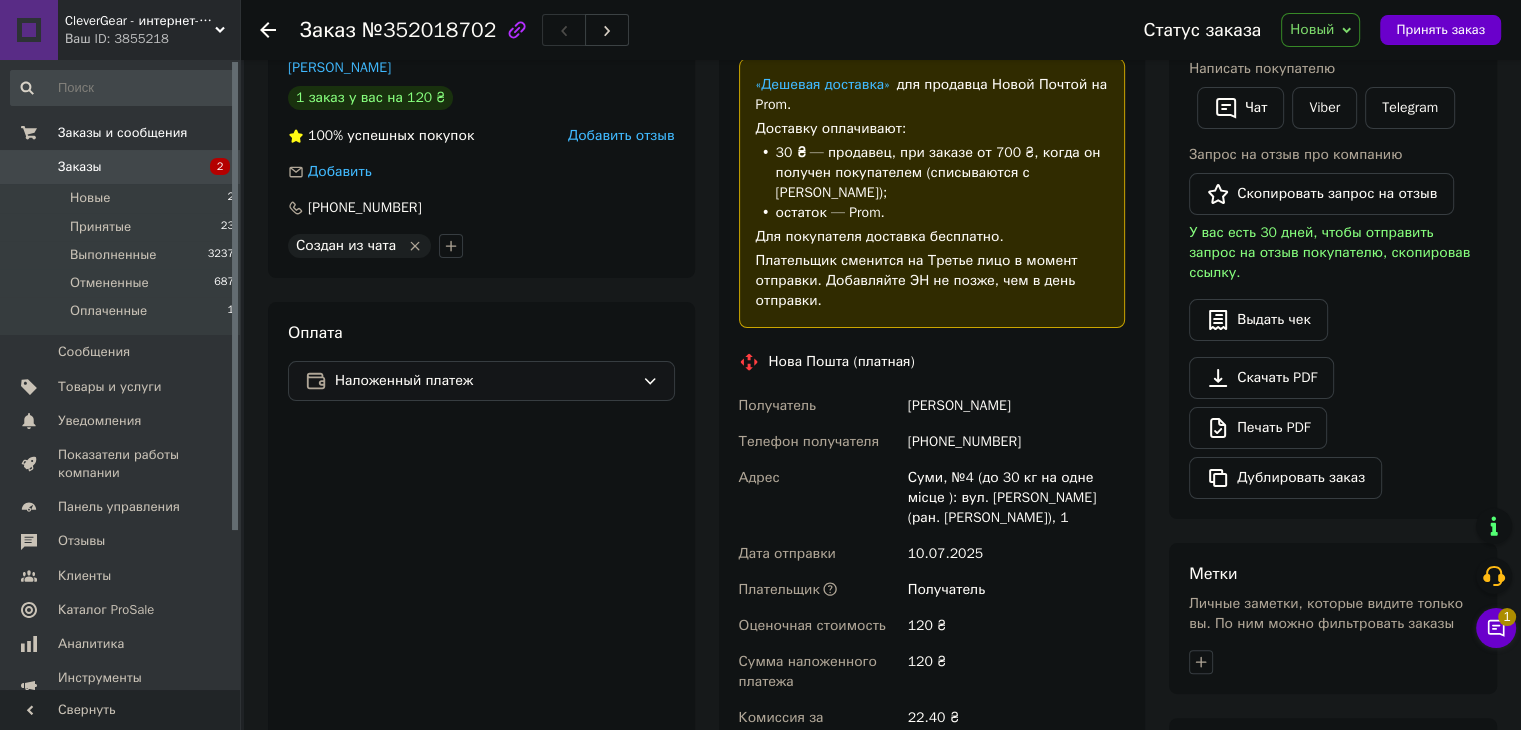 click on "Суми, №4 (до 30 кг на одне місце ): вул. Гетьмана Павла Скоропадського (ран. Леваневського), 1" at bounding box center [1016, 498] 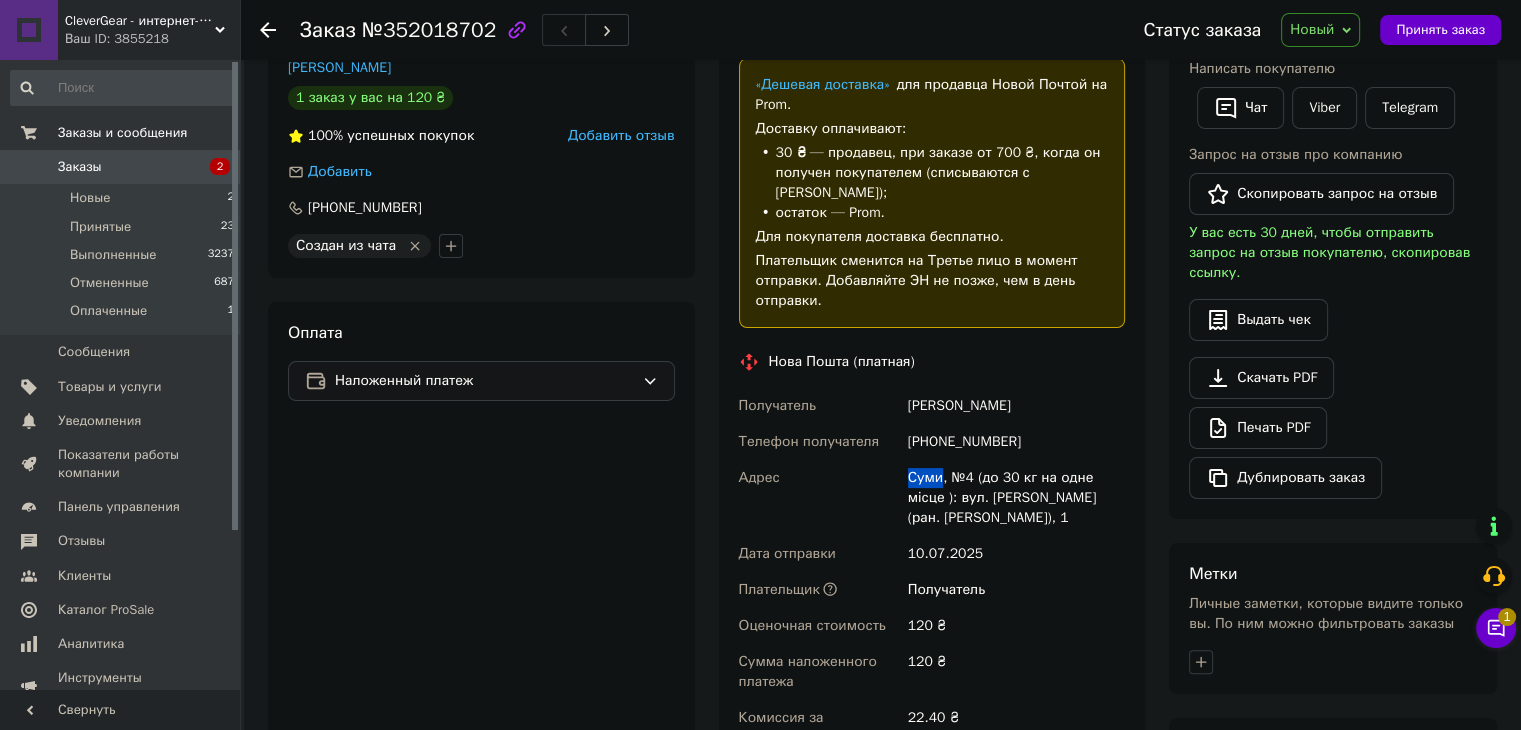 click on "Суми, №4 (до 30 кг на одне місце ): вул. Гетьмана Павла Скоропадського (ран. Леваневського), 1" at bounding box center [1016, 498] 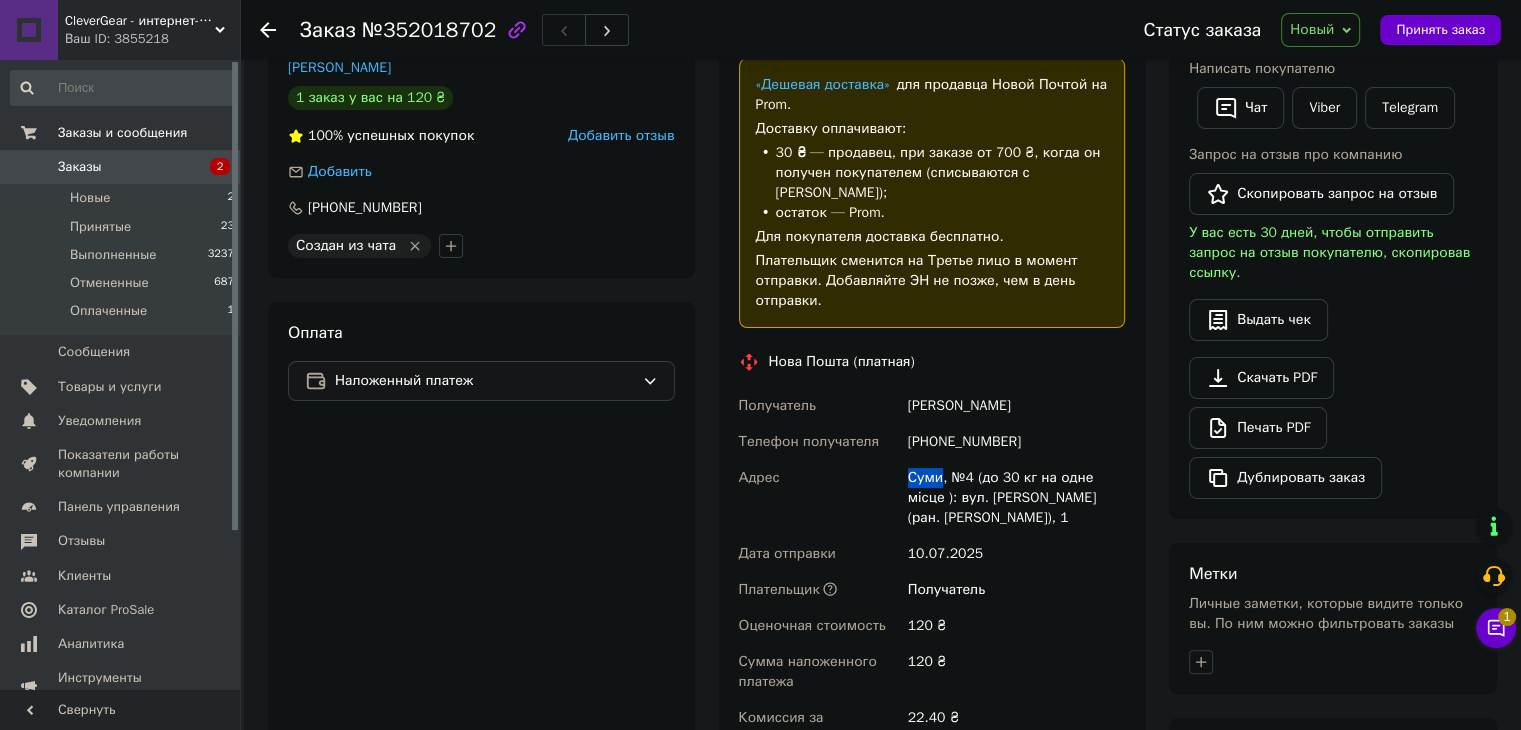 copy on "Суми" 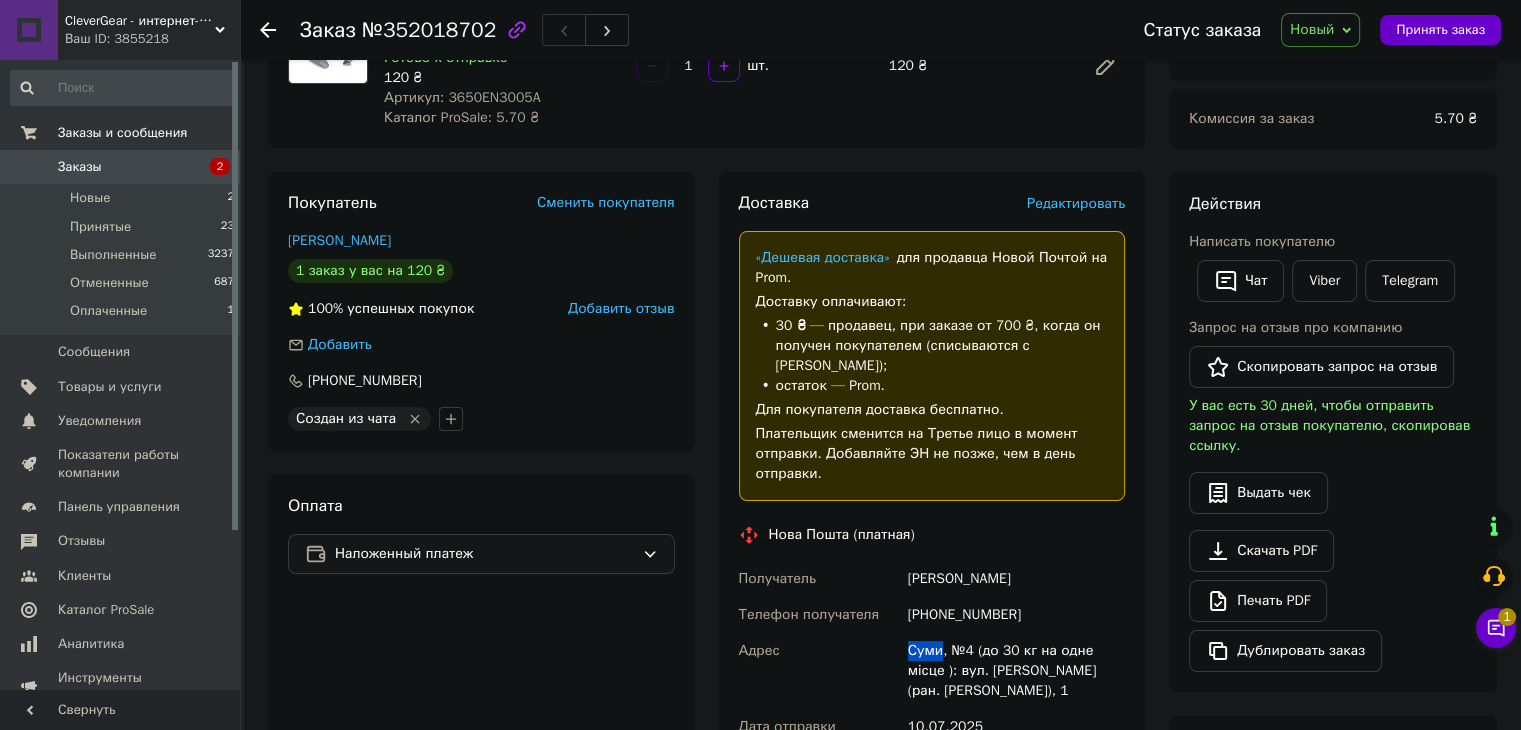scroll, scrollTop: 0, scrollLeft: 0, axis: both 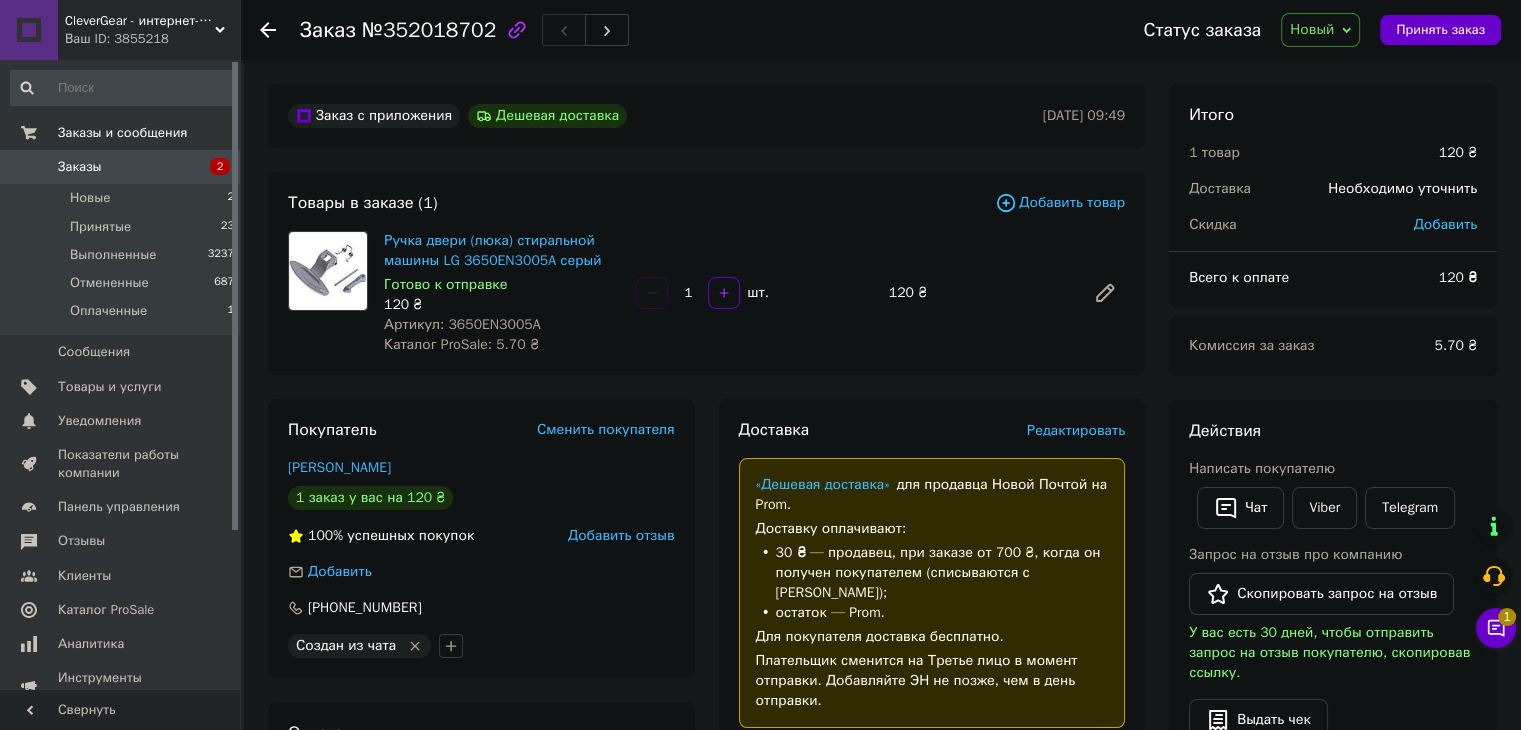 click on "Артикул: 3650EN3005A" at bounding box center (462, 324) 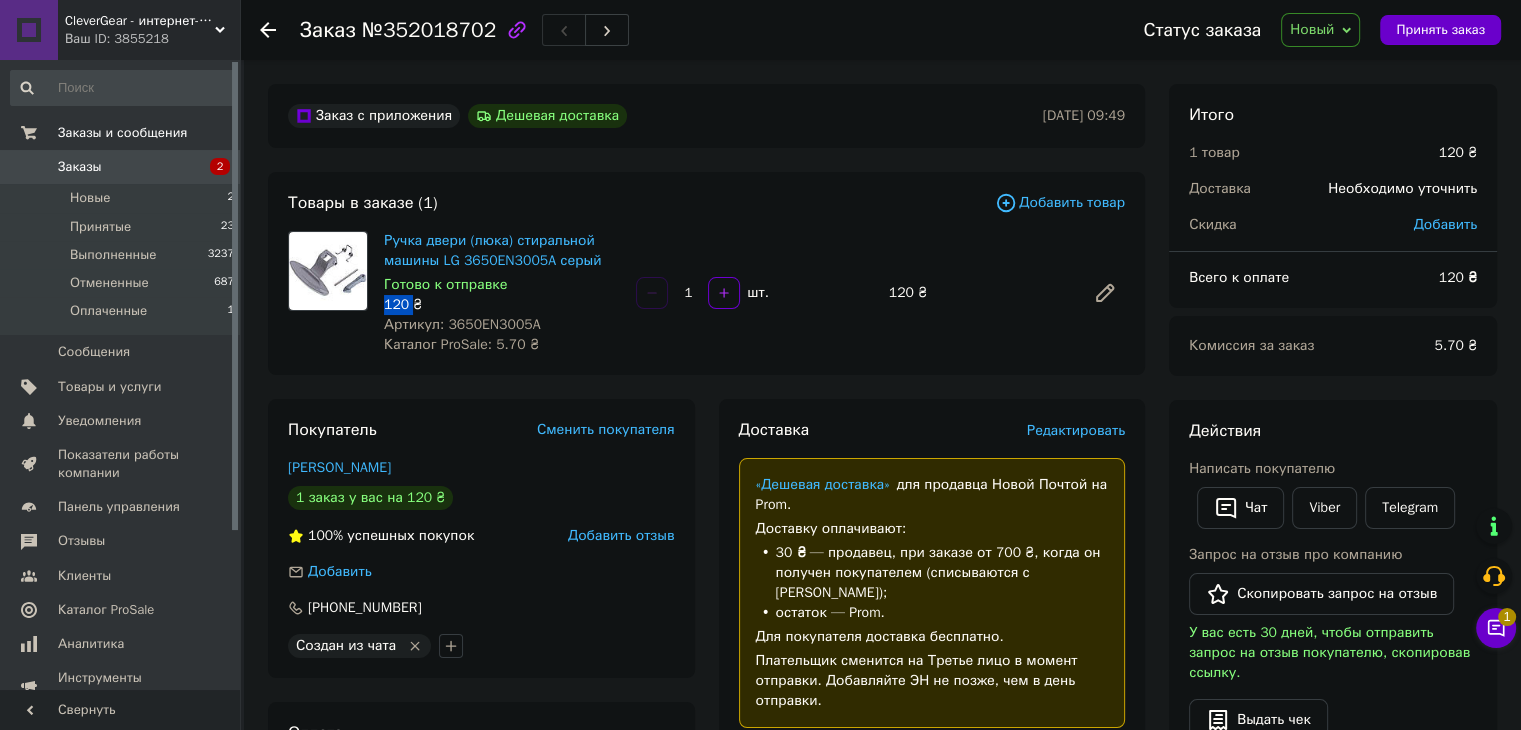 click on "120 ₴" at bounding box center [502, 305] 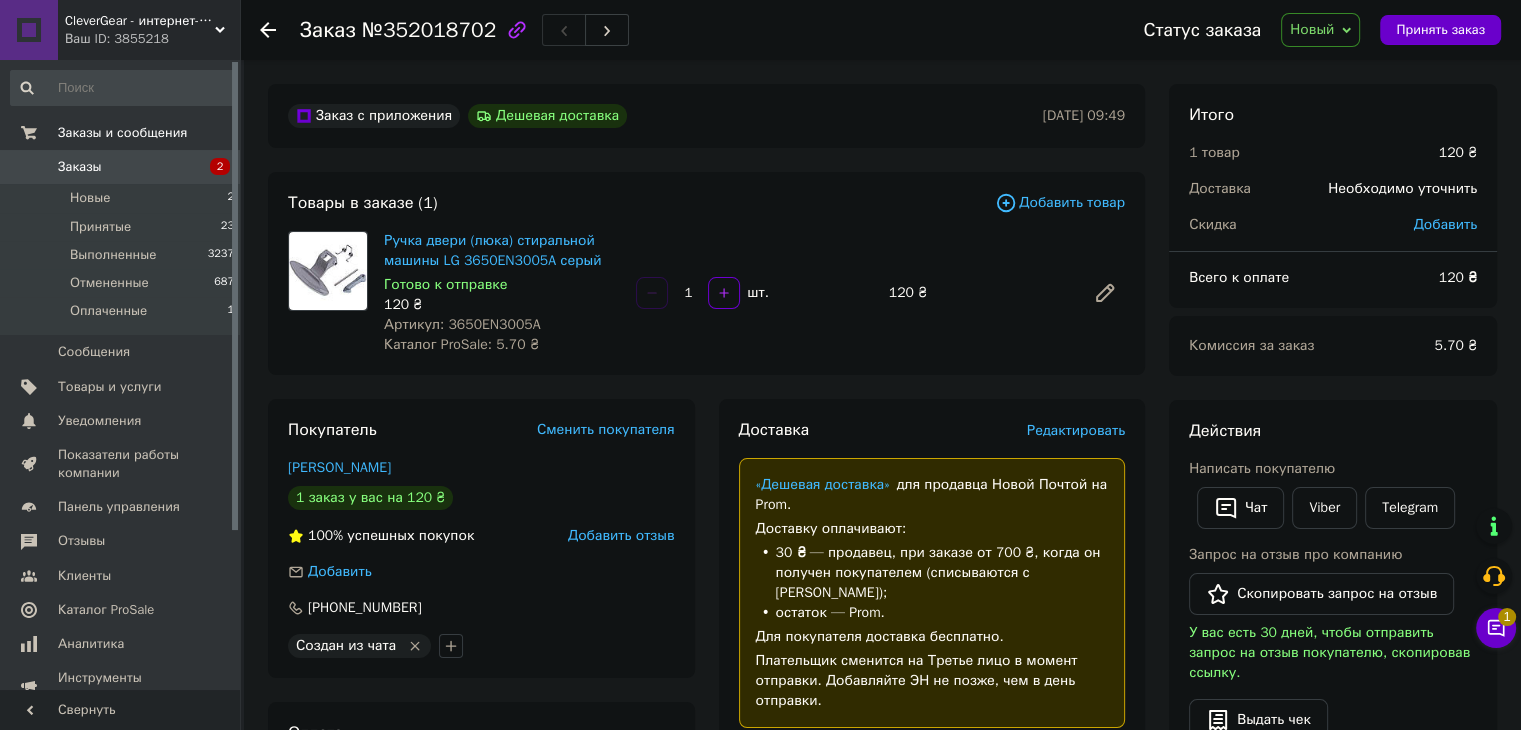 click on "Заказ №352018702" at bounding box center (701, 30) 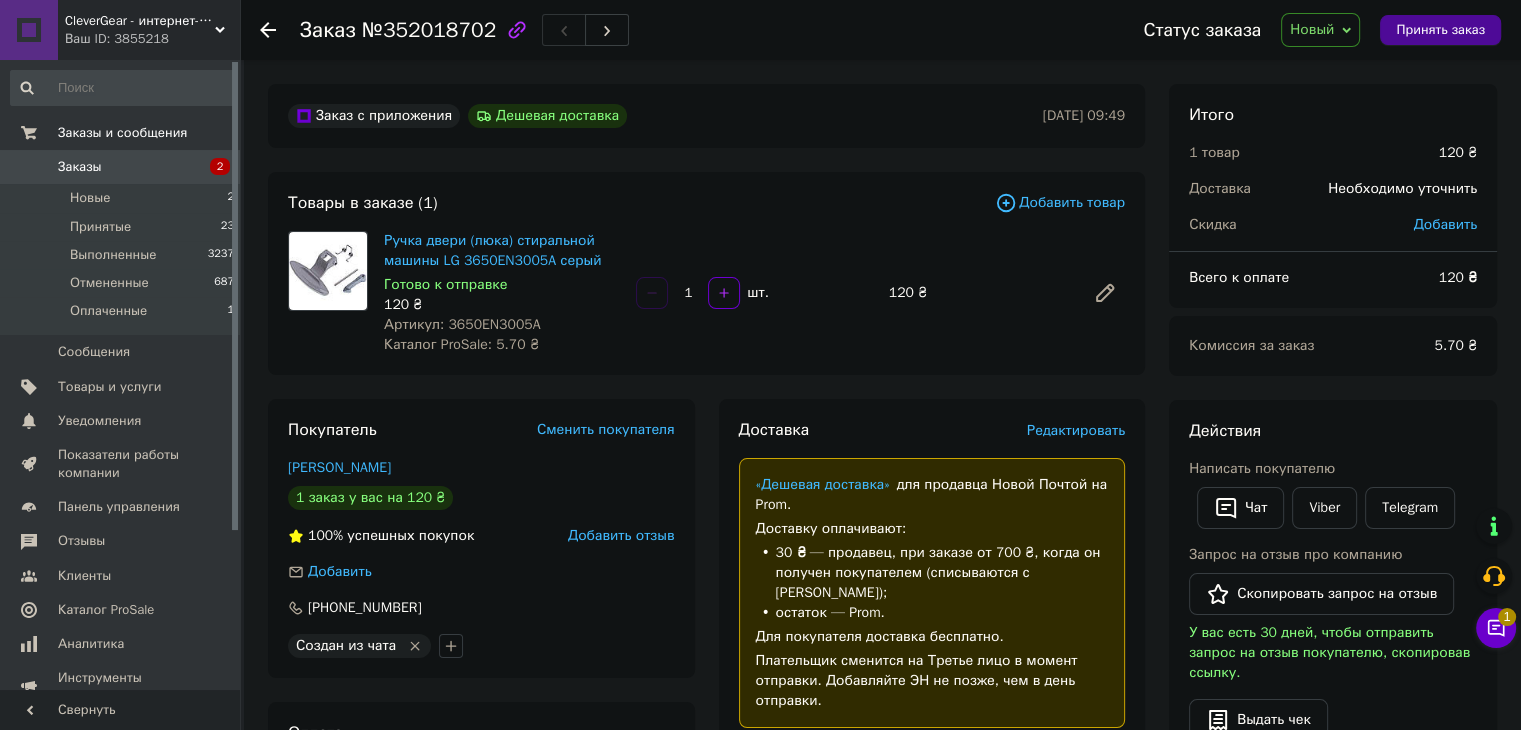 click on "Принять заказ" at bounding box center (1440, 30) 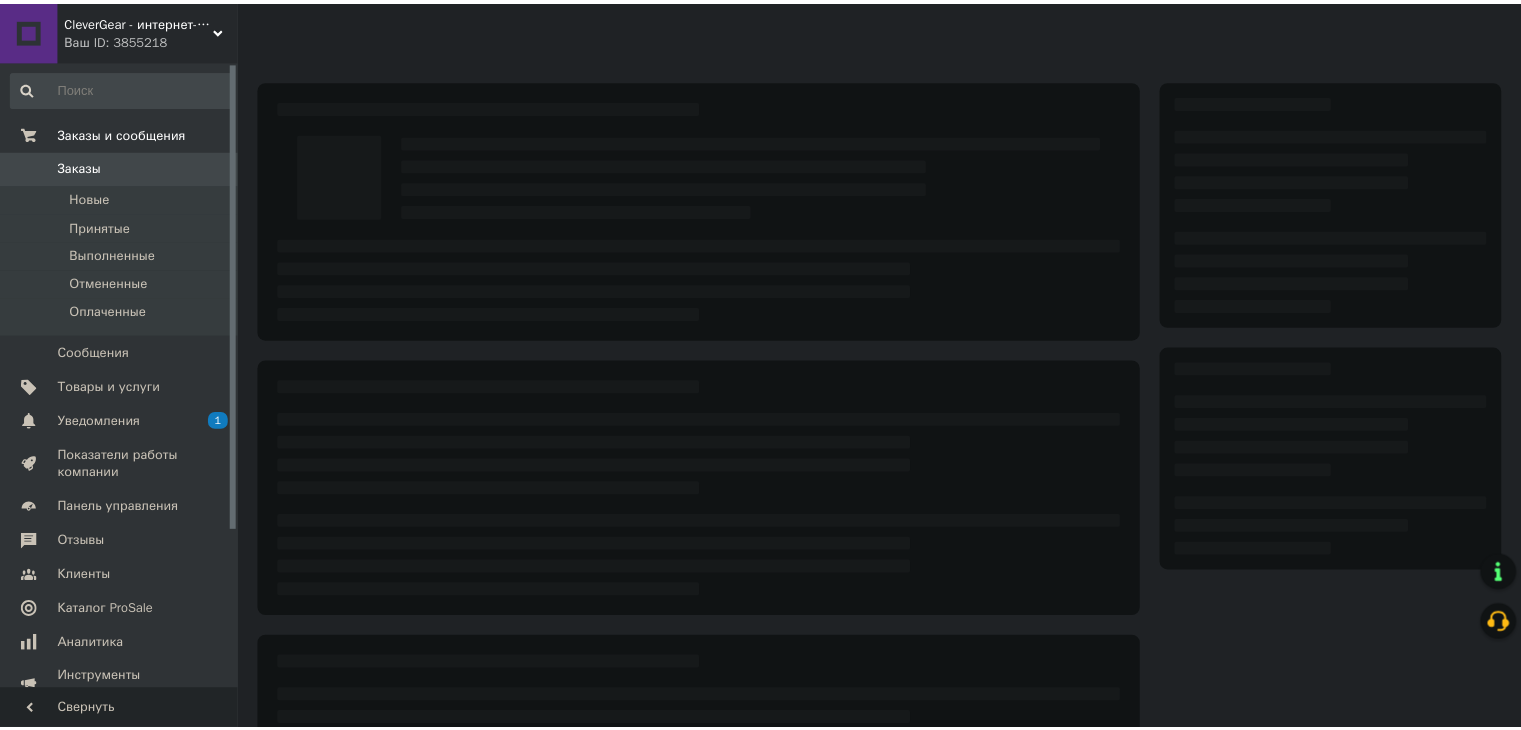 scroll, scrollTop: 0, scrollLeft: 0, axis: both 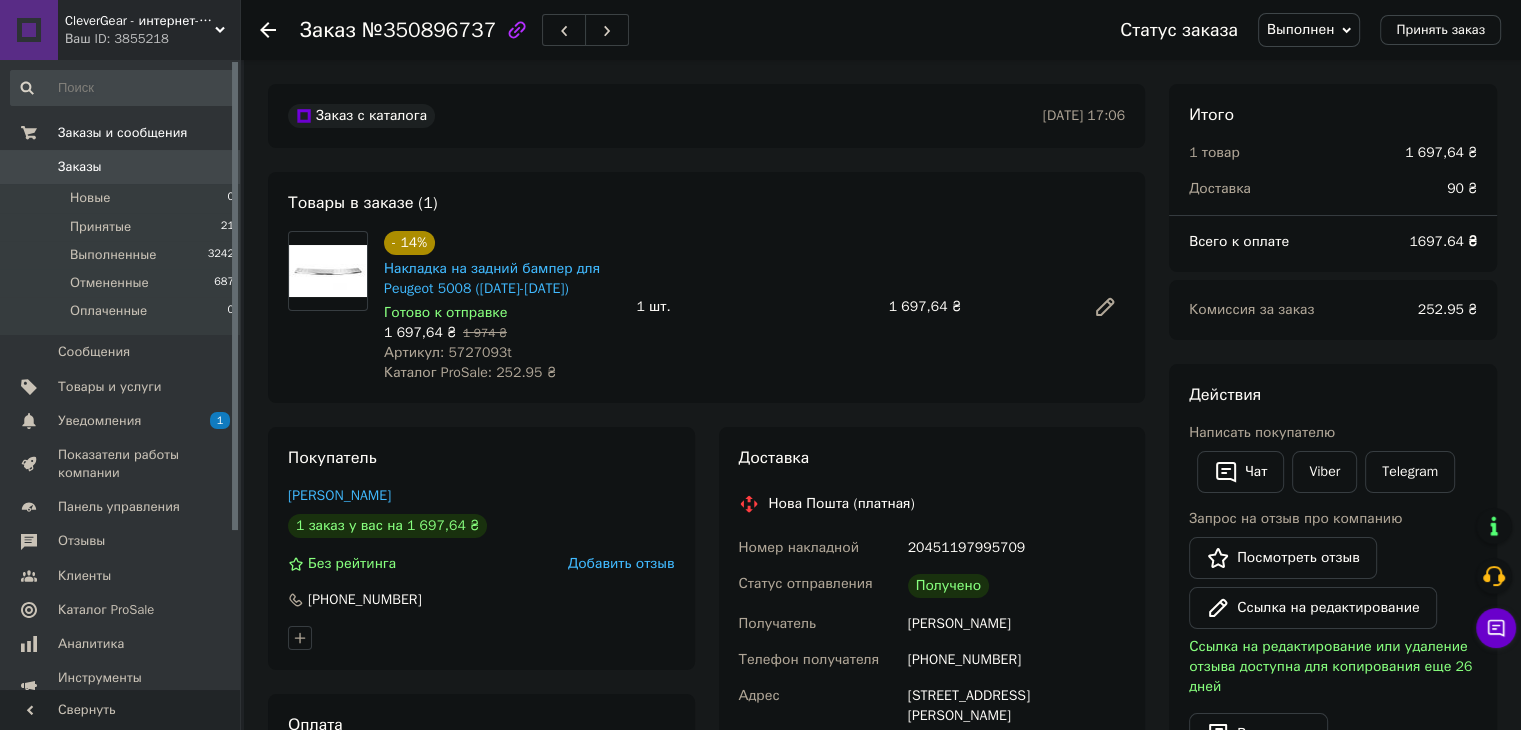 click on "№350896737" at bounding box center (429, 30) 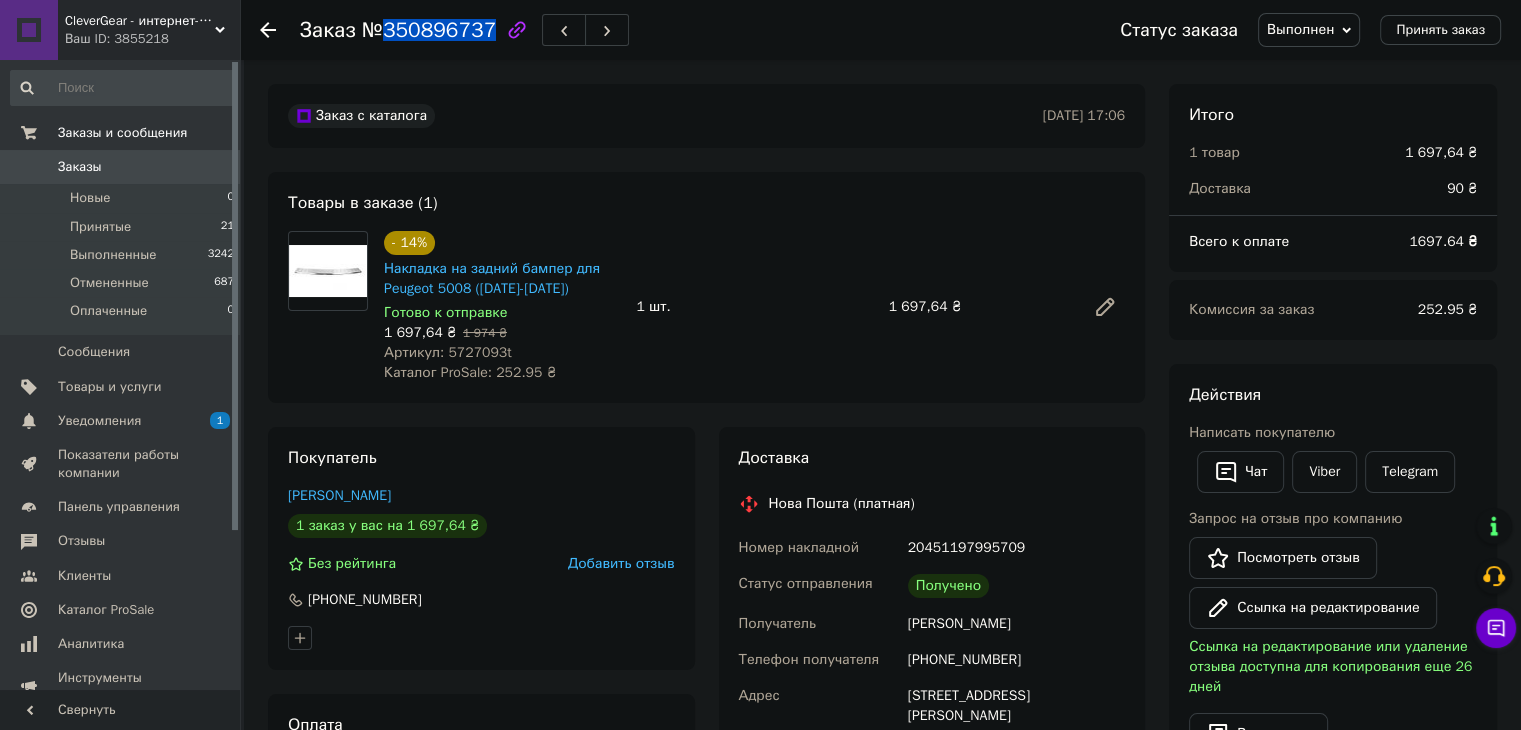 click on "№350896737" at bounding box center (429, 30) 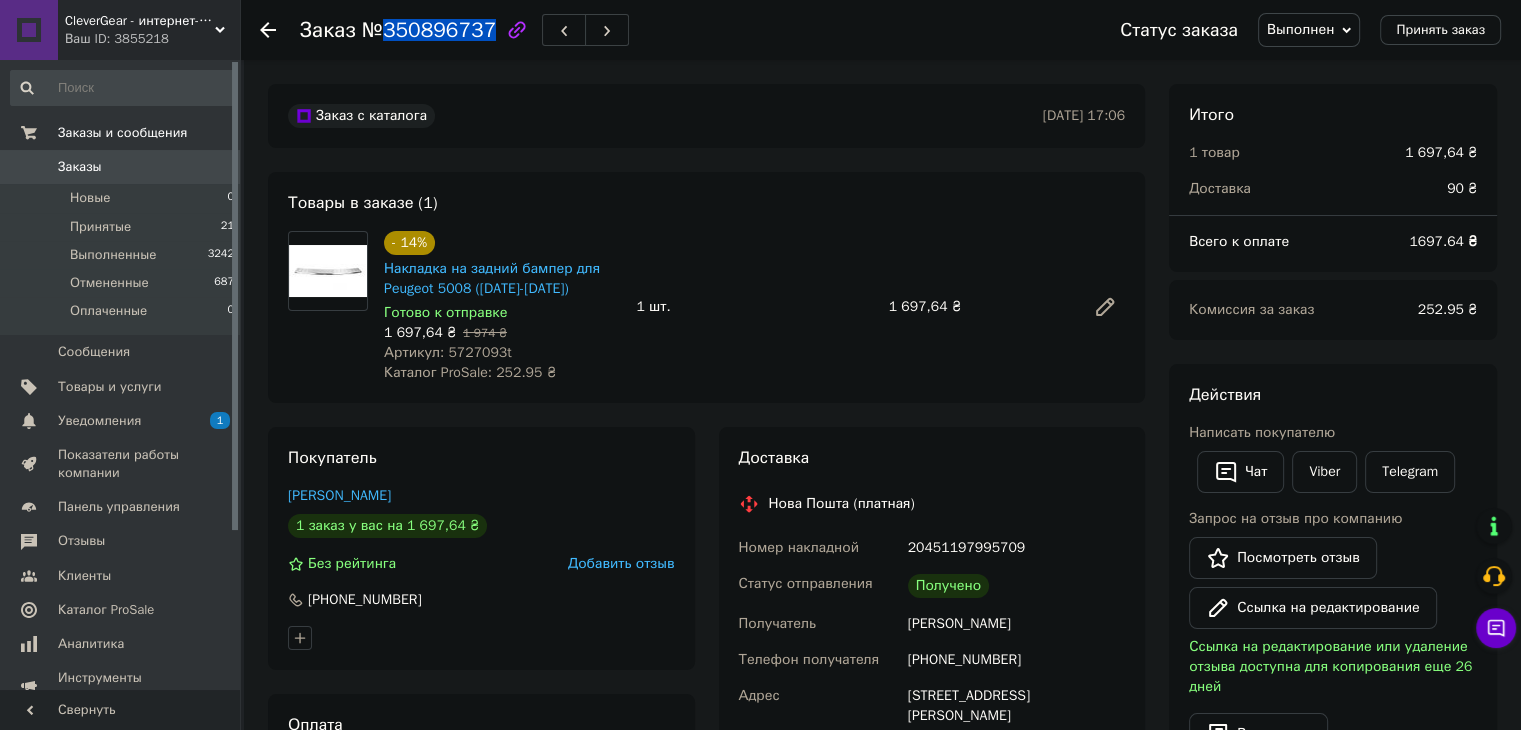 copy on "350896737" 